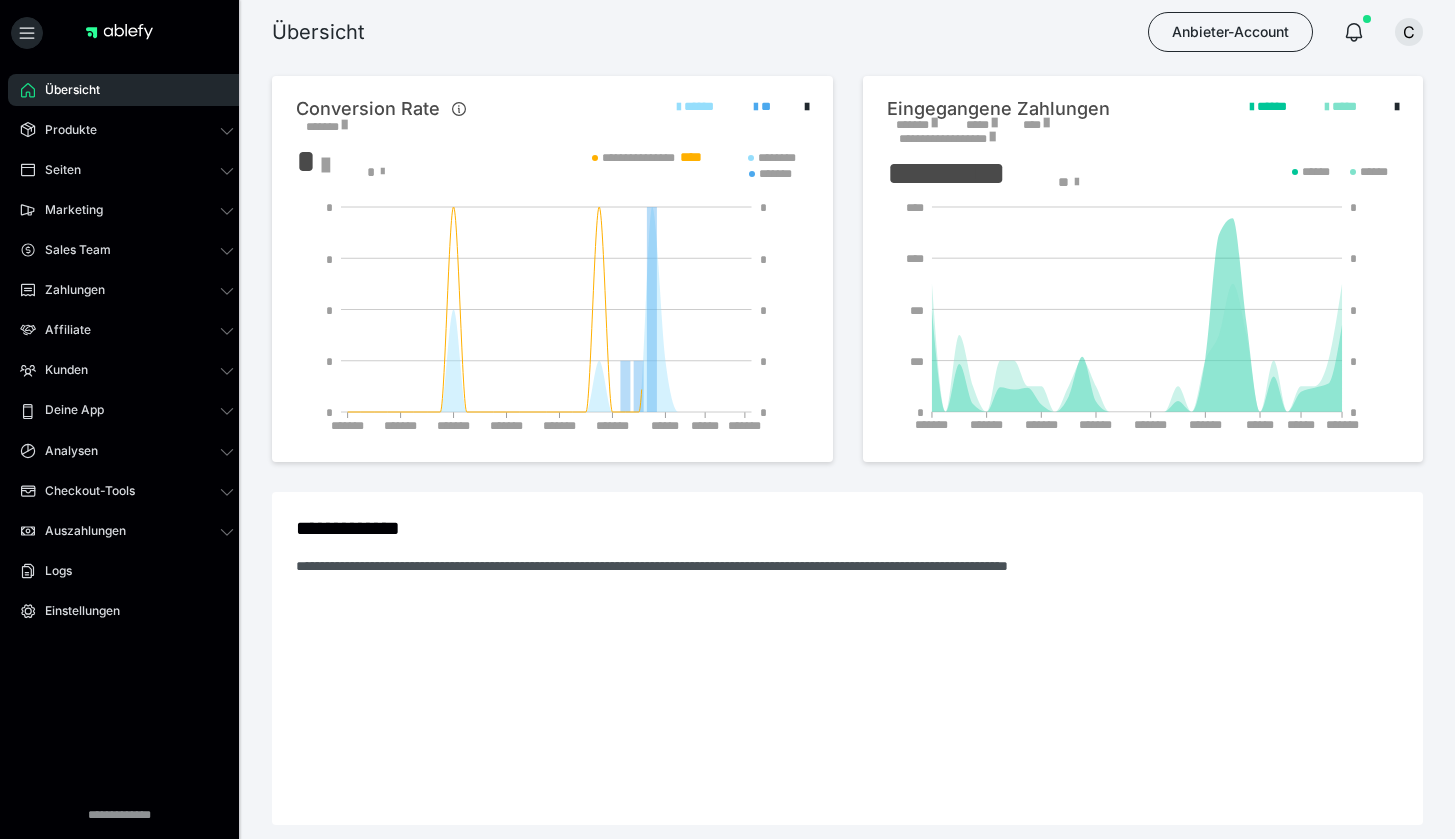 scroll, scrollTop: 0, scrollLeft: 0, axis: both 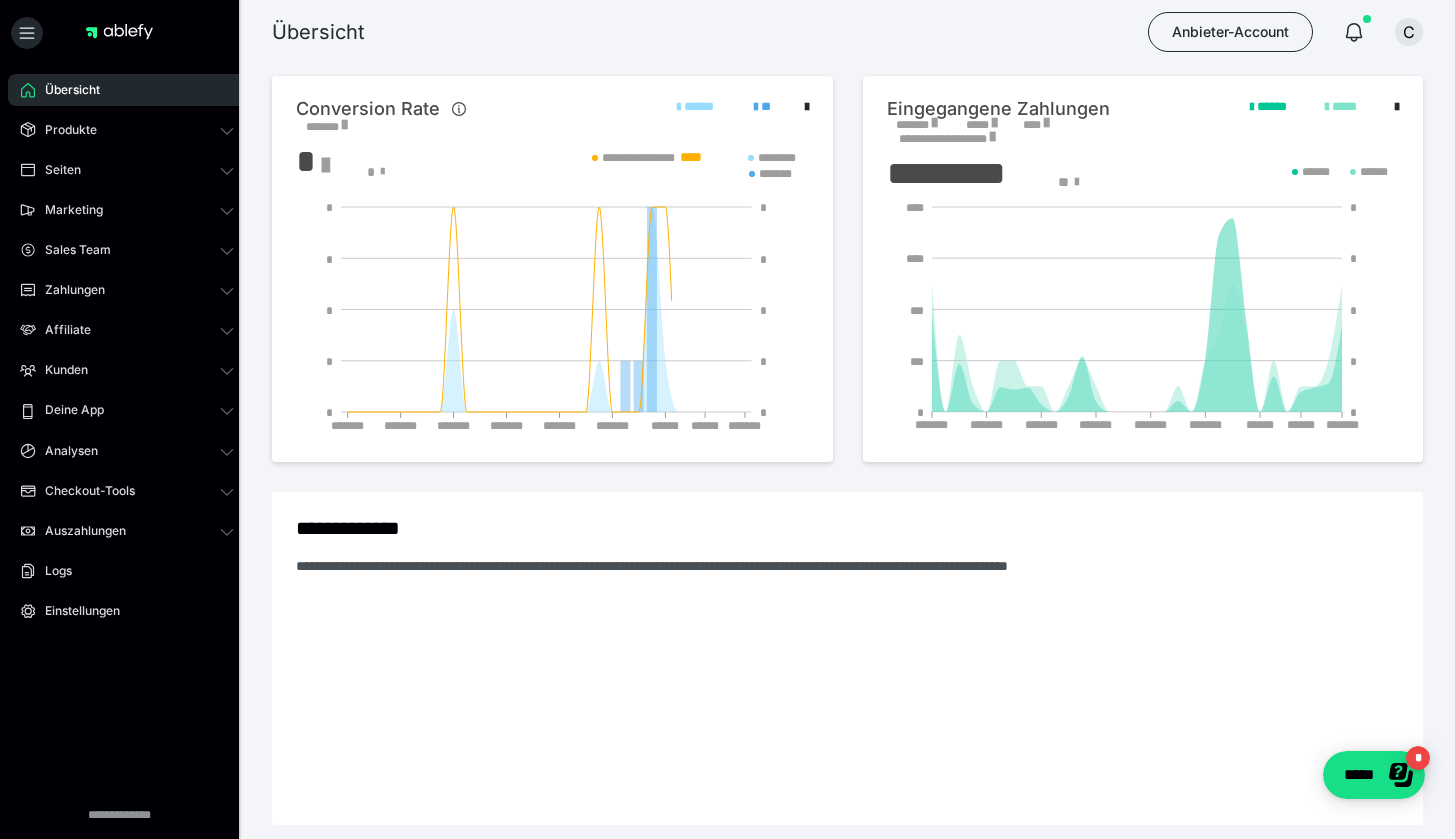 click at bounding box center (119, 32) 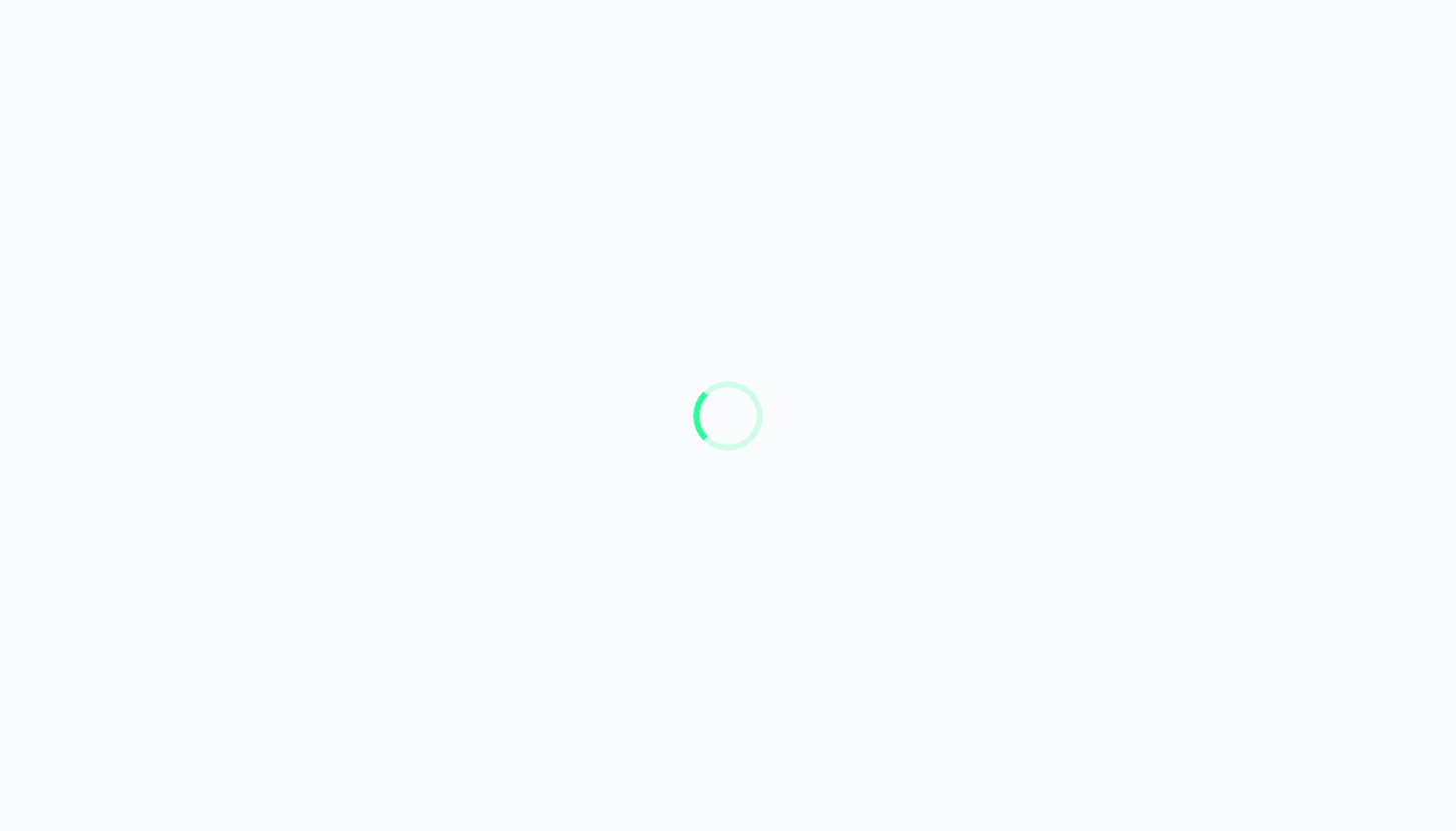scroll, scrollTop: 0, scrollLeft: 0, axis: both 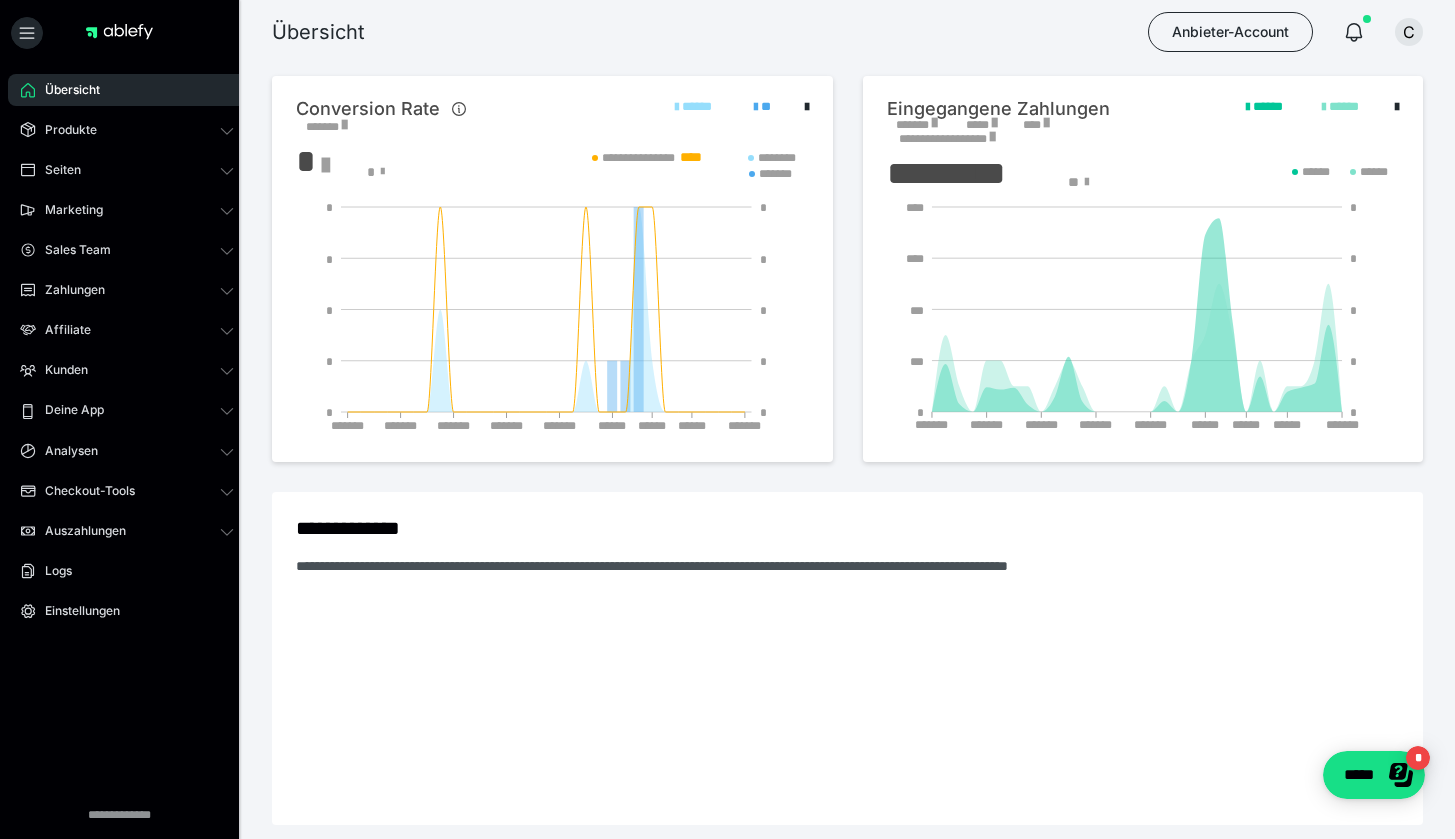 click on "Übersicht Produkte Alle Produkte Produkt-Kategorien Online-Kurs-Themes Mediathek Seiten Shop-Themes Membership-Themes ableSHARE Marketing Gutscheincodes Marketing-Tools Live-Stream-Events Content-IDs Upsell-Funnels Order Bumps Tracking-Codes E-Mail-Schnittstellen Webhooks Sales Team Deals Provisionsplan Mitglieder Zahlungen Bestellungen Fälligkeiten Transaktionen Rechnungen & Storno-Rechnungen Teilzahlungen ablefy CONNECT Mahnwesen & Inkasso Affiliate Affiliate-Programme Affiliates Statistiken Landingpages Kunden Kunden Kurs-Zugänge Membership-Zugänge E-Ticket-Bestellungen Awards Lizenzschlüssel Deine App Analysen Analysen Analysen 3.0 Checkout-Tools Bezahlseiten-Templates Zahlungspläne Zusatzkosten Widerrufskonditionen Zusatzfelder Zusatzfeld-Antworten Auszahlungen Auszahlungen Logs Einstellungen" at bounding box center [127, 410] 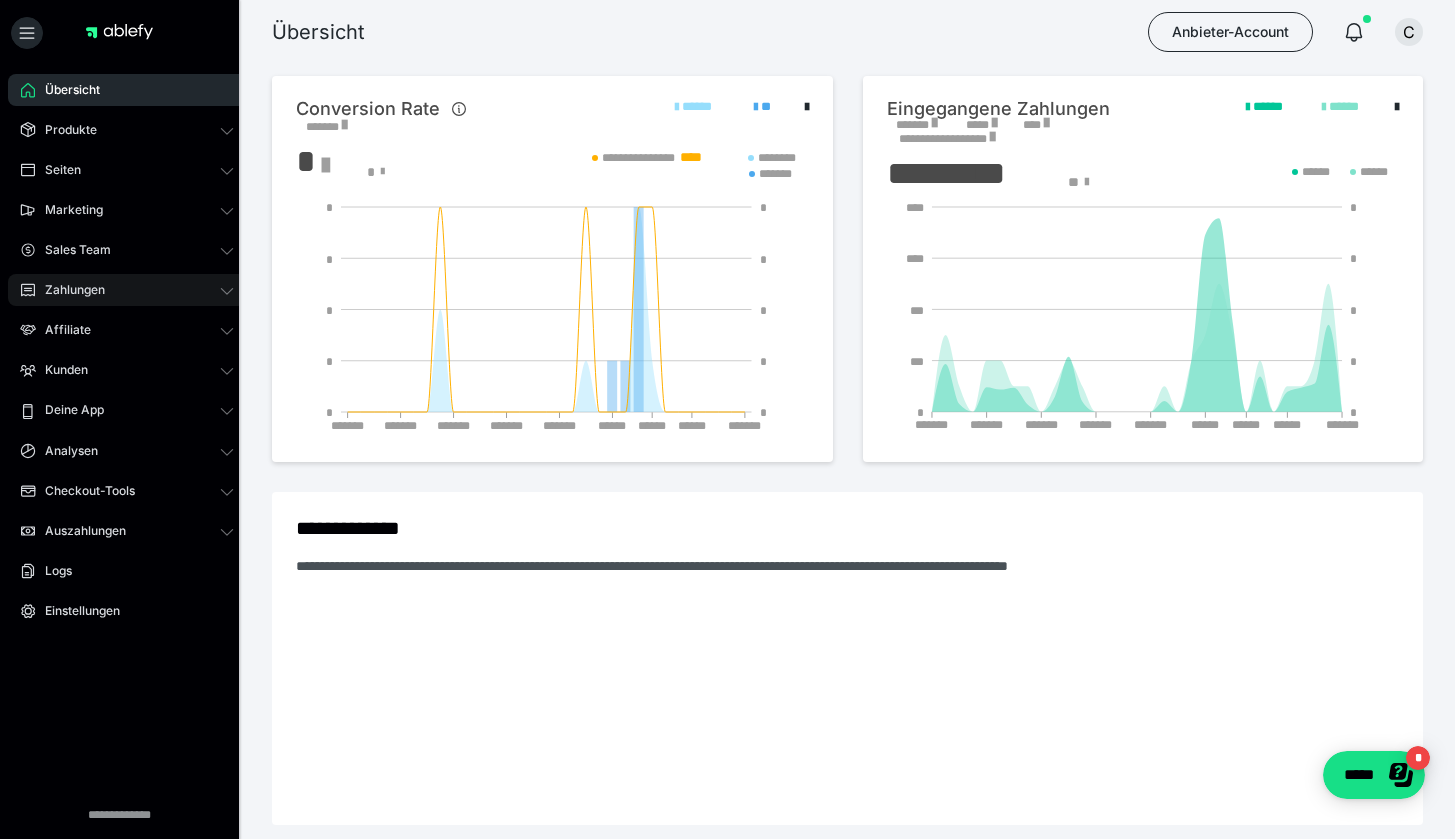 click on "Zahlungen" at bounding box center [127, 290] 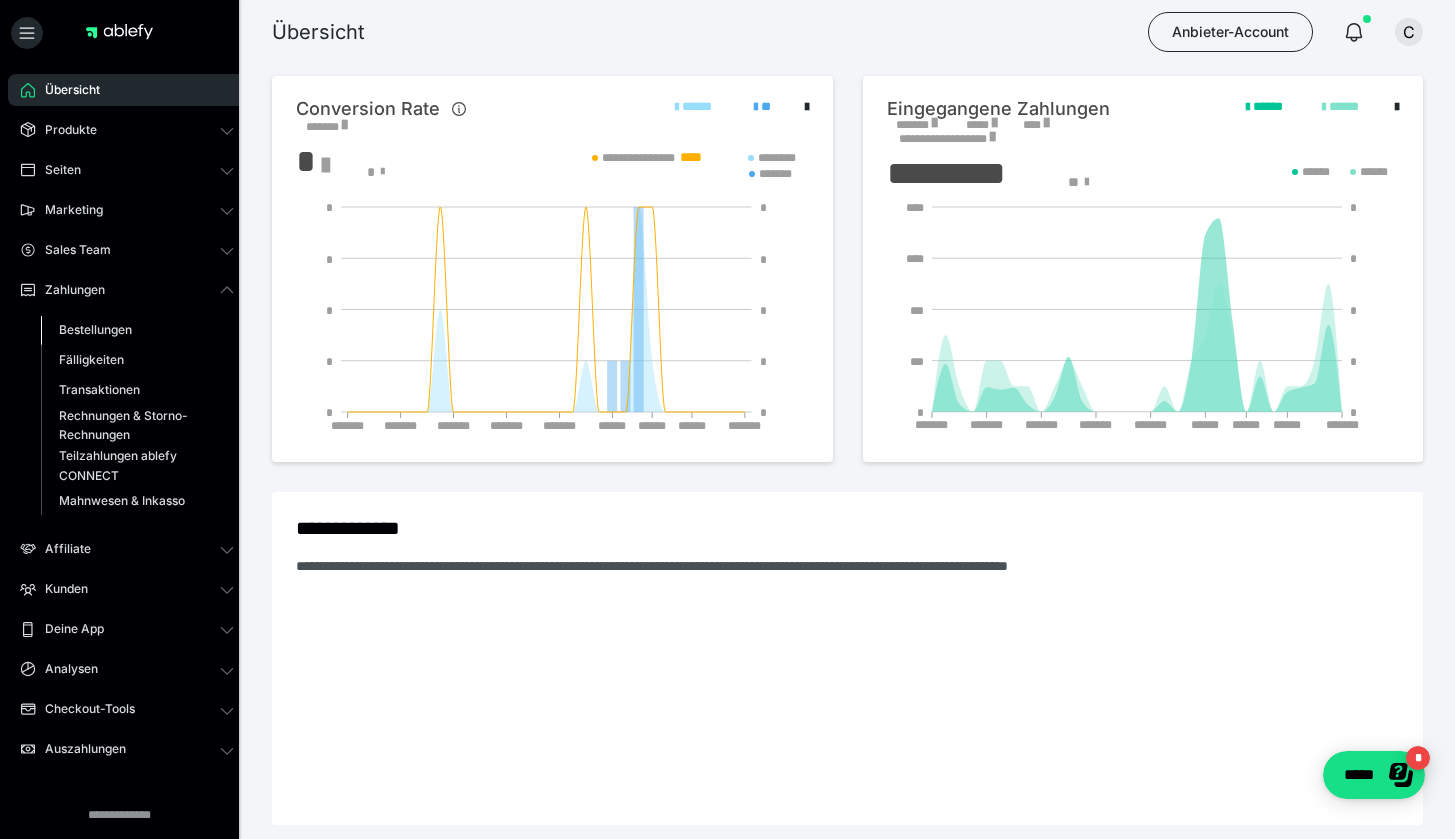 click on "Bestellungen" at bounding box center (137, 330) 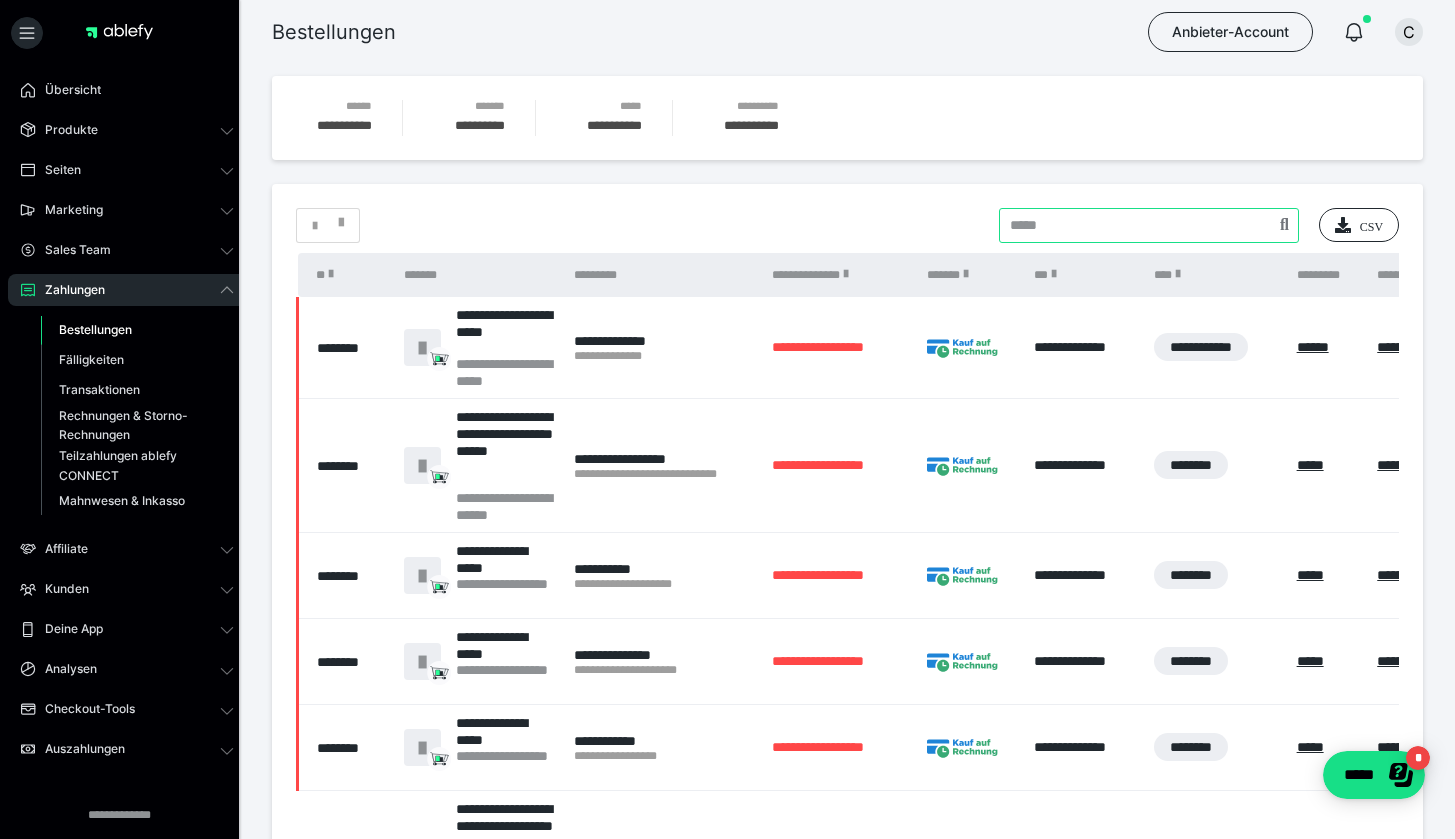 click at bounding box center (1149, 225) 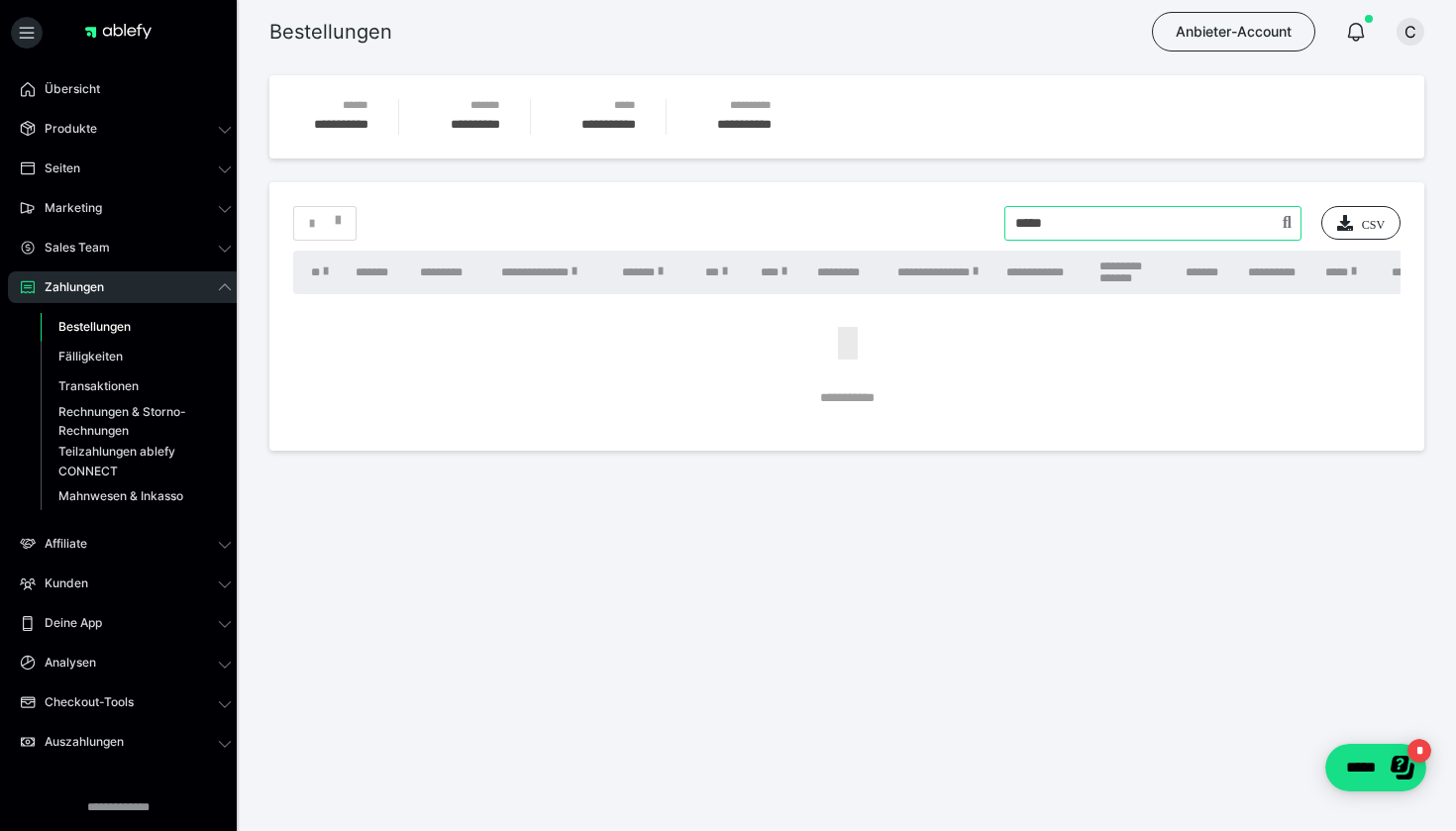 drag, startPoint x: 1284, startPoint y: 231, endPoint x: 1280, endPoint y: 215, distance: 16.492423 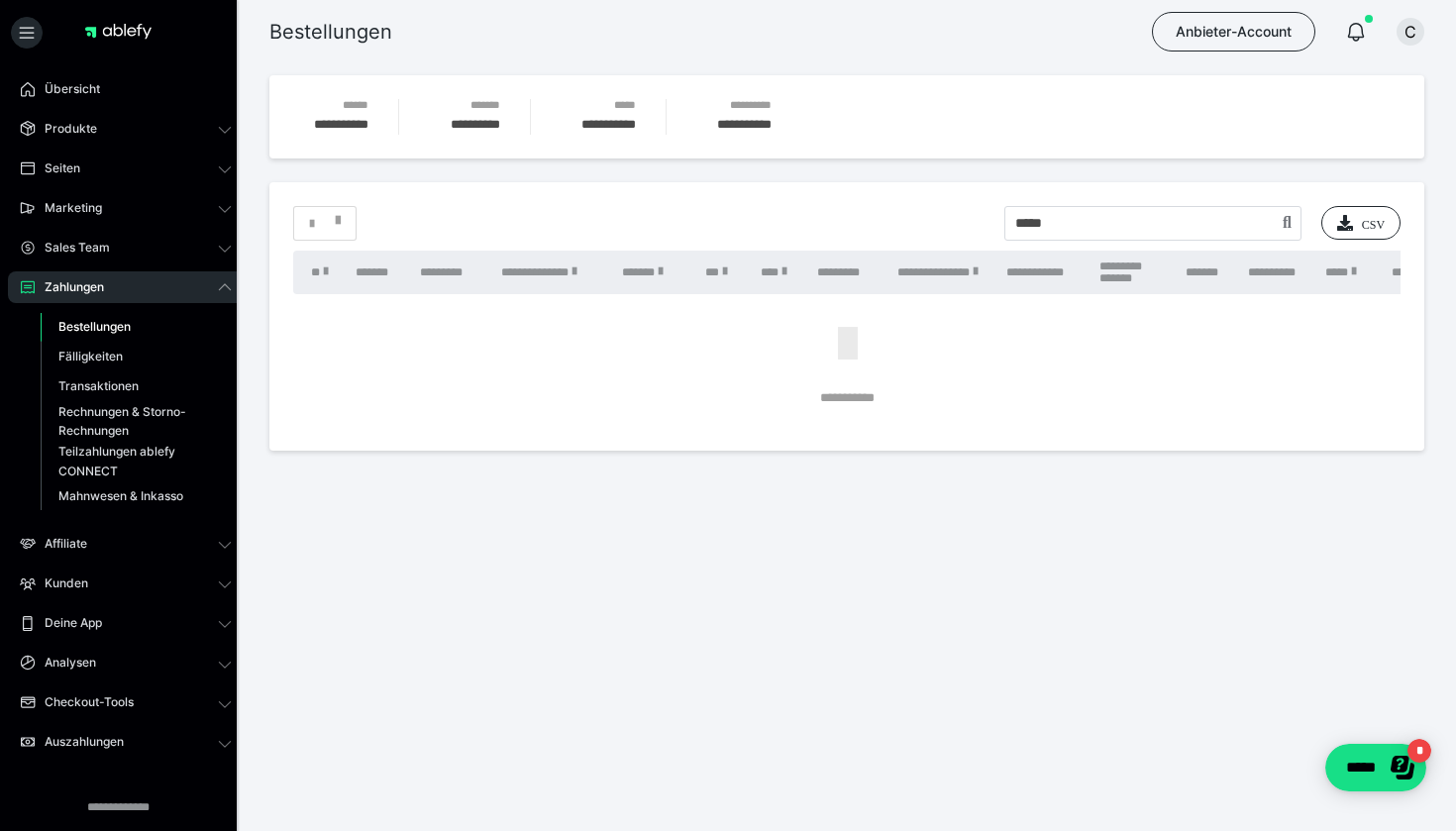 click on "**********" at bounding box center [847, 316] 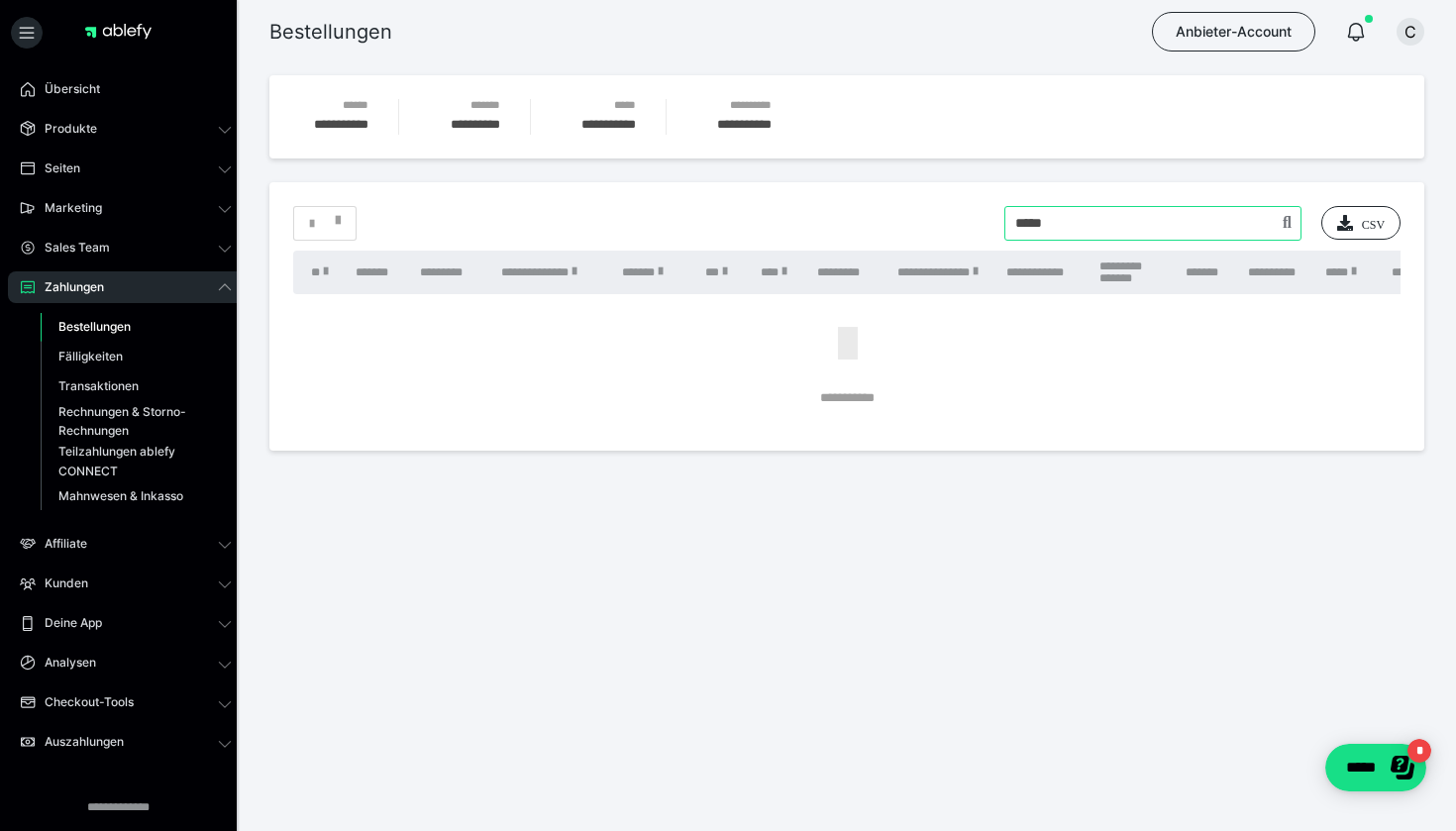 drag, startPoint x: 1098, startPoint y: 215, endPoint x: 774, endPoint y: 184, distance: 325.47965 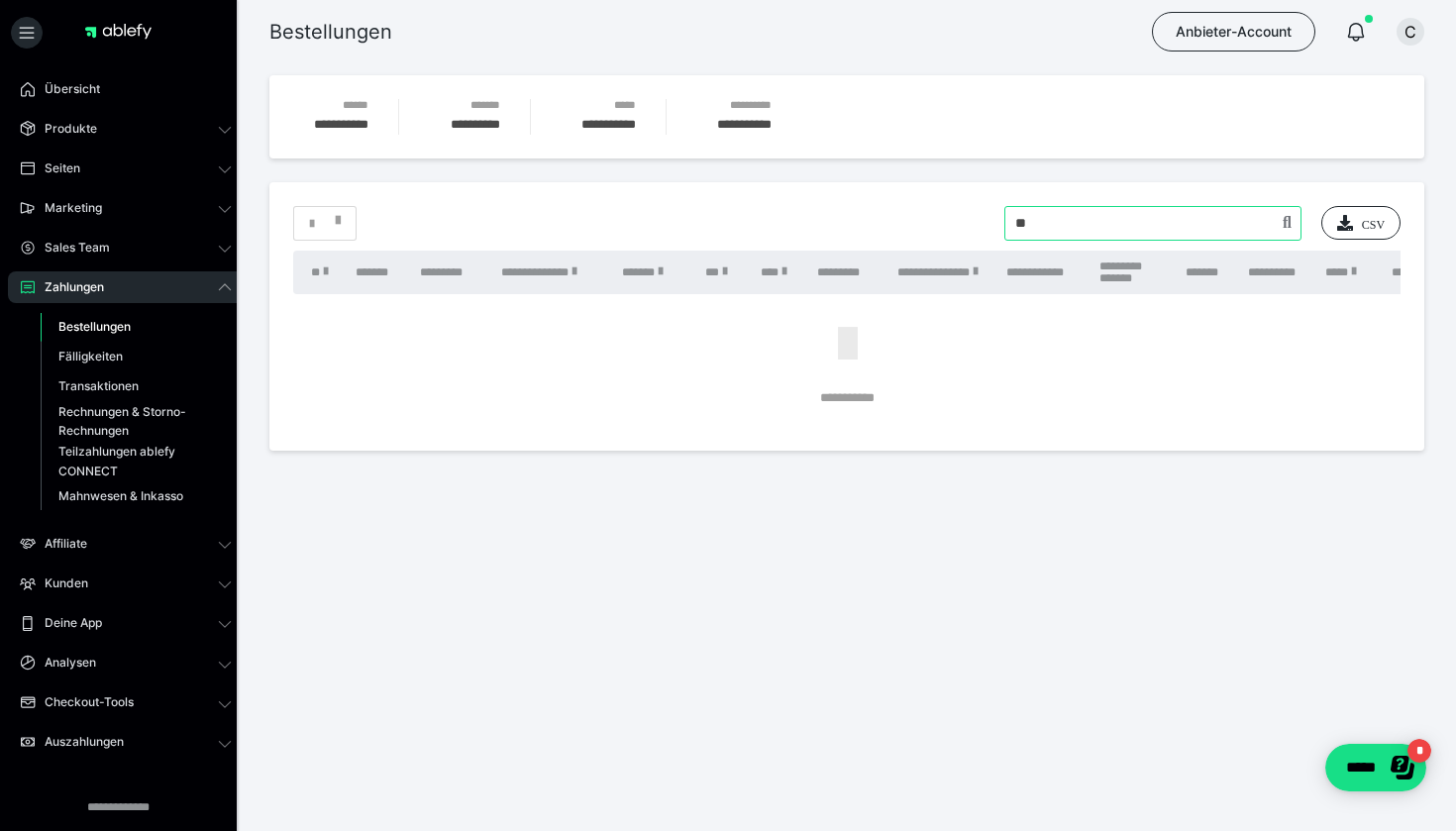 type on "*" 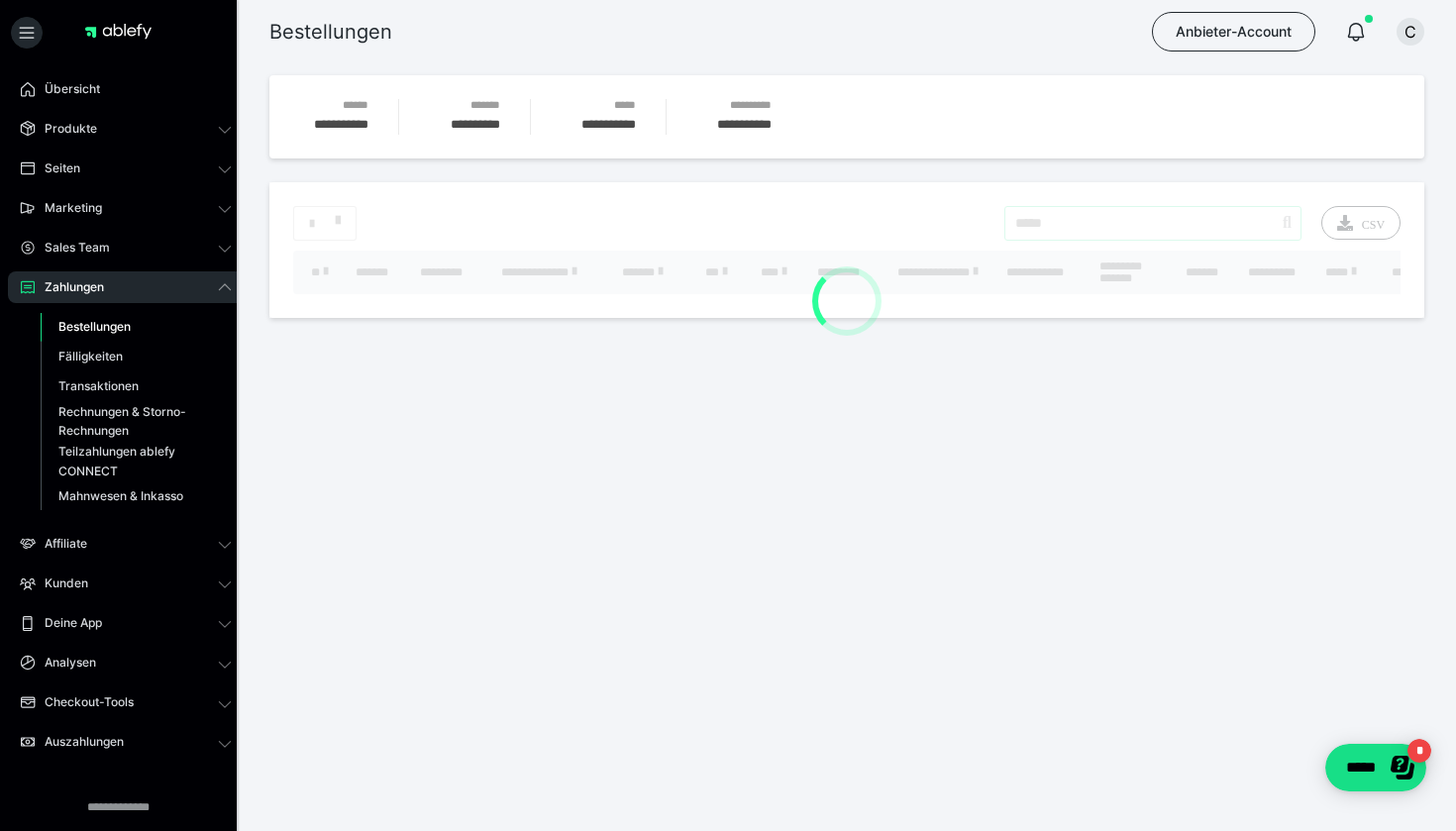type on "*****" 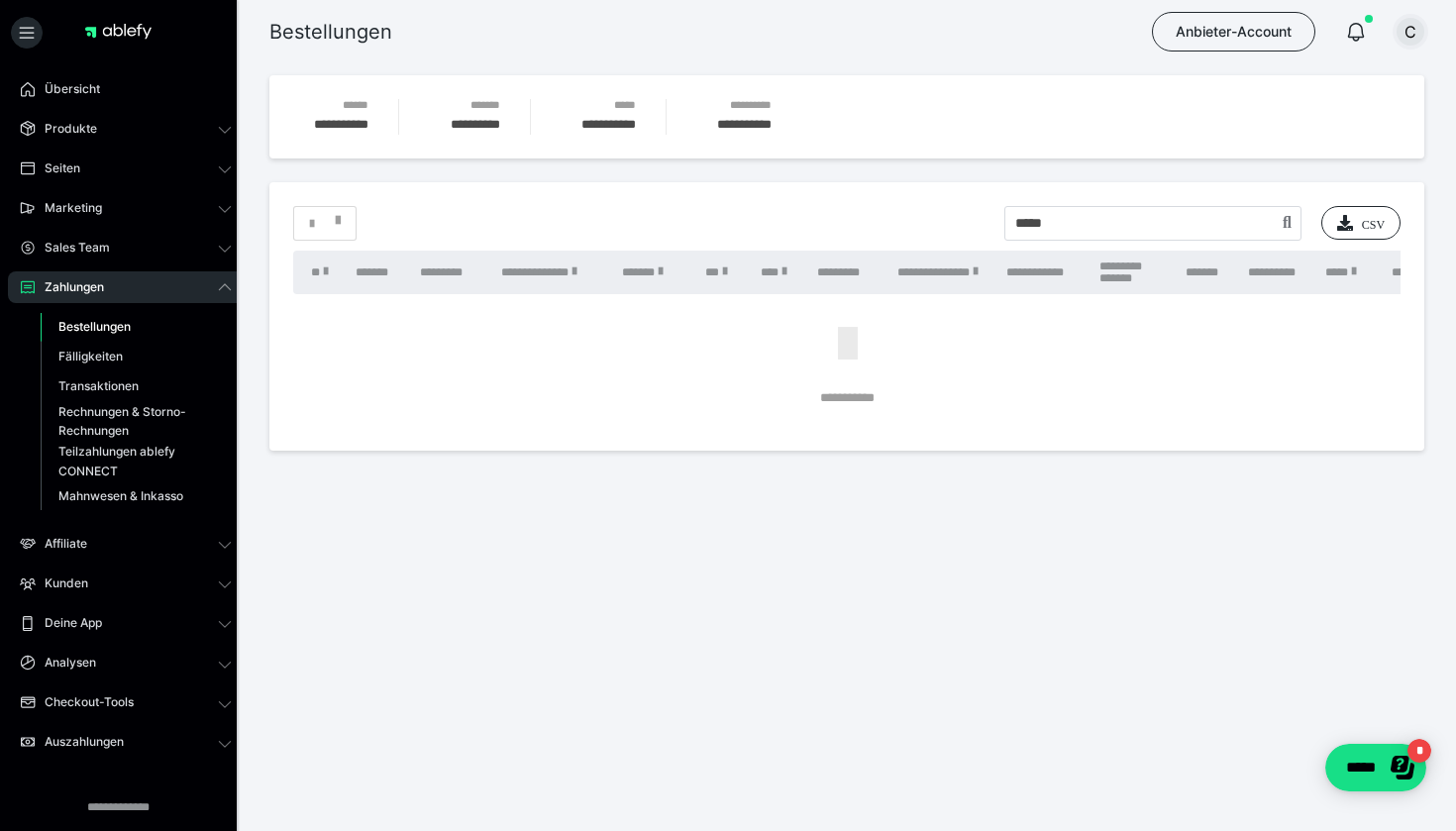 click on "C" at bounding box center [1410, 32] 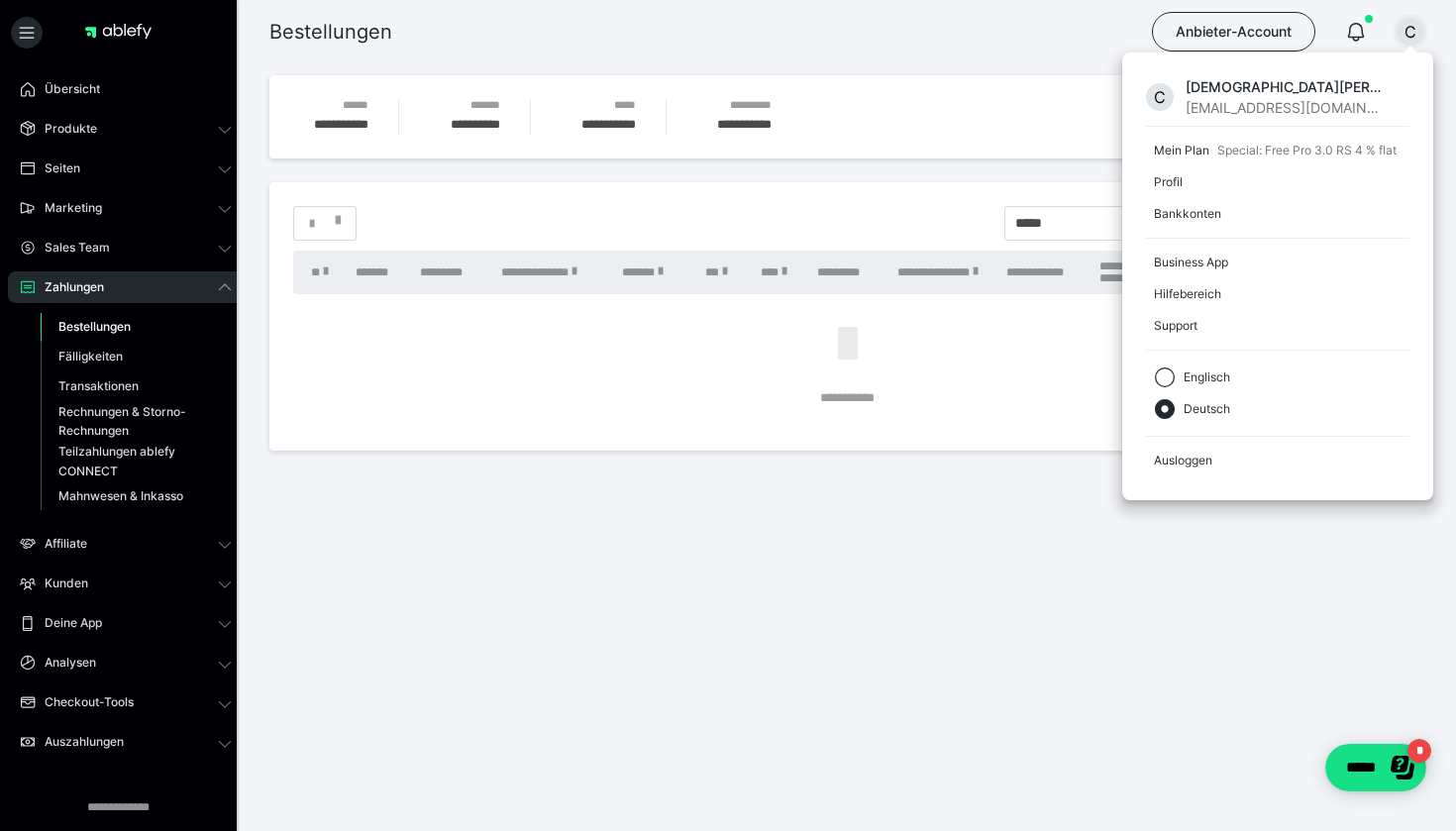 click on "Bestellungen" at bounding box center (136, 327) 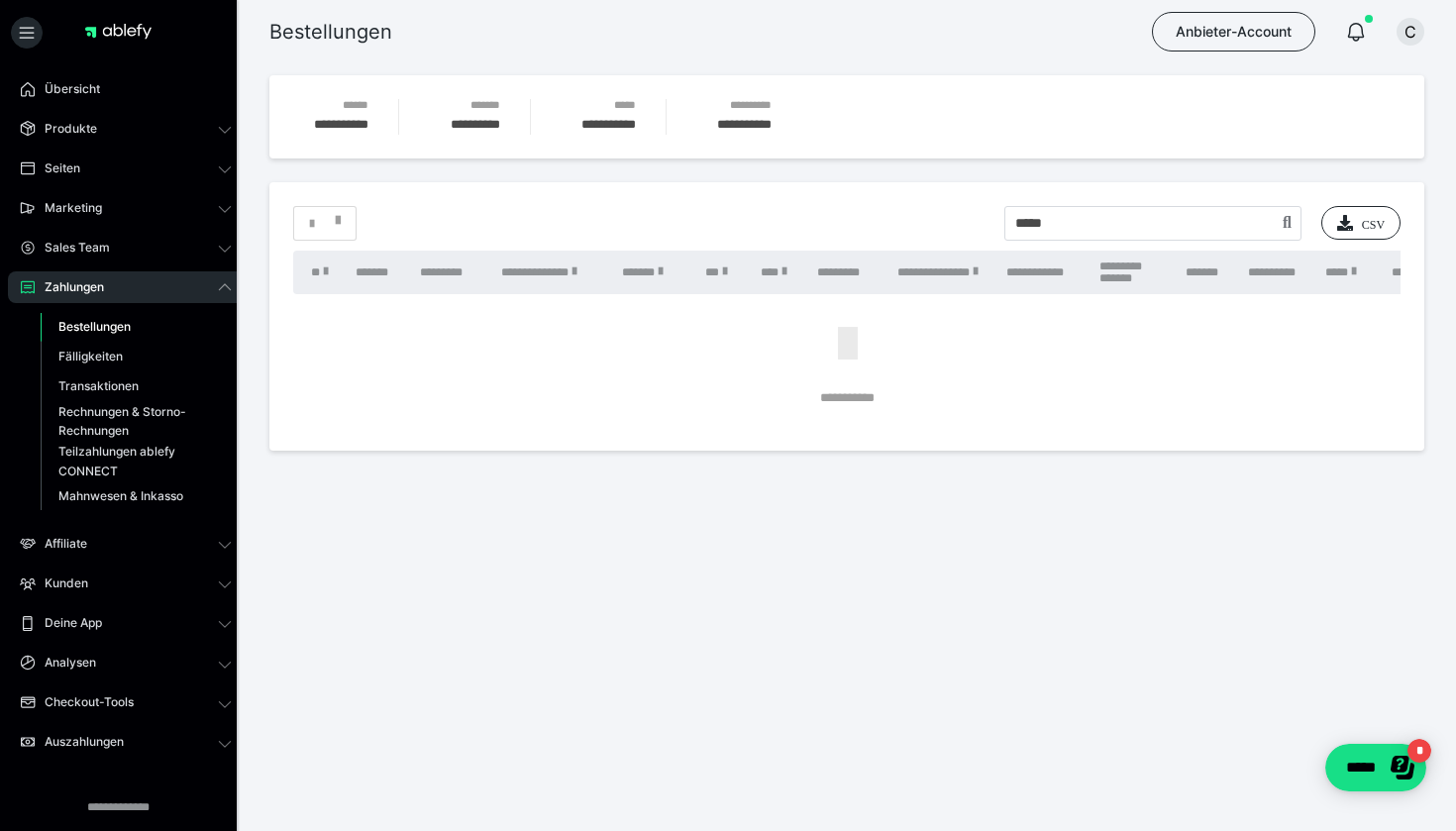 click on "**********" at bounding box center [847, 316] 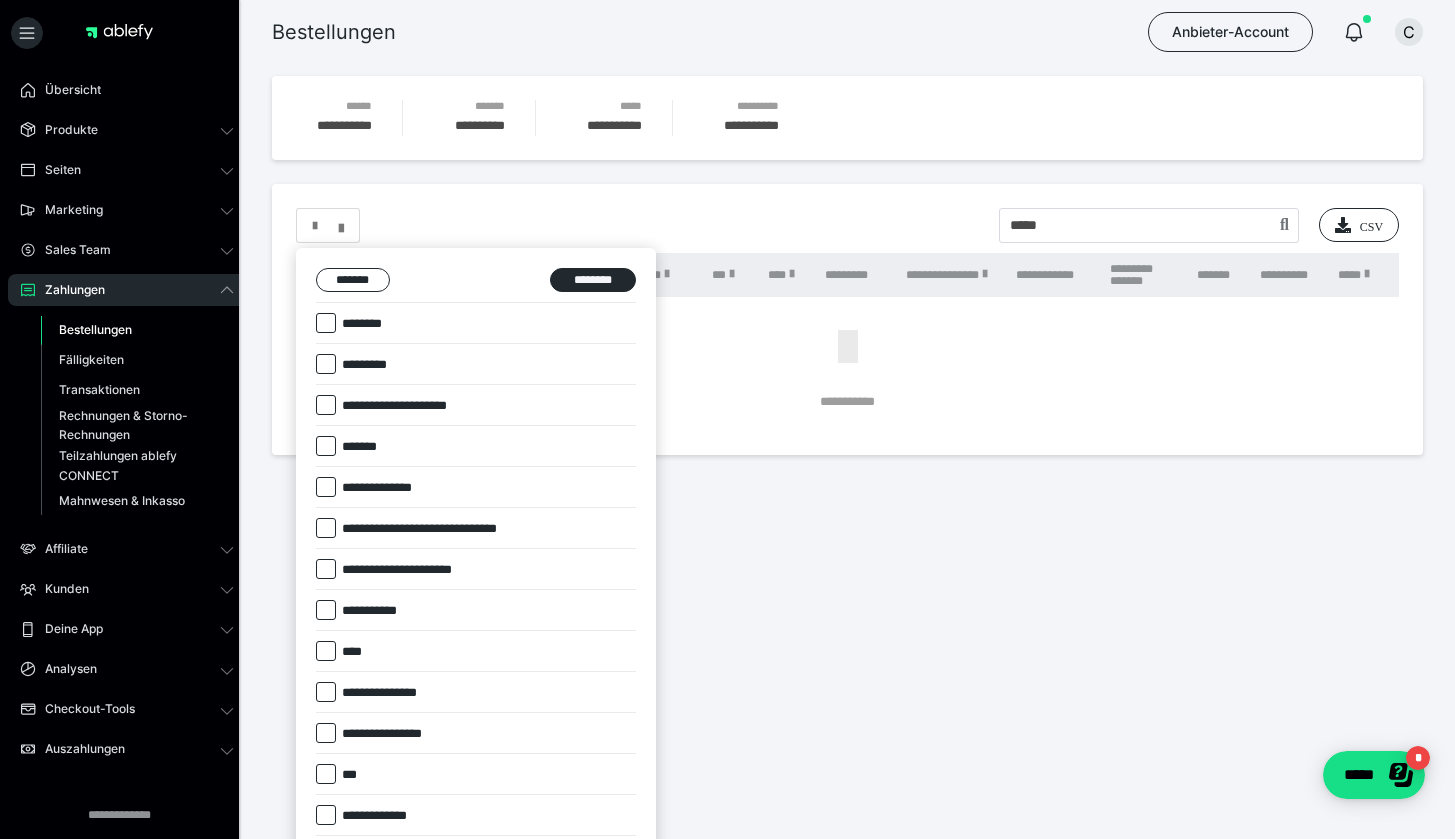 click on "**********" at bounding box center (476, 798) 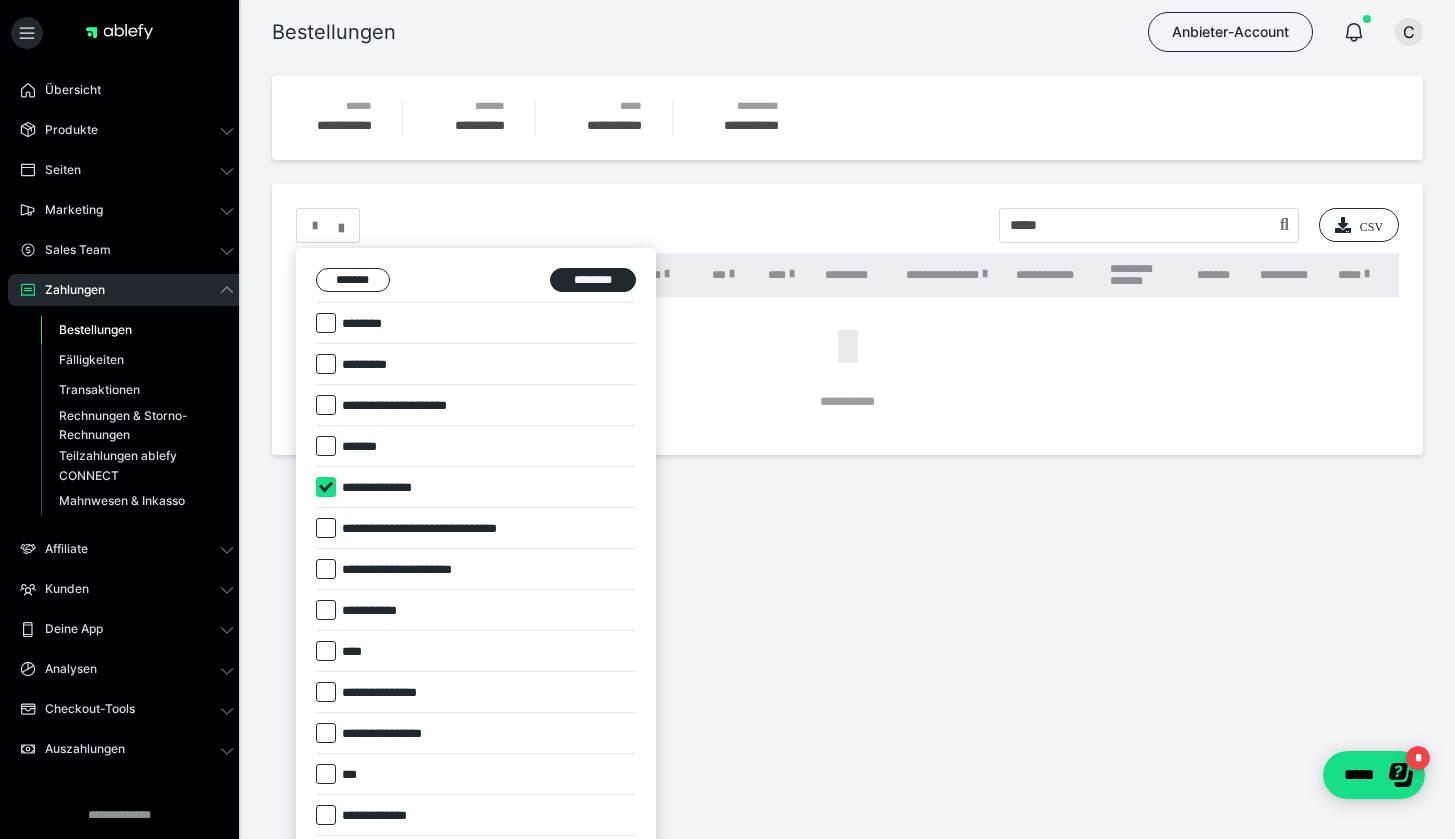 checkbox on "****" 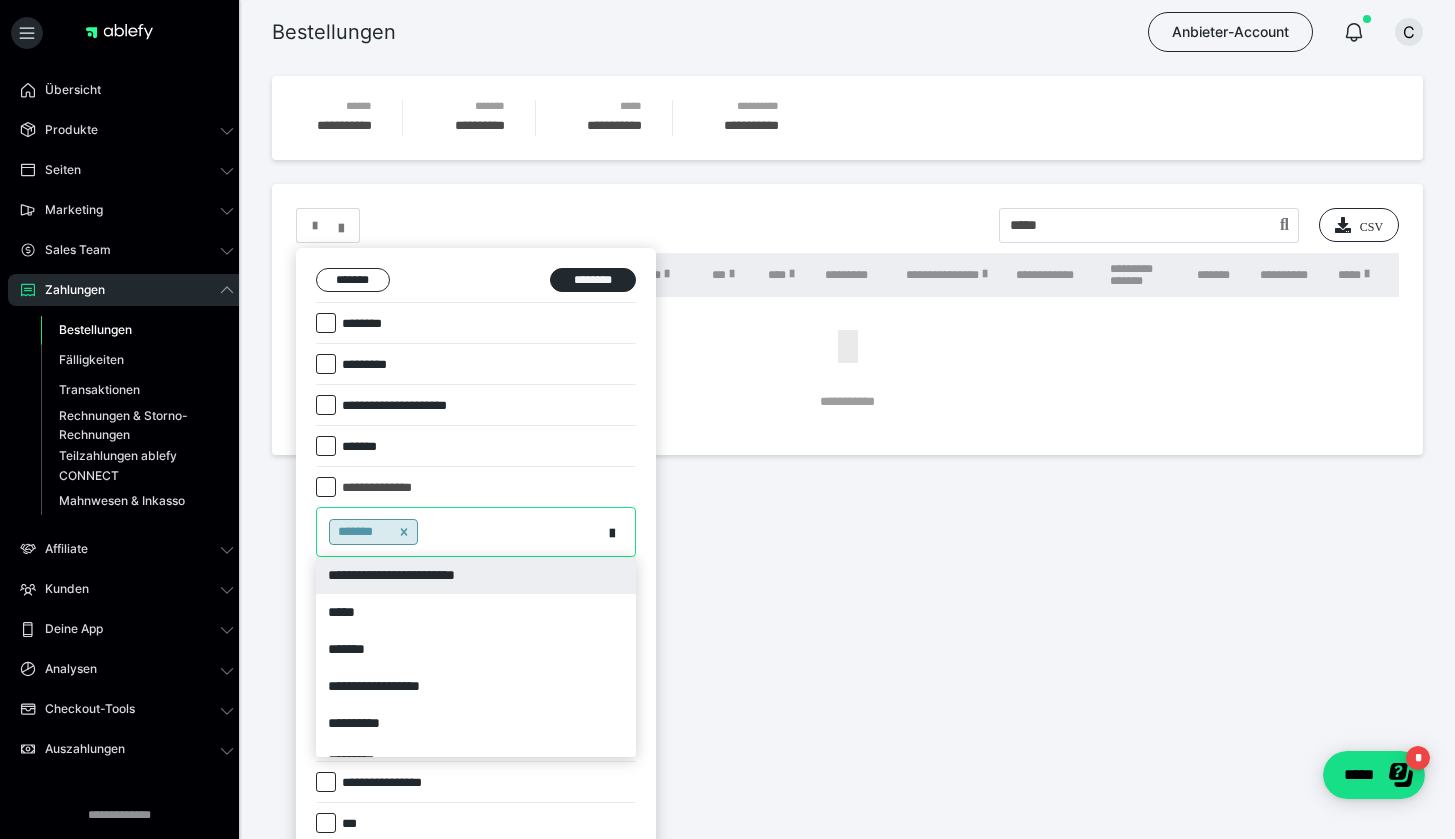 click on "*******" at bounding box center [459, 532] 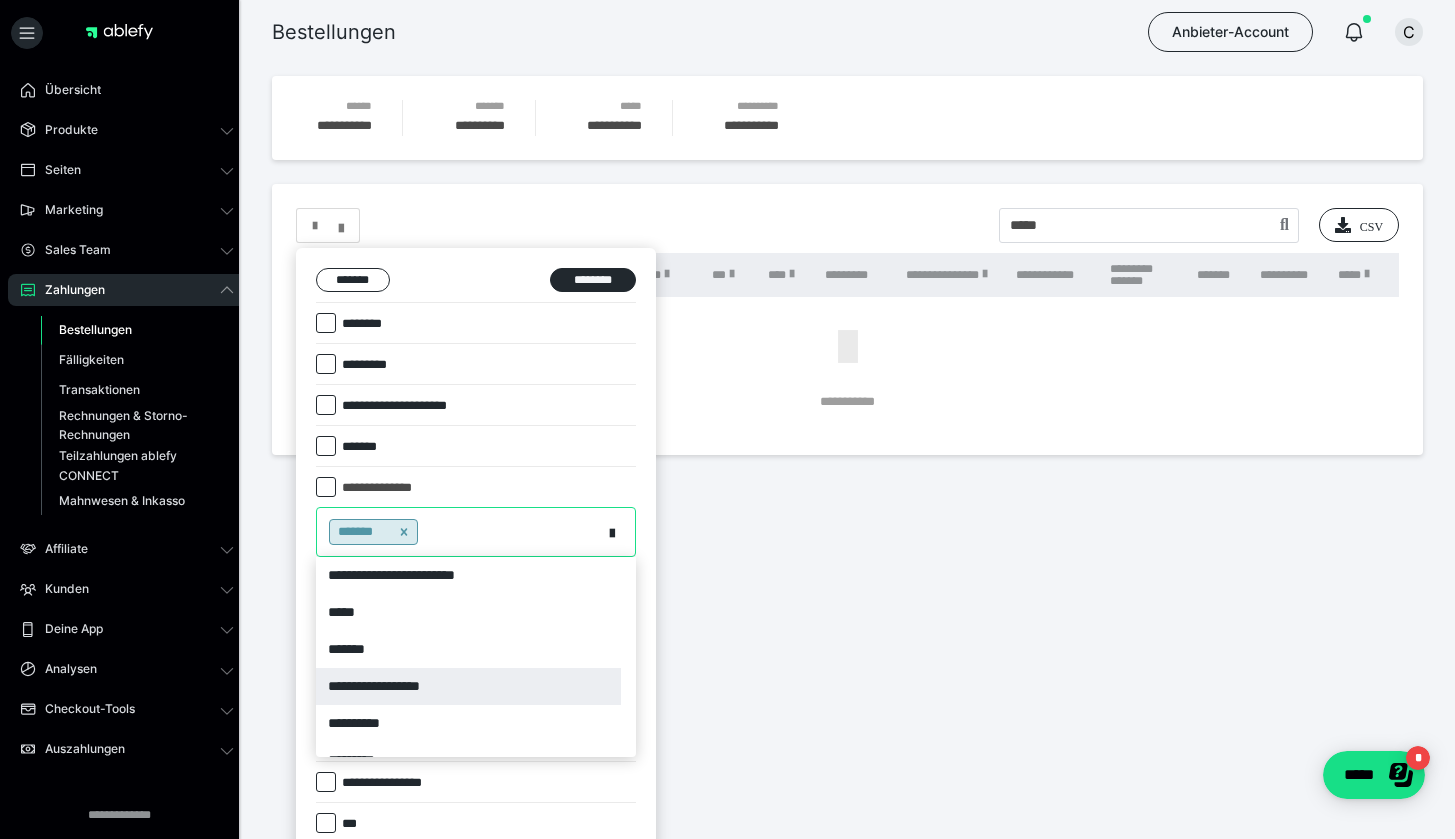 click on "**********" at bounding box center [468, 686] 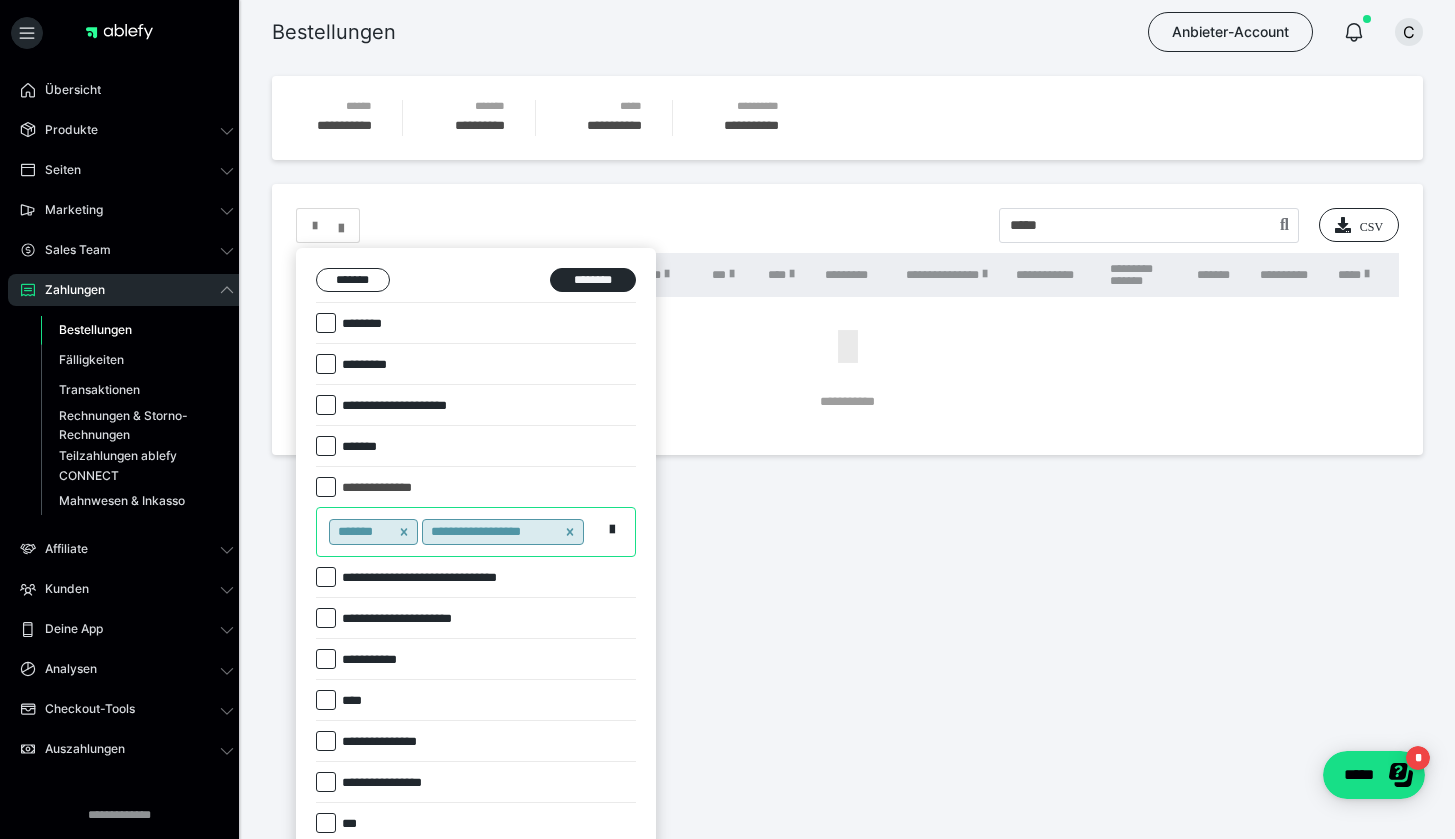 click on "**********" at bounding box center (459, 532) 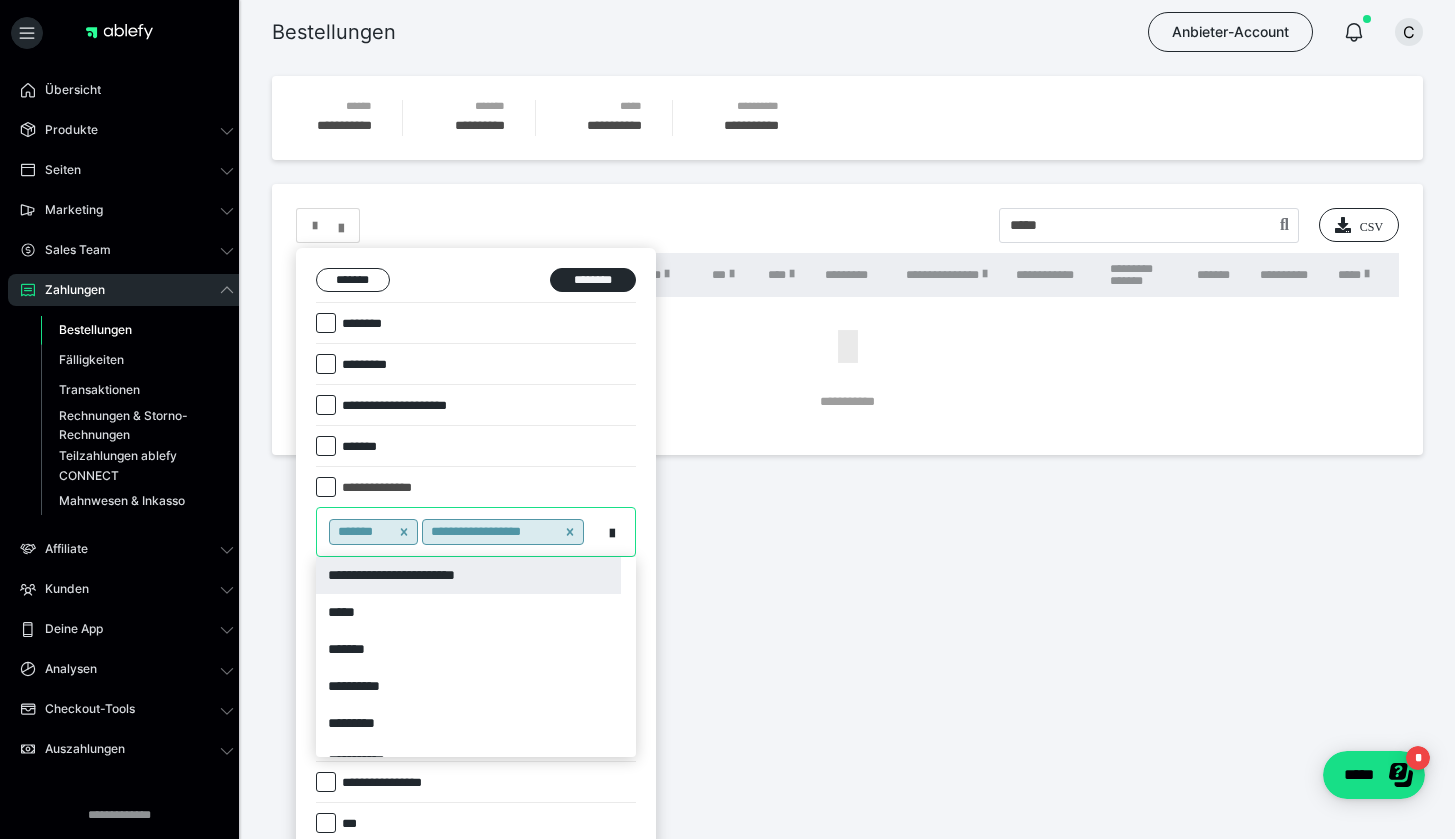click on "**********" at bounding box center (468, 575) 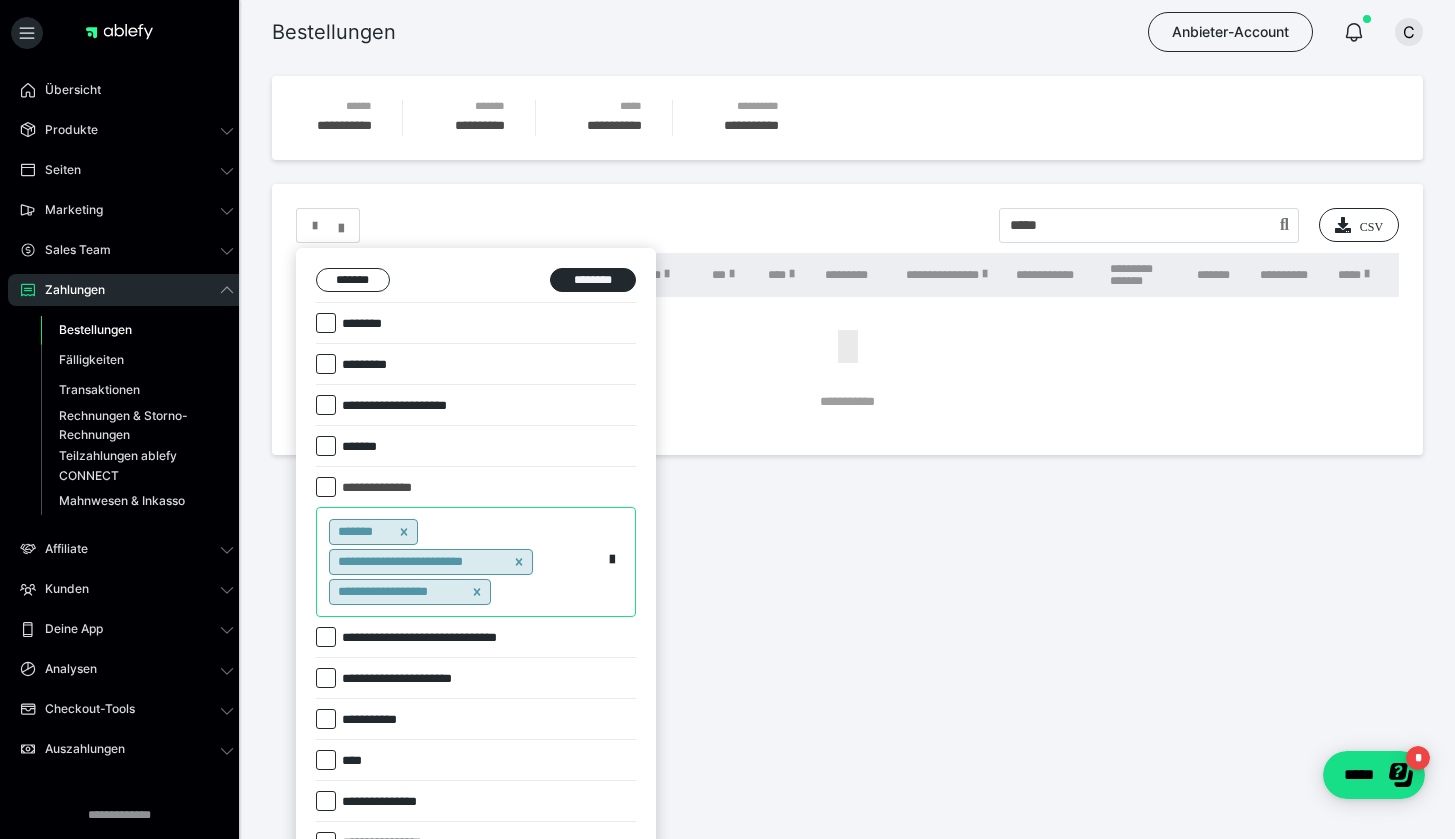 scroll, scrollTop: 490, scrollLeft: 0, axis: vertical 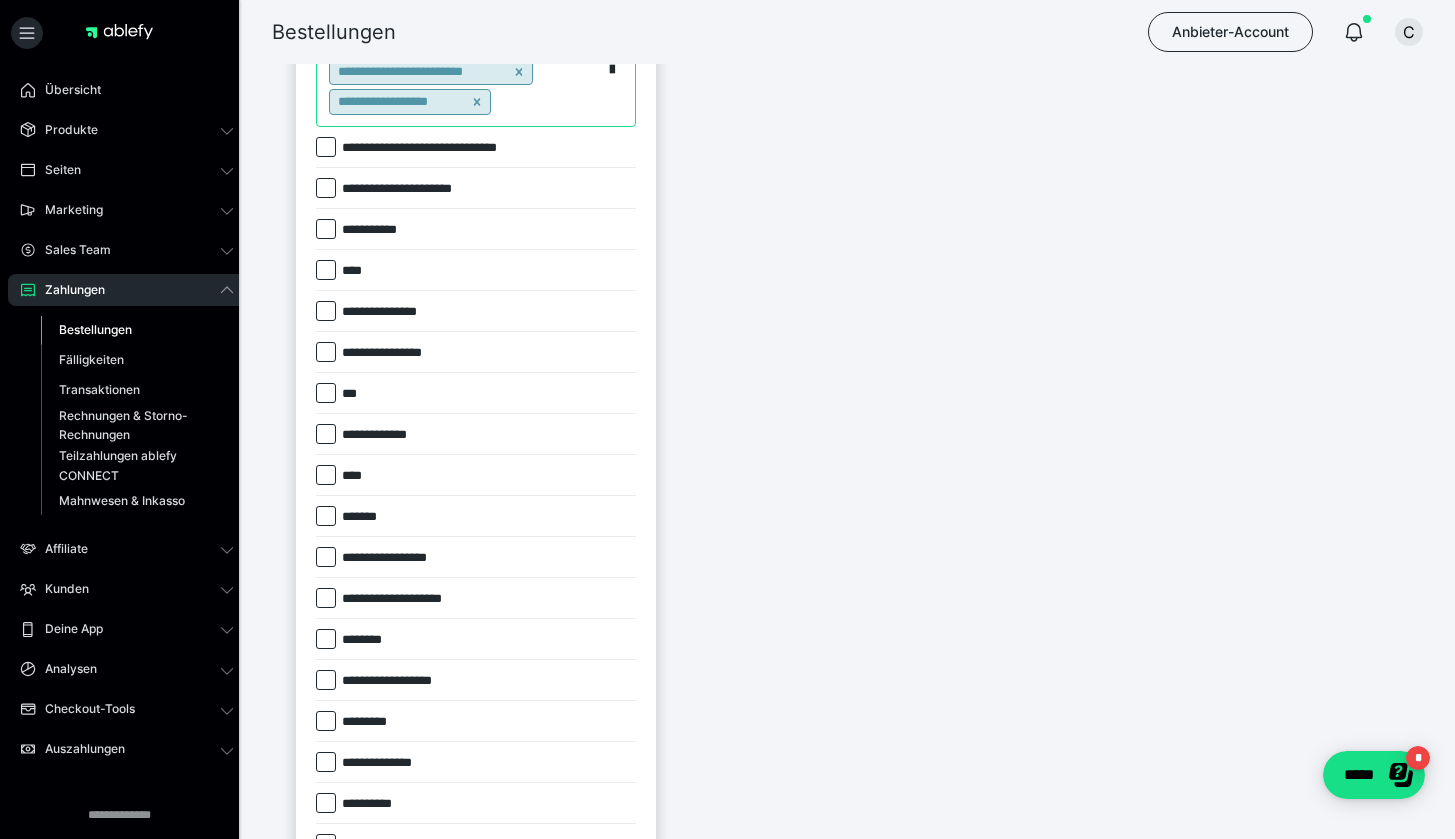 click on "****" at bounding box center (355, 271) 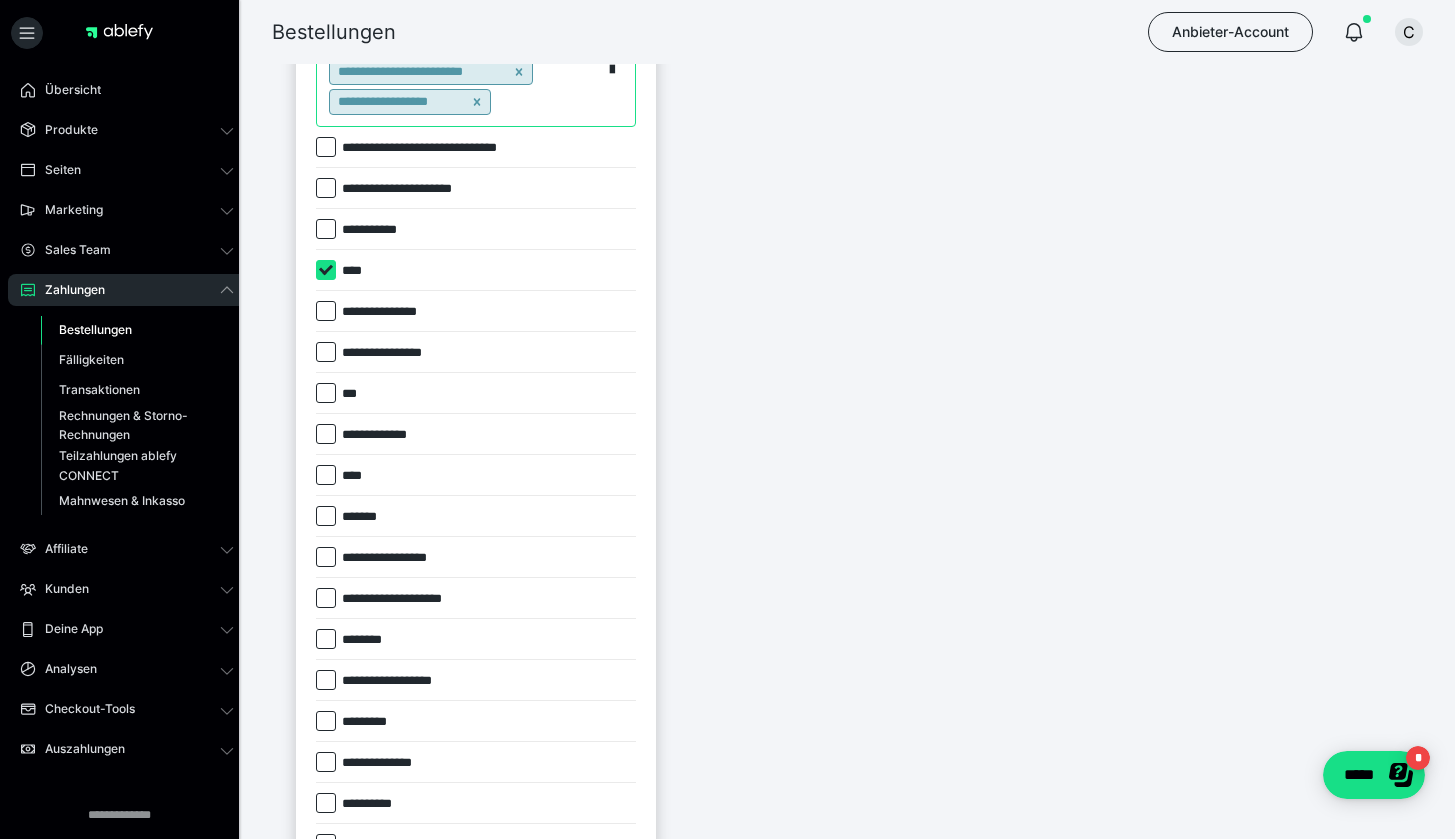 checkbox on "****" 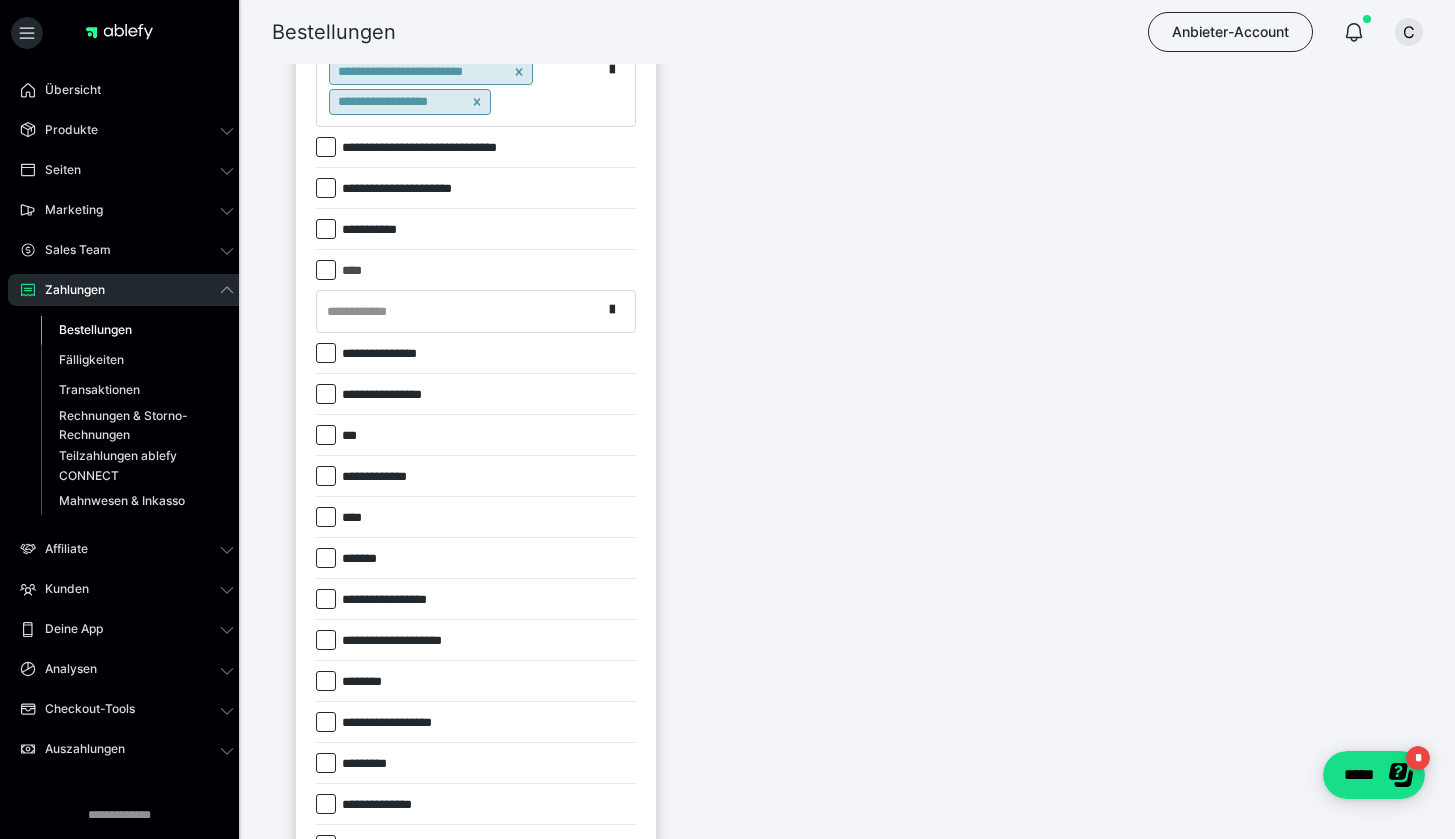 click on "**********" at bounding box center (366, 312) 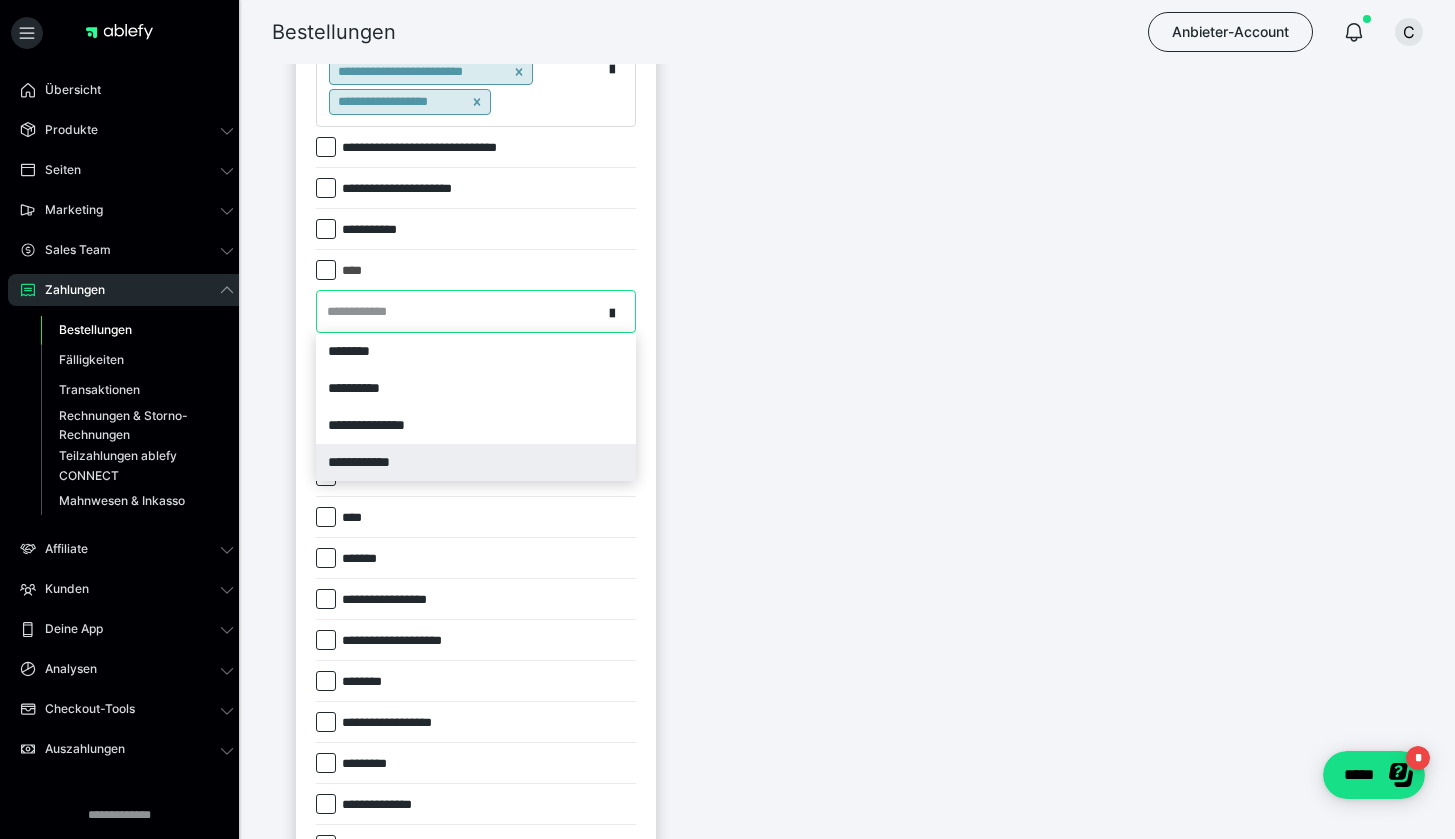 click on "**********" at bounding box center [476, 462] 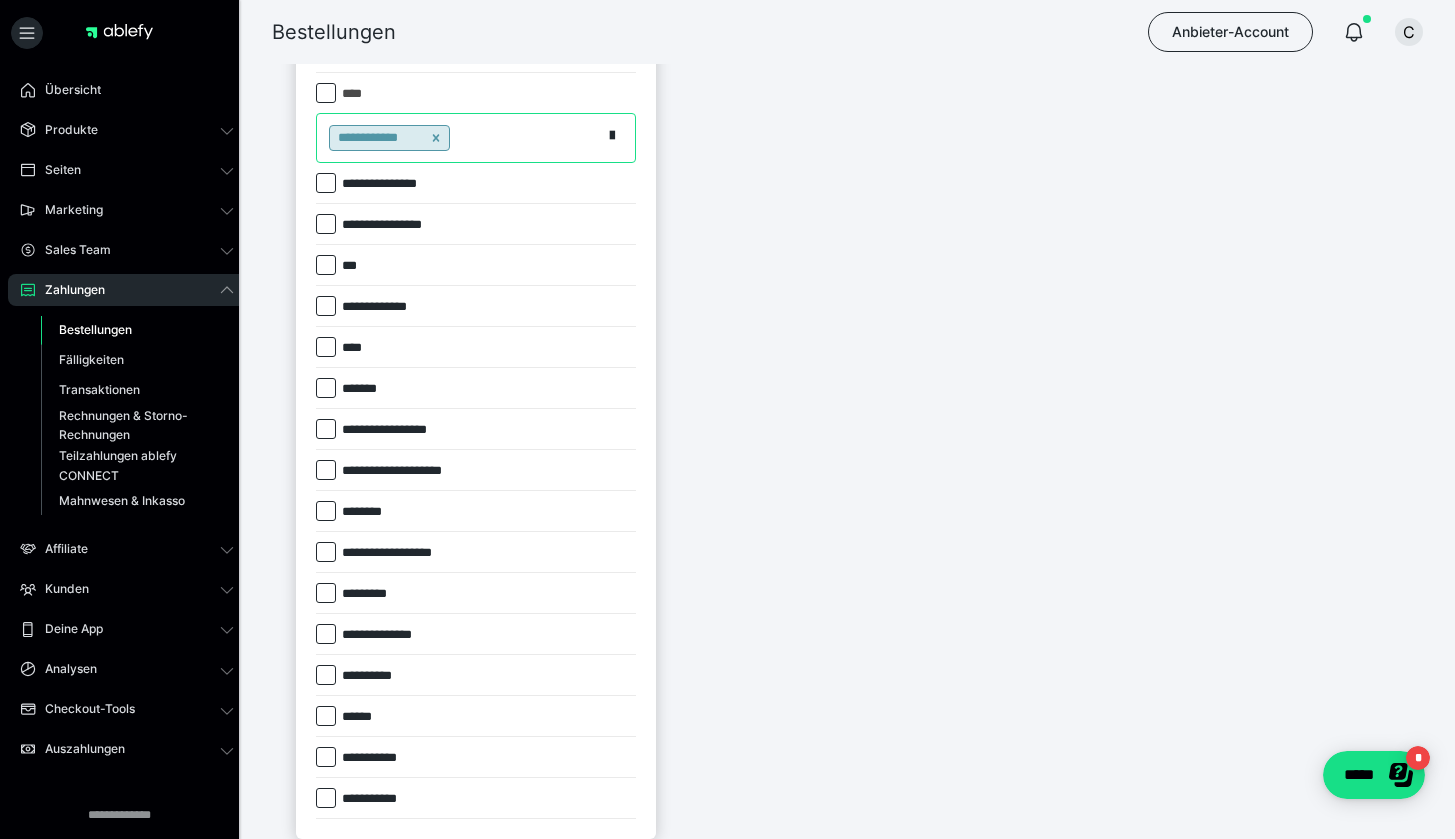 scroll, scrollTop: 0, scrollLeft: 0, axis: both 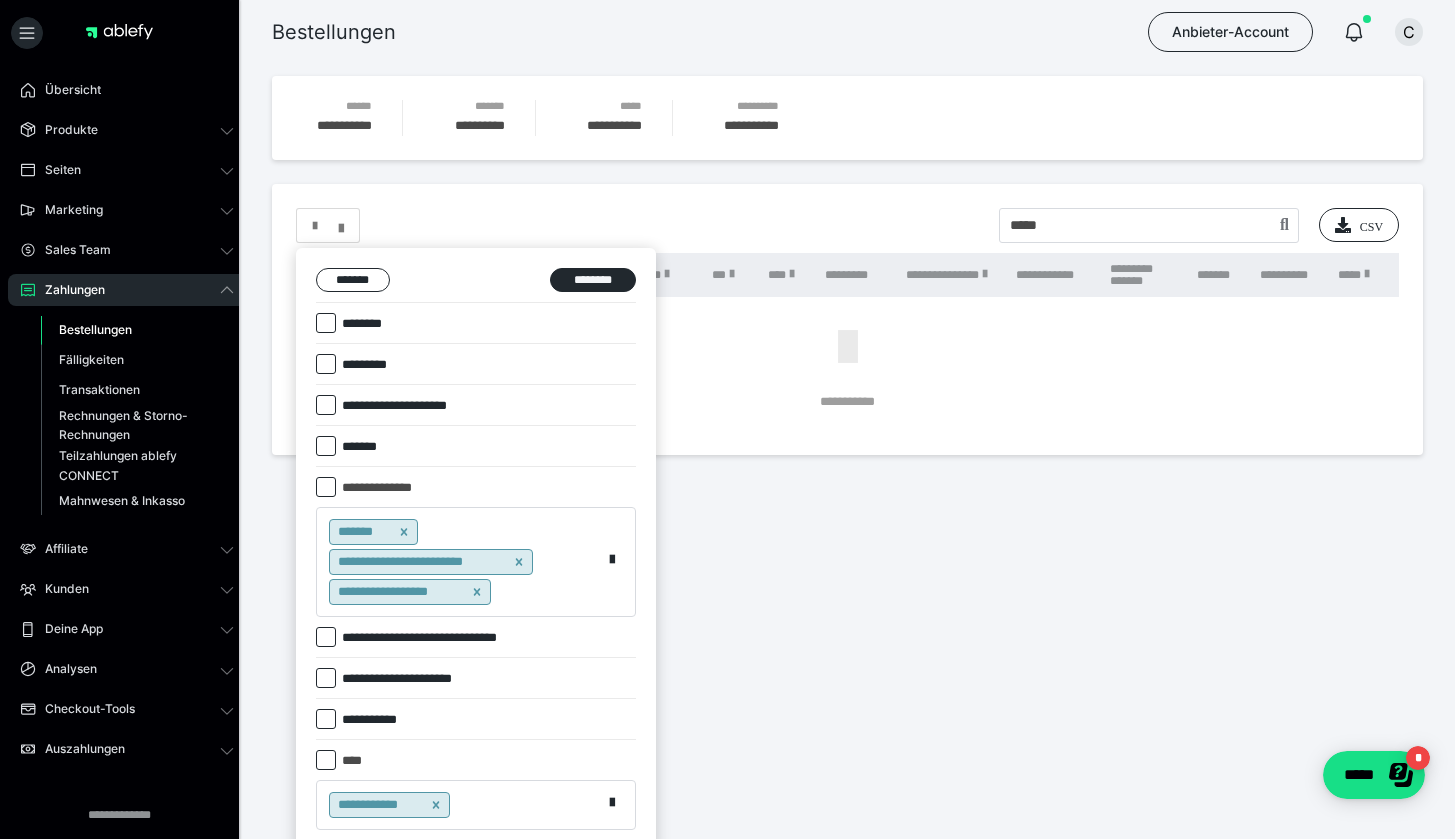 click on "******* ********" at bounding box center (476, 285) 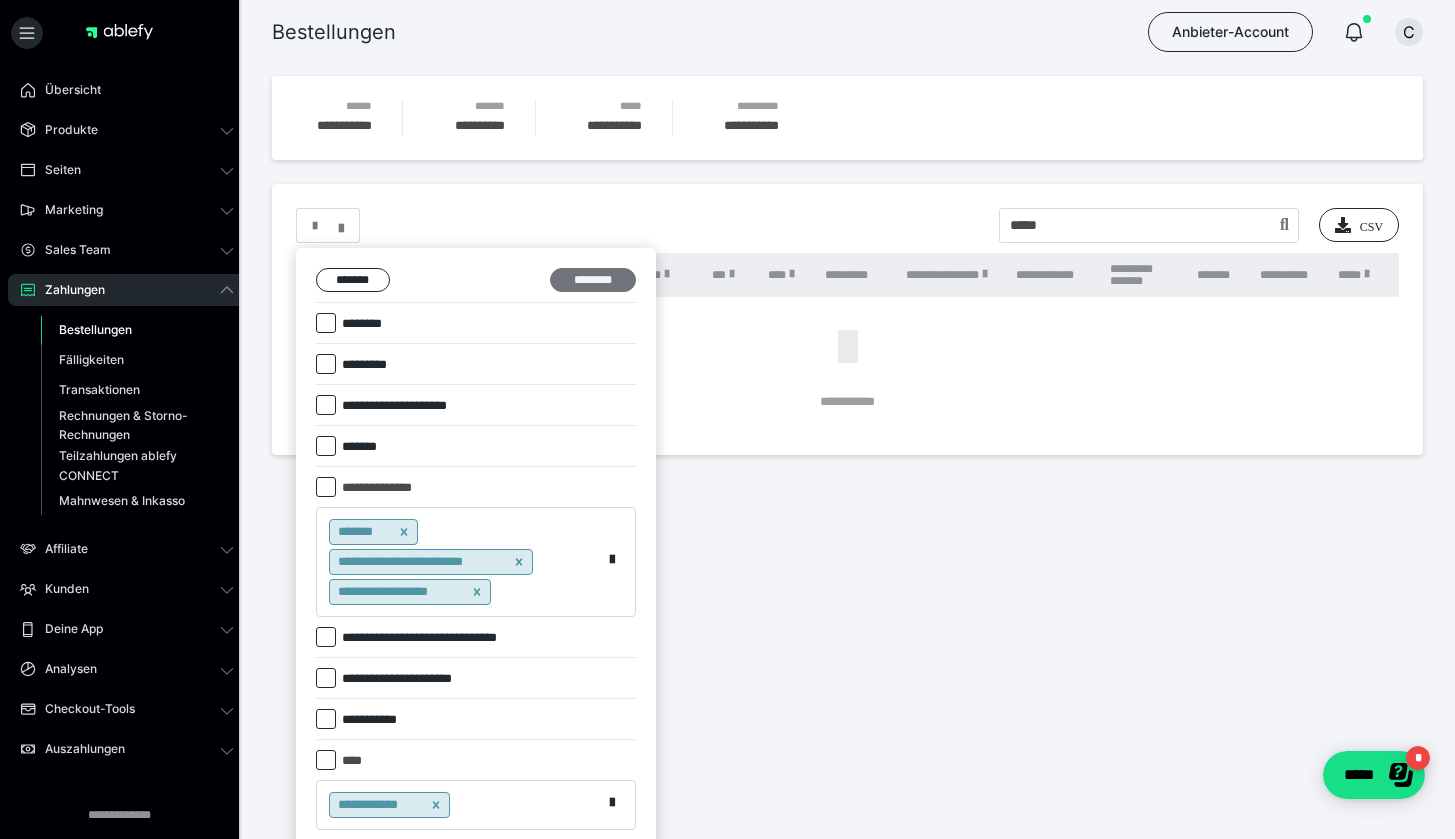 click on "********" at bounding box center [593, 280] 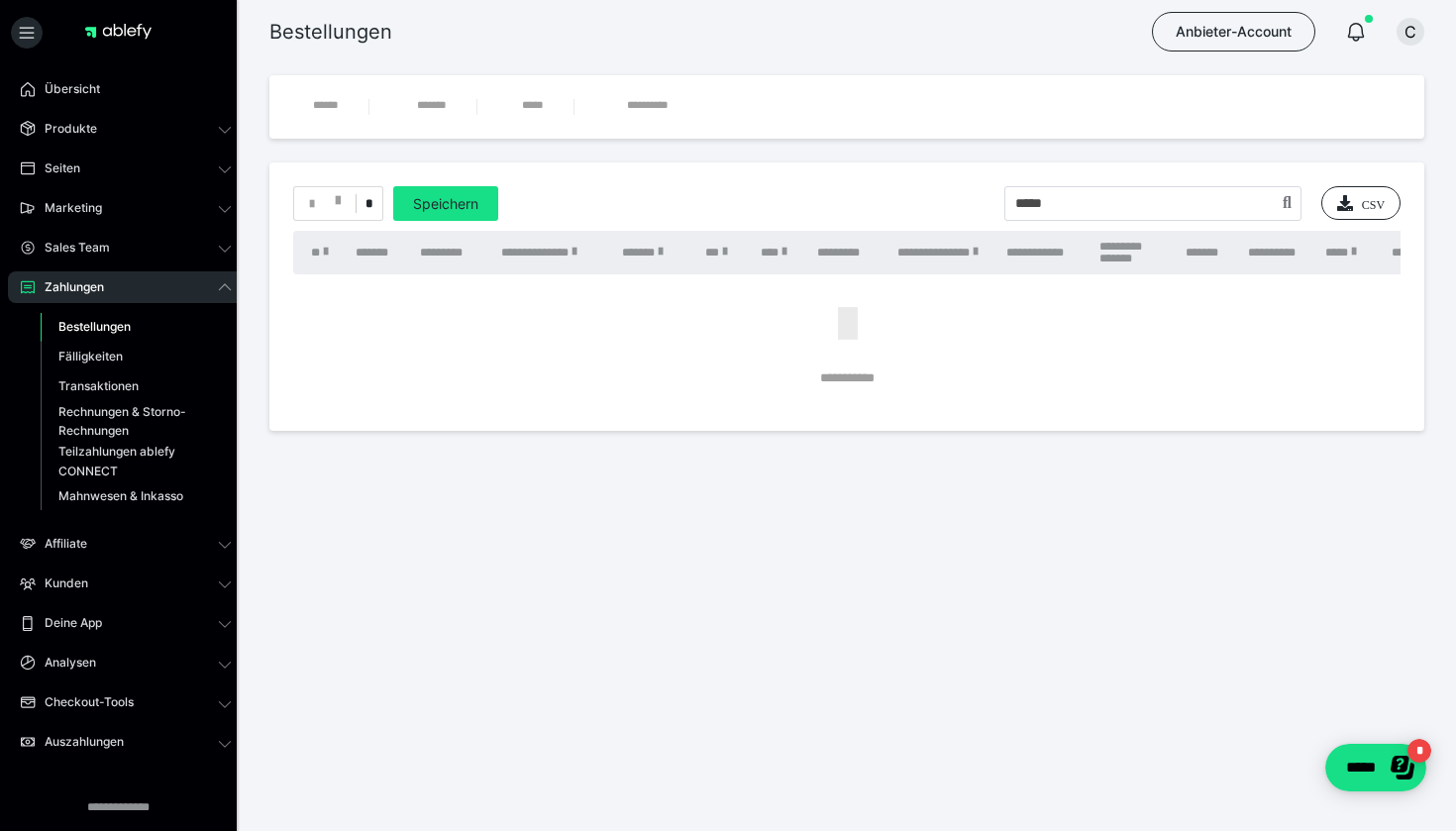 drag, startPoint x: 1112, startPoint y: 229, endPoint x: 1104, endPoint y: 215, distance: 16.124515 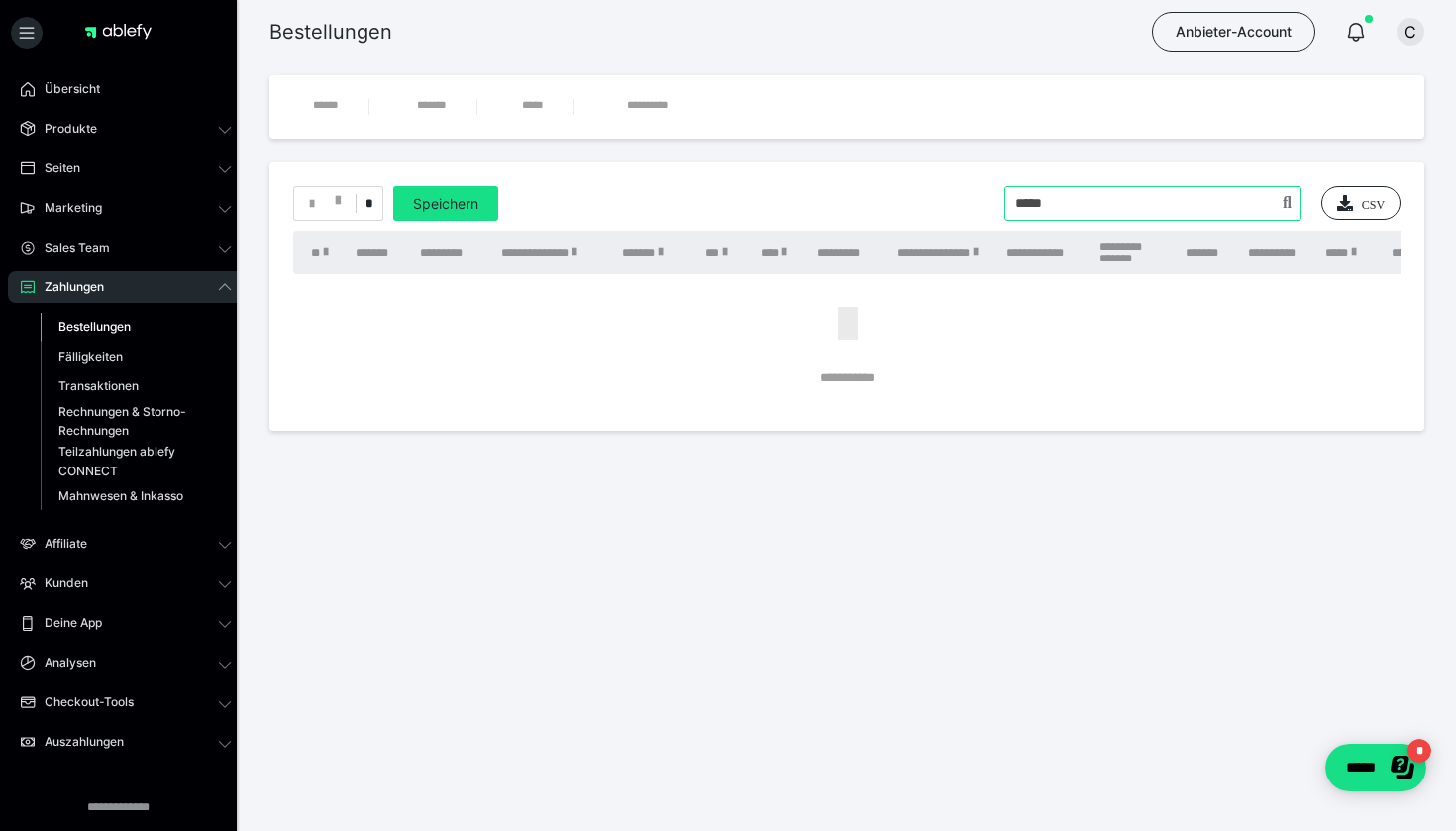 drag, startPoint x: 1100, startPoint y: 209, endPoint x: 565, endPoint y: 188, distance: 535.412 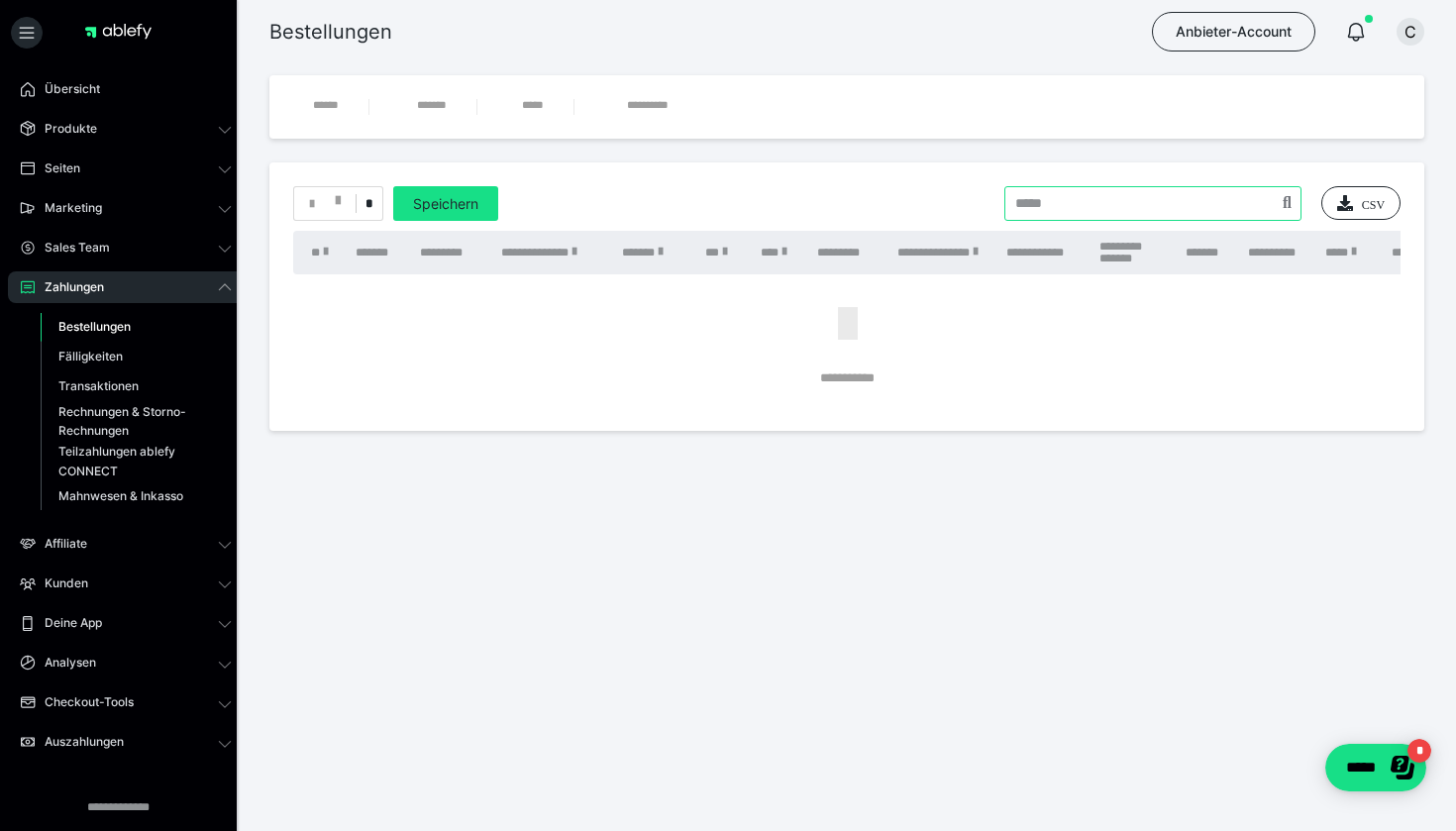 type 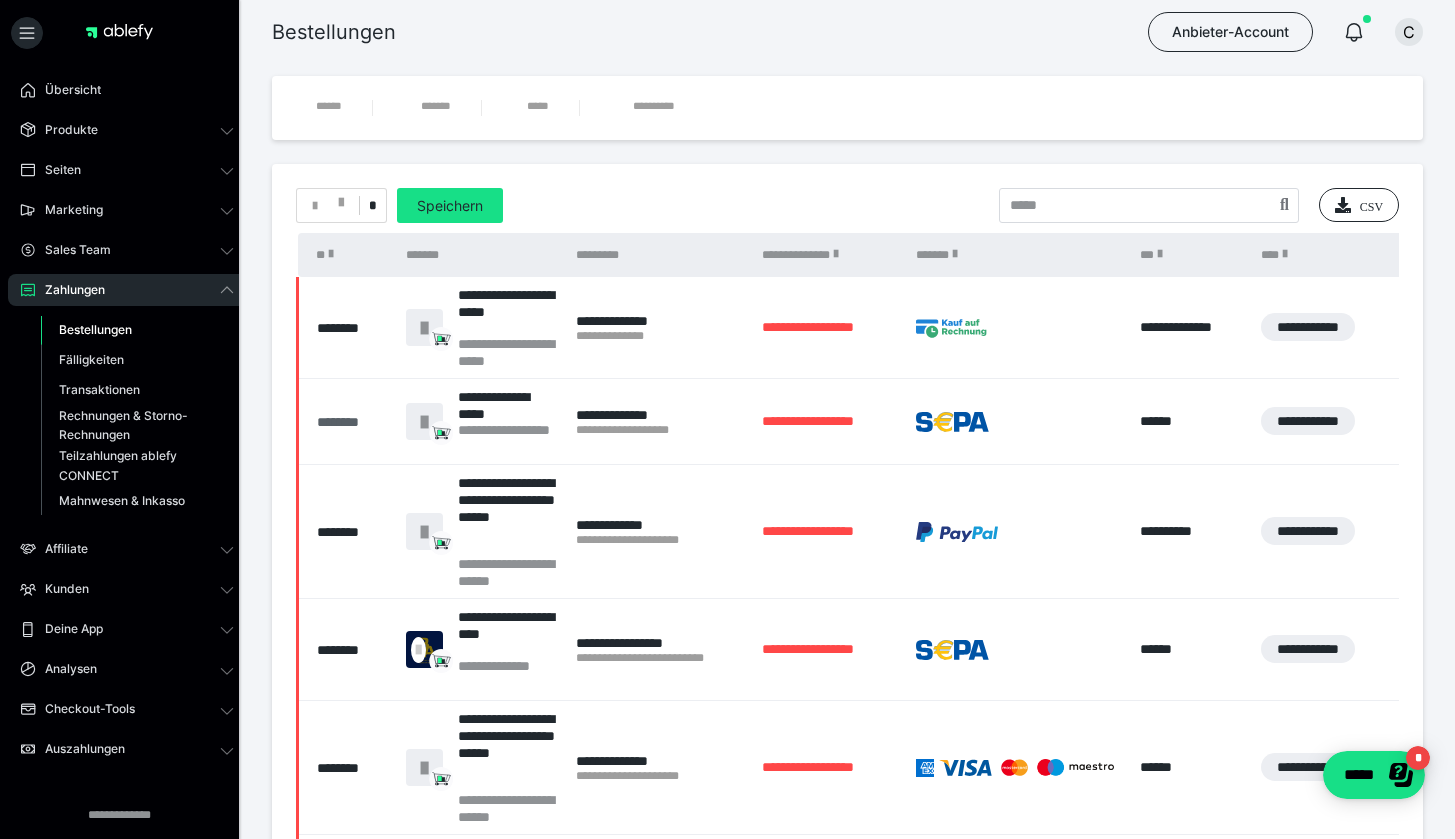 click on "********" at bounding box center (351, 422) 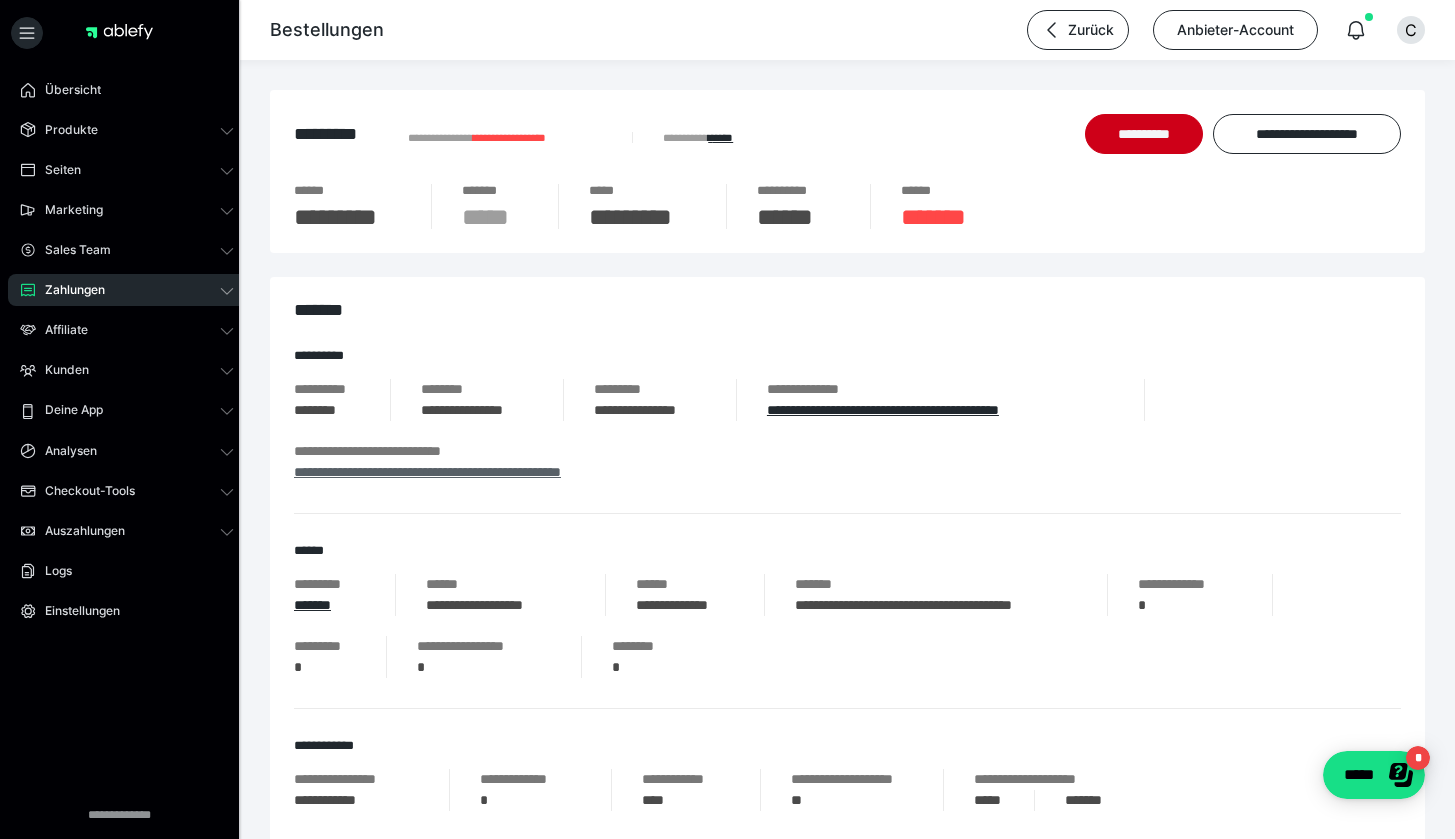 click on "**********" at bounding box center [427, 472] 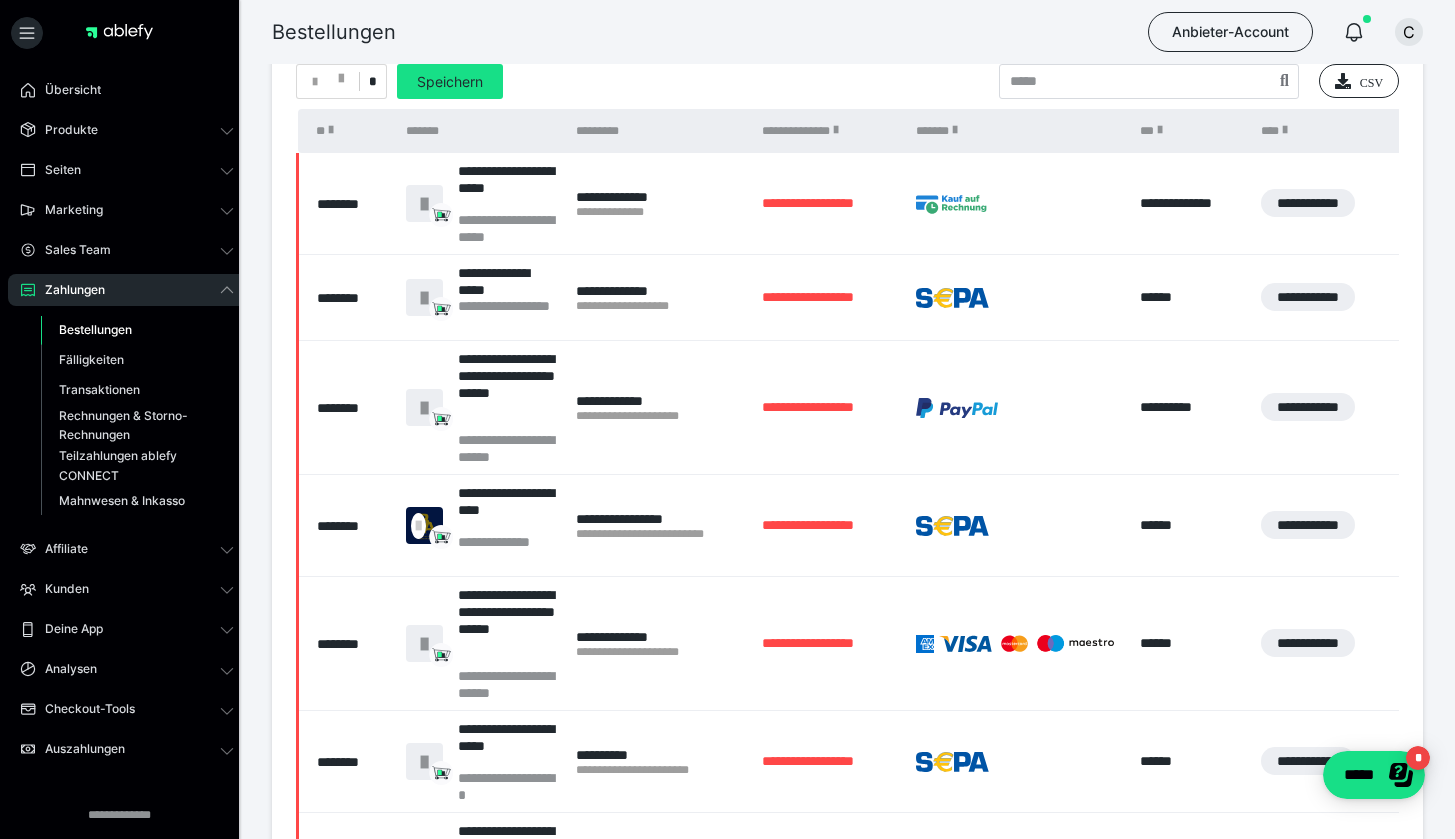 scroll, scrollTop: 414, scrollLeft: 0, axis: vertical 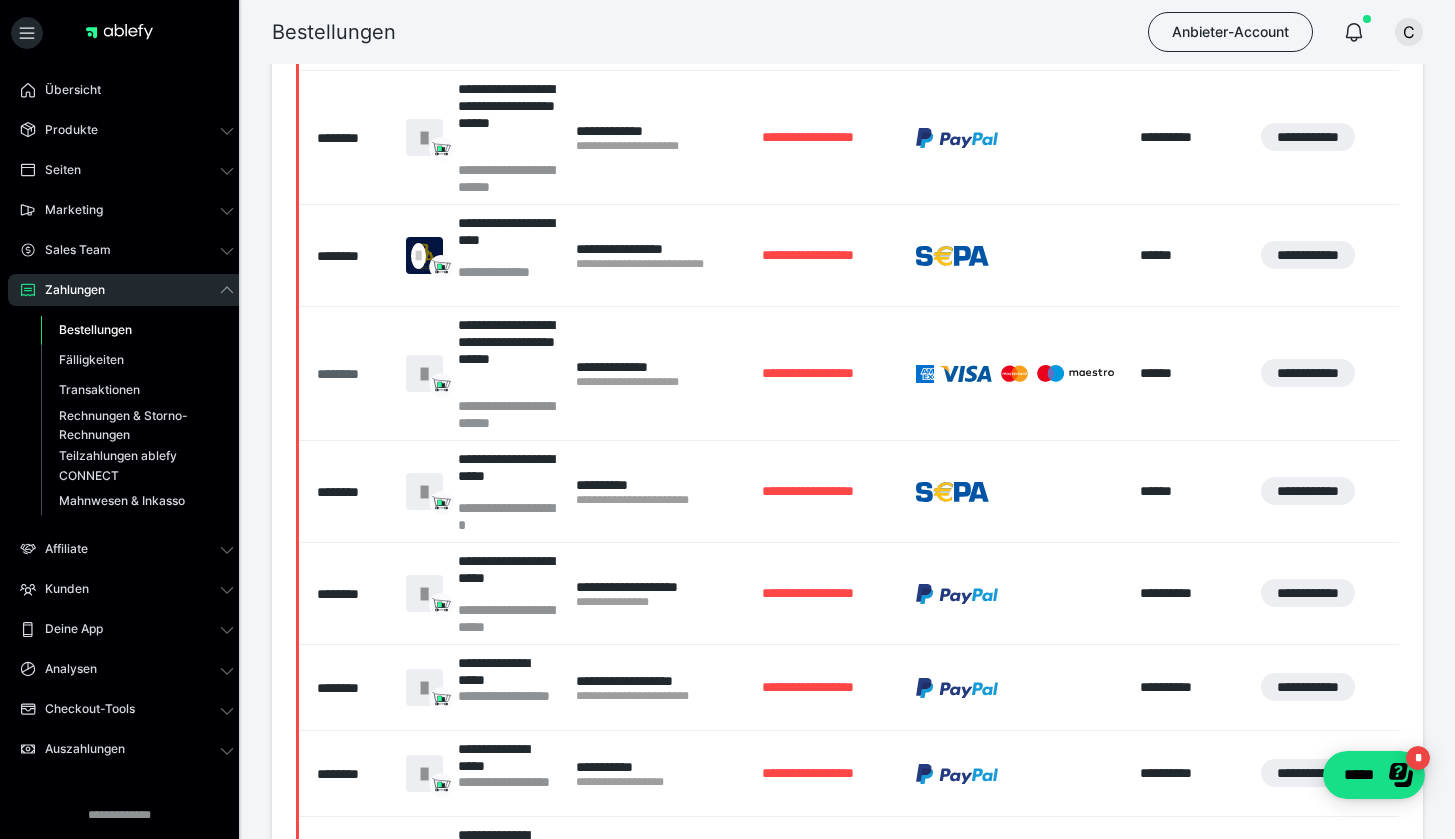 click on "********" at bounding box center (351, 374) 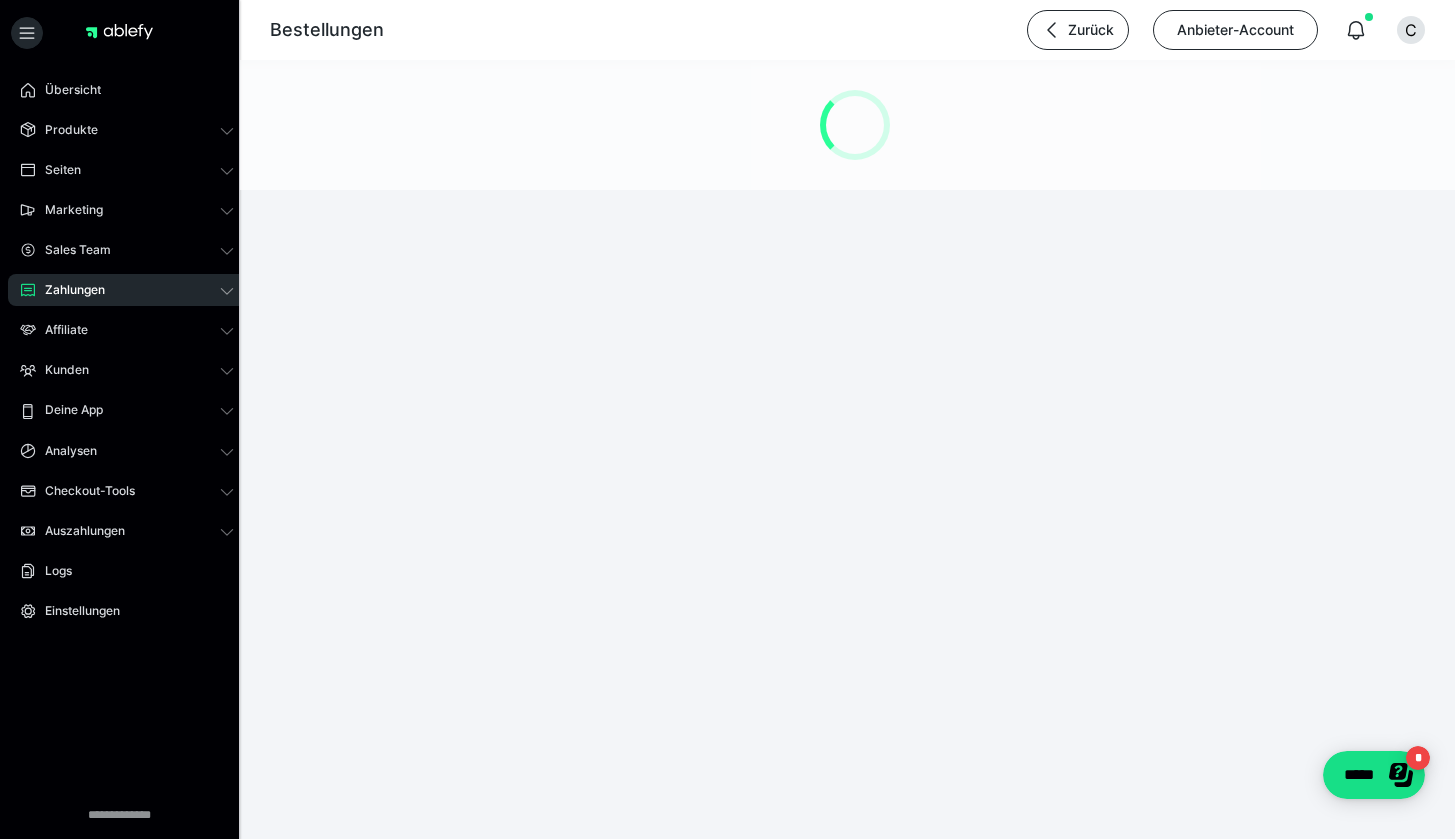 scroll, scrollTop: 0, scrollLeft: 0, axis: both 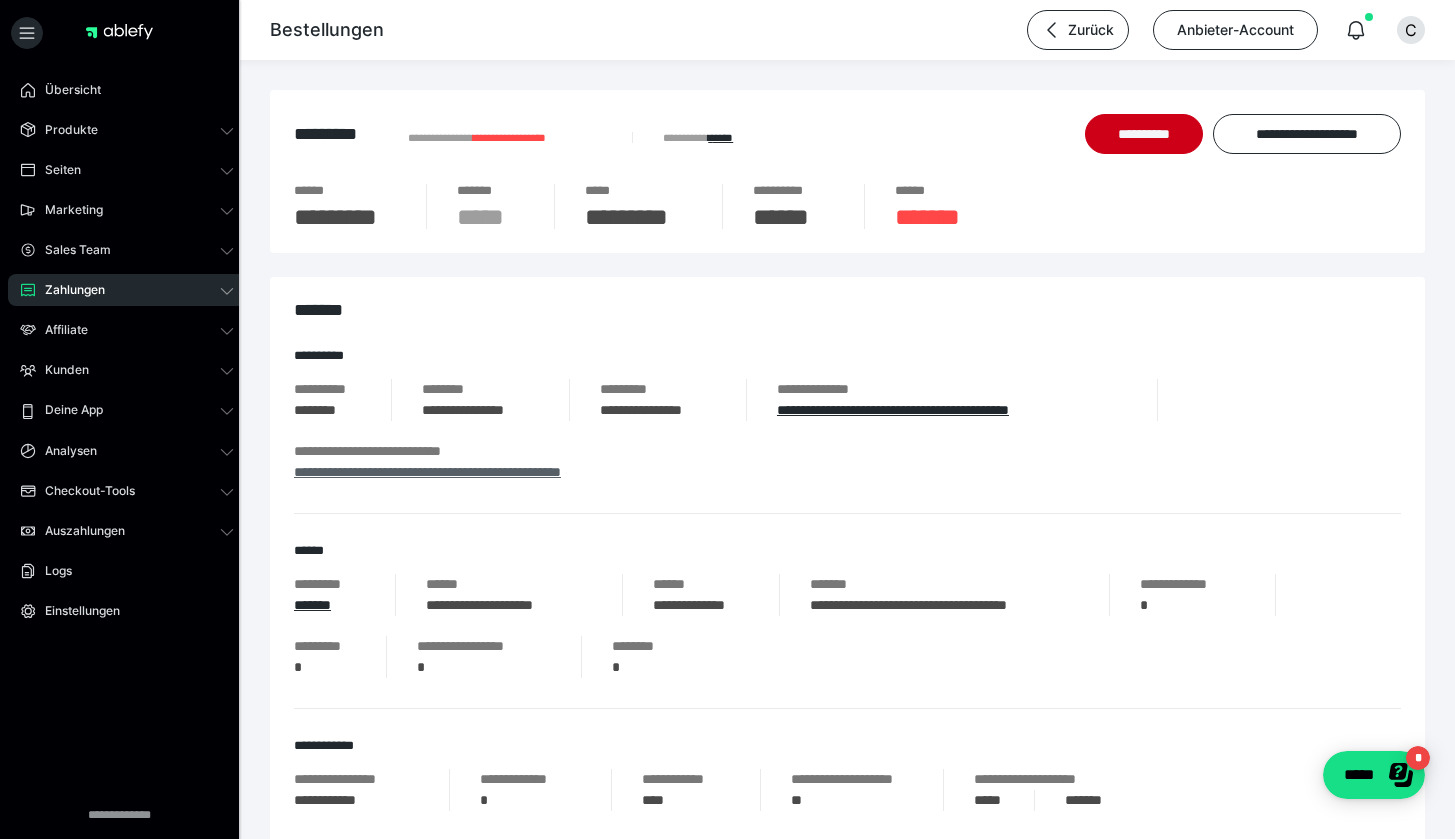 click on "**********" at bounding box center [427, 472] 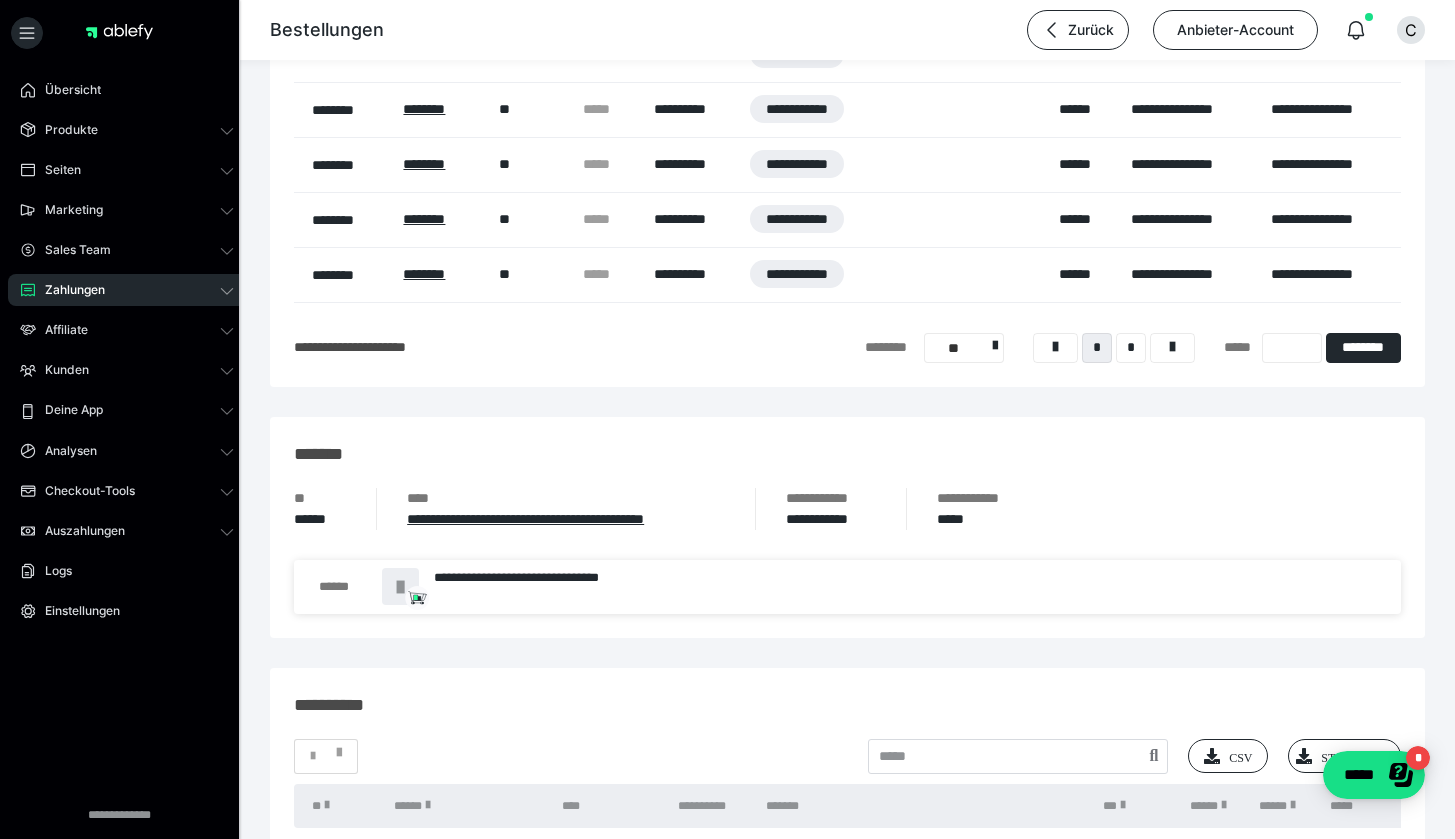 scroll, scrollTop: 2397, scrollLeft: 0, axis: vertical 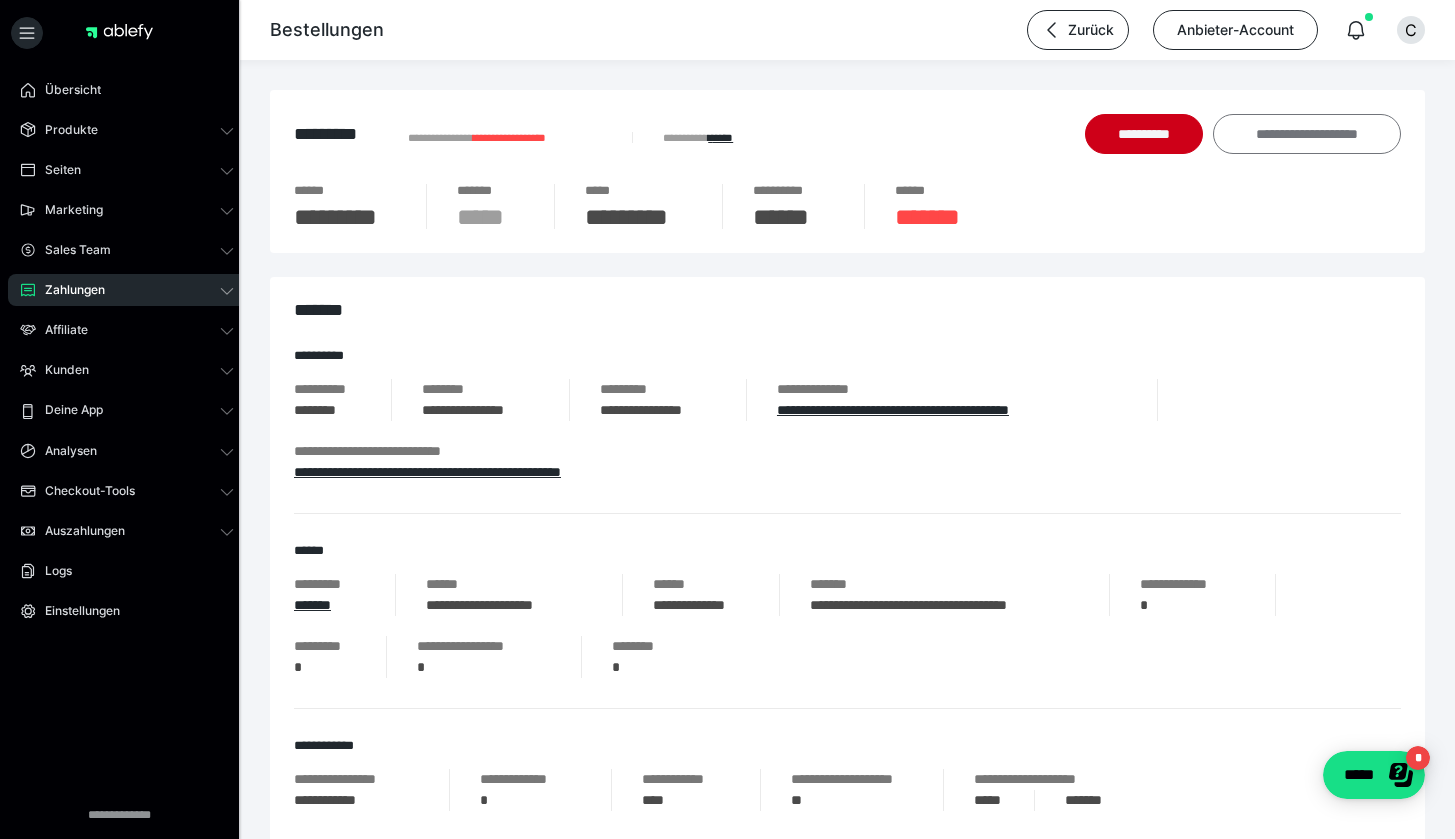 click on "**********" at bounding box center [1307, 134] 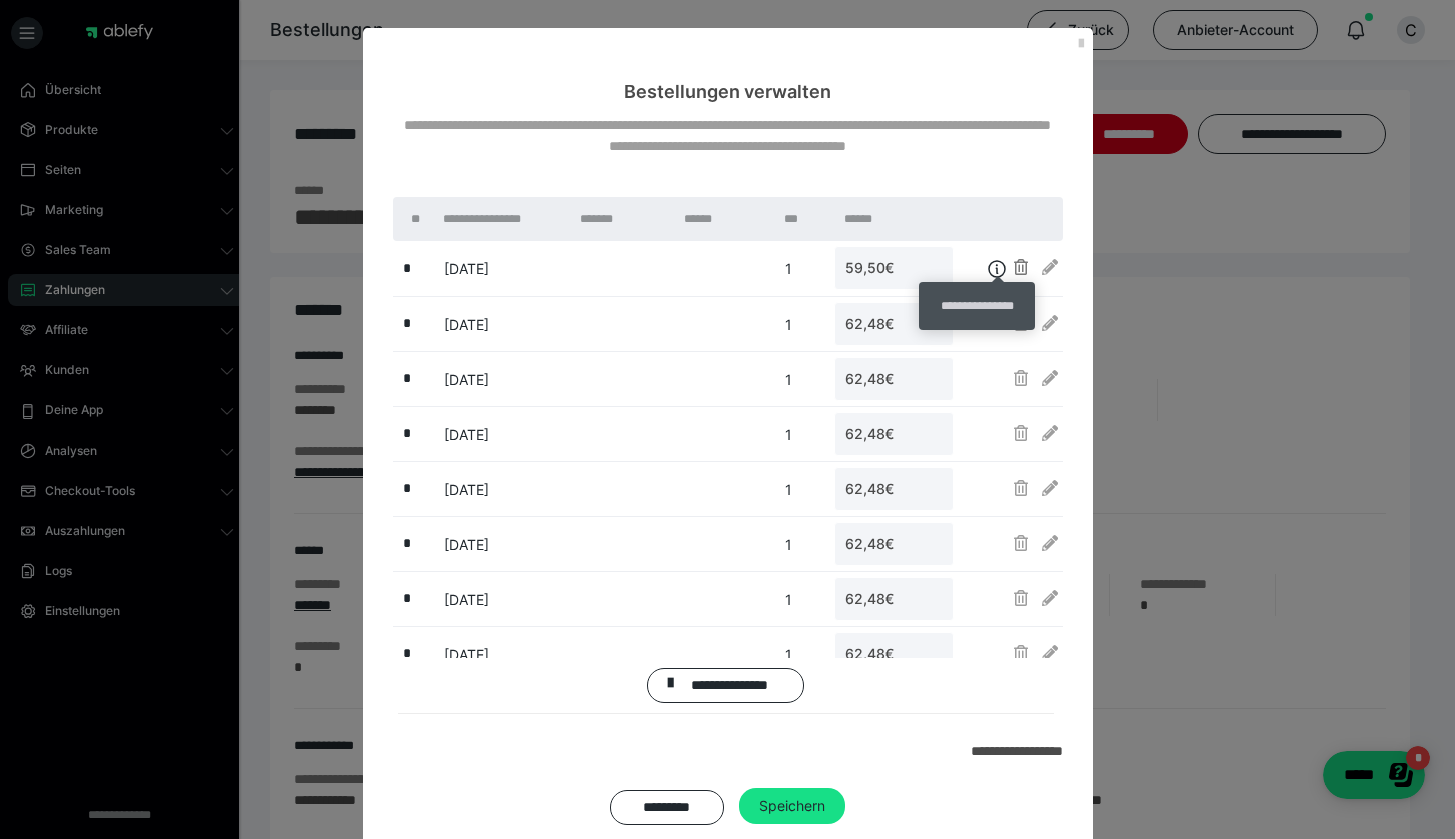 click at bounding box center (1021, 267) 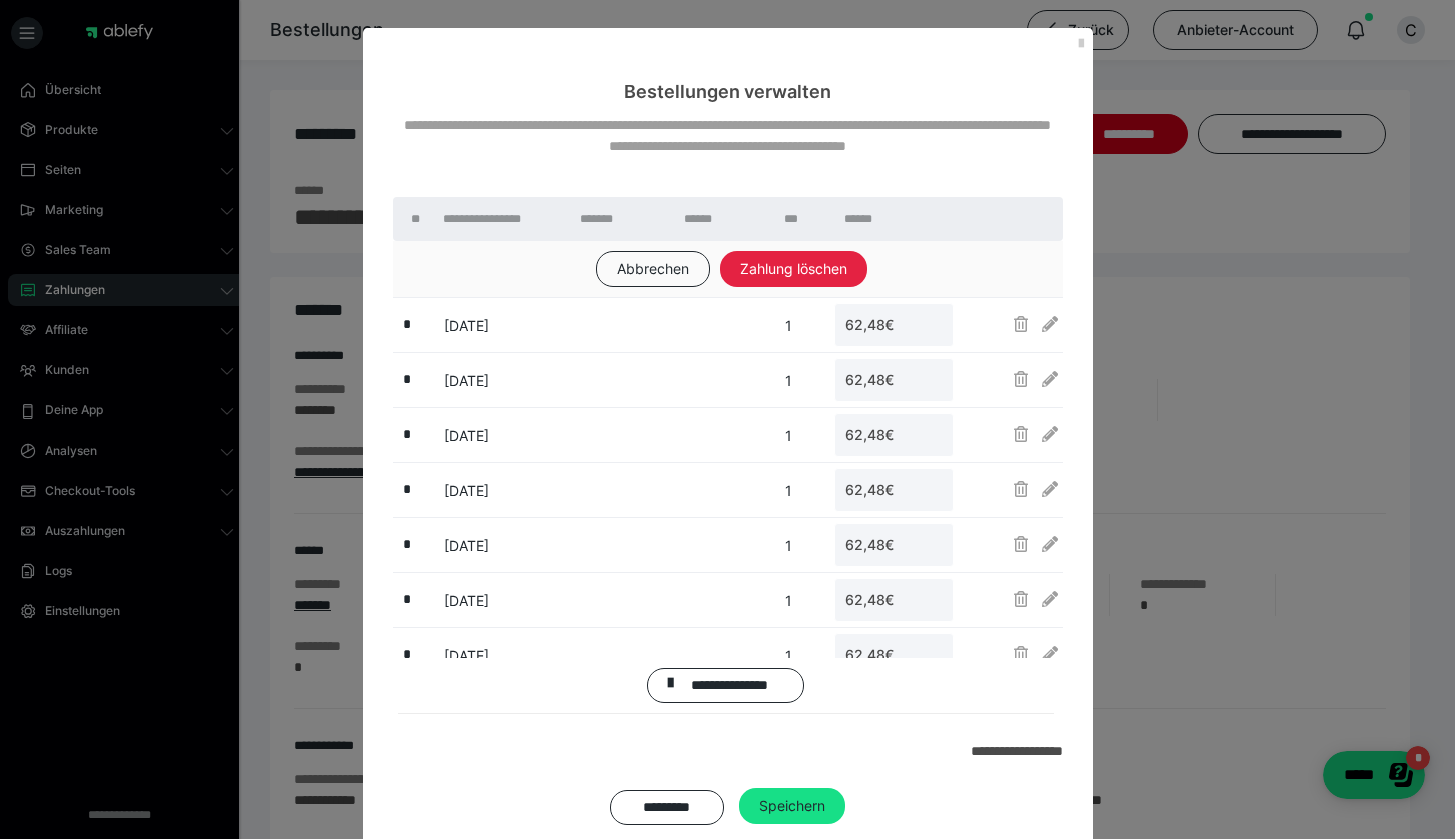 click on "Abbrechen Zahlung löschen" at bounding box center [732, 269] 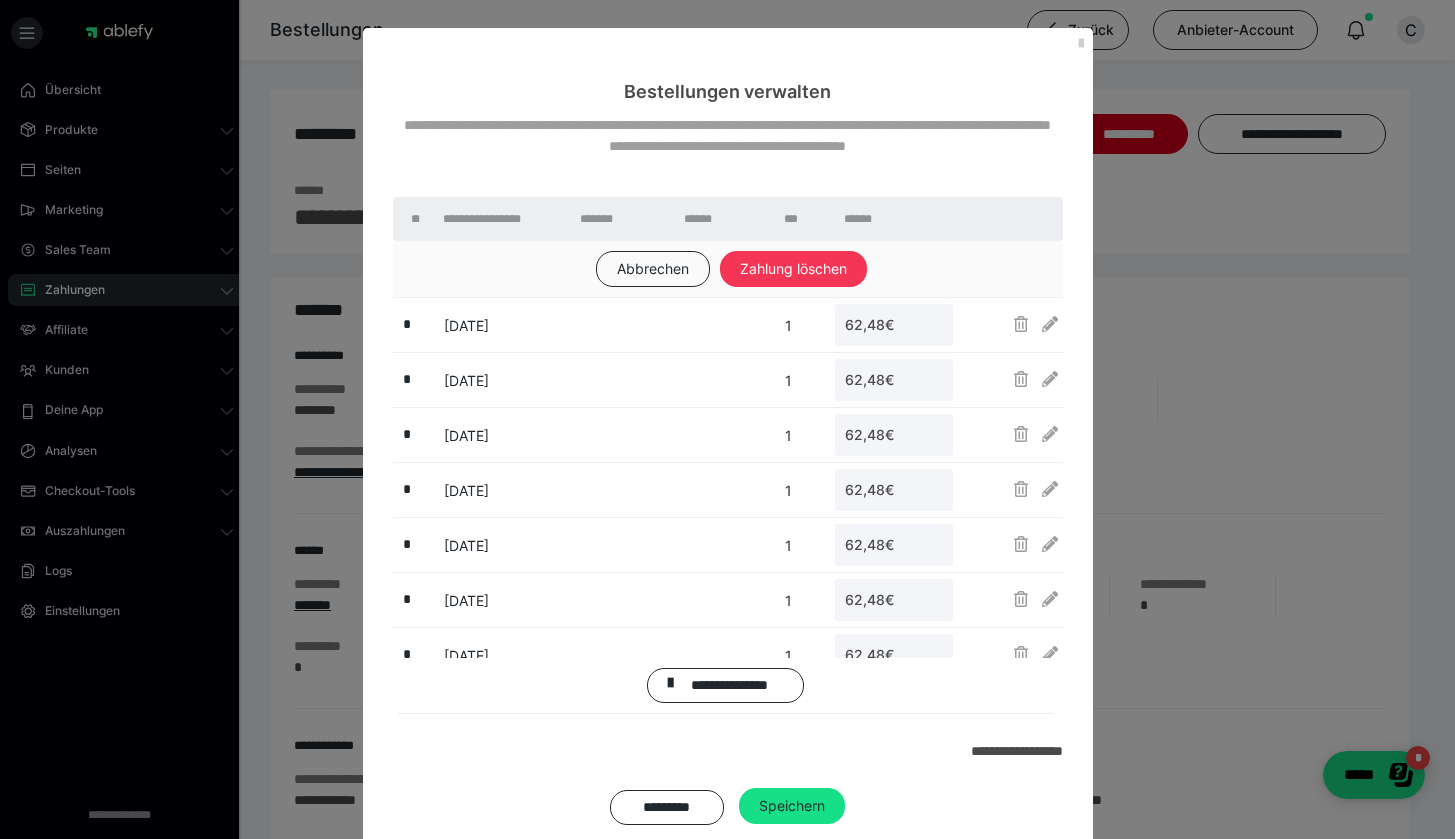 click on "Zahlung löschen" at bounding box center [793, 269] 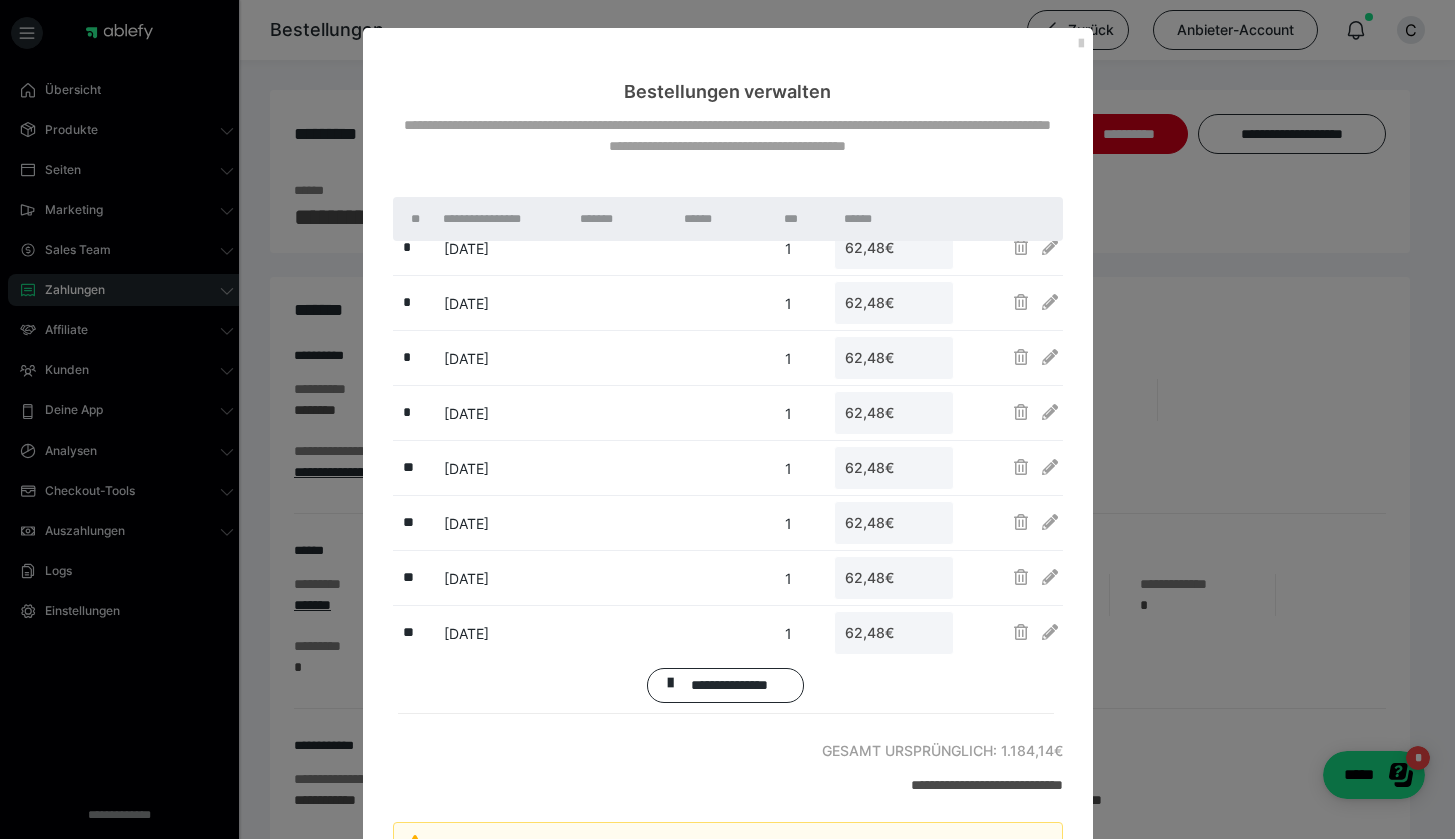 scroll, scrollTop: 574, scrollLeft: 0, axis: vertical 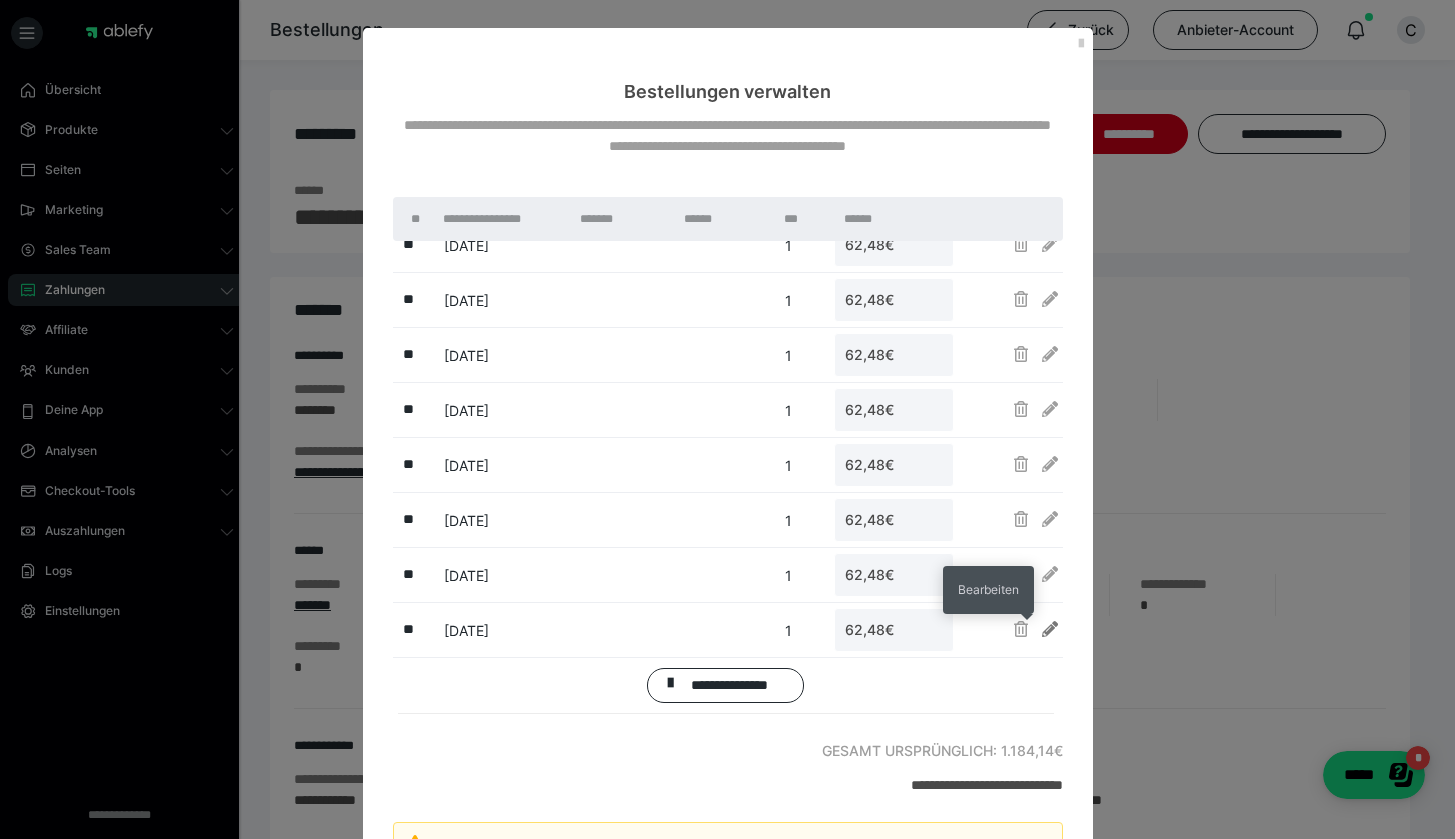 click at bounding box center (1050, 629) 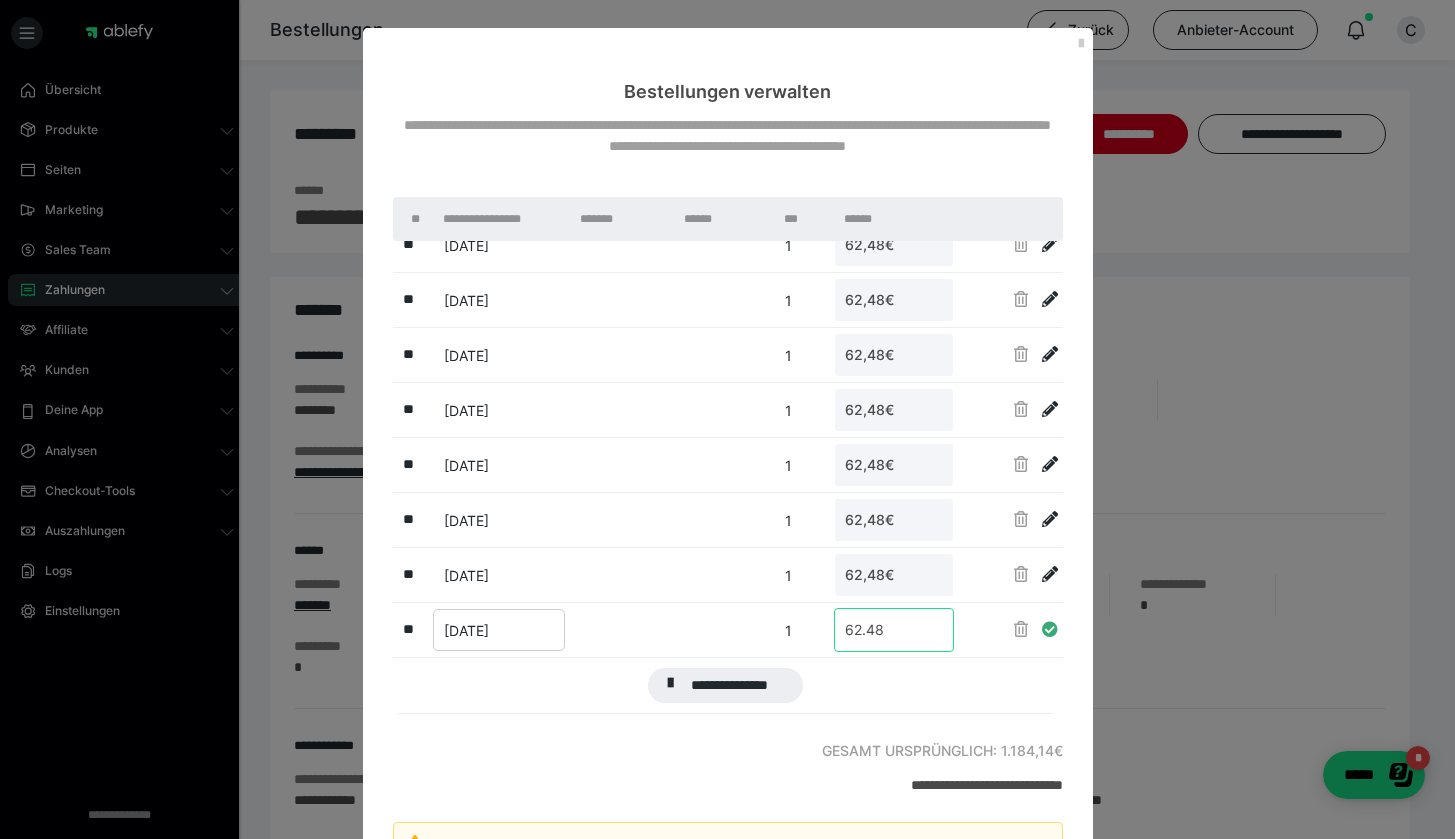 drag, startPoint x: 909, startPoint y: 636, endPoint x: 668, endPoint y: 614, distance: 242.00206 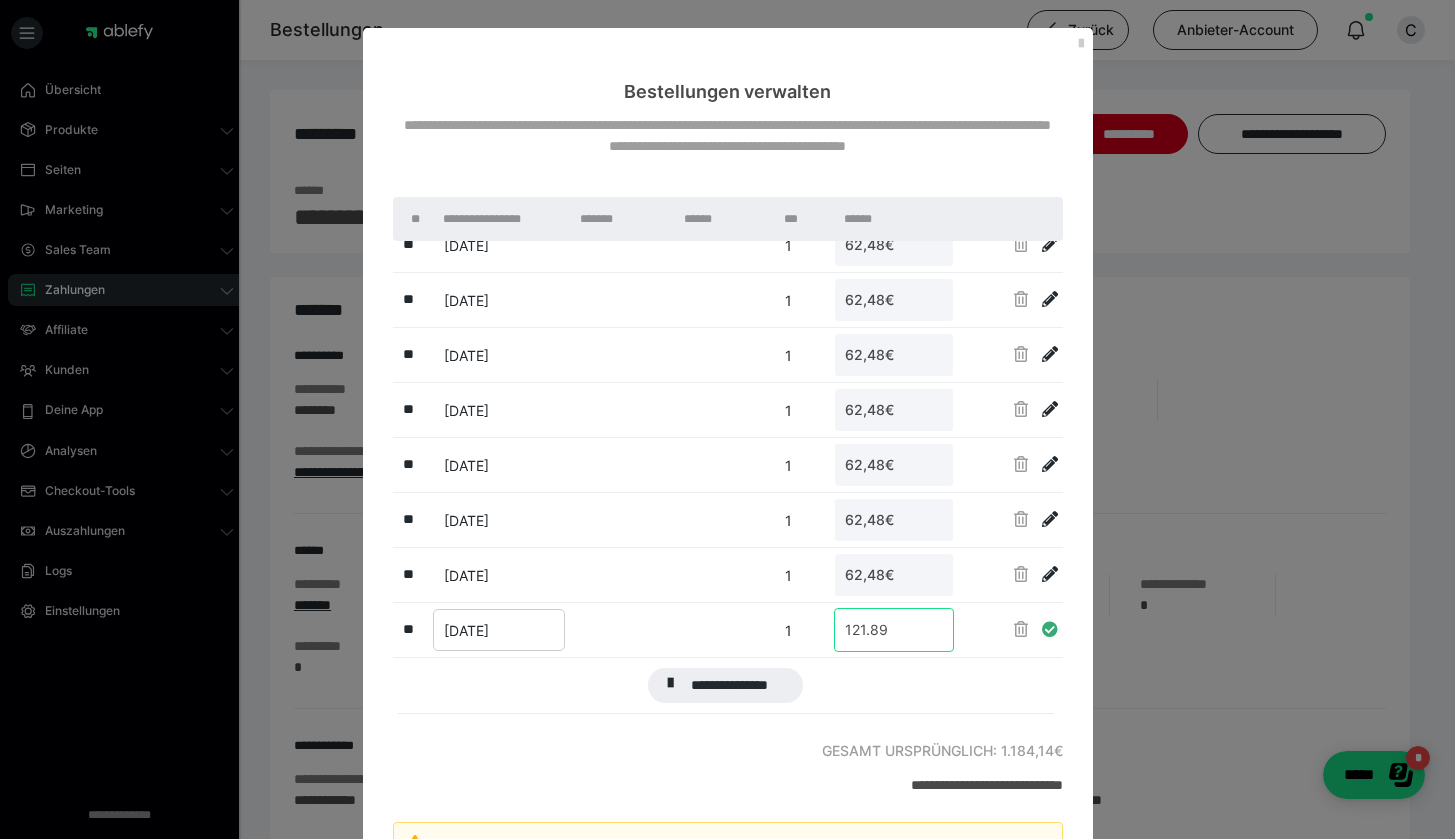scroll, scrollTop: 130, scrollLeft: 0, axis: vertical 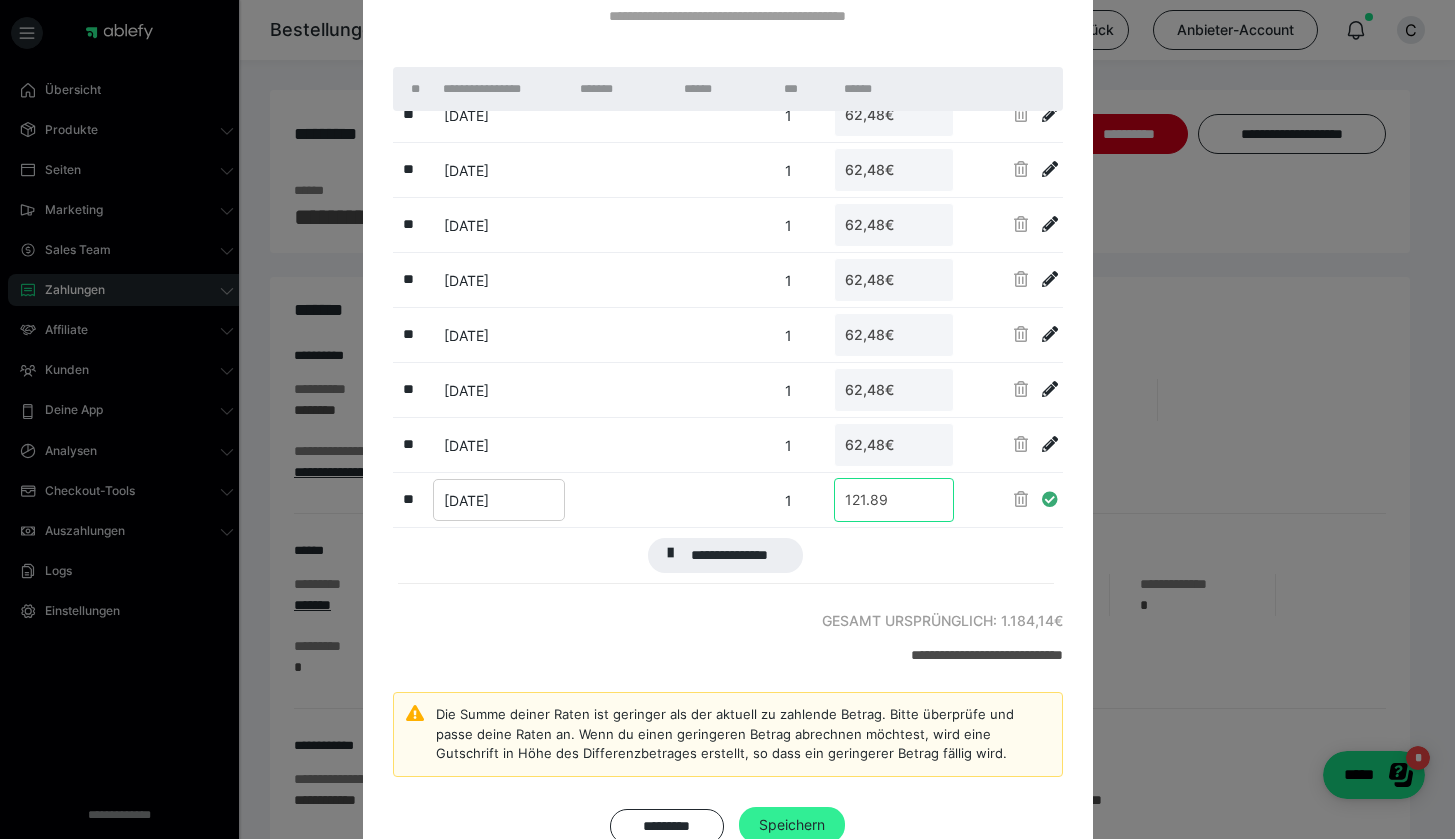 type on "121.89" 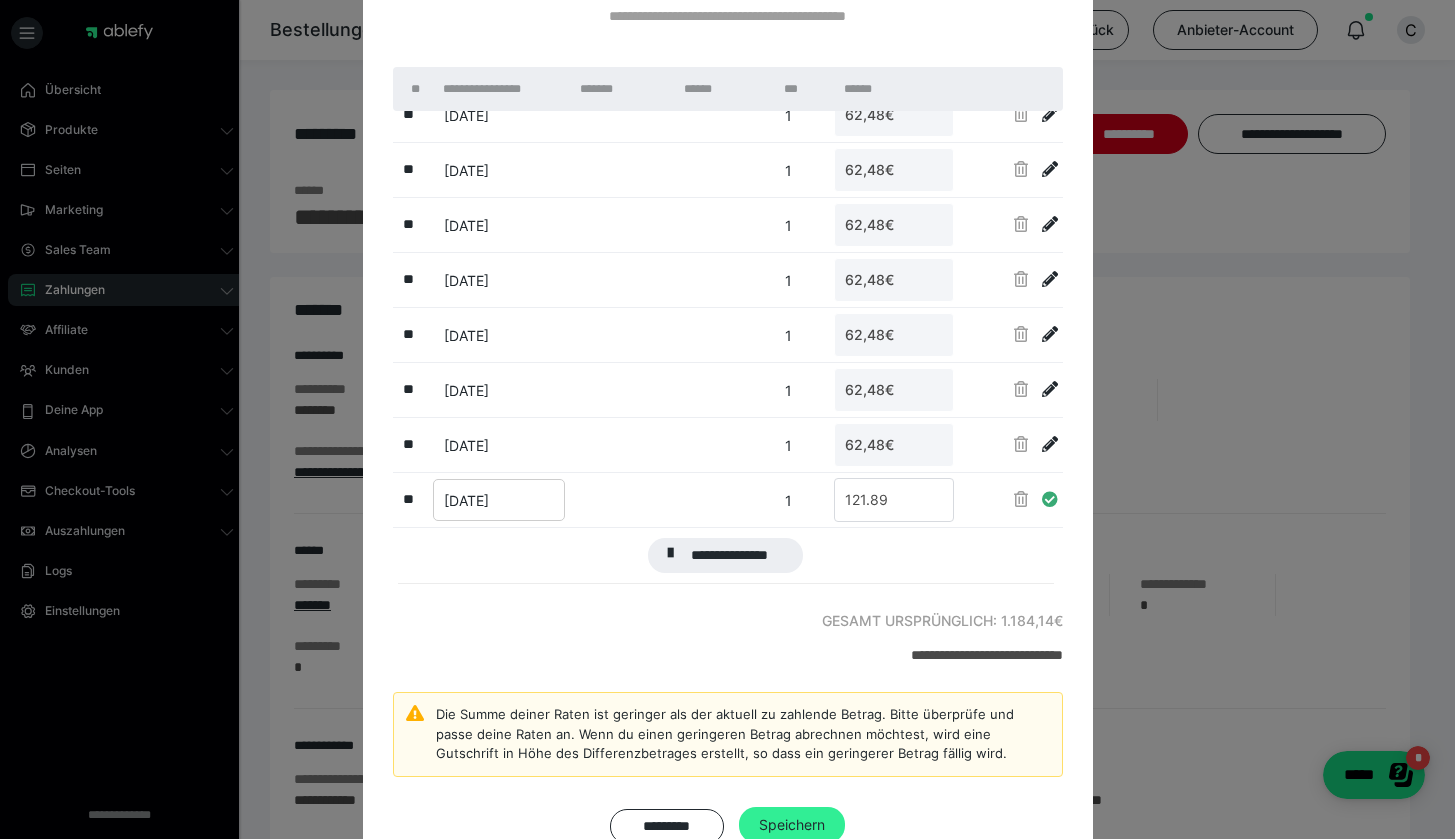click on "Speichern" at bounding box center [792, 824] 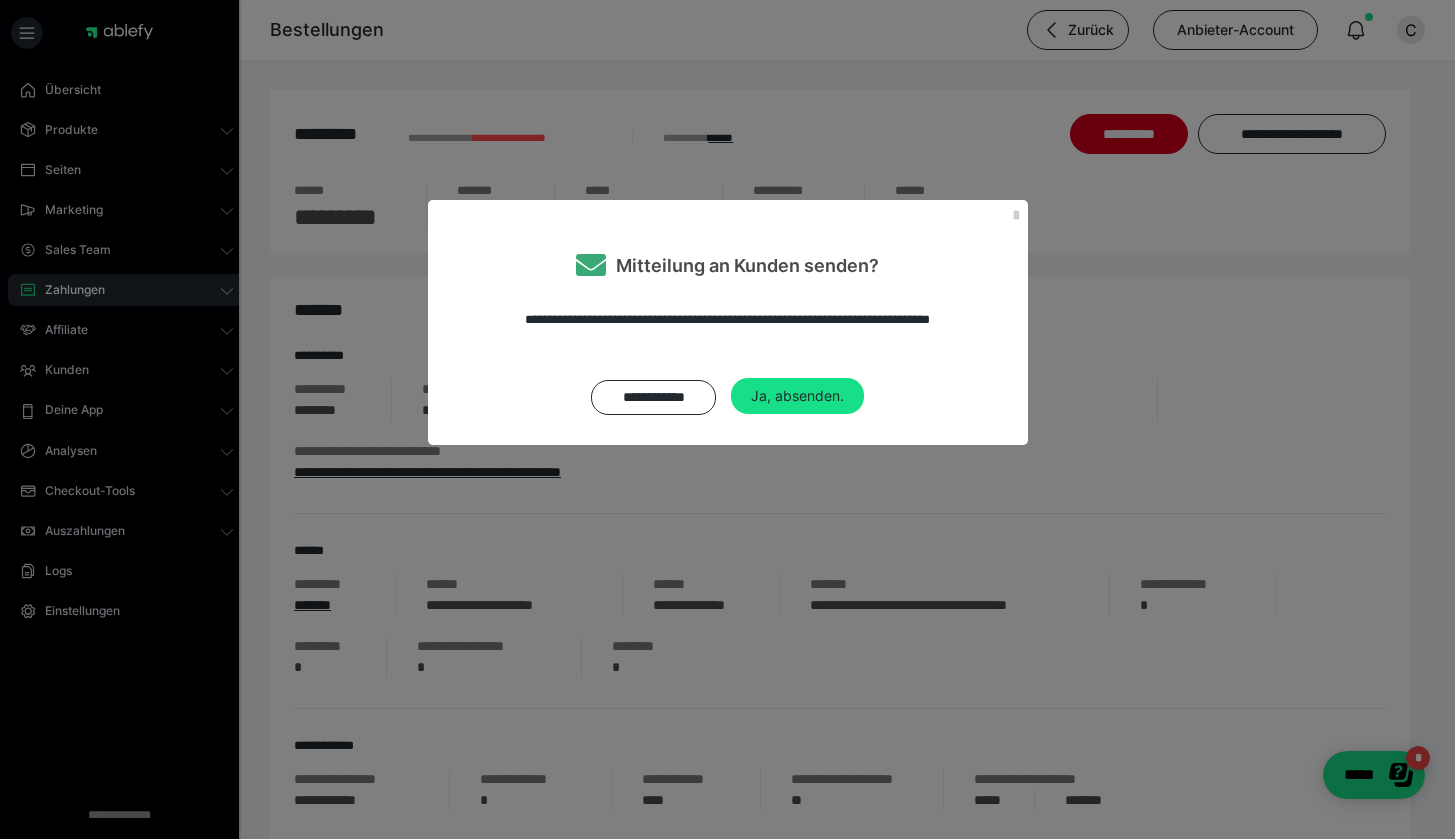 click on "**********" at bounding box center (728, 362) 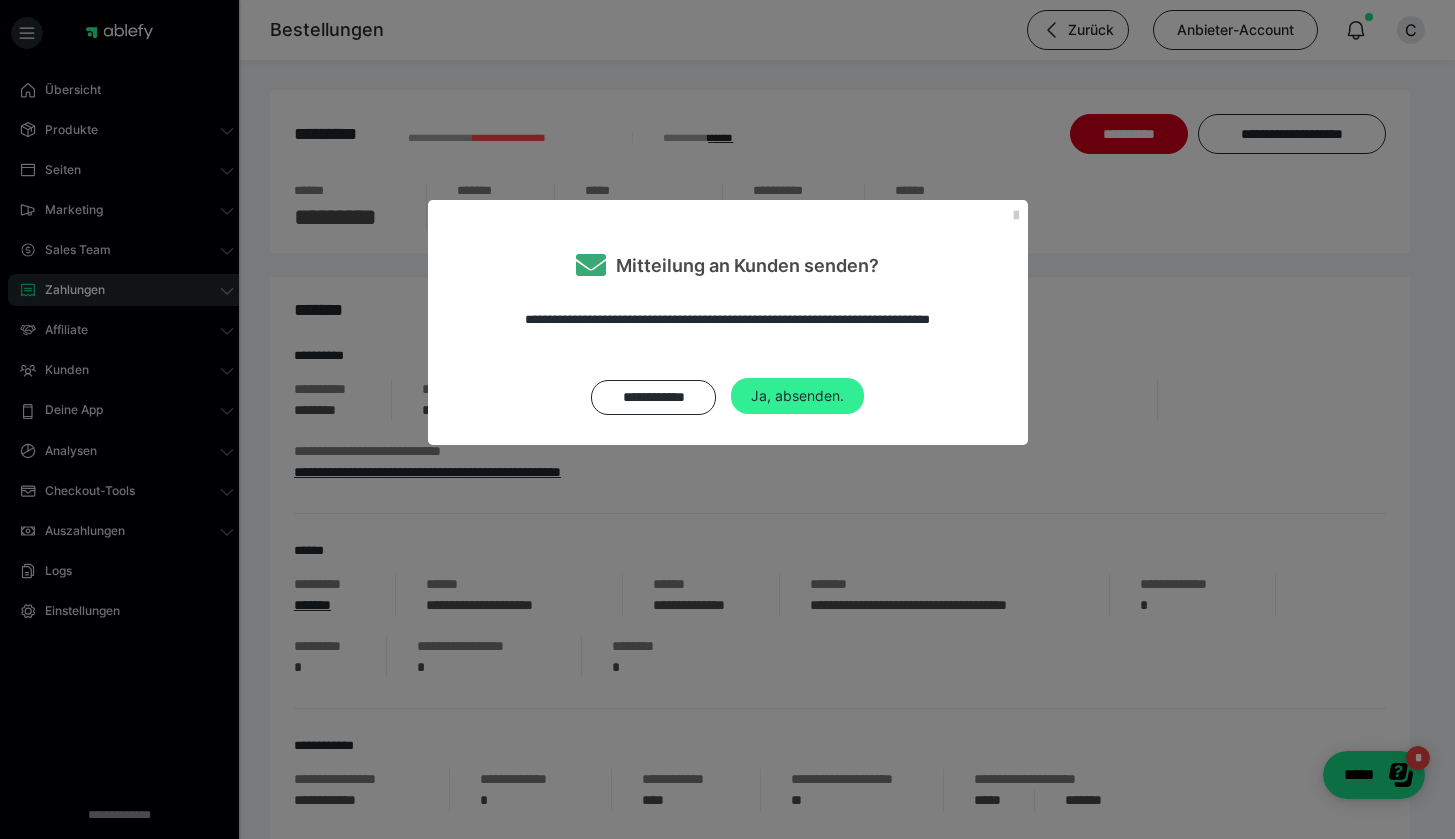 click on "Ja, absenden." at bounding box center (797, 396) 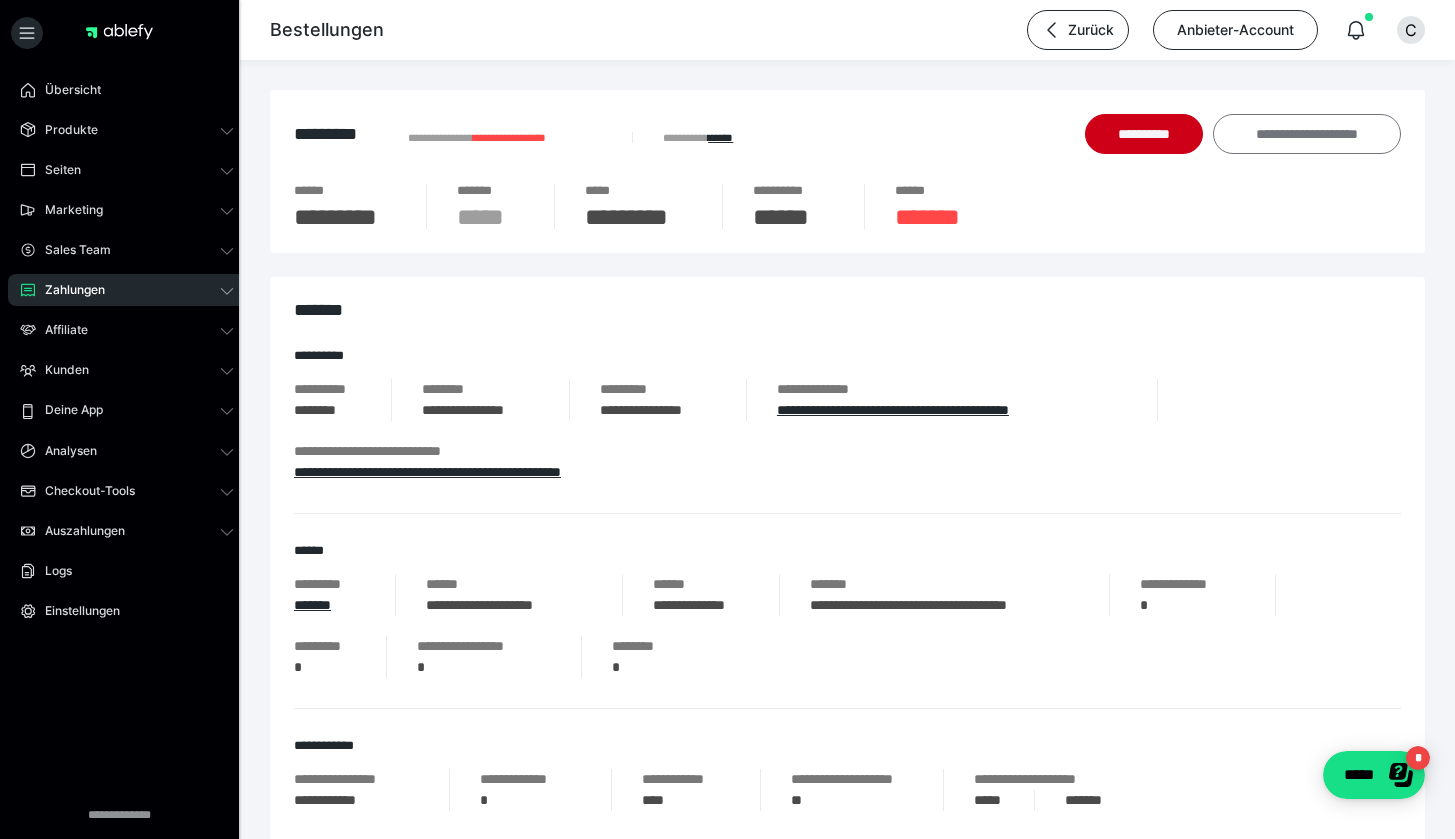 click on "**********" at bounding box center [1307, 134] 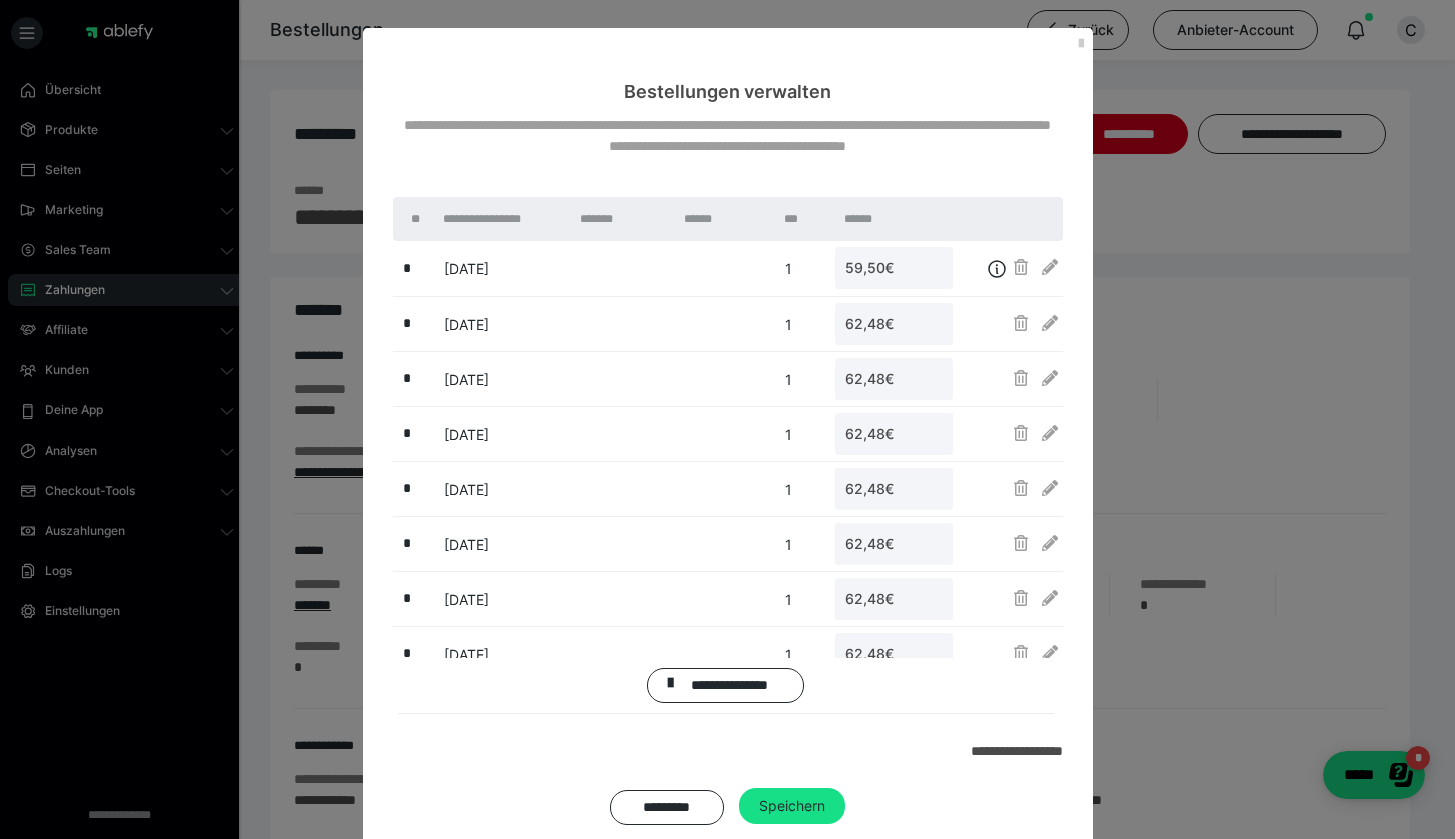 click at bounding box center [1046, 267] 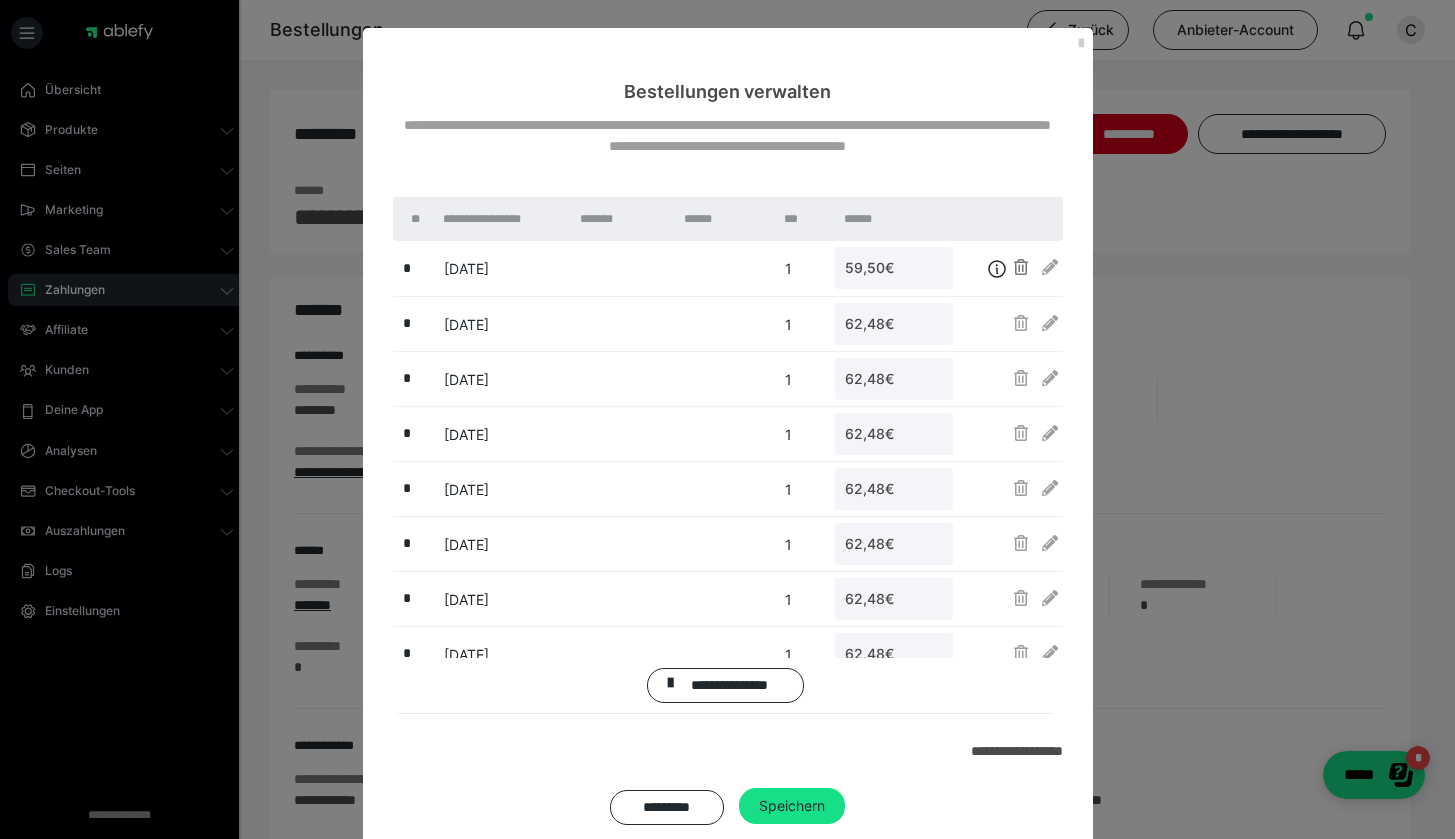 click at bounding box center (1021, 267) 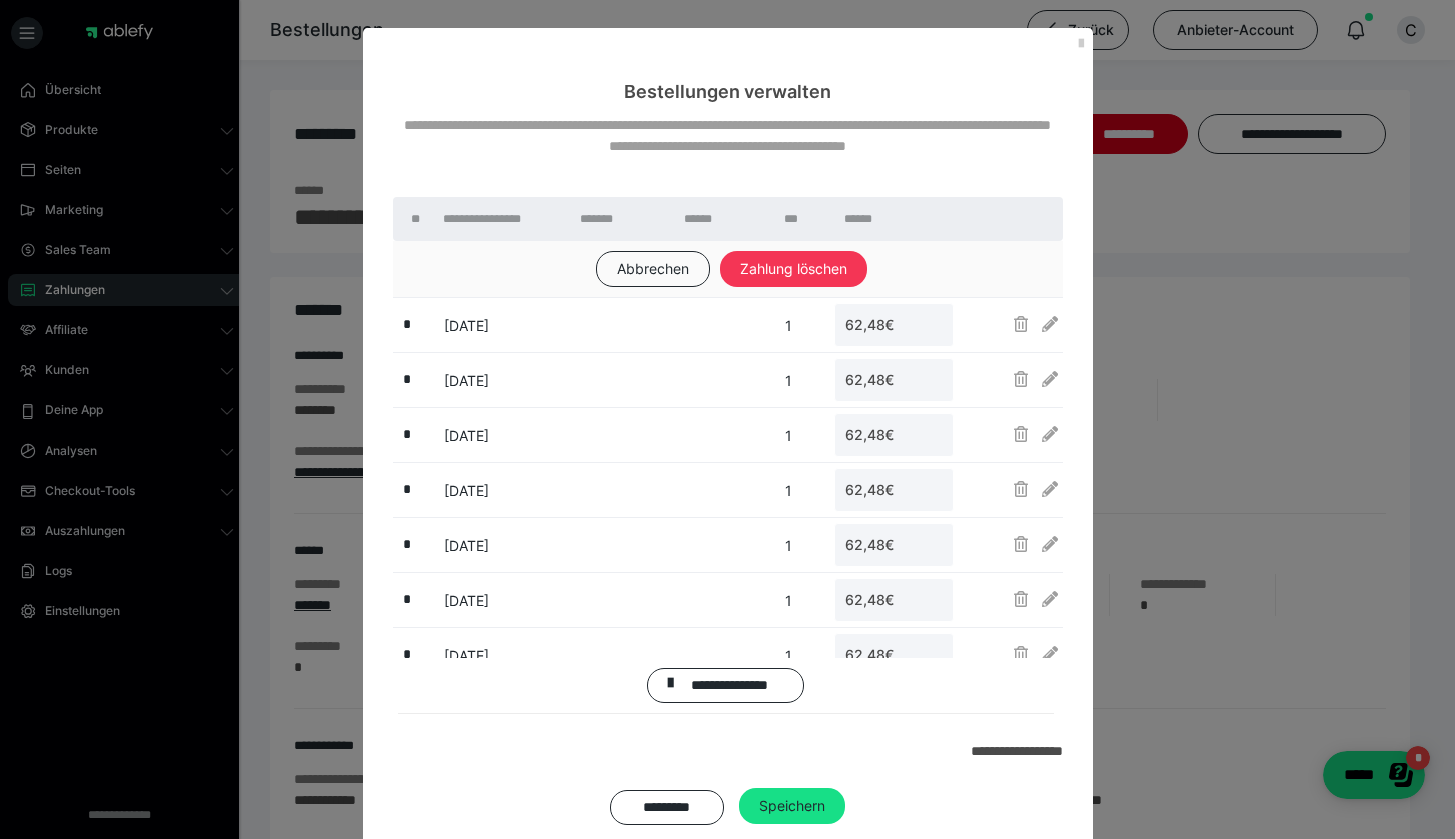 click on "Zahlung löschen" at bounding box center [793, 269] 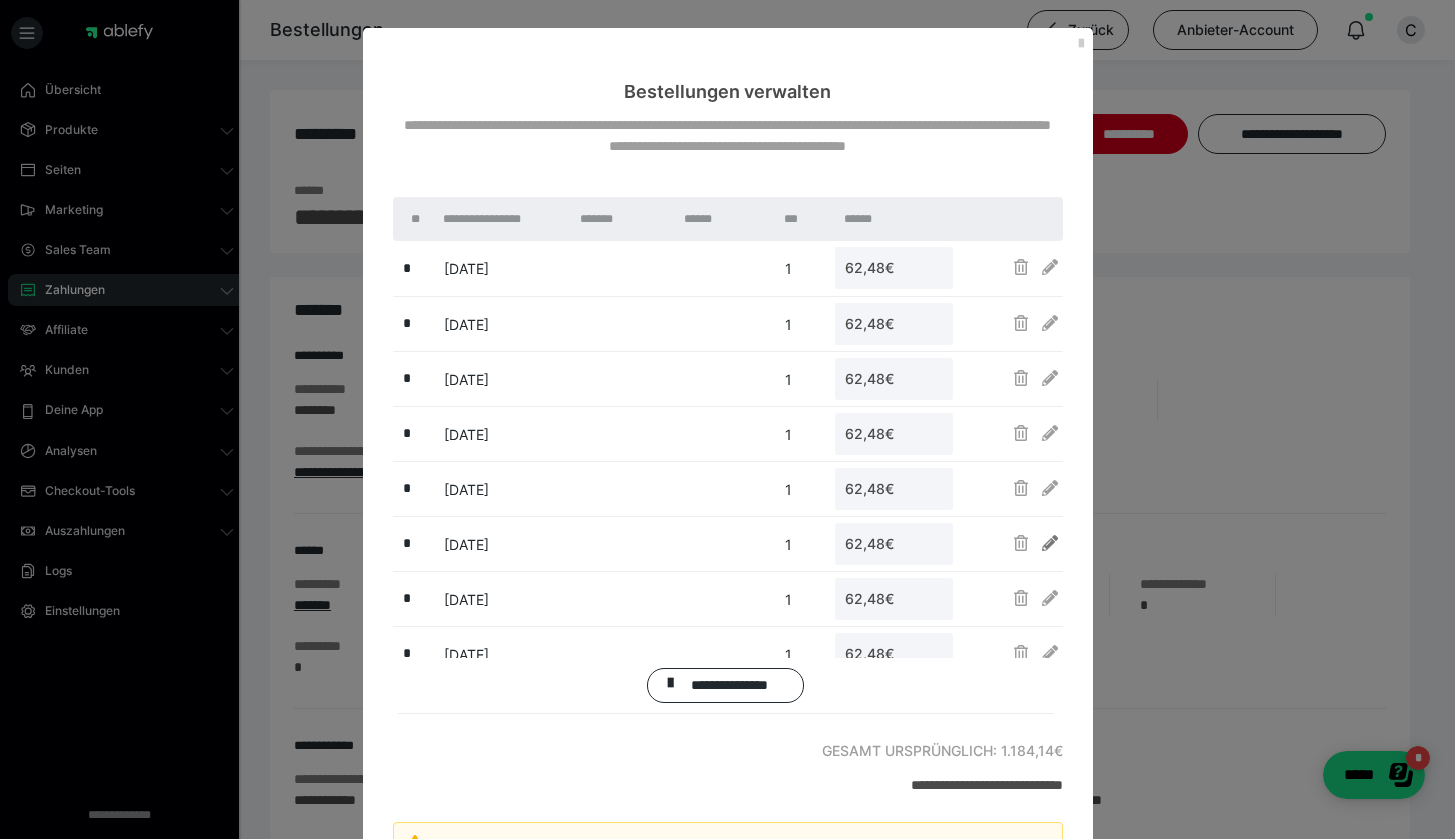 click at bounding box center (1050, 543) 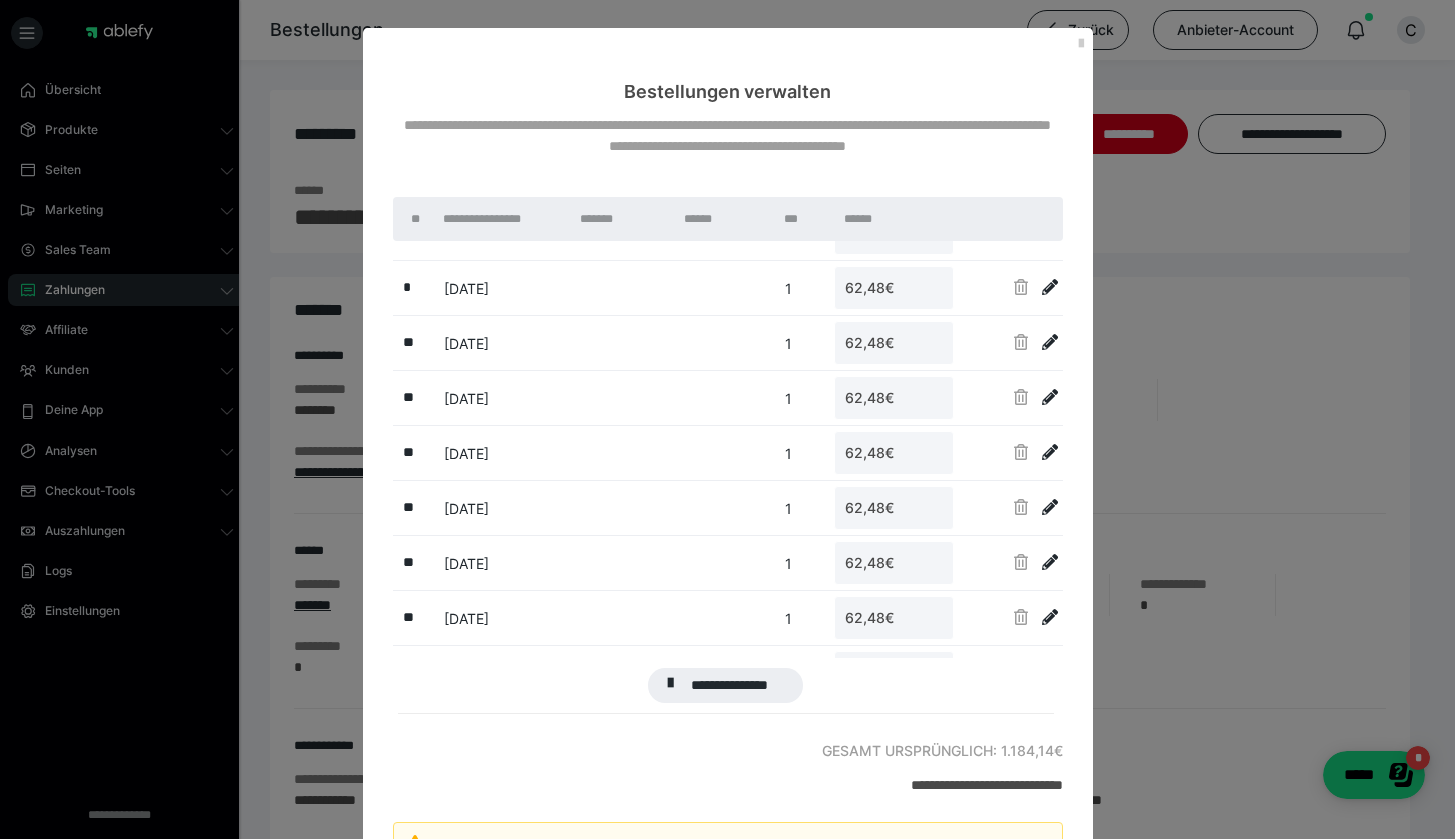 scroll, scrollTop: 422, scrollLeft: 0, axis: vertical 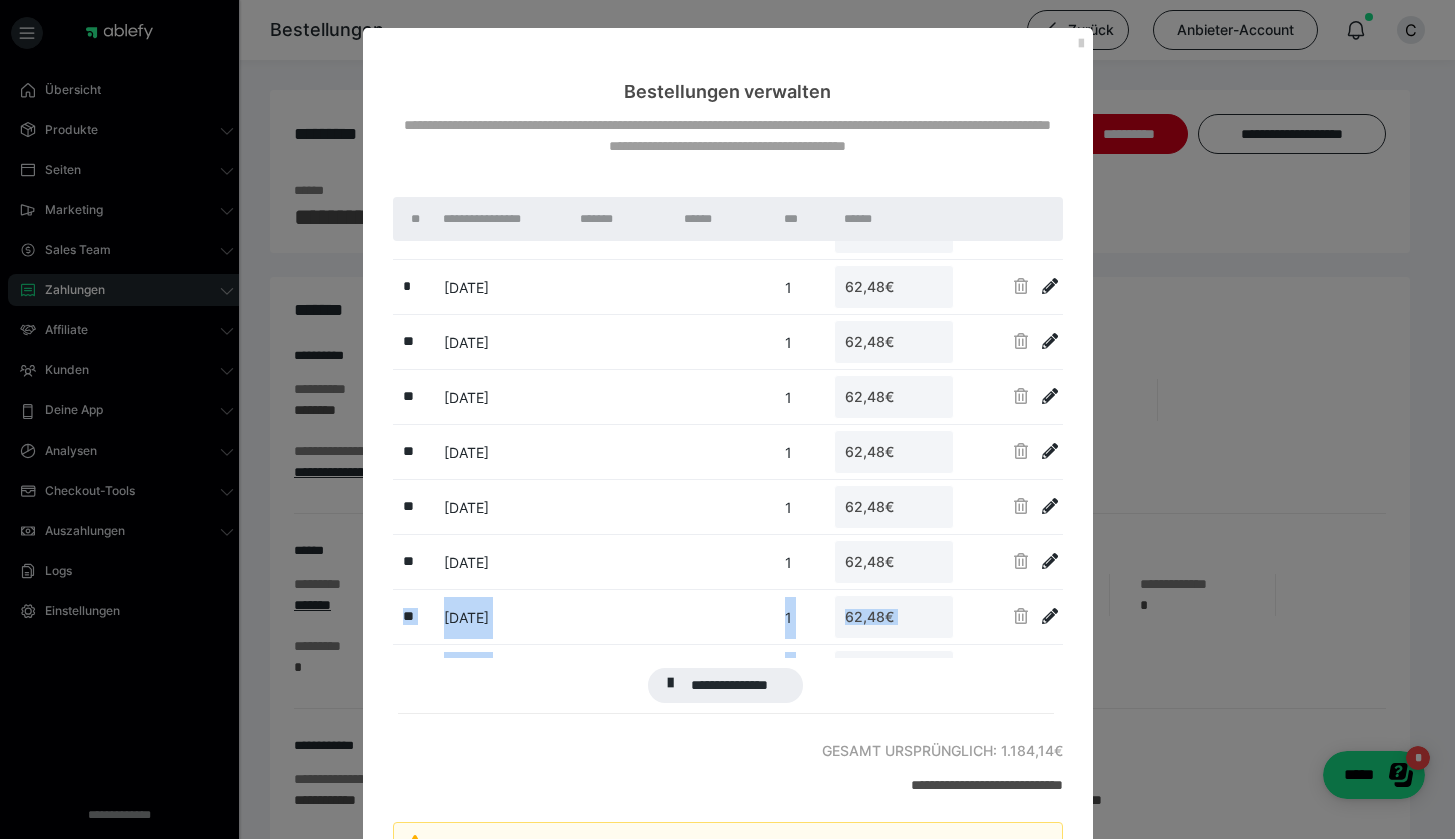 drag, startPoint x: 1039, startPoint y: 569, endPoint x: 1019, endPoint y: 640, distance: 73.76314 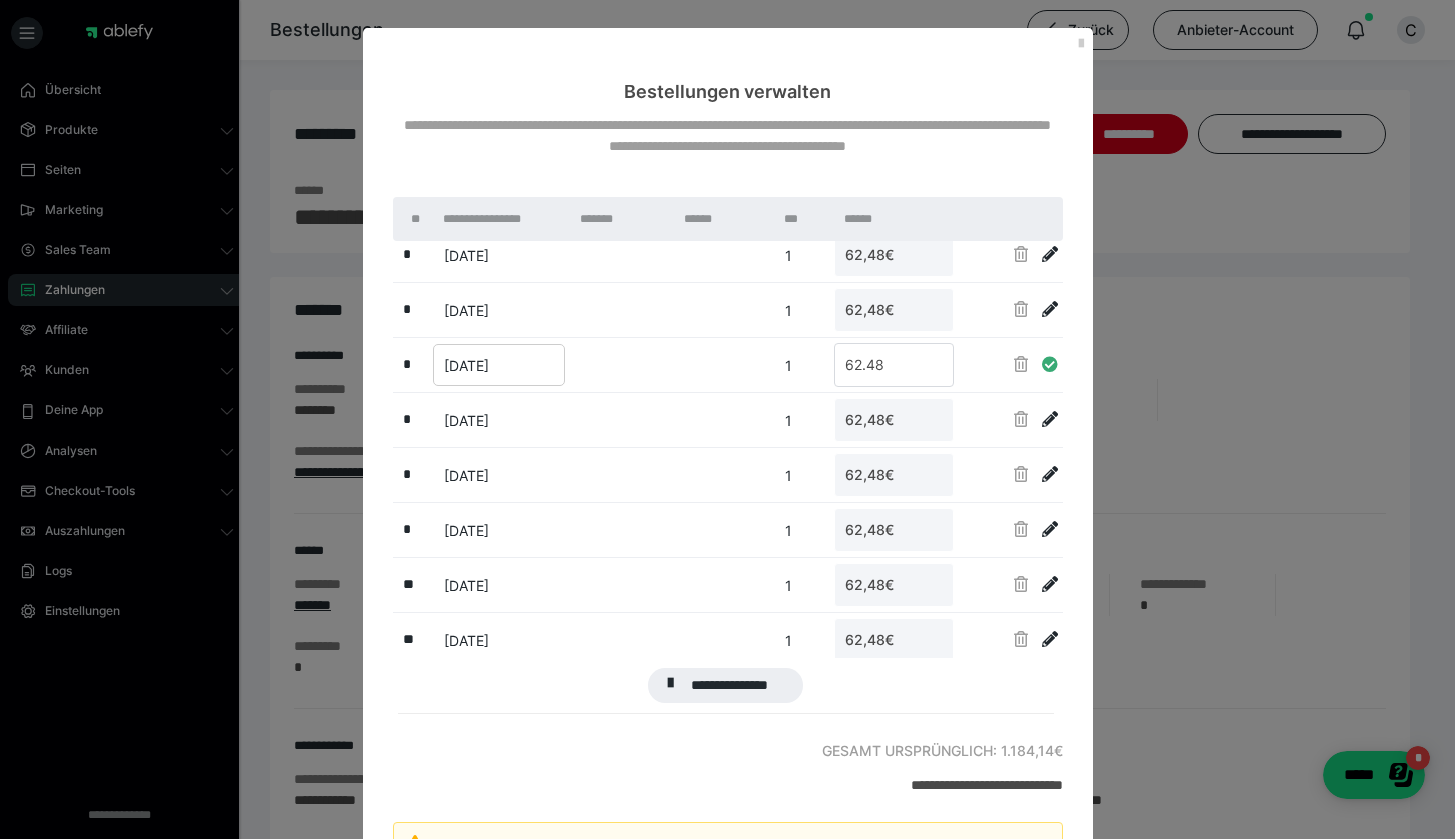 scroll, scrollTop: 141, scrollLeft: 0, axis: vertical 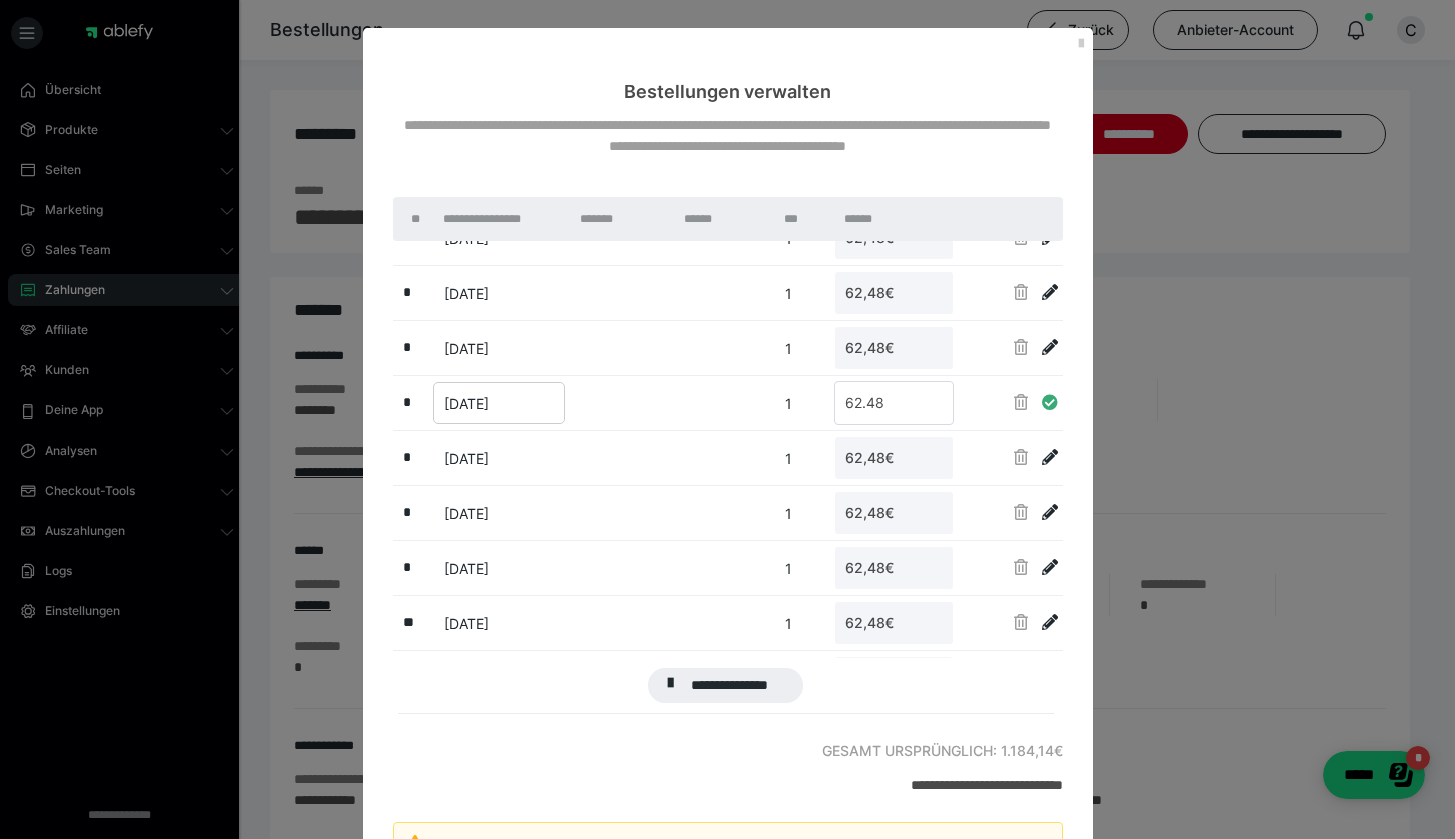 click at bounding box center (1050, 402) 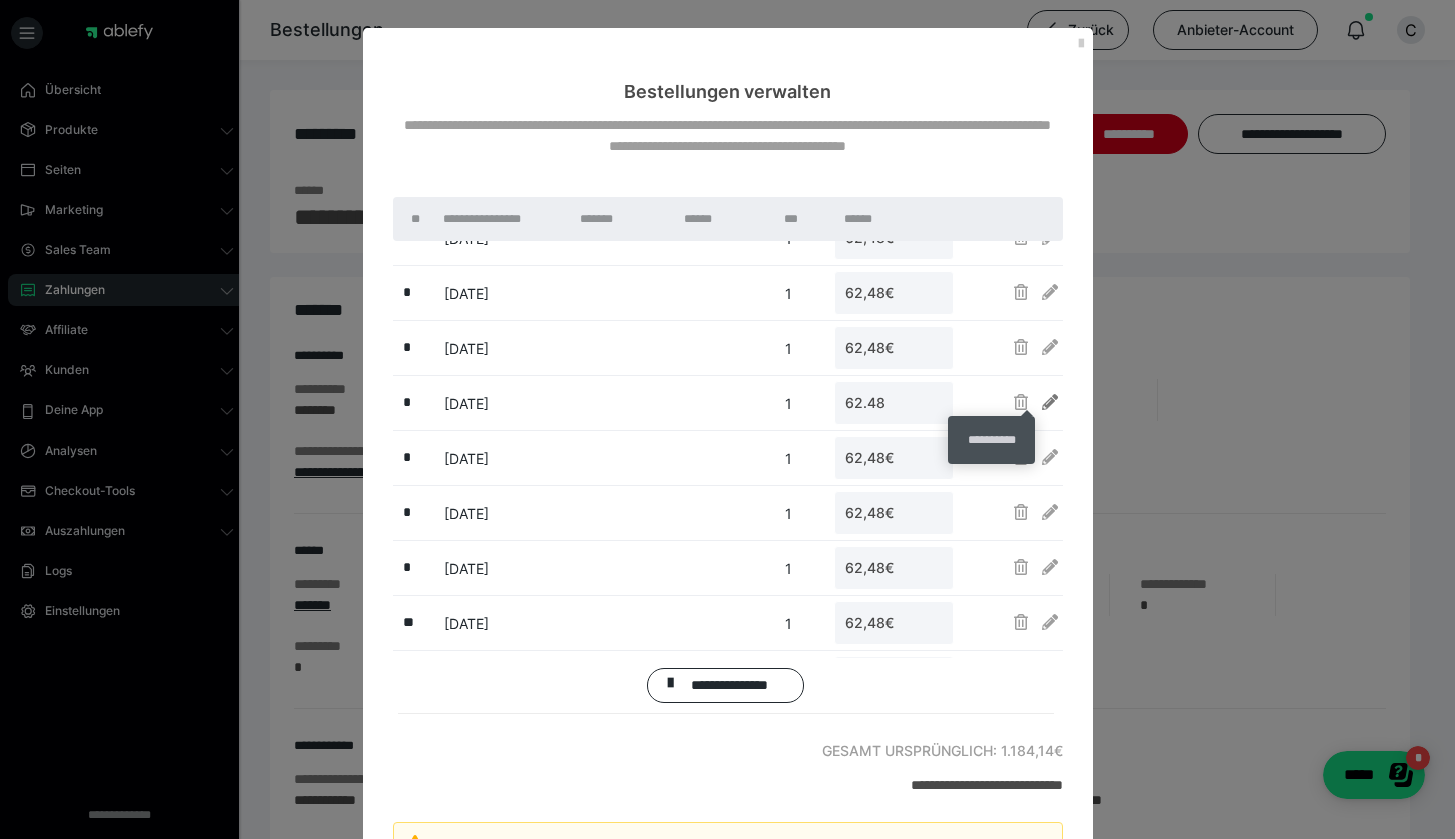 type on "62,48€" 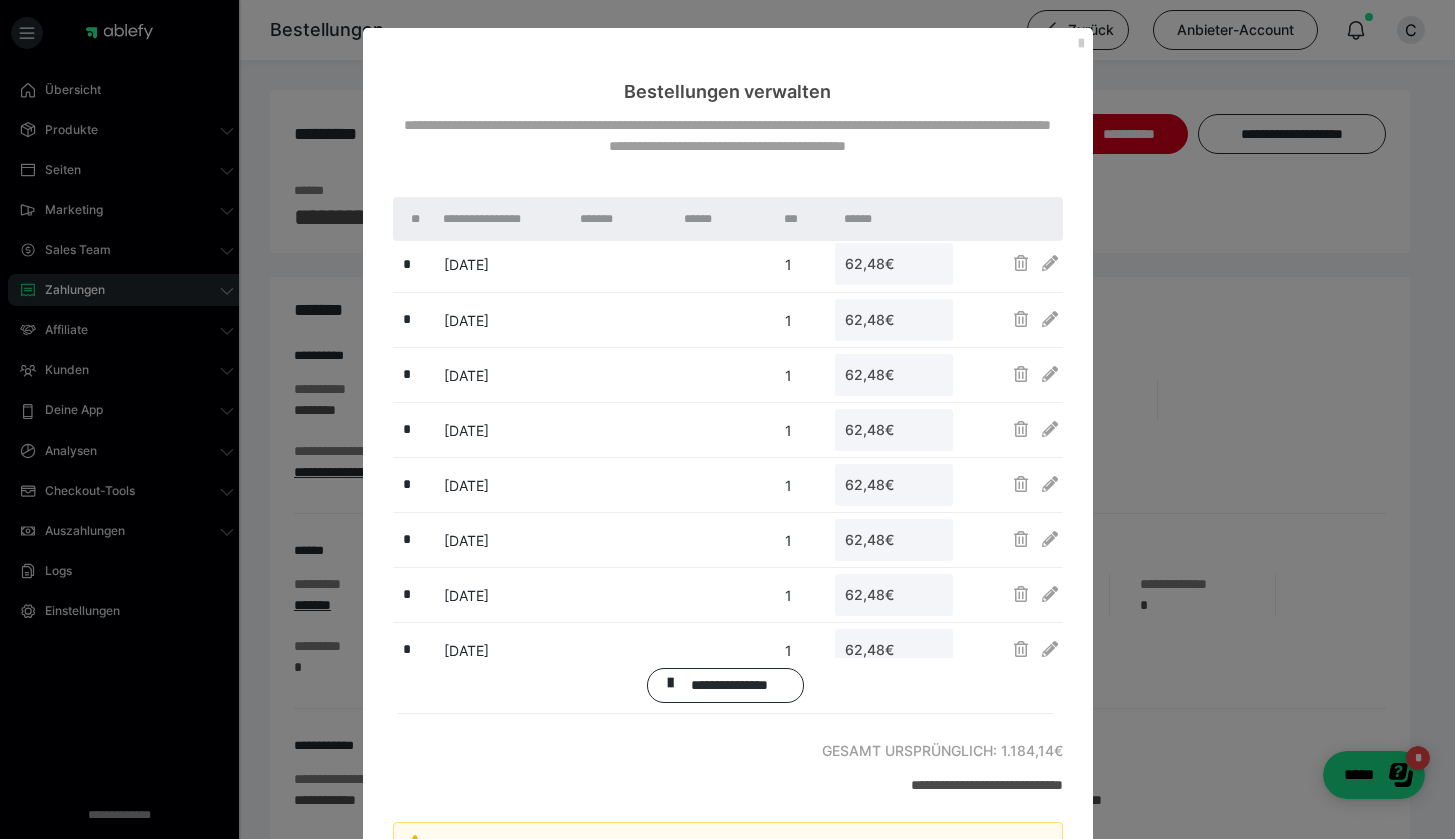 scroll, scrollTop: 0, scrollLeft: 0, axis: both 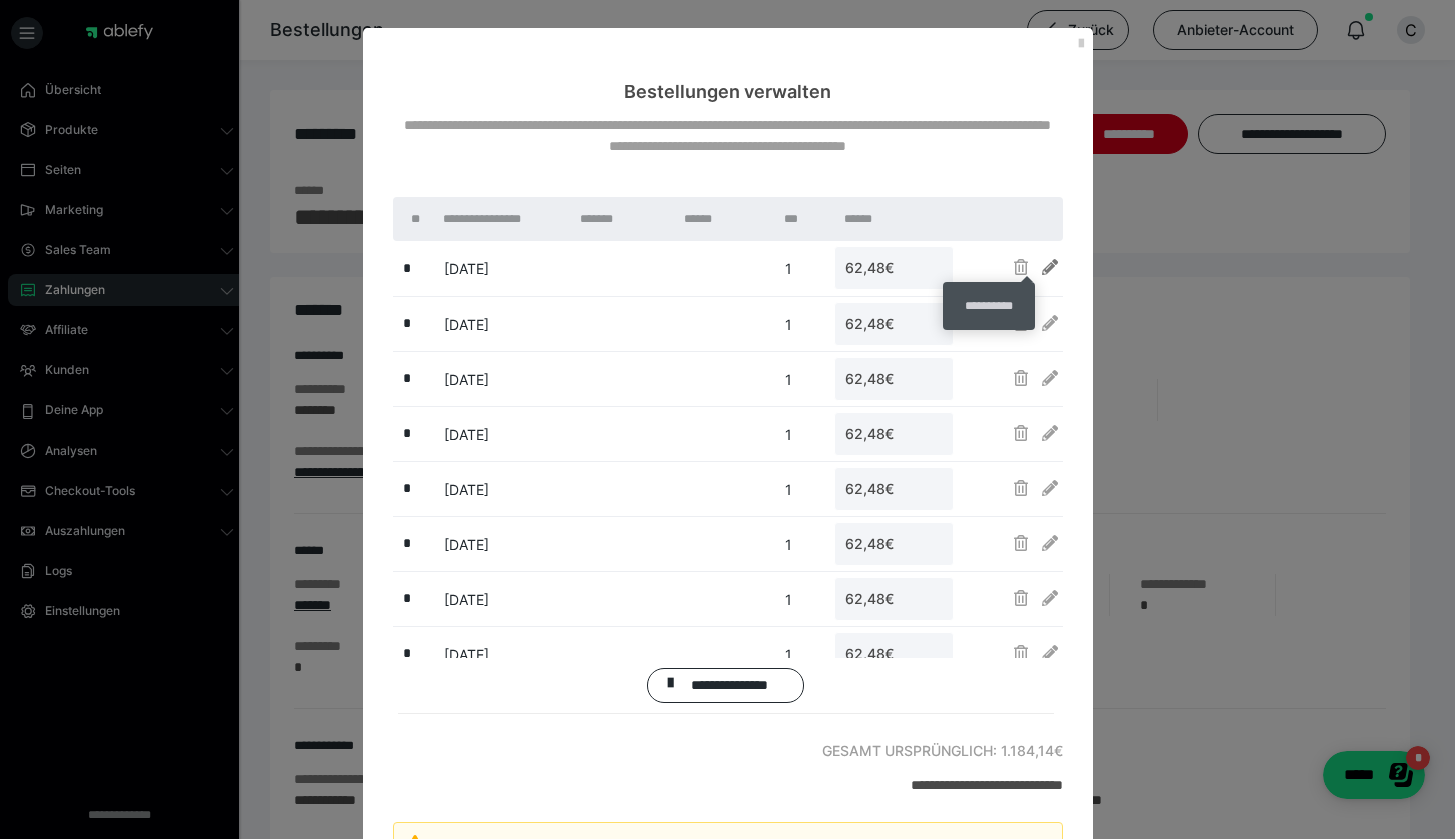 click at bounding box center [1050, 267] 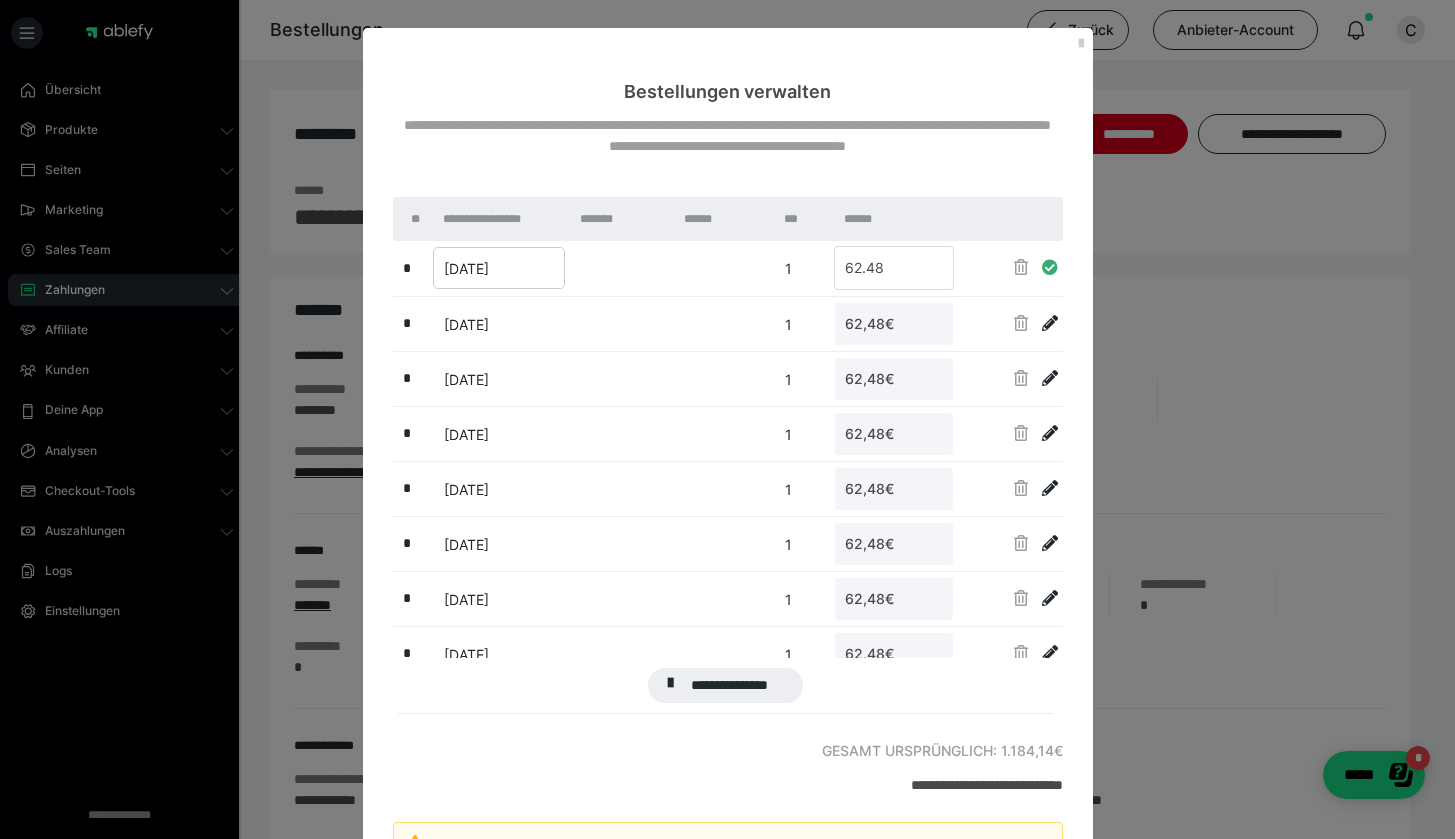 drag, startPoint x: 975, startPoint y: 261, endPoint x: 940, endPoint y: 261, distance: 35 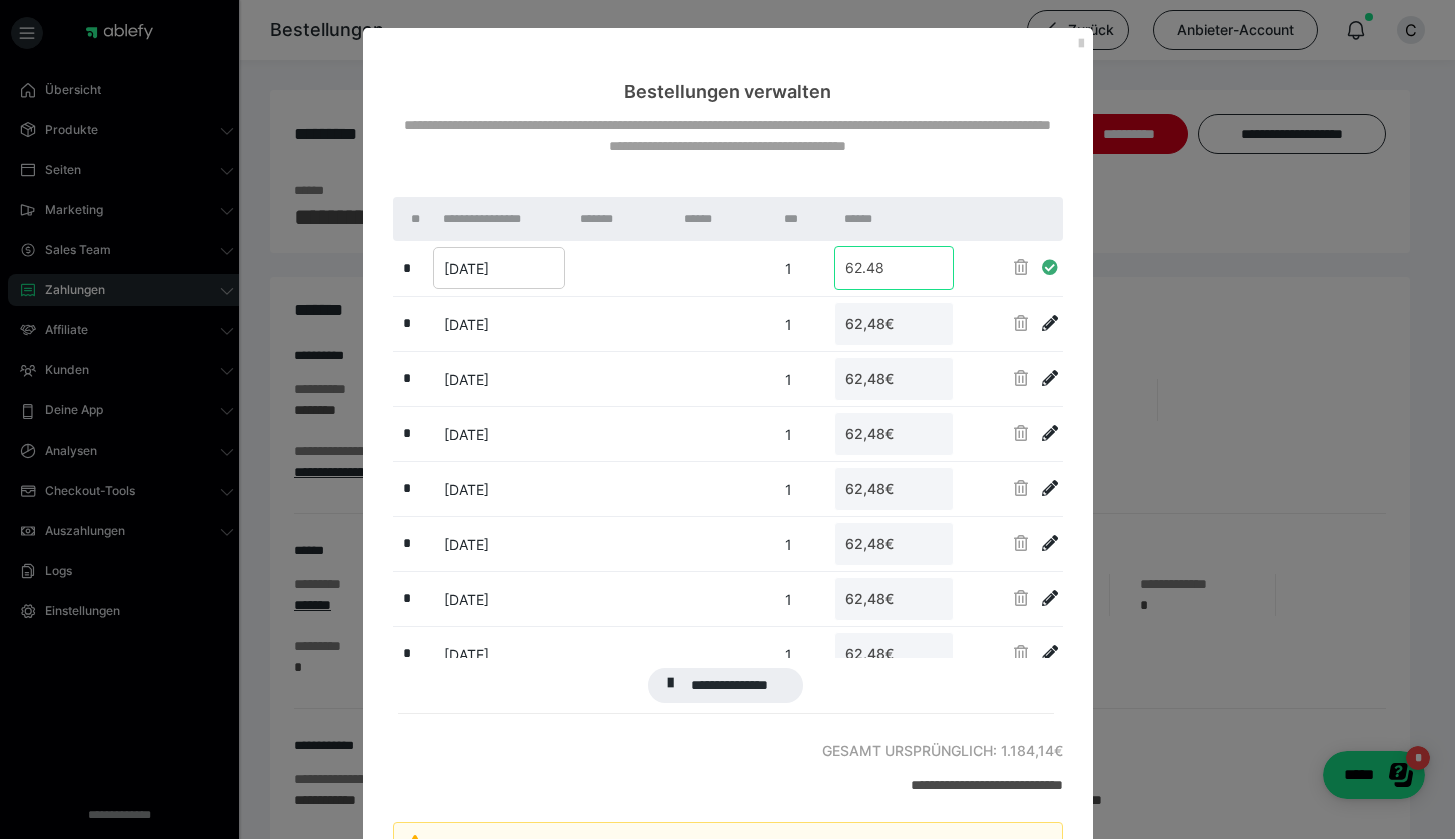 drag, startPoint x: 917, startPoint y: 264, endPoint x: 653, endPoint y: 245, distance: 264.68283 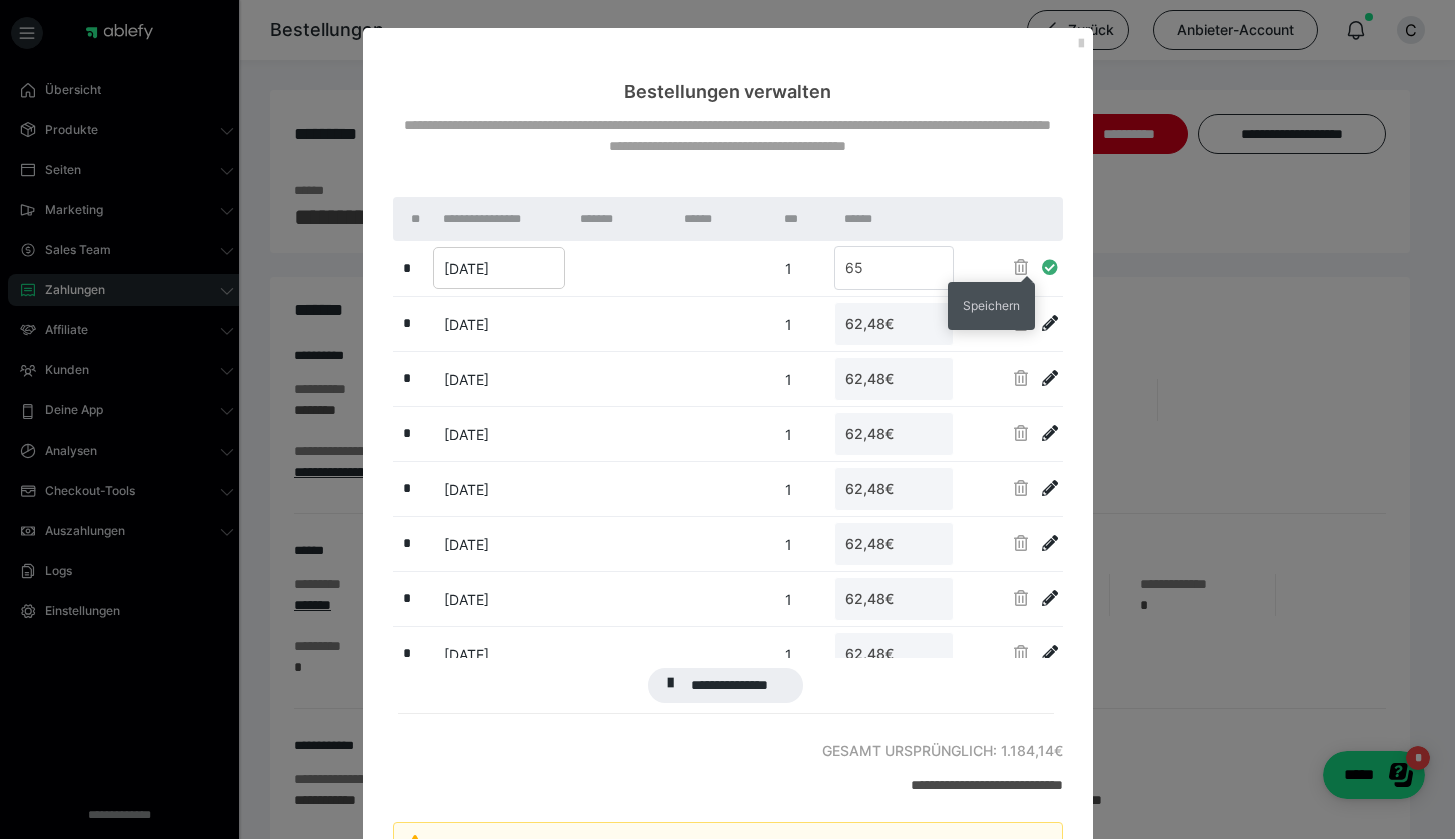 click at bounding box center [1050, 267] 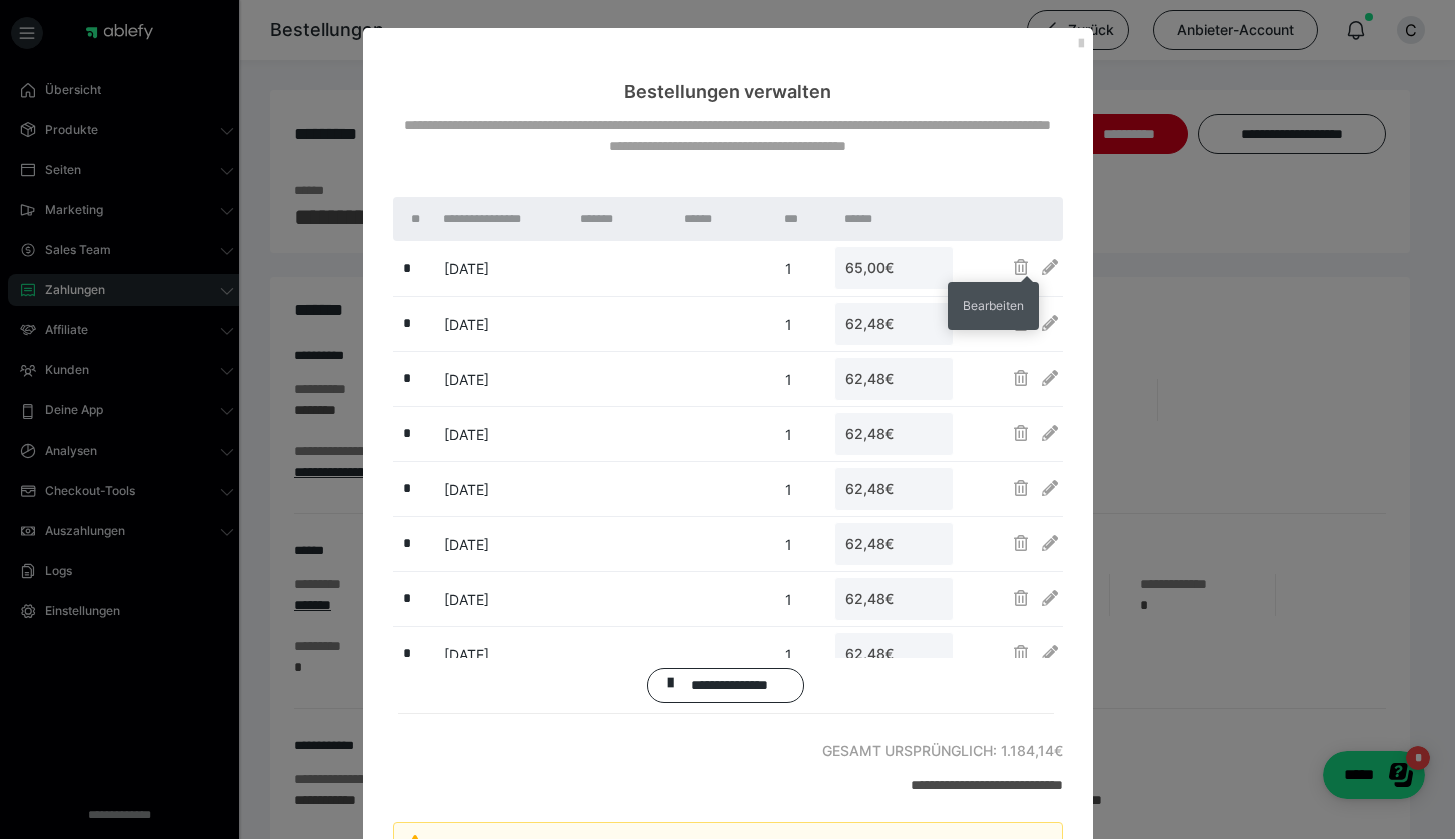 click on "Bearbeiten" at bounding box center (993, 306) 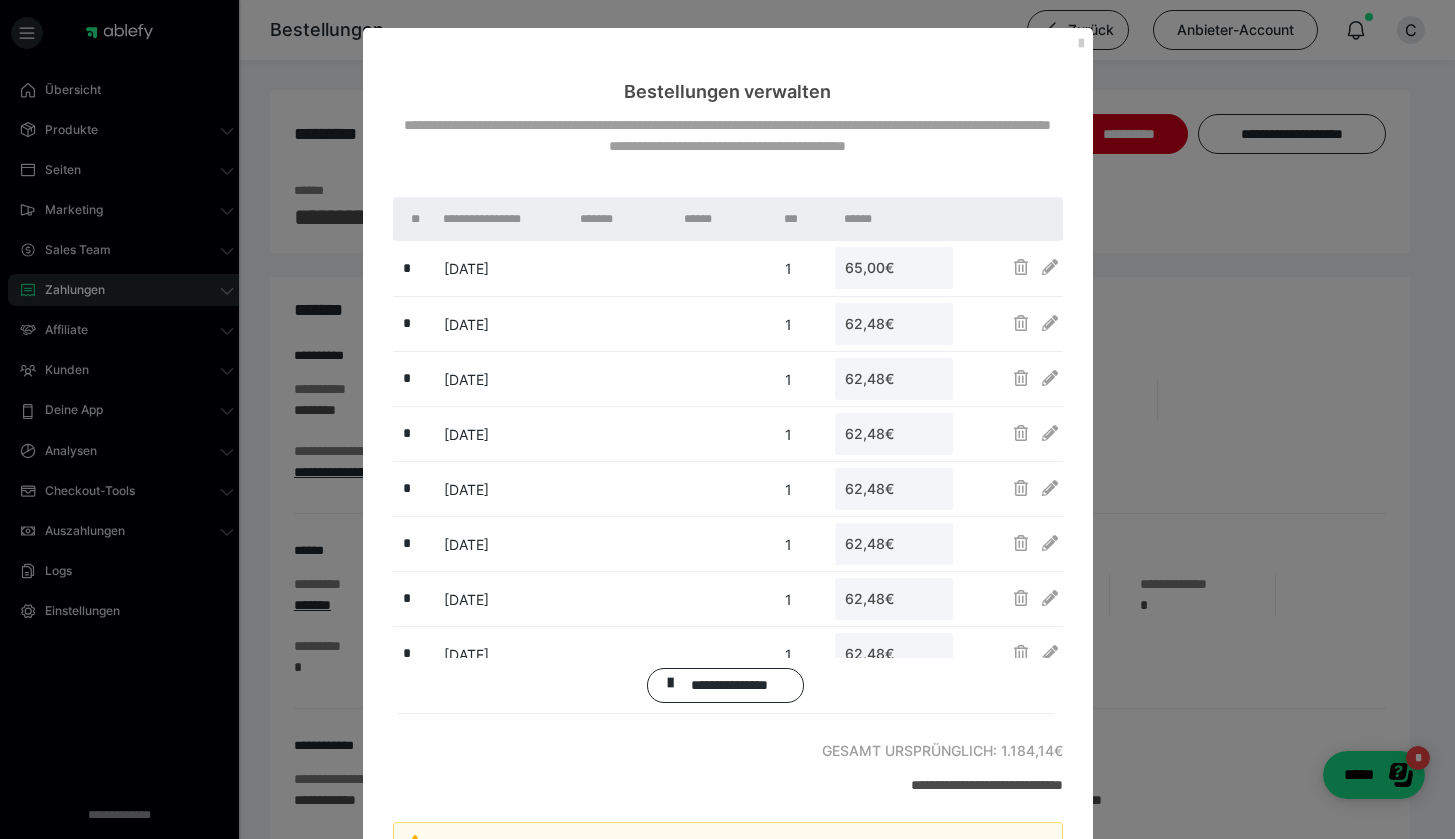click at bounding box center (1010, 323) 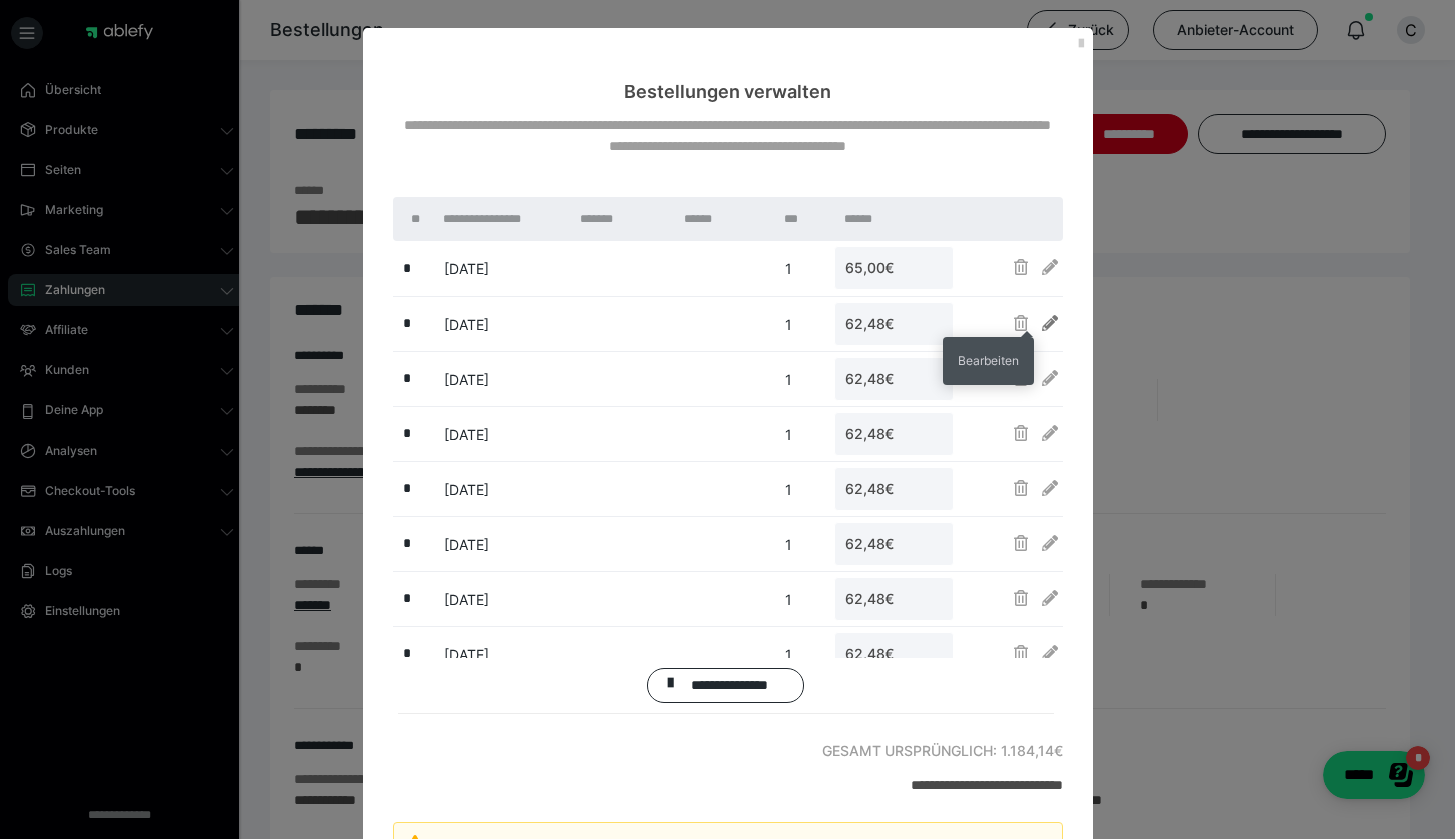 click at bounding box center [1050, 323] 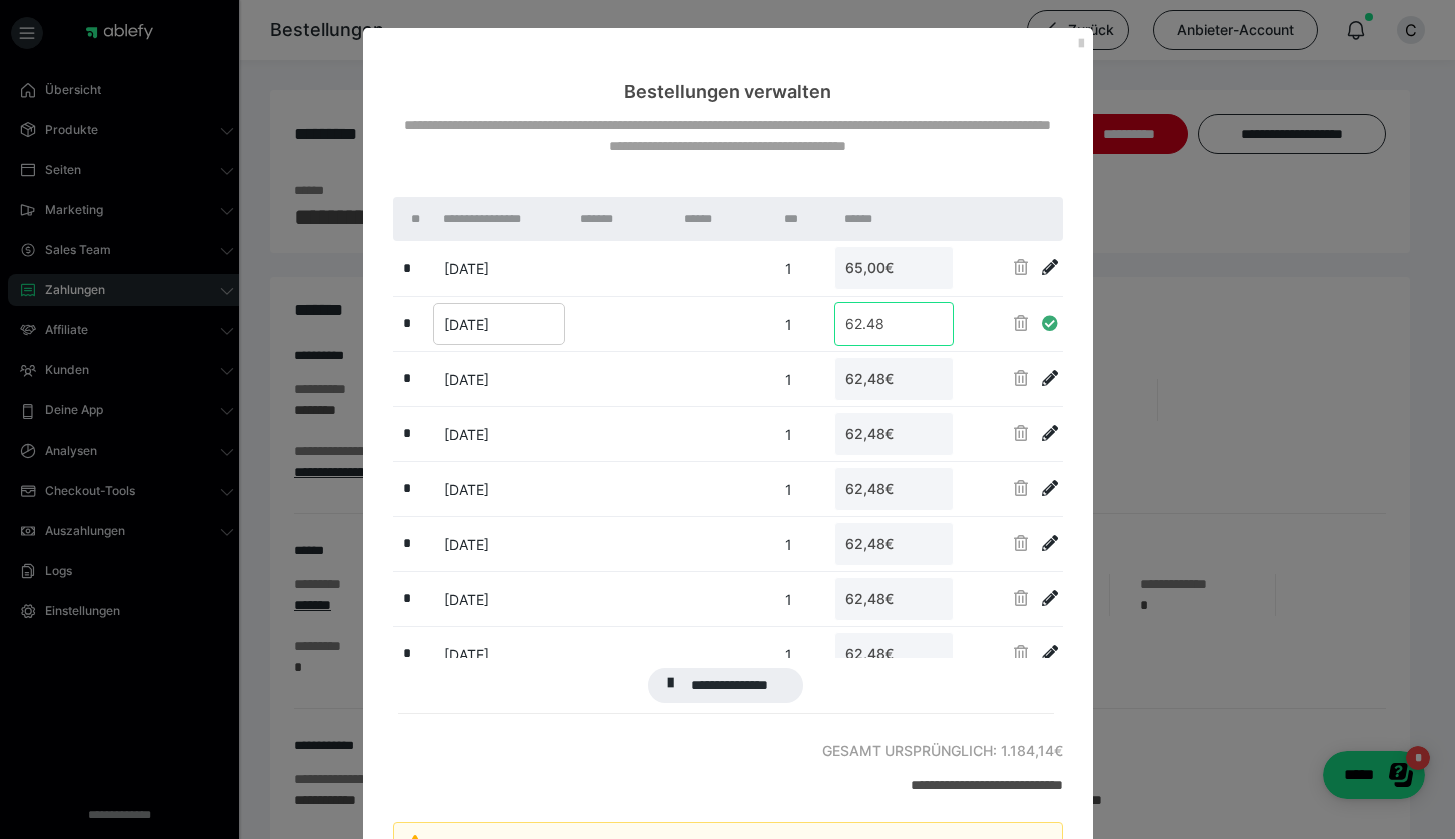 drag, startPoint x: 905, startPoint y: 332, endPoint x: 630, endPoint y: 300, distance: 276.85556 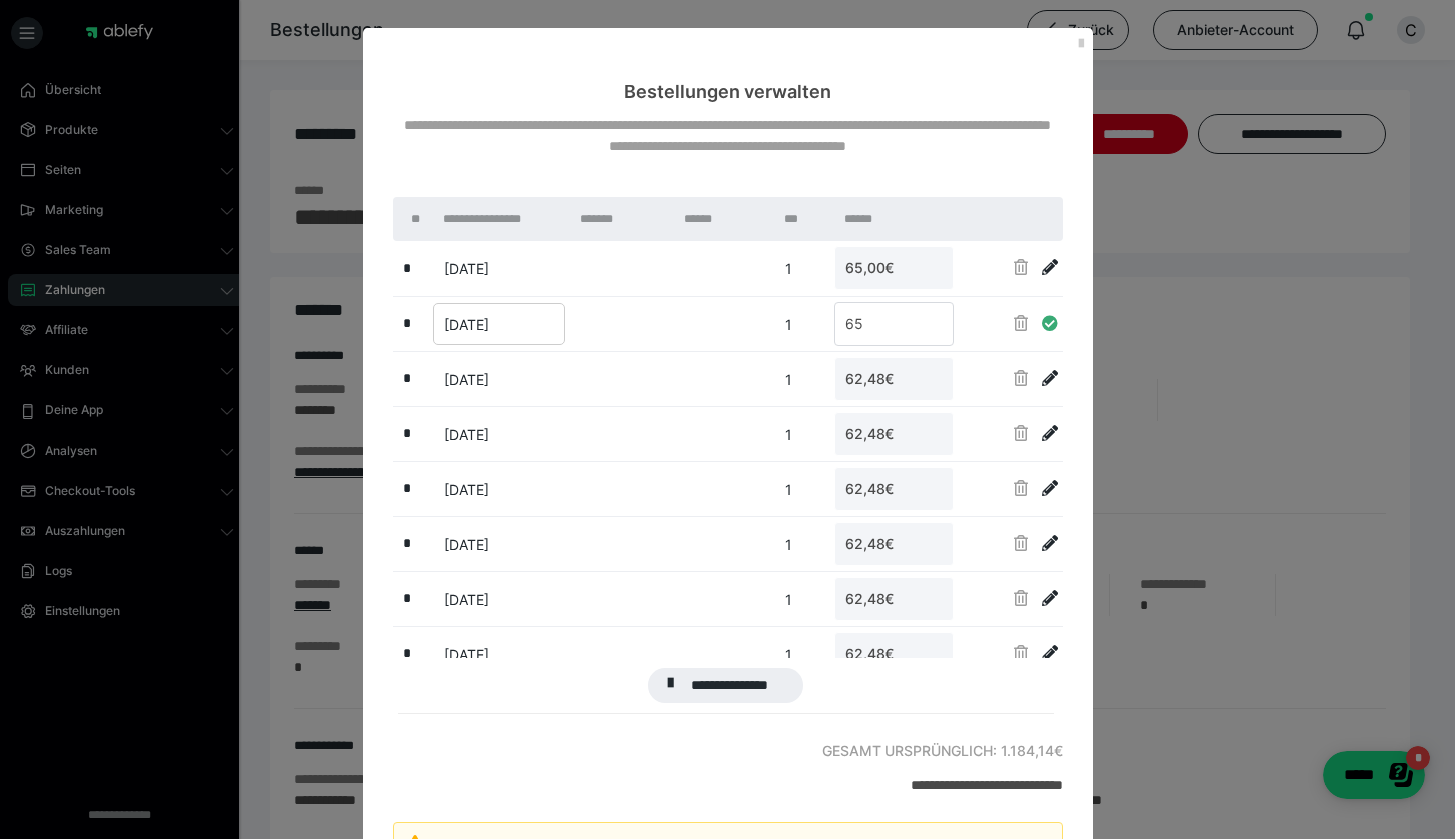 click at bounding box center [1050, 323] 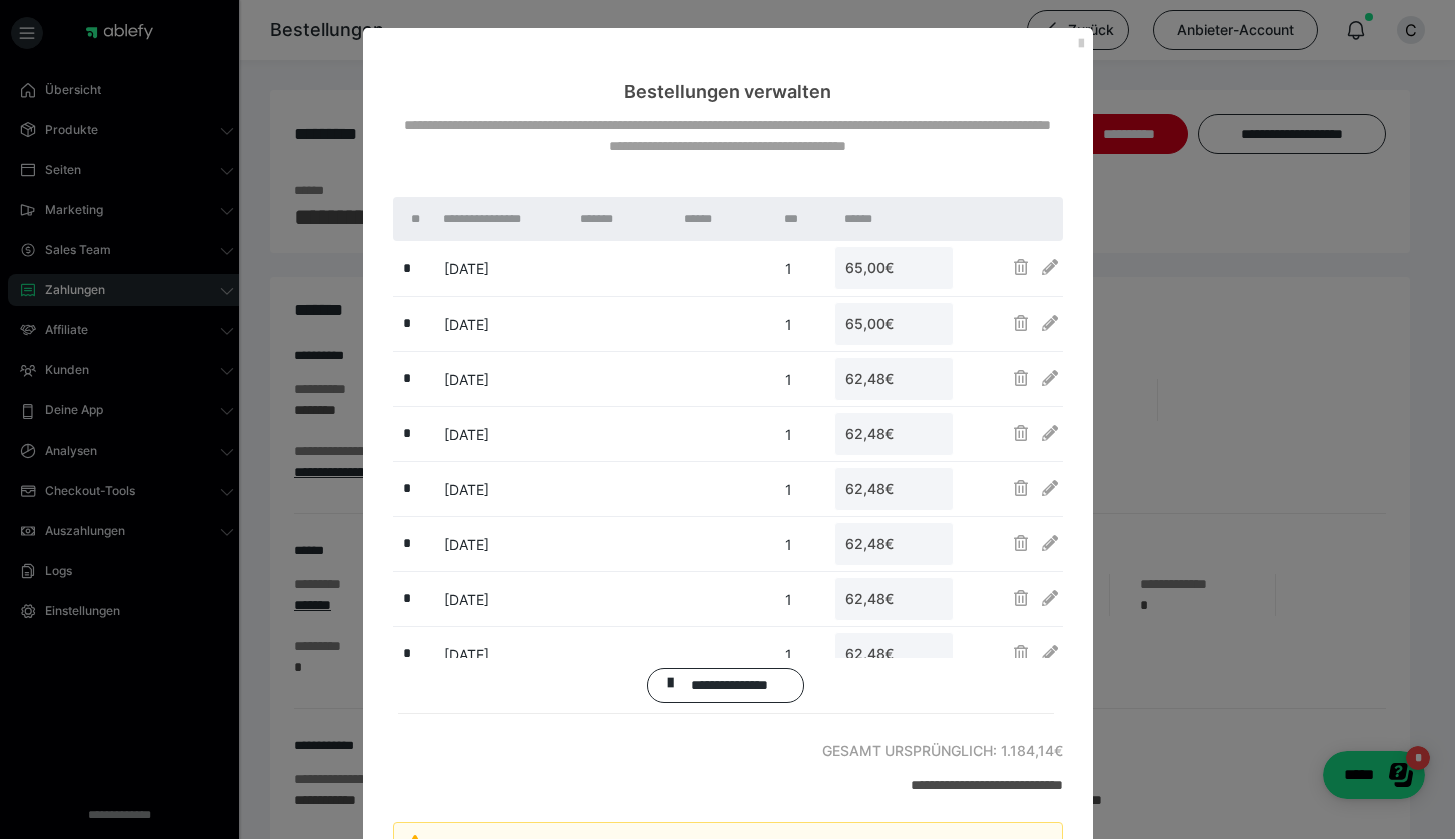click at bounding box center [1010, 378] 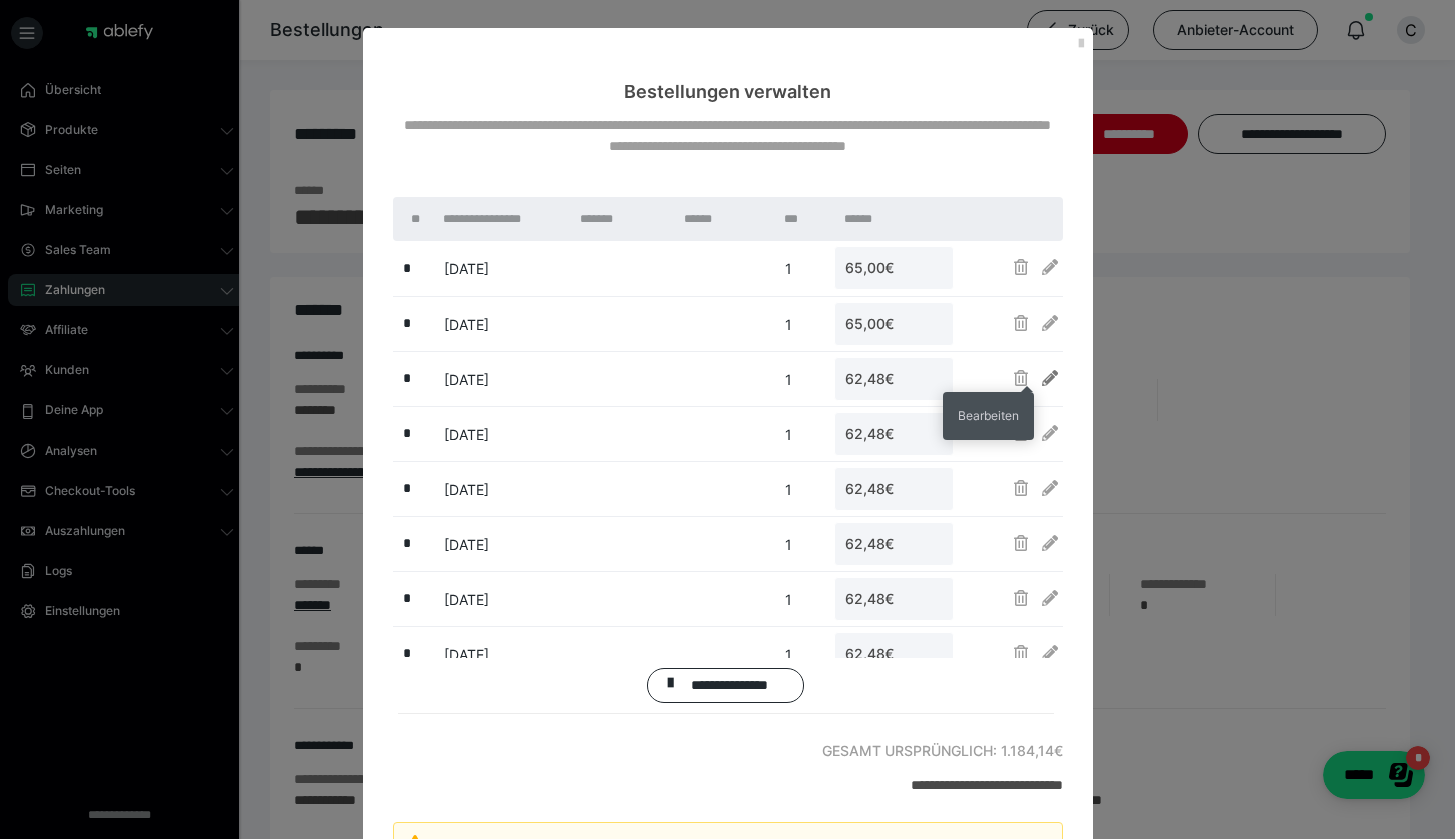 click at bounding box center (1050, 378) 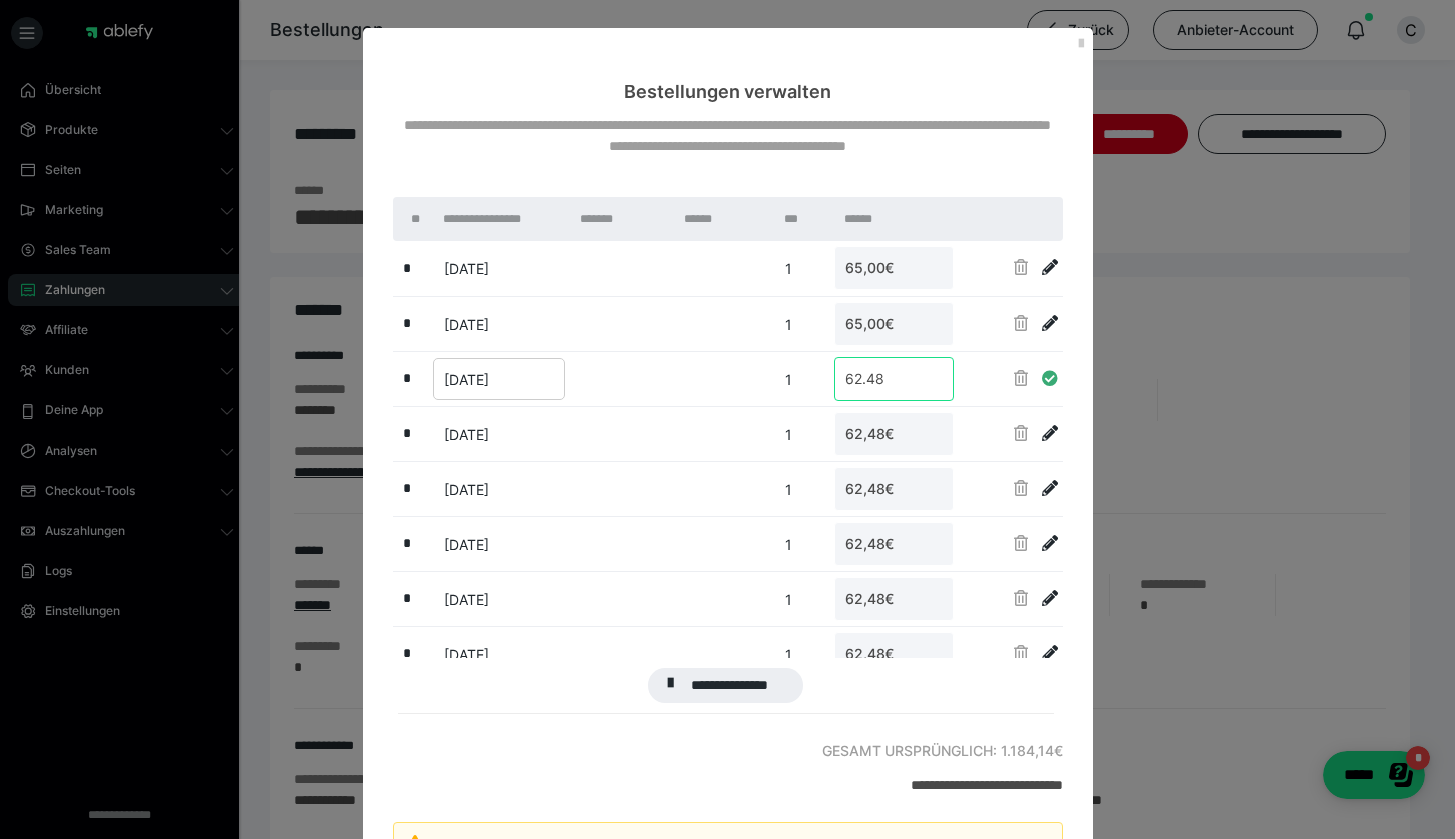 drag, startPoint x: 835, startPoint y: 375, endPoint x: 753, endPoint y: 365, distance: 82.607506 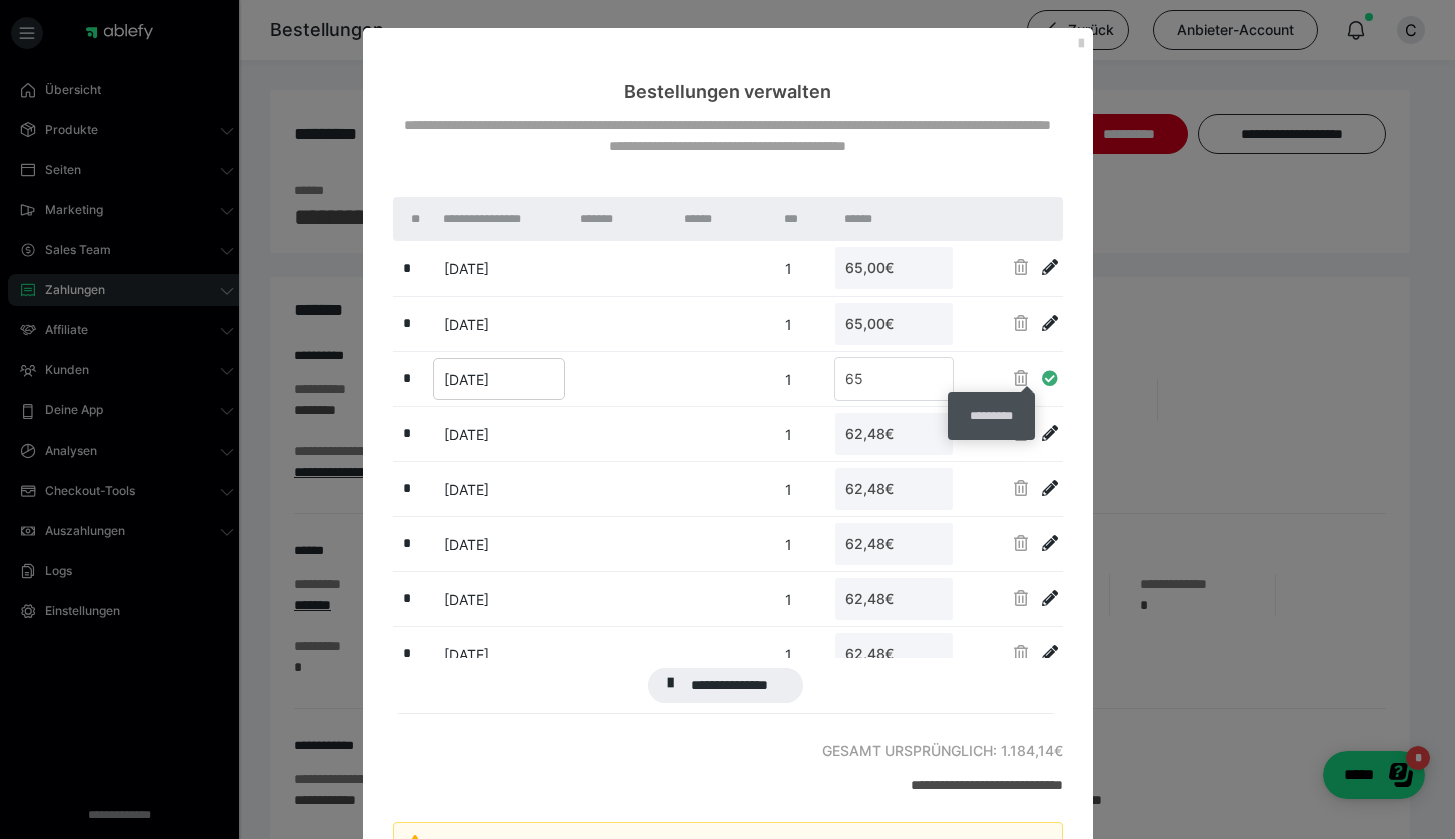 click at bounding box center (1050, 378) 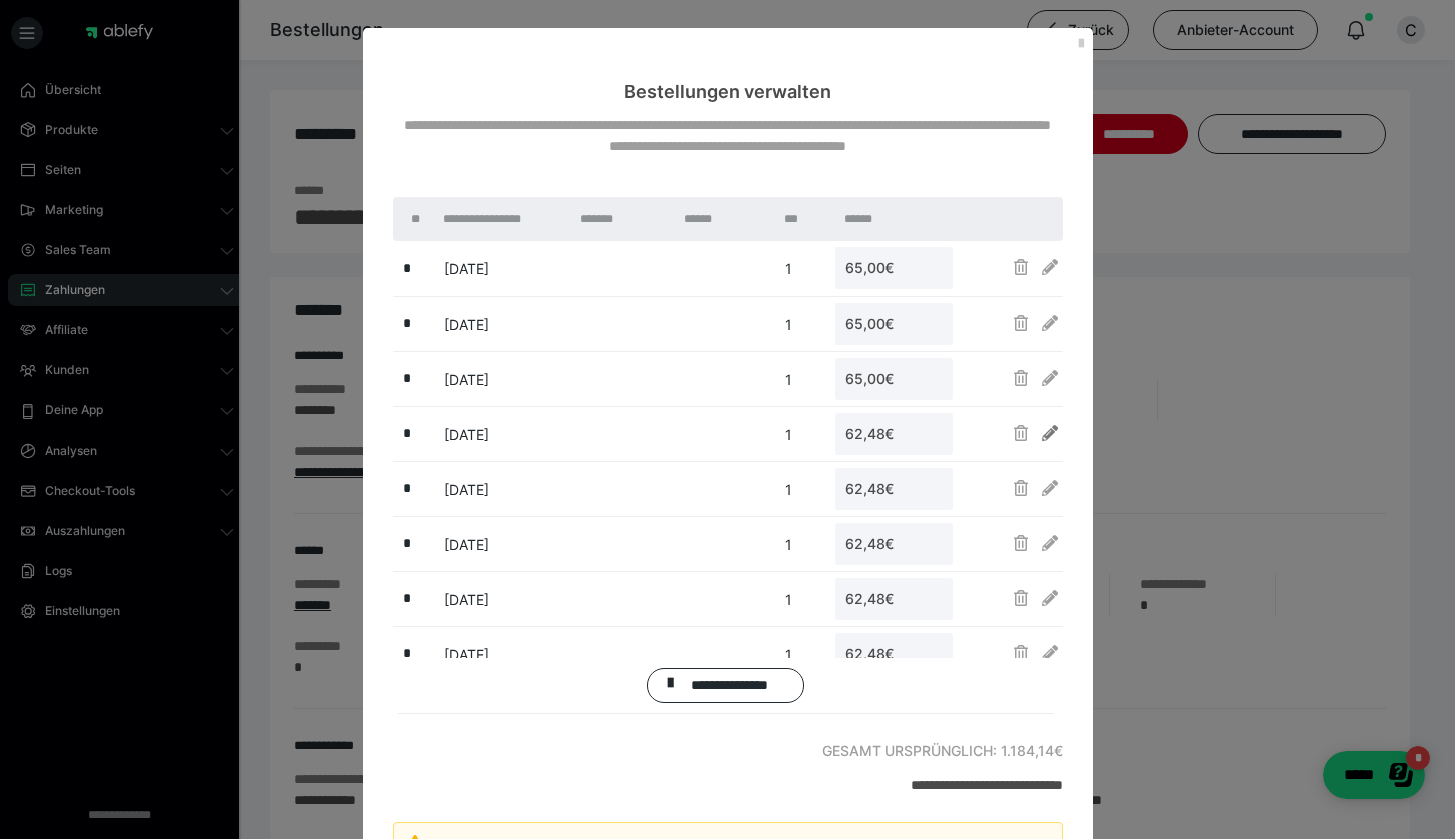 click at bounding box center (1050, 433) 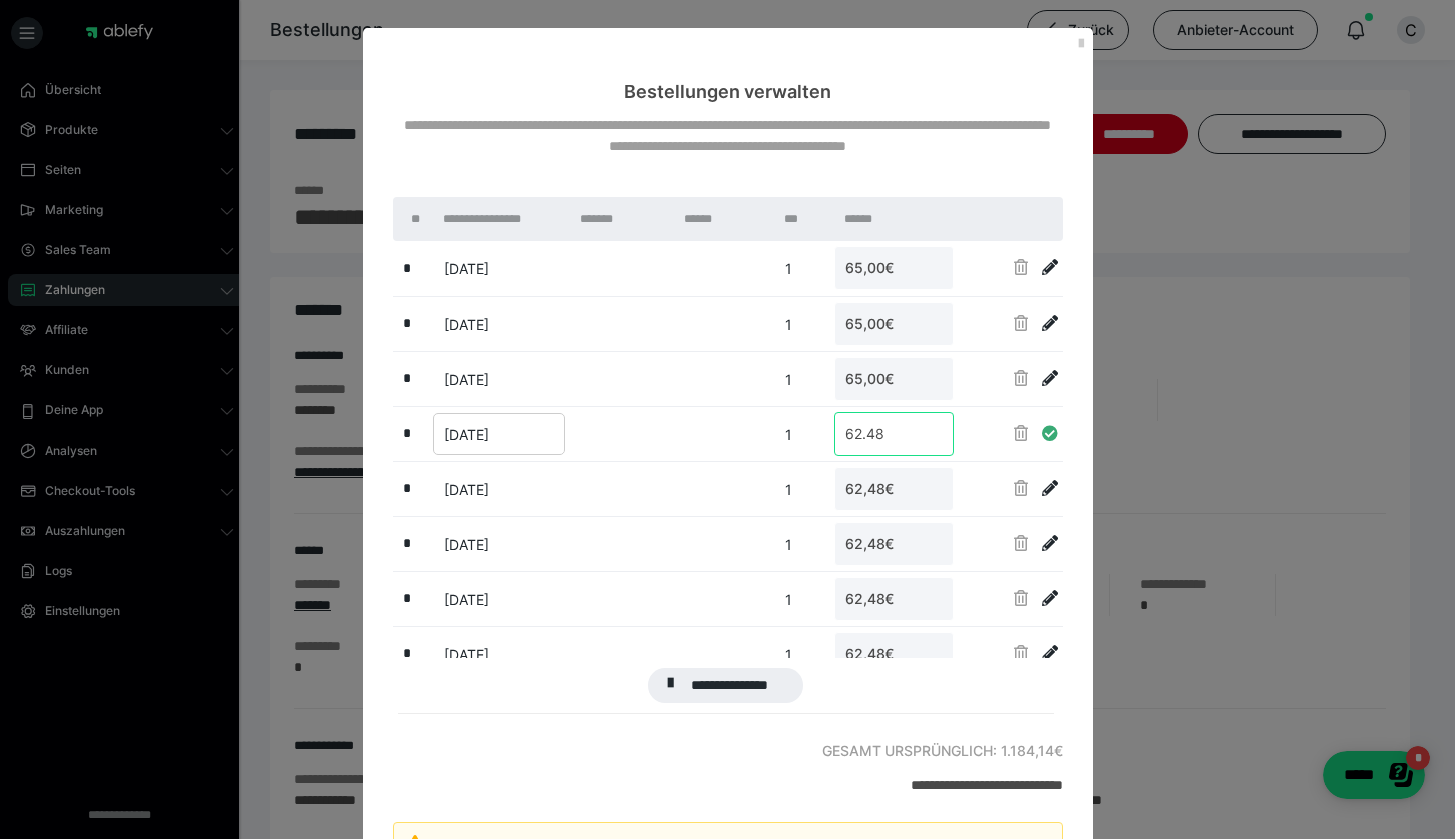 drag, startPoint x: 899, startPoint y: 434, endPoint x: 763, endPoint y: 389, distance: 143.25153 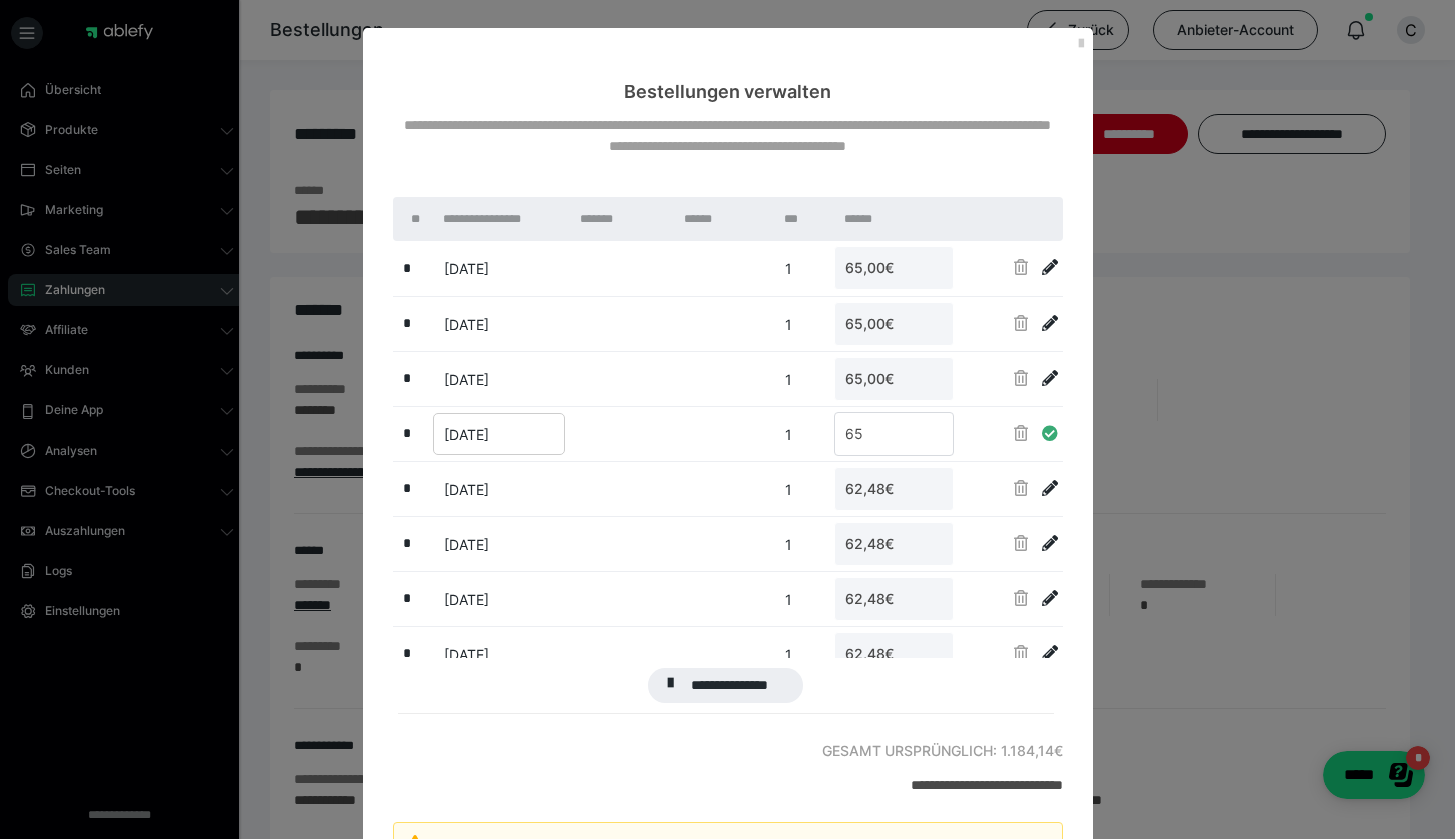 click at bounding box center (1050, 433) 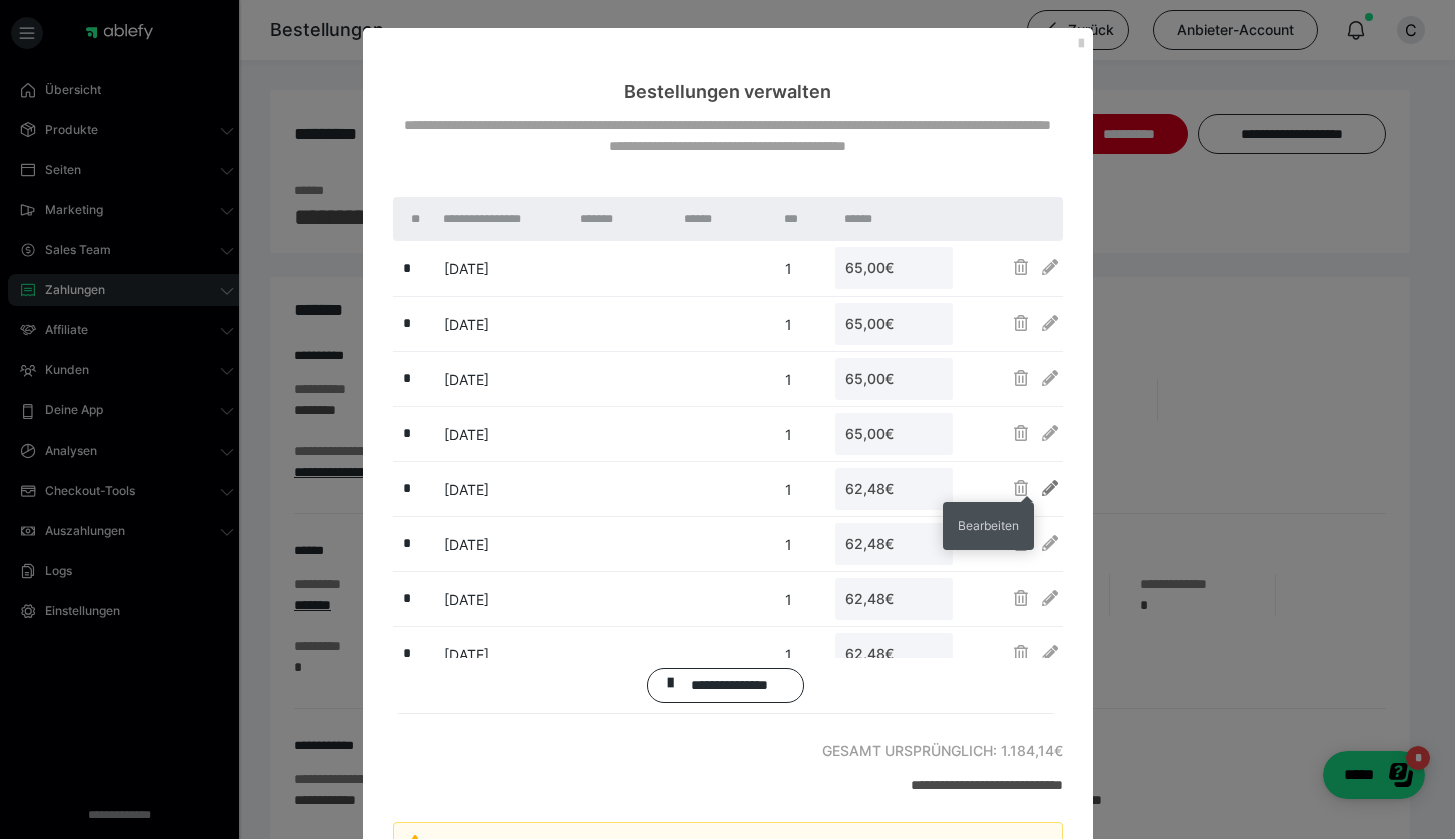 click at bounding box center (1050, 488) 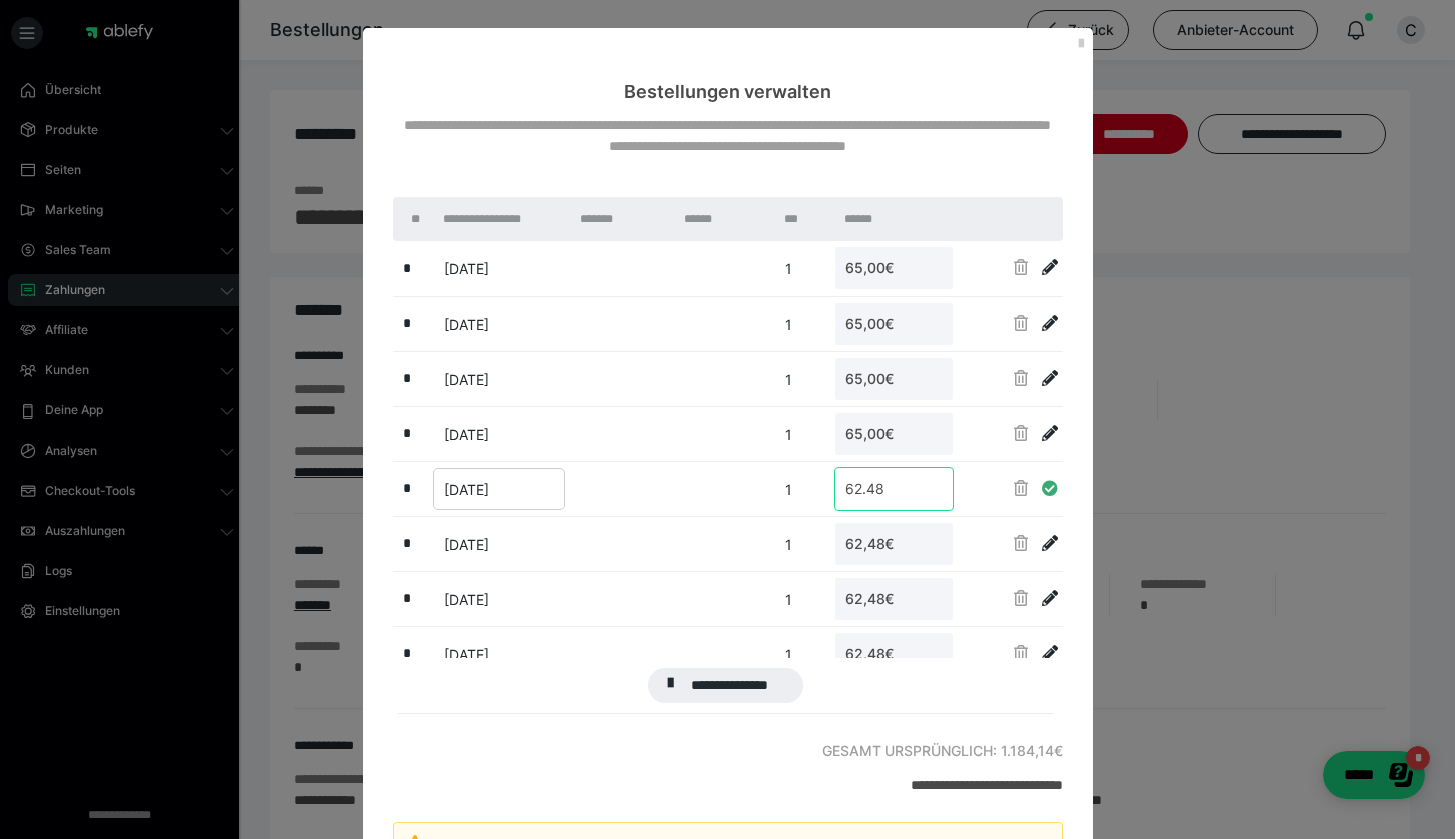 drag, startPoint x: 895, startPoint y: 493, endPoint x: 717, endPoint y: 427, distance: 189.84204 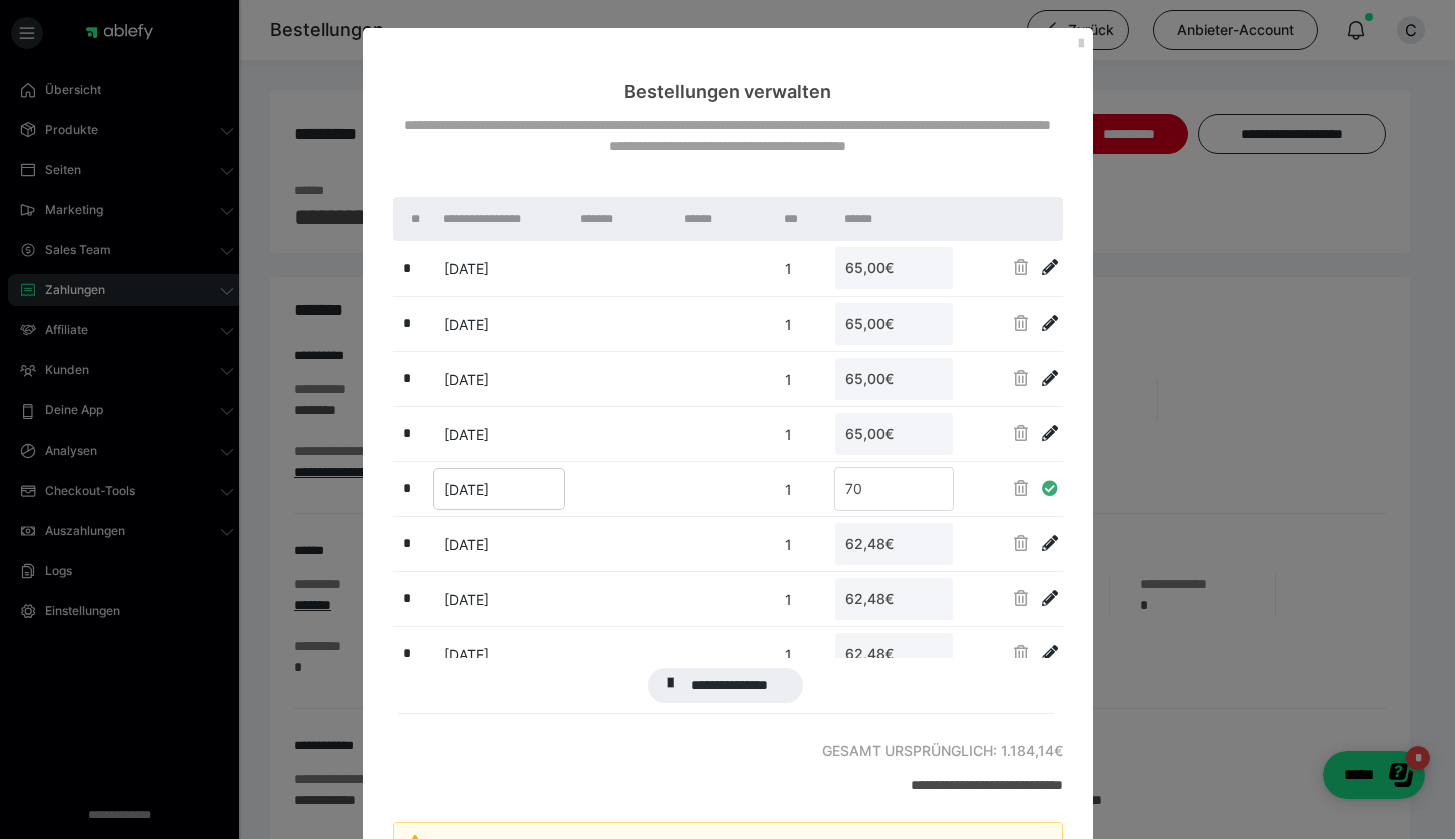 click at bounding box center [1050, 488] 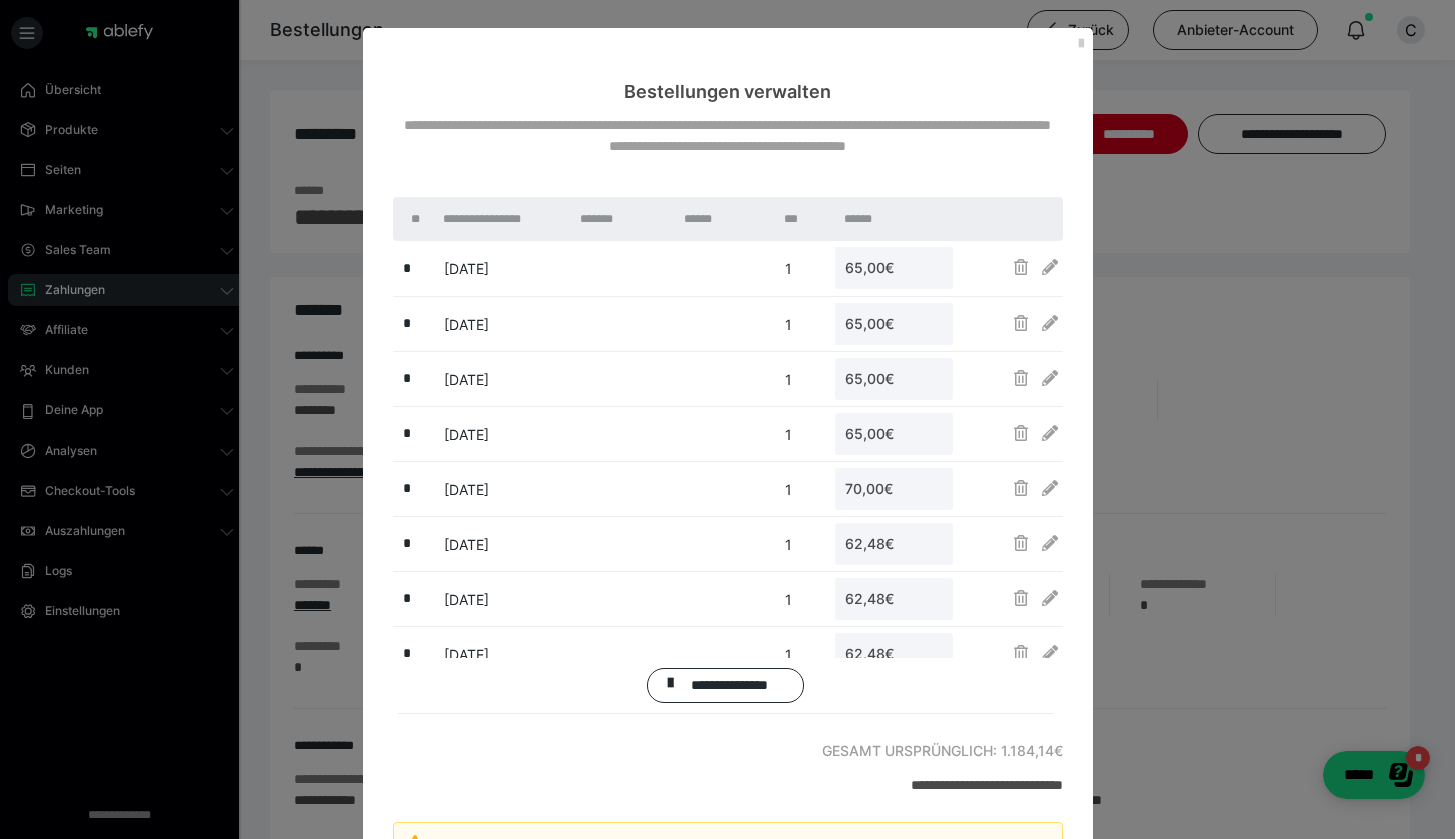 click at bounding box center (1010, 543) 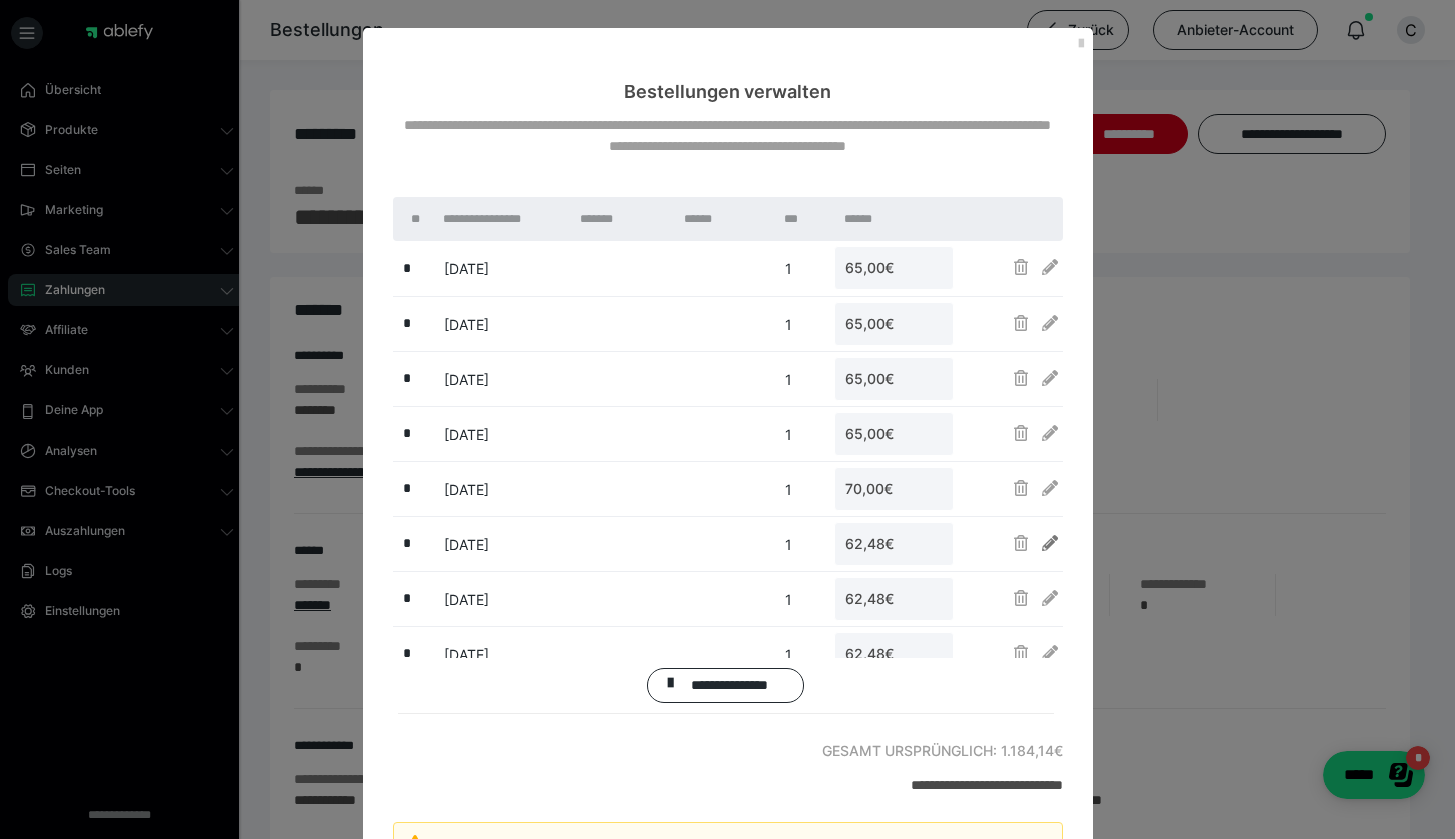 click at bounding box center [1050, 543] 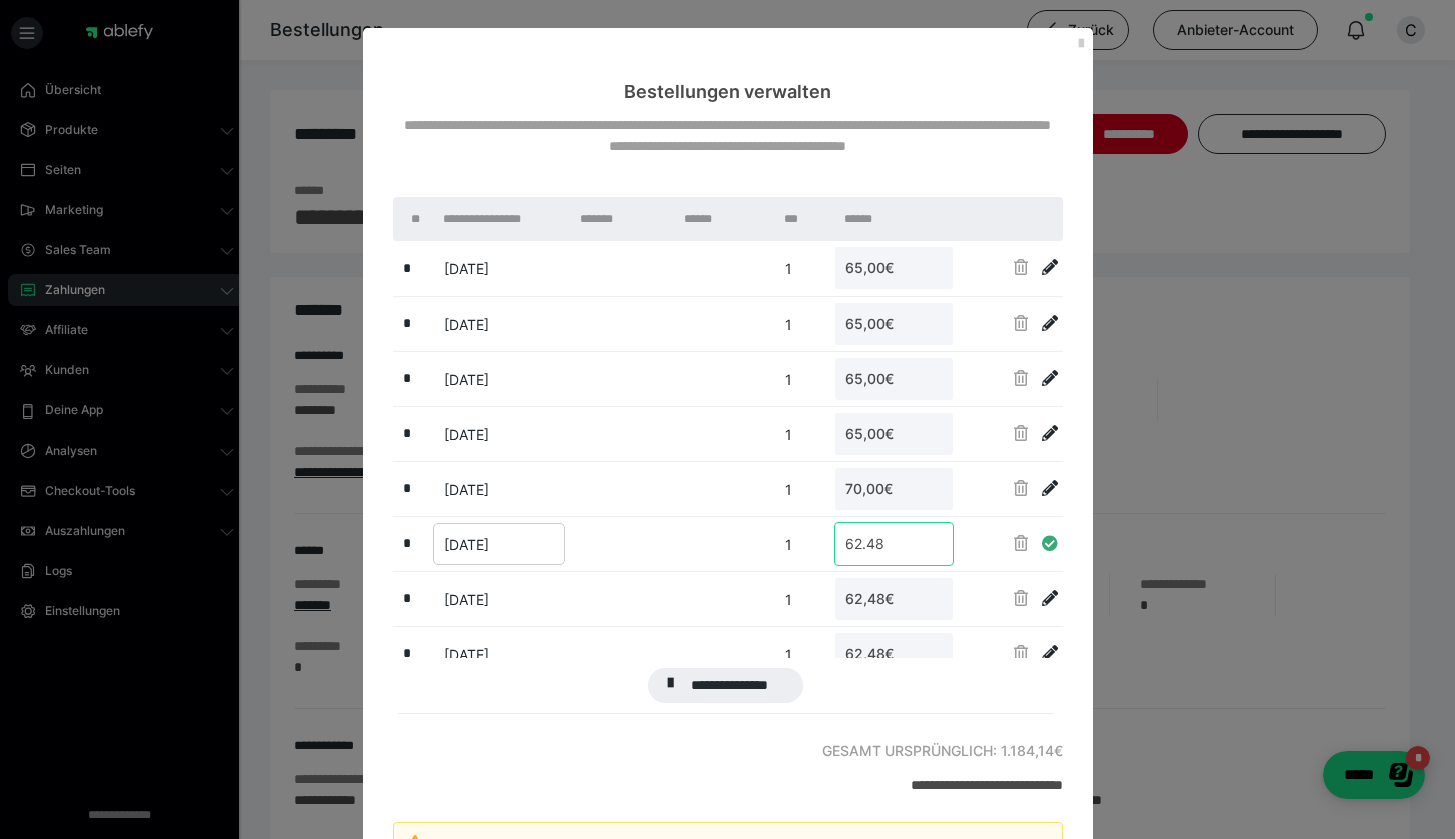 drag, startPoint x: 890, startPoint y: 544, endPoint x: 713, endPoint y: 526, distance: 177.9129 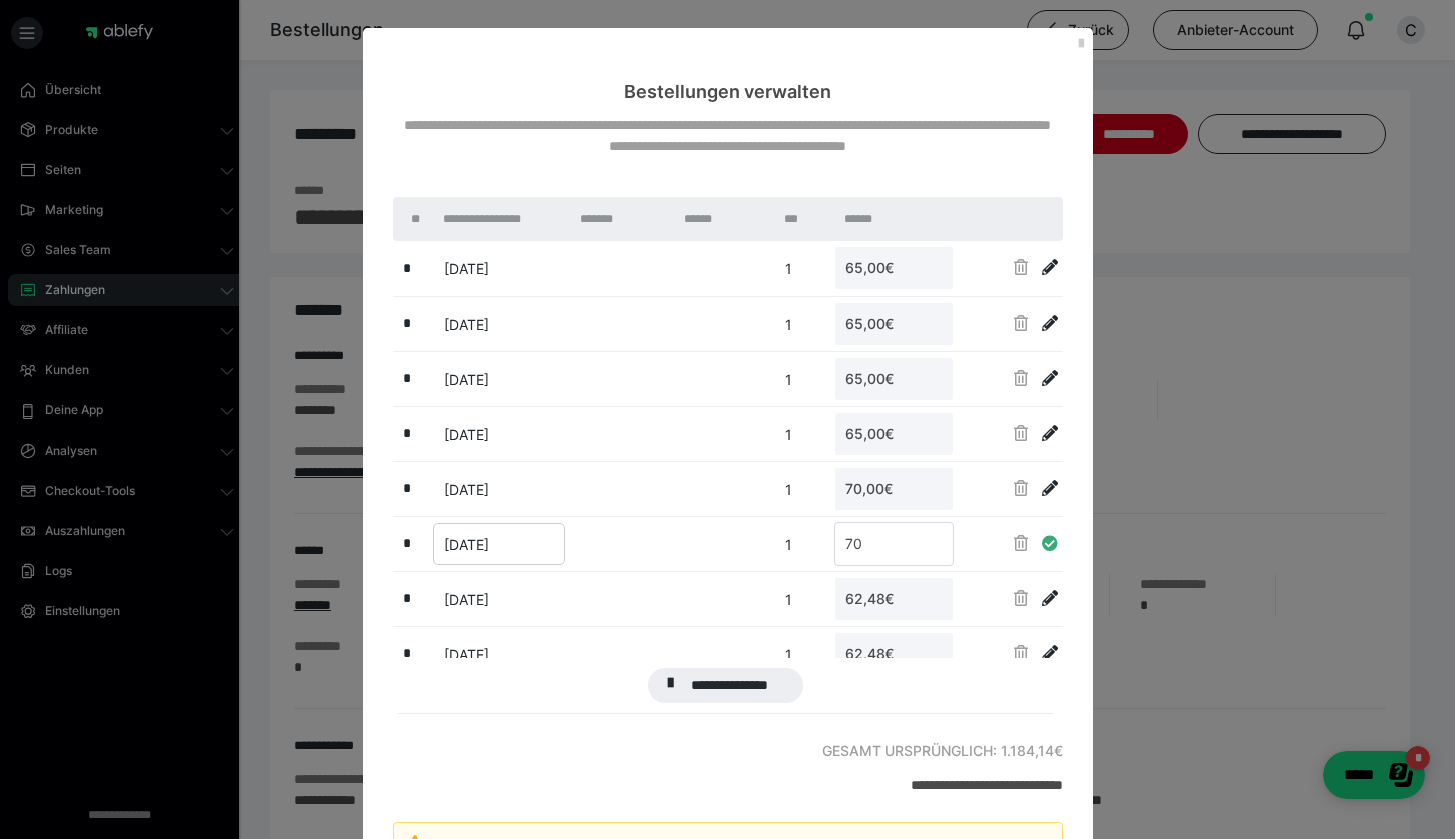 click at bounding box center (1050, 543) 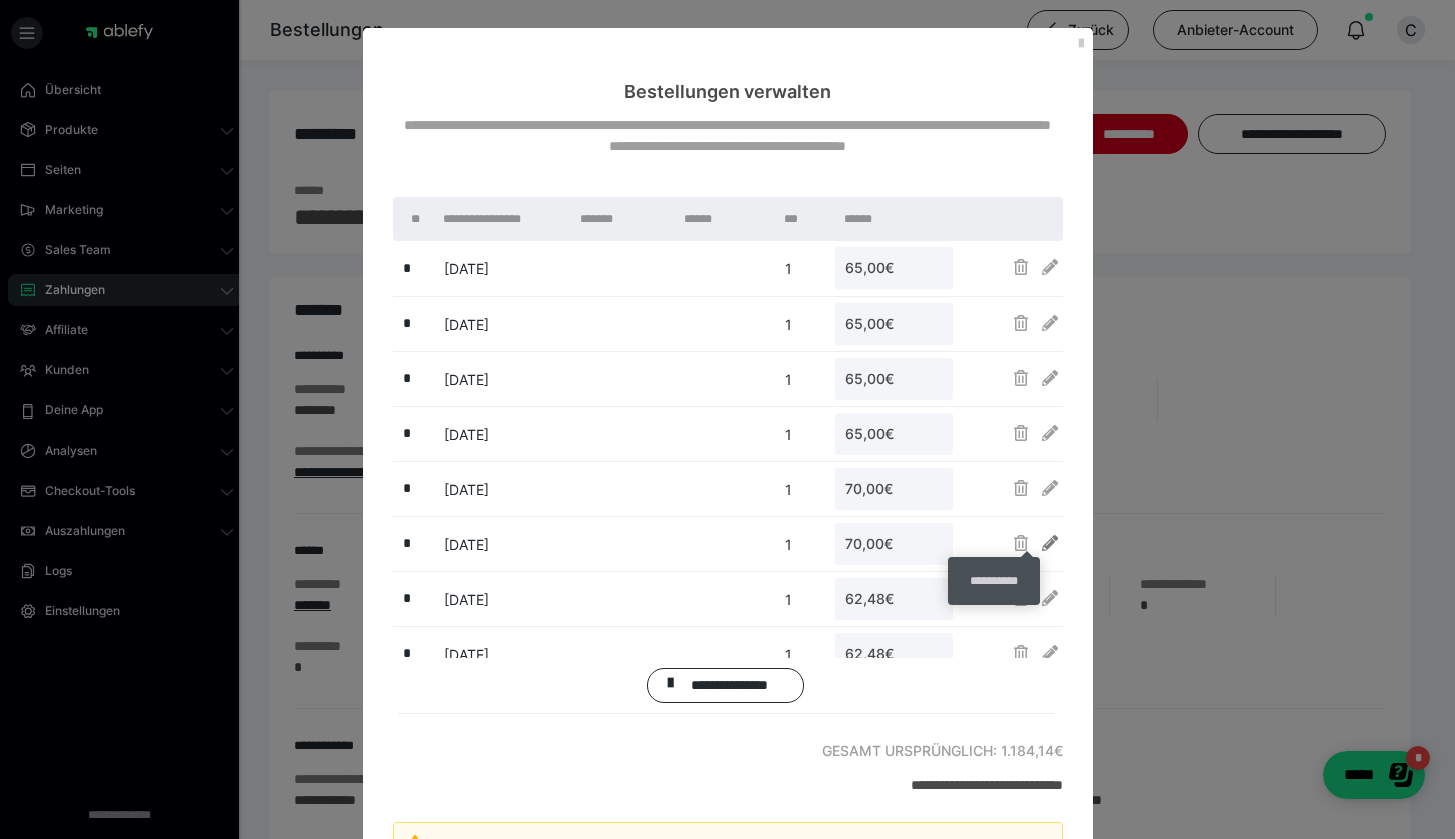click at bounding box center (1050, 543) 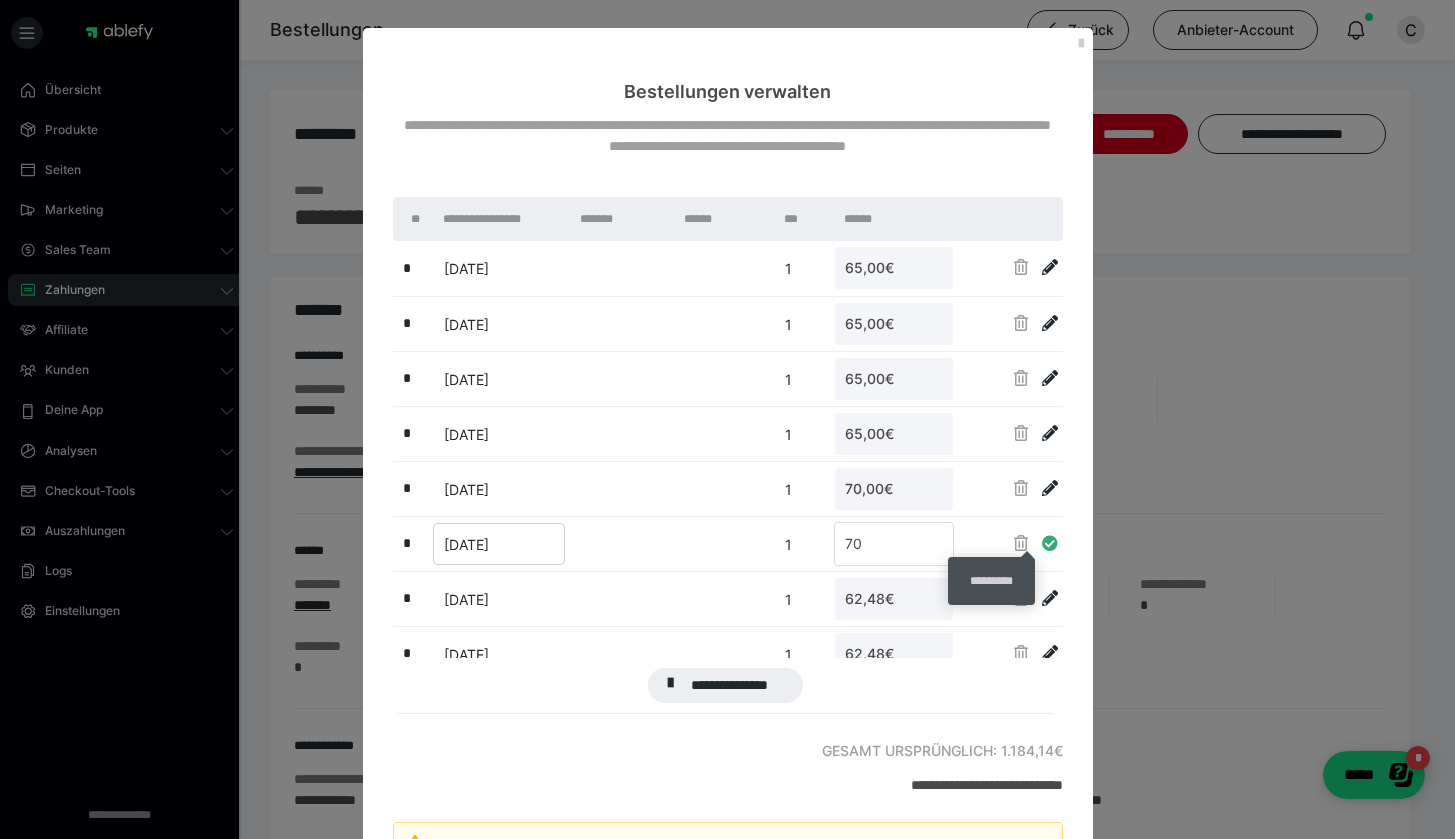 click at bounding box center (1050, 543) 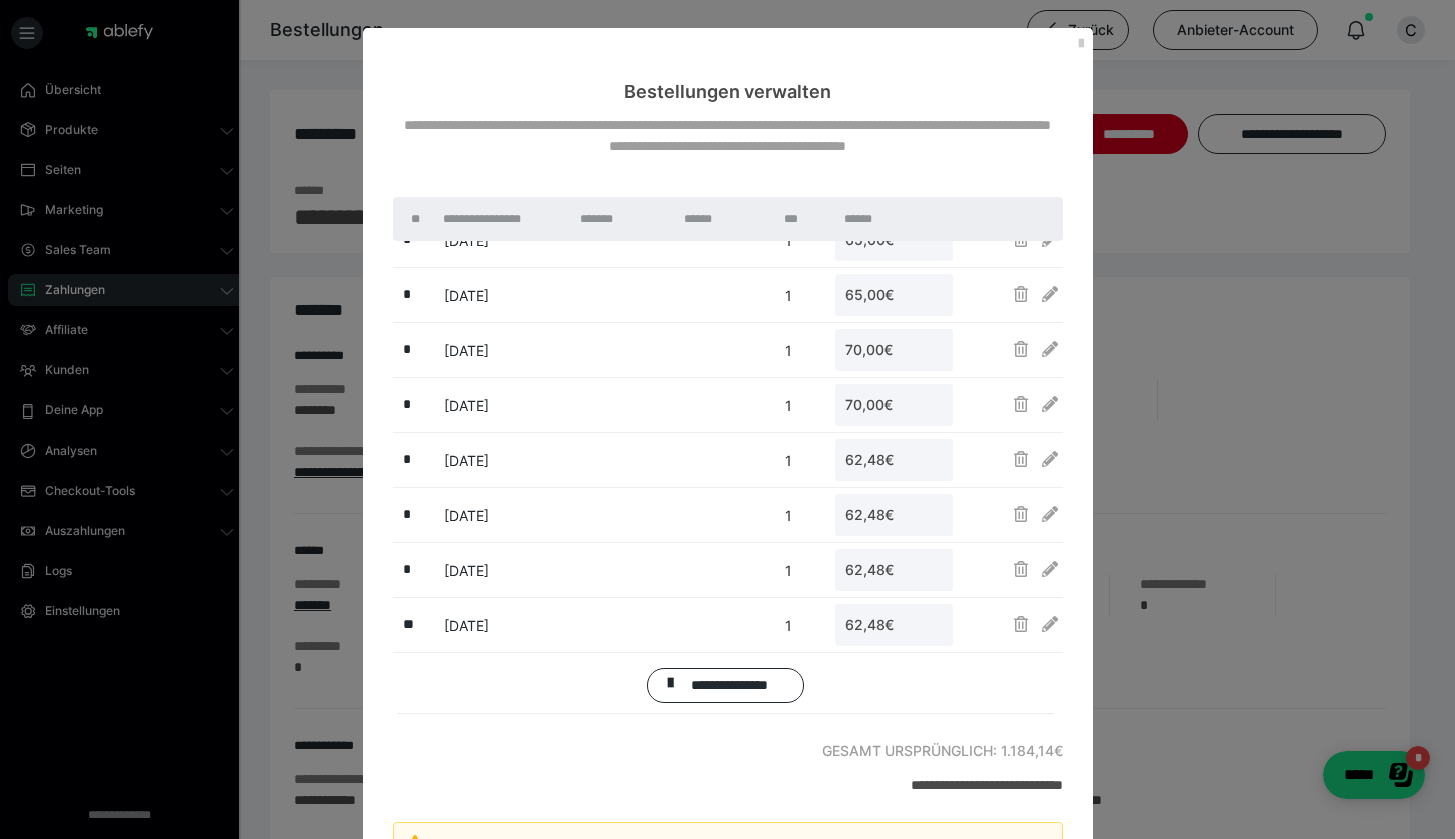 scroll, scrollTop: 188, scrollLeft: 0, axis: vertical 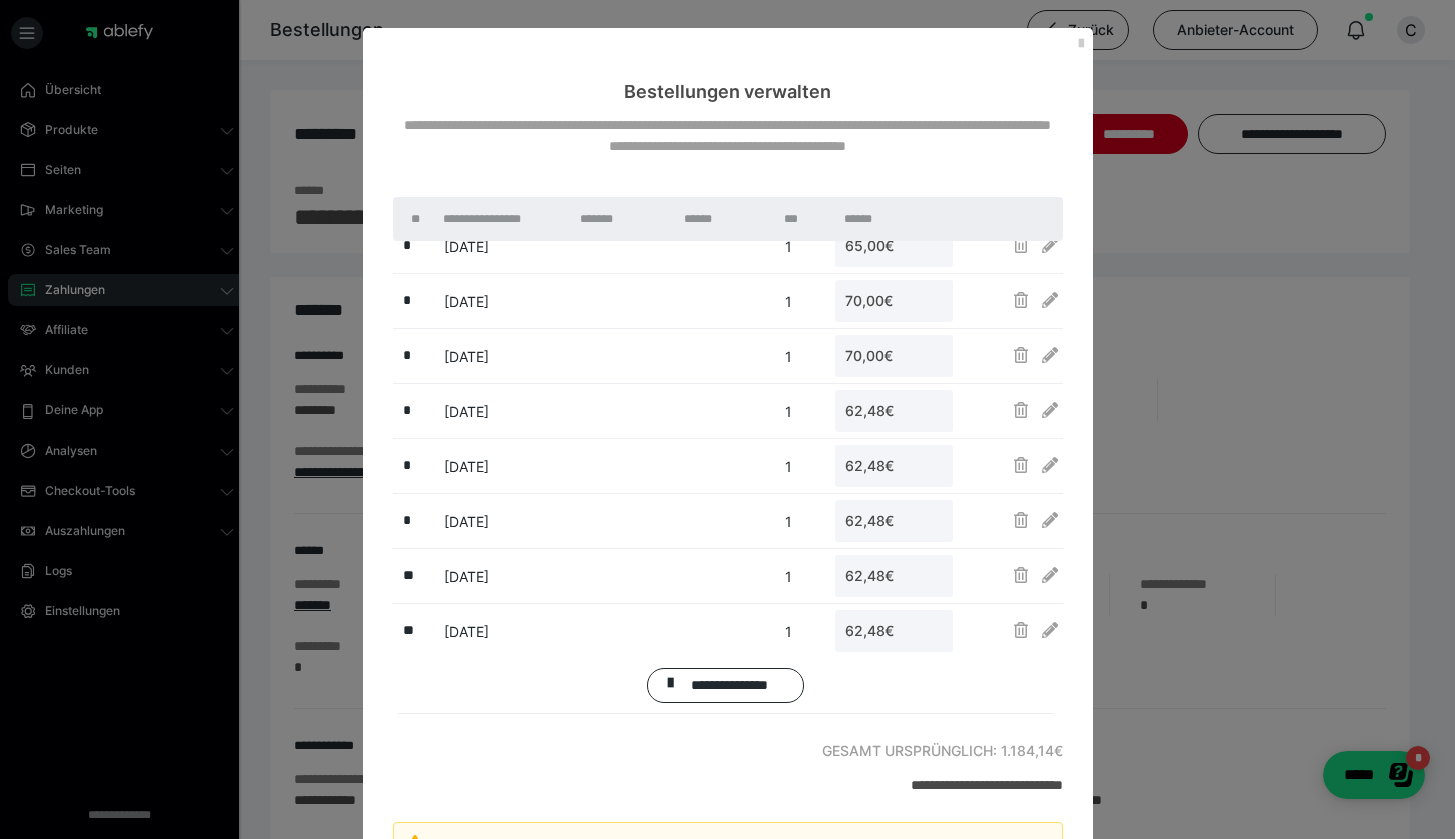 click at bounding box center [1010, 410] 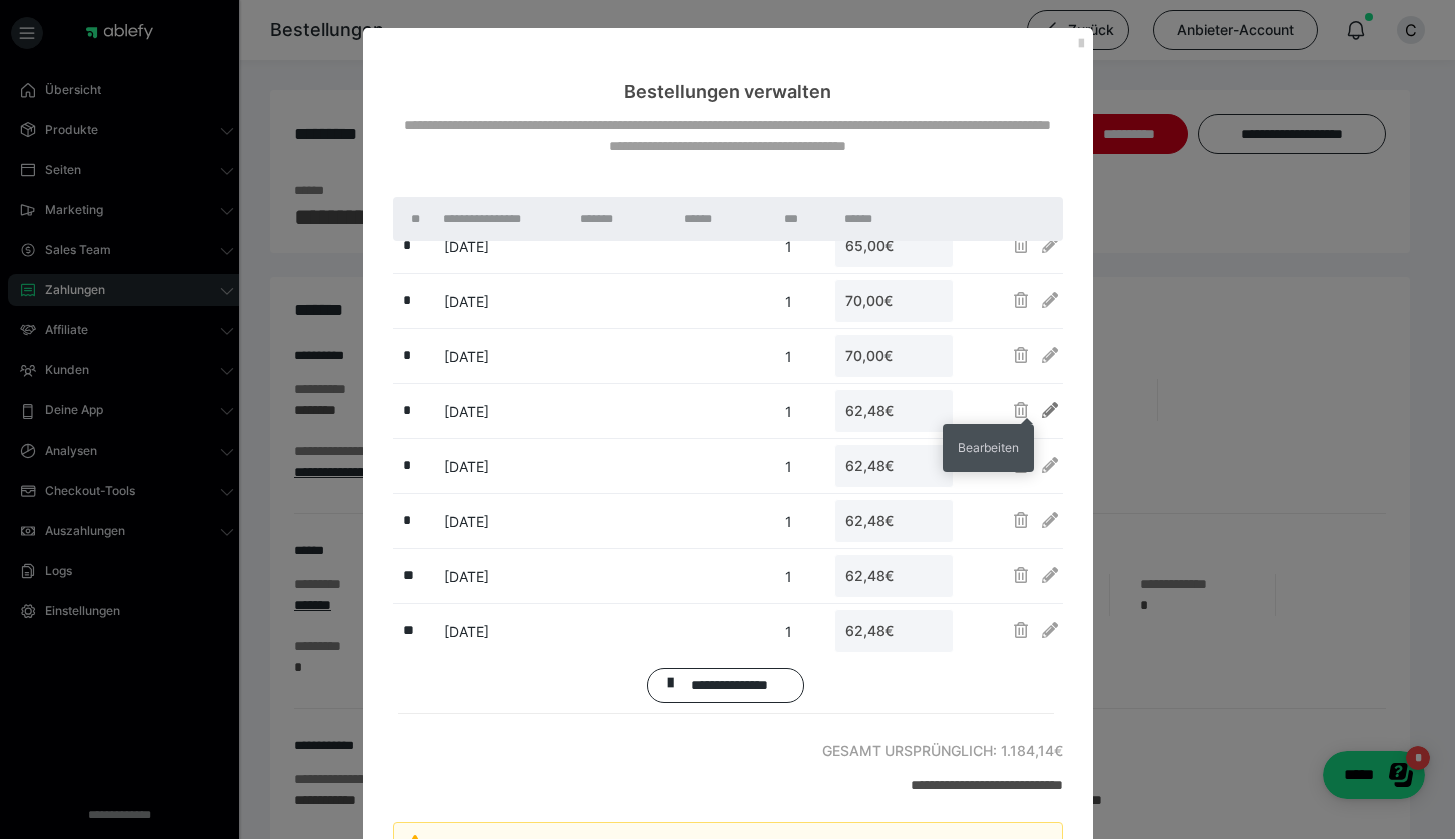 click at bounding box center [1050, 410] 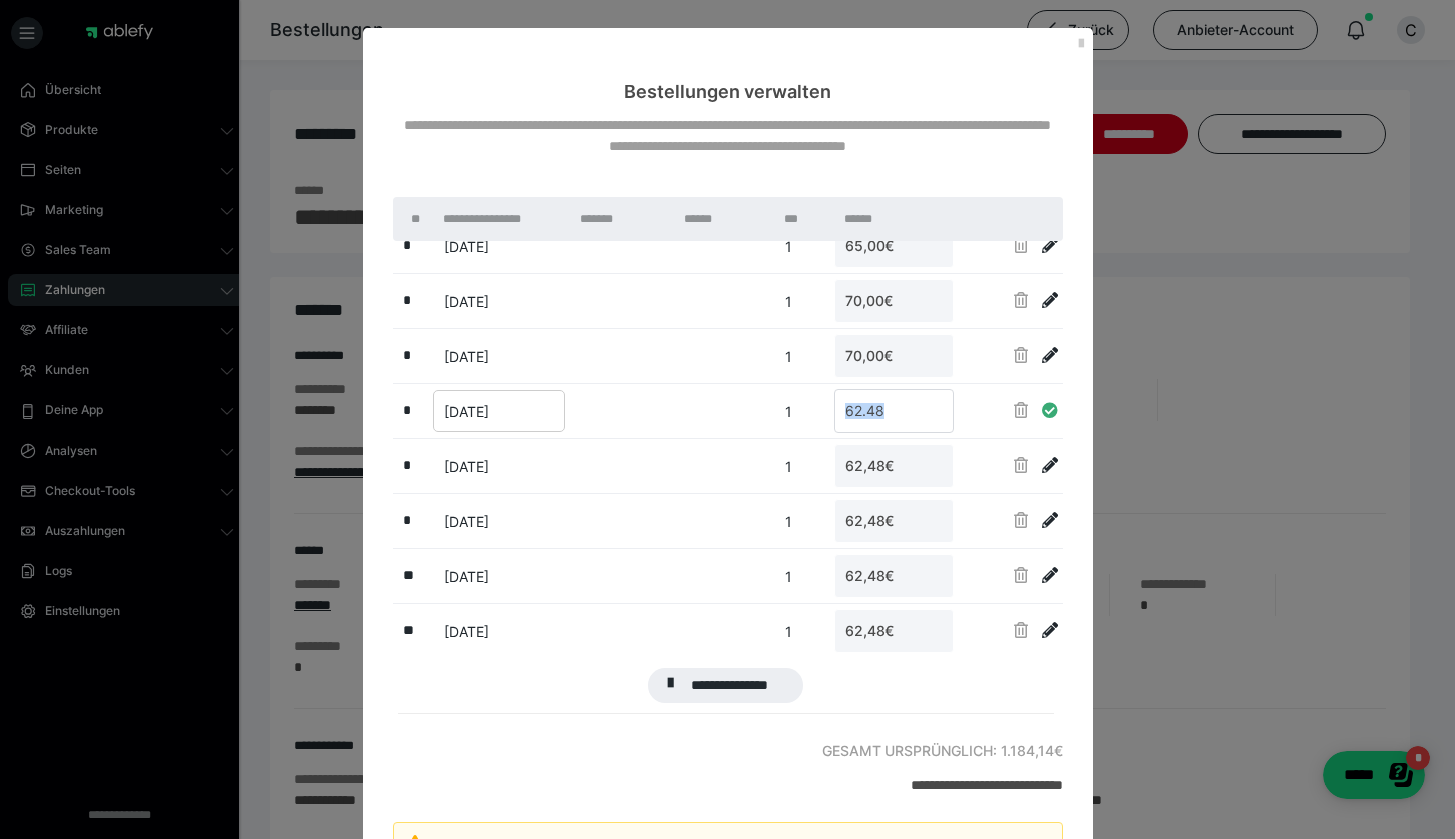 drag, startPoint x: 939, startPoint y: 402, endPoint x: 870, endPoint y: 405, distance: 69.065186 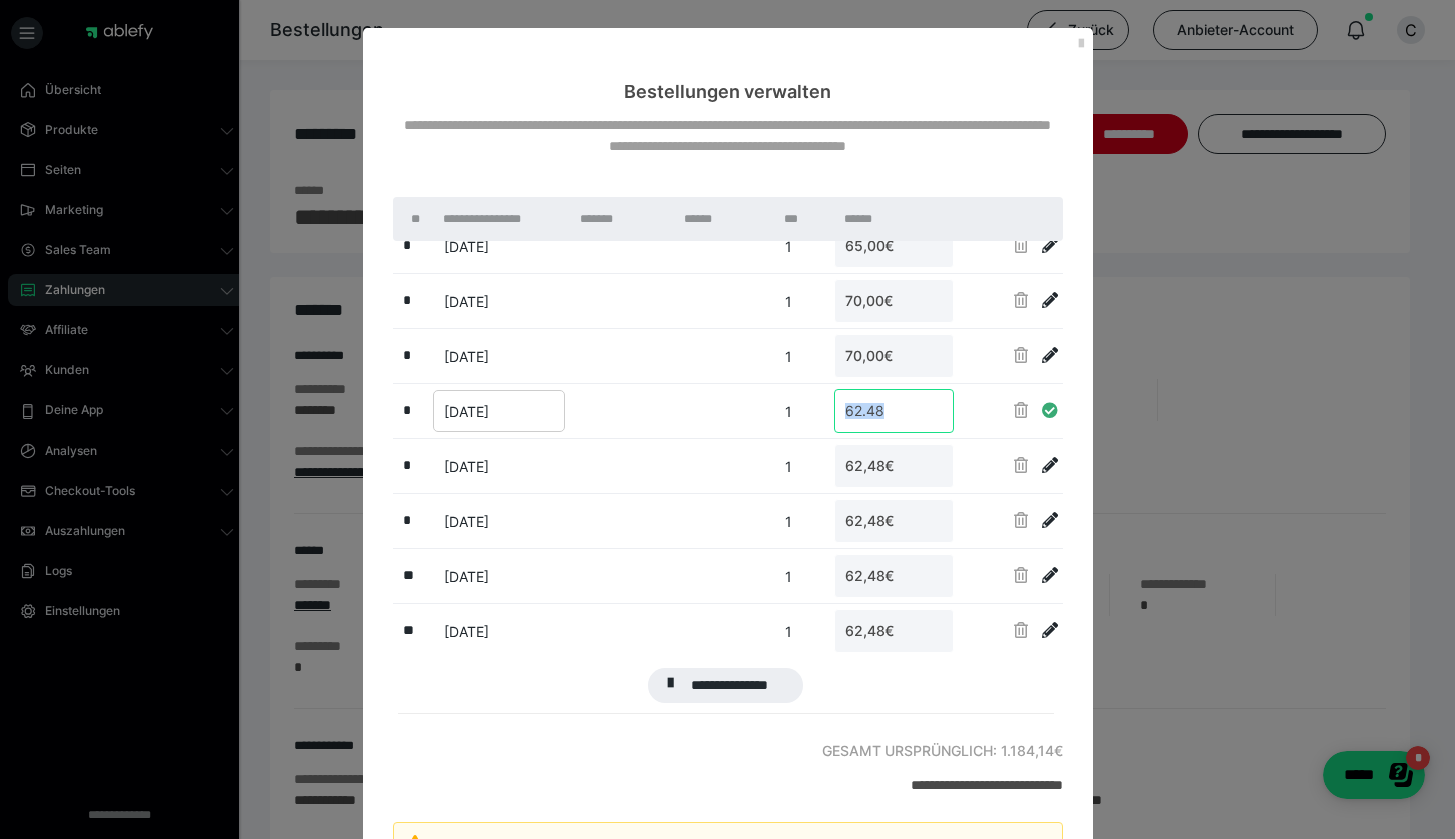 click on "62.48" at bounding box center [894, 411] 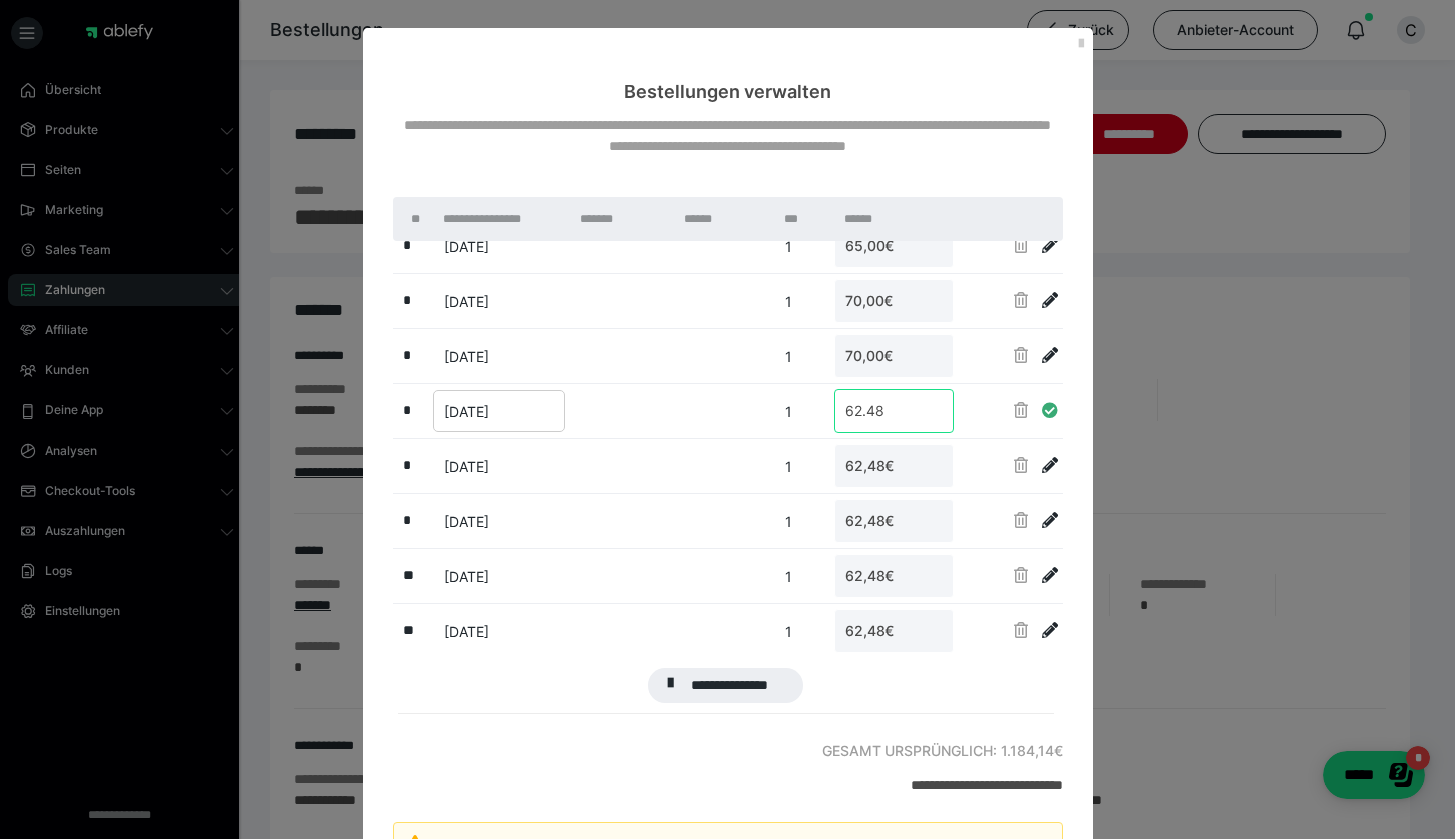 drag, startPoint x: 873, startPoint y: 408, endPoint x: 794, endPoint y: 409, distance: 79.00633 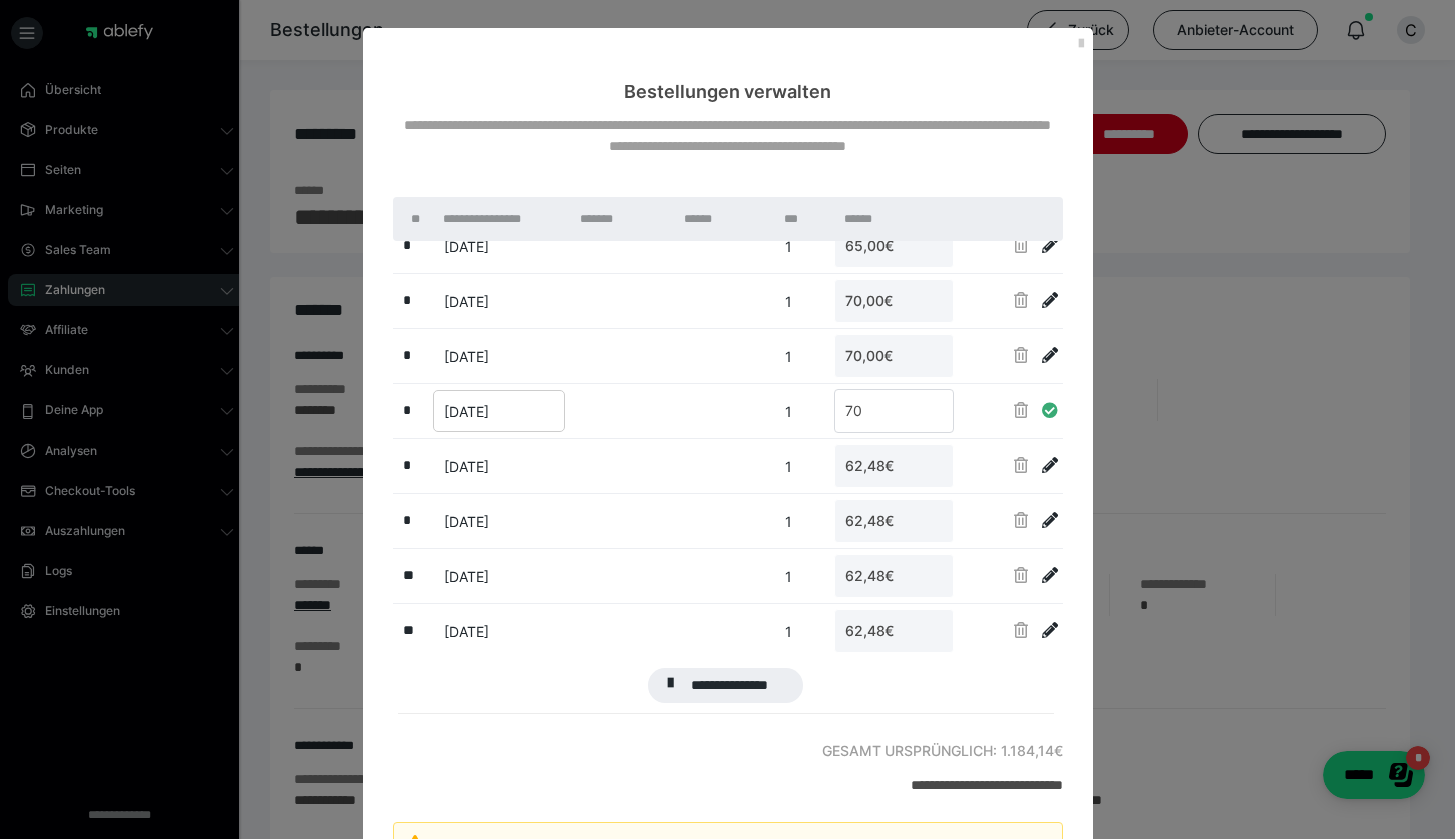 click at bounding box center (1021, 411) 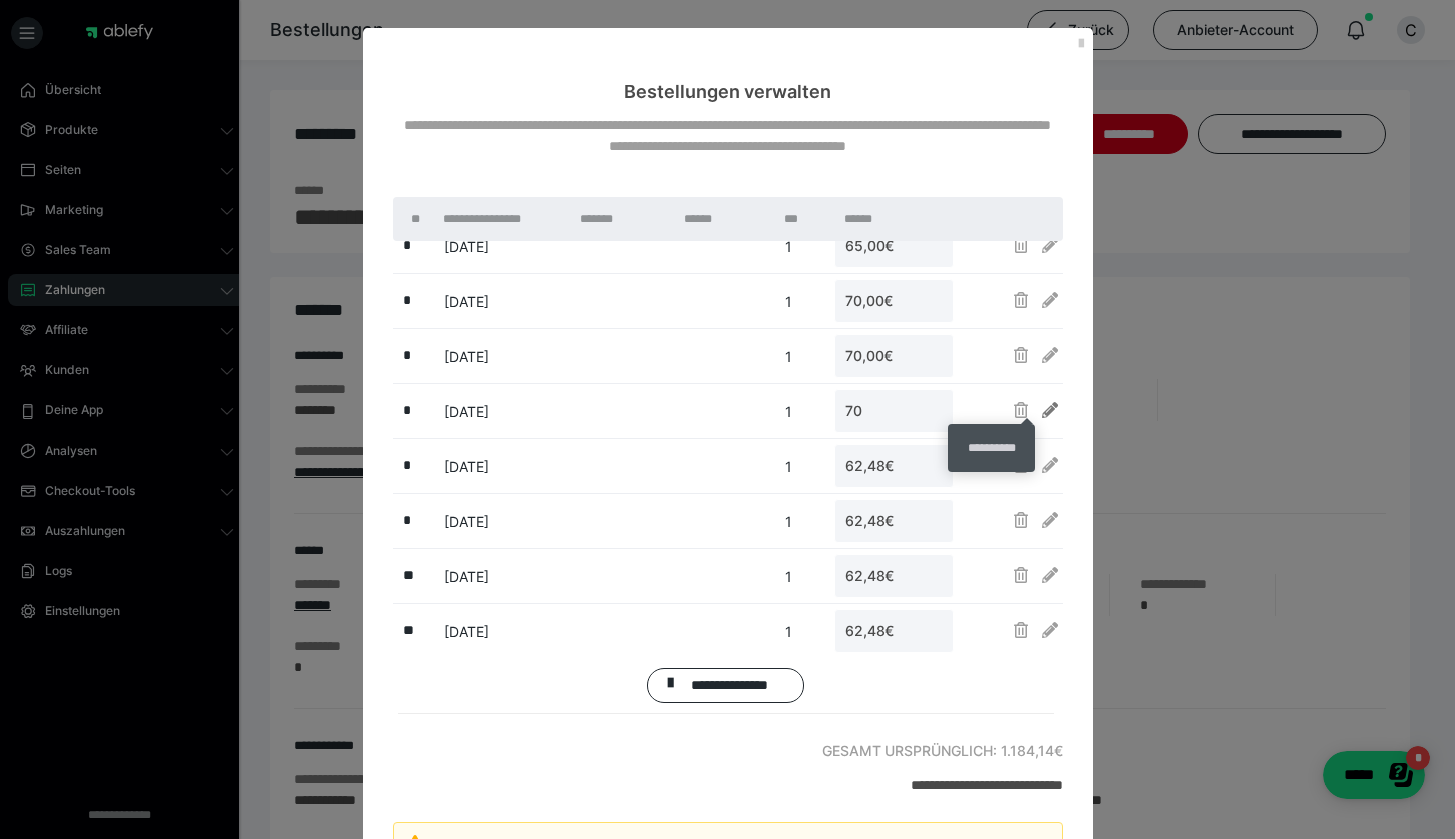 type on "70,00€" 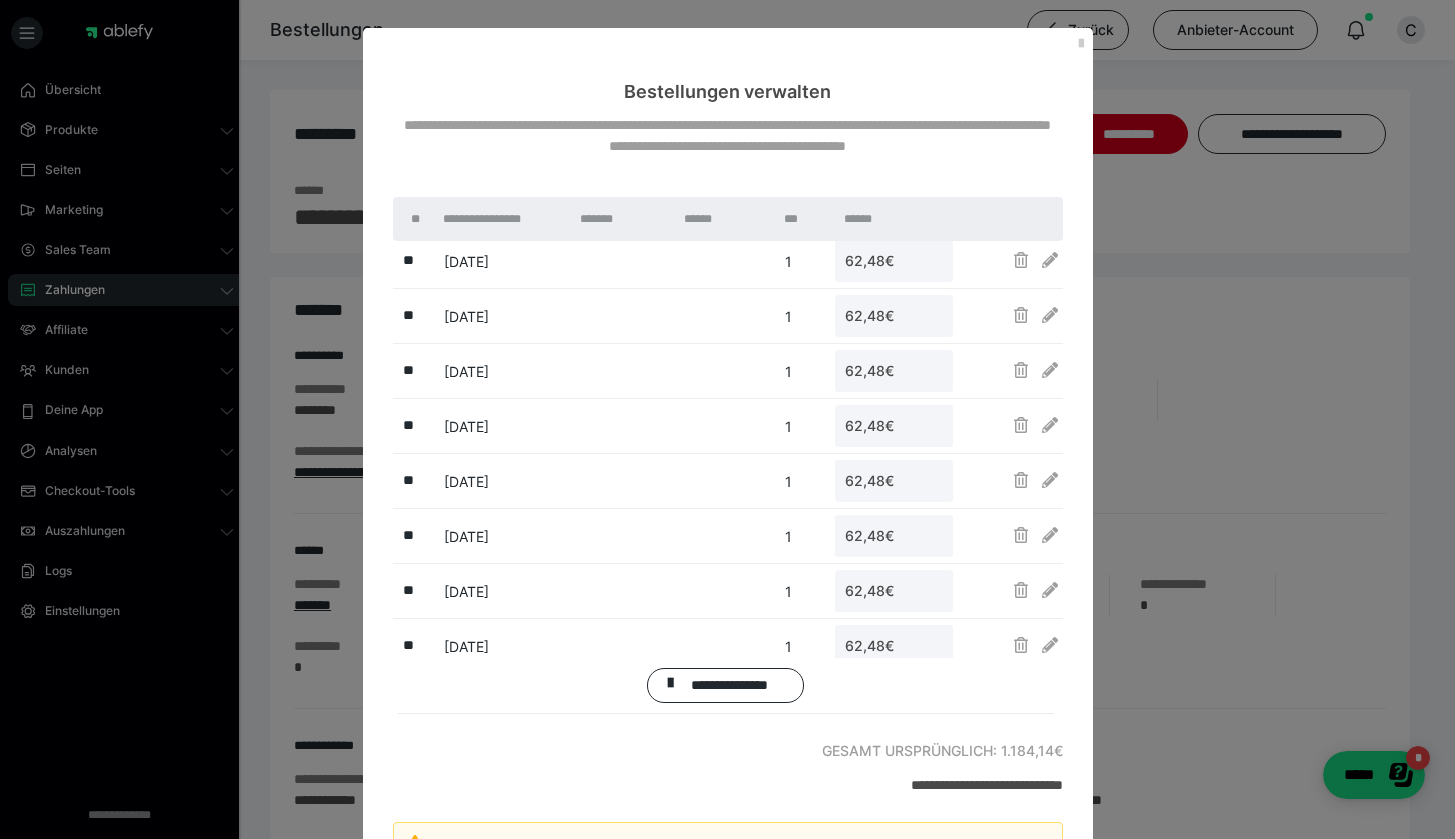scroll, scrollTop: 574, scrollLeft: 0, axis: vertical 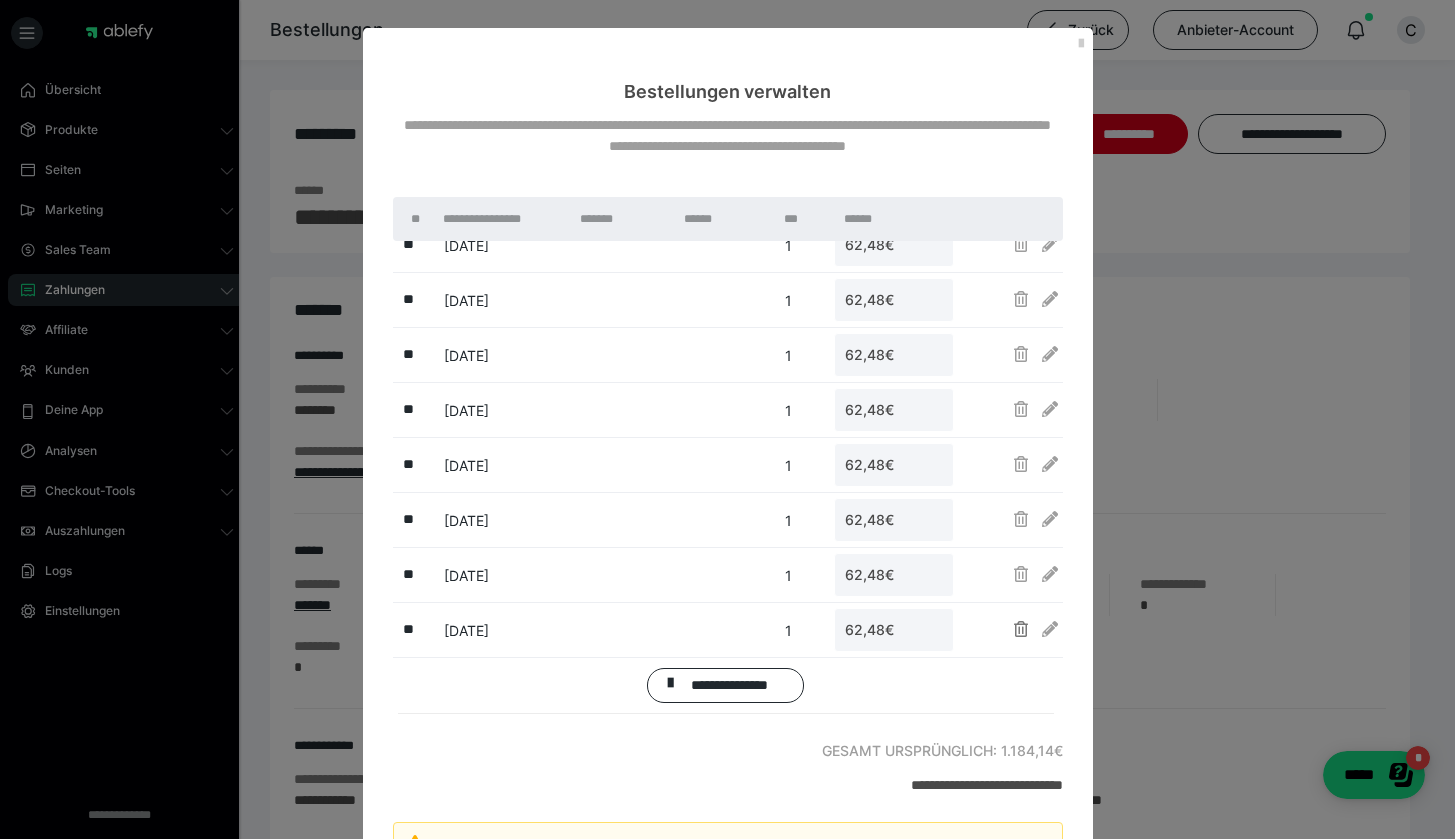 click at bounding box center (1021, 629) 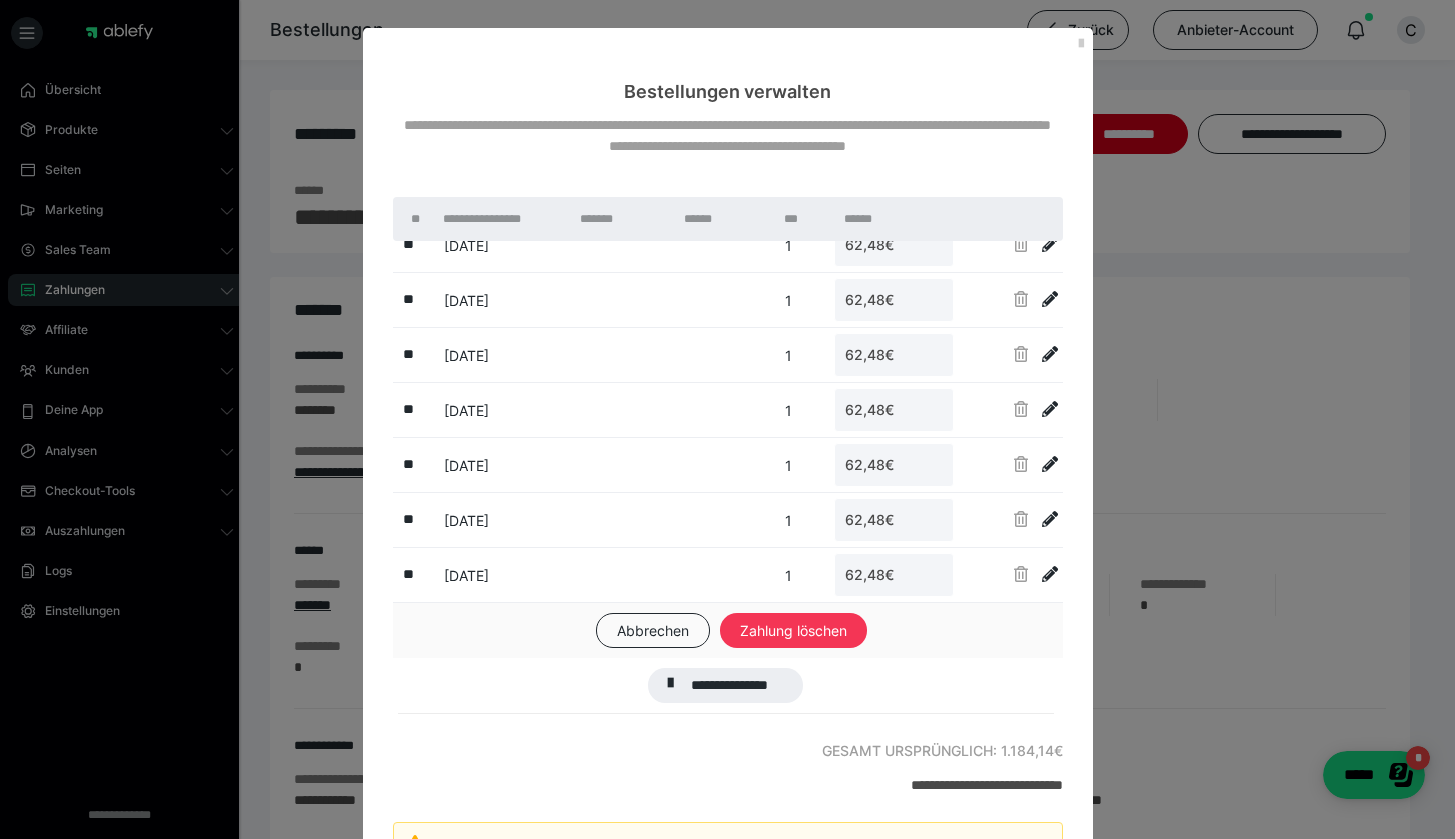 click on "Zahlung löschen" at bounding box center [793, 631] 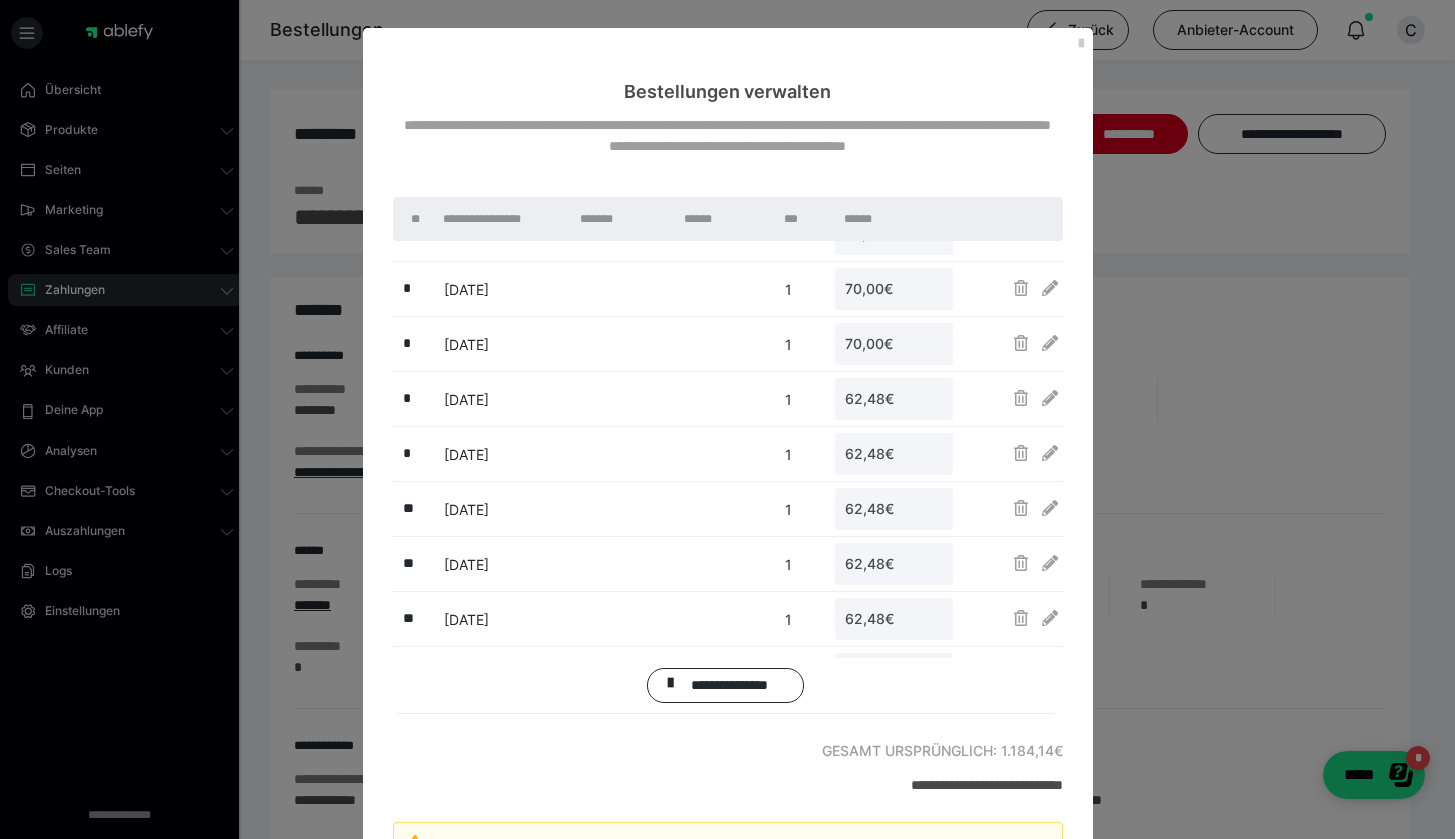 scroll, scrollTop: 247, scrollLeft: 0, axis: vertical 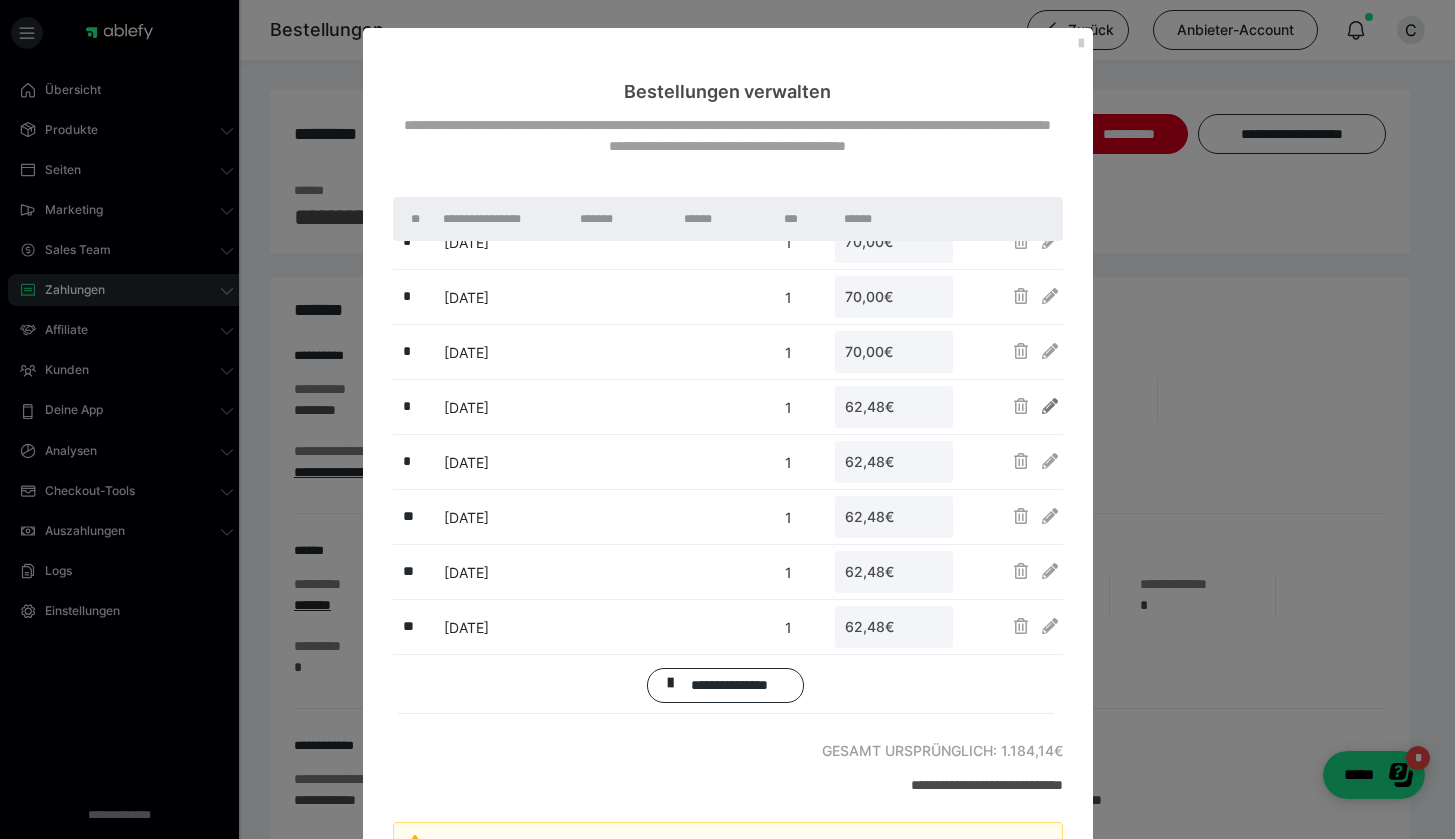 click at bounding box center (1050, 406) 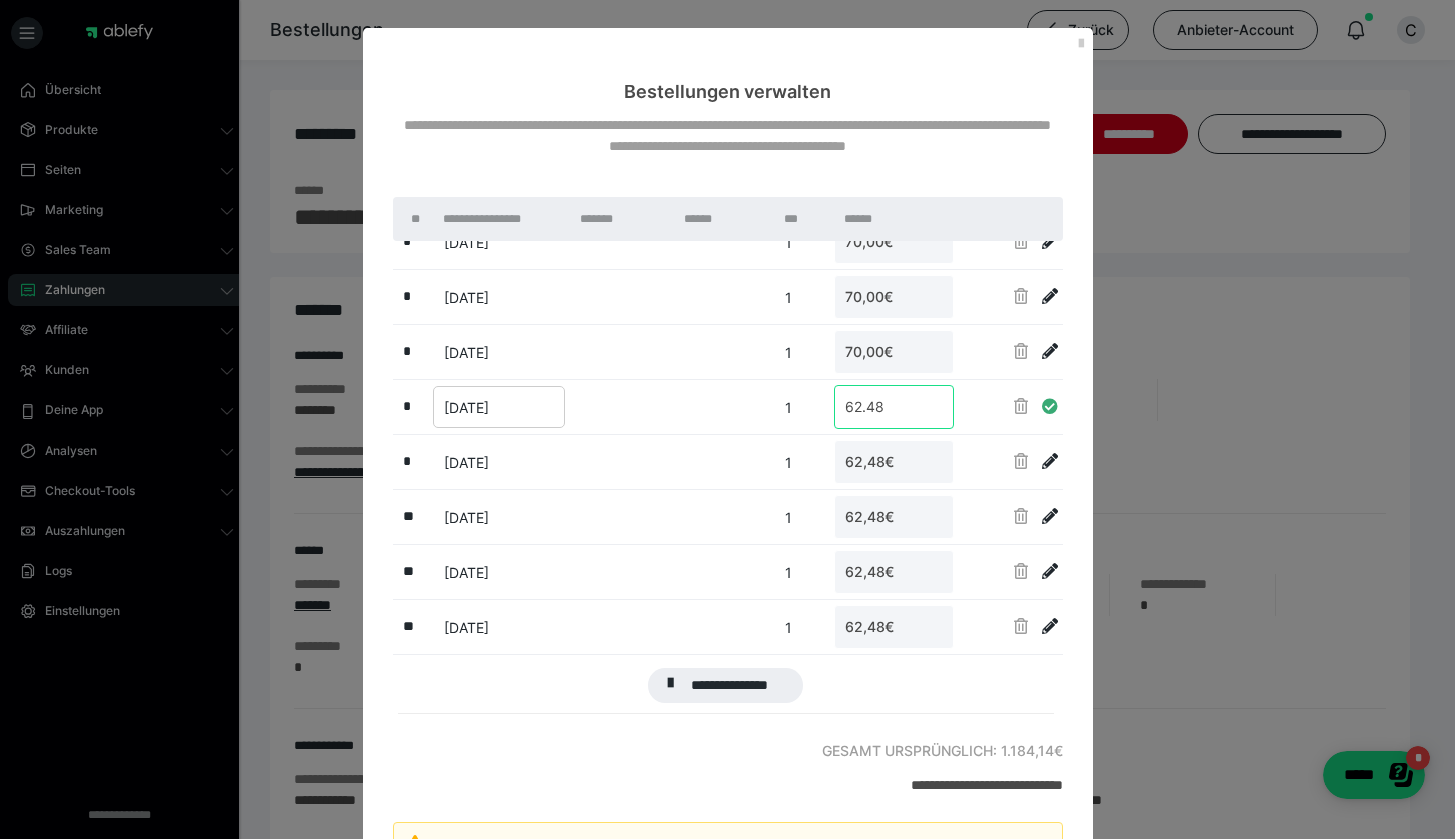 drag, startPoint x: 873, startPoint y: 410, endPoint x: 677, endPoint y: 395, distance: 196.57314 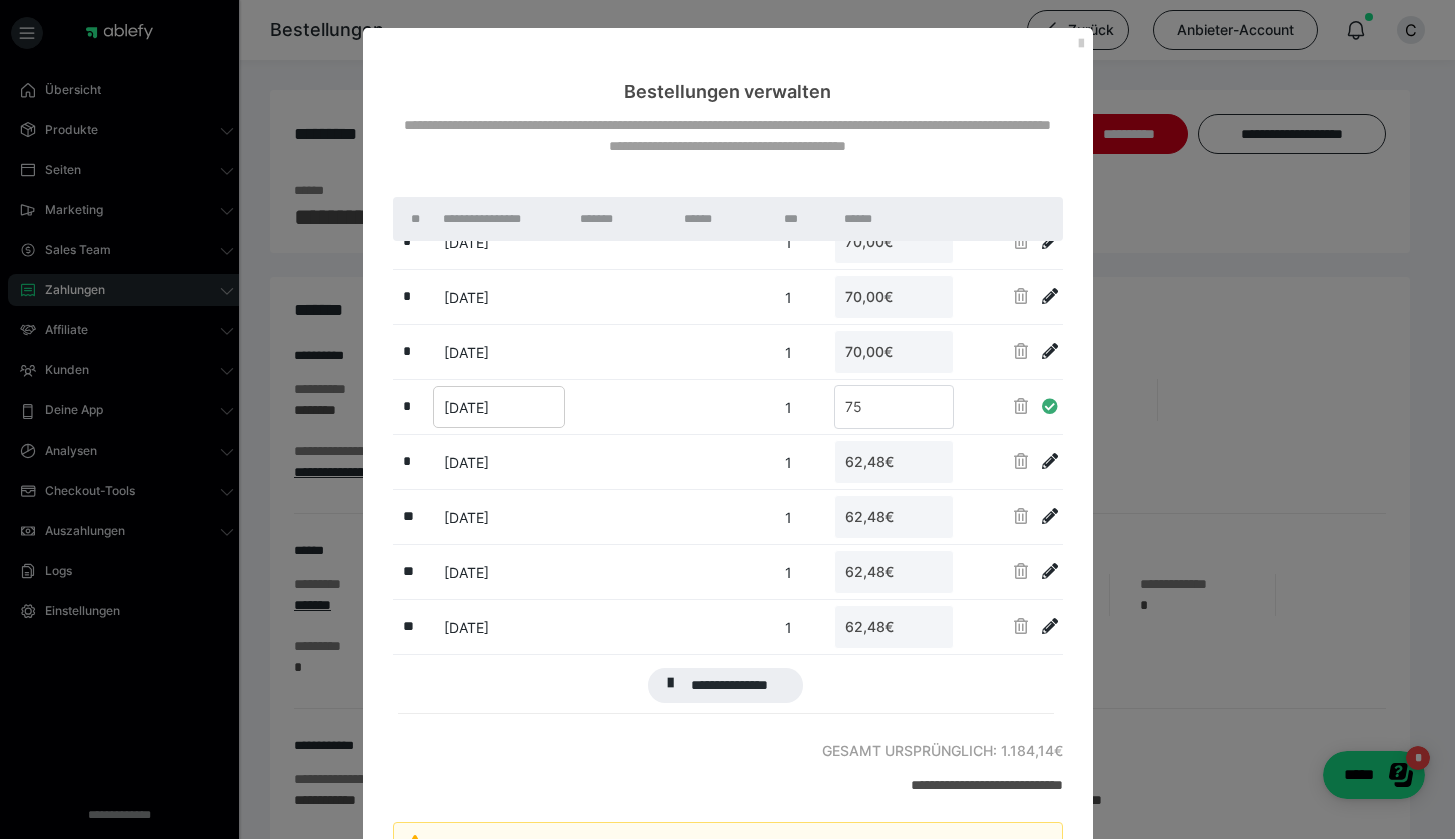 click at bounding box center (1050, 406) 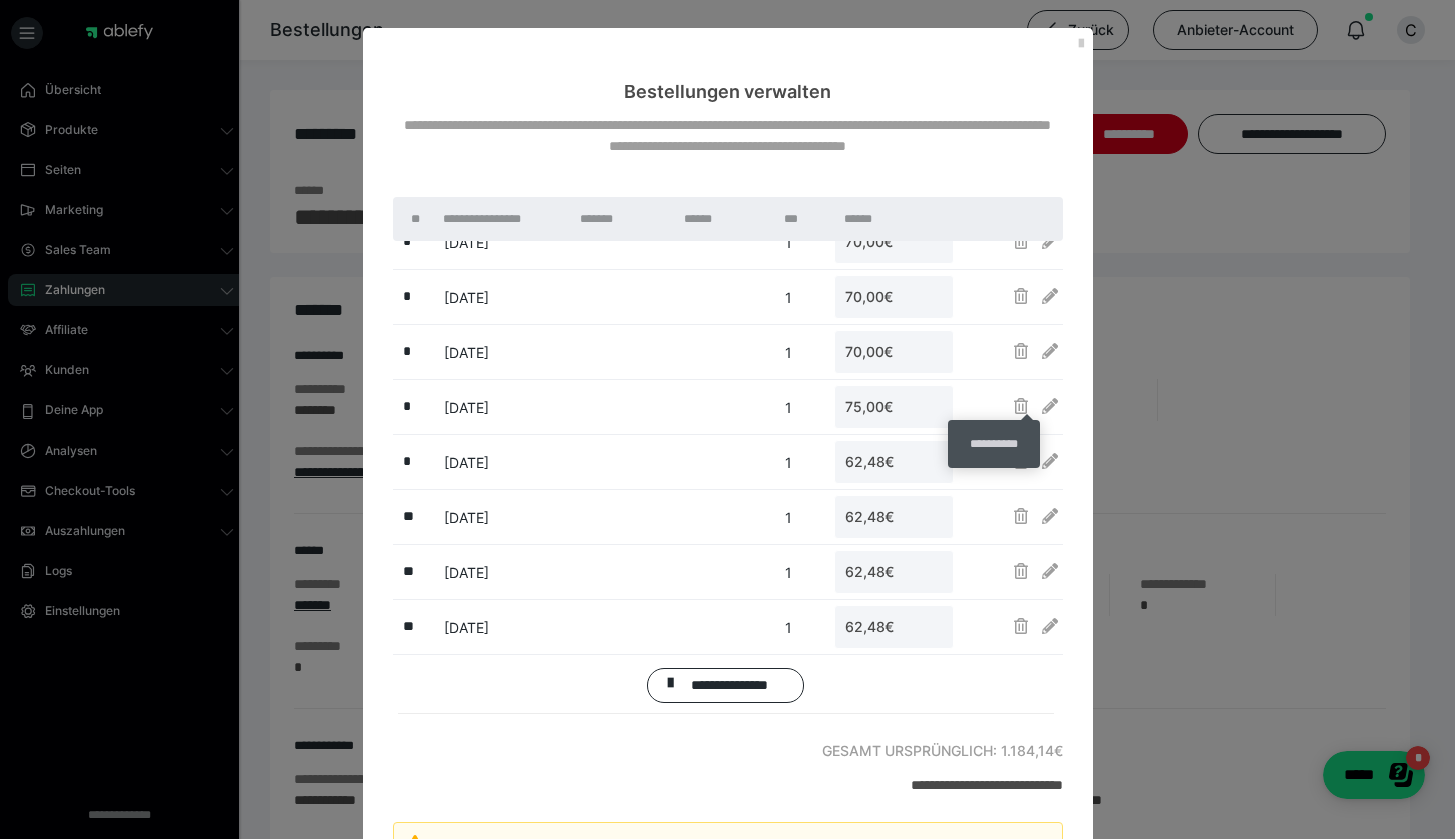 click on "**********" at bounding box center [994, 444] 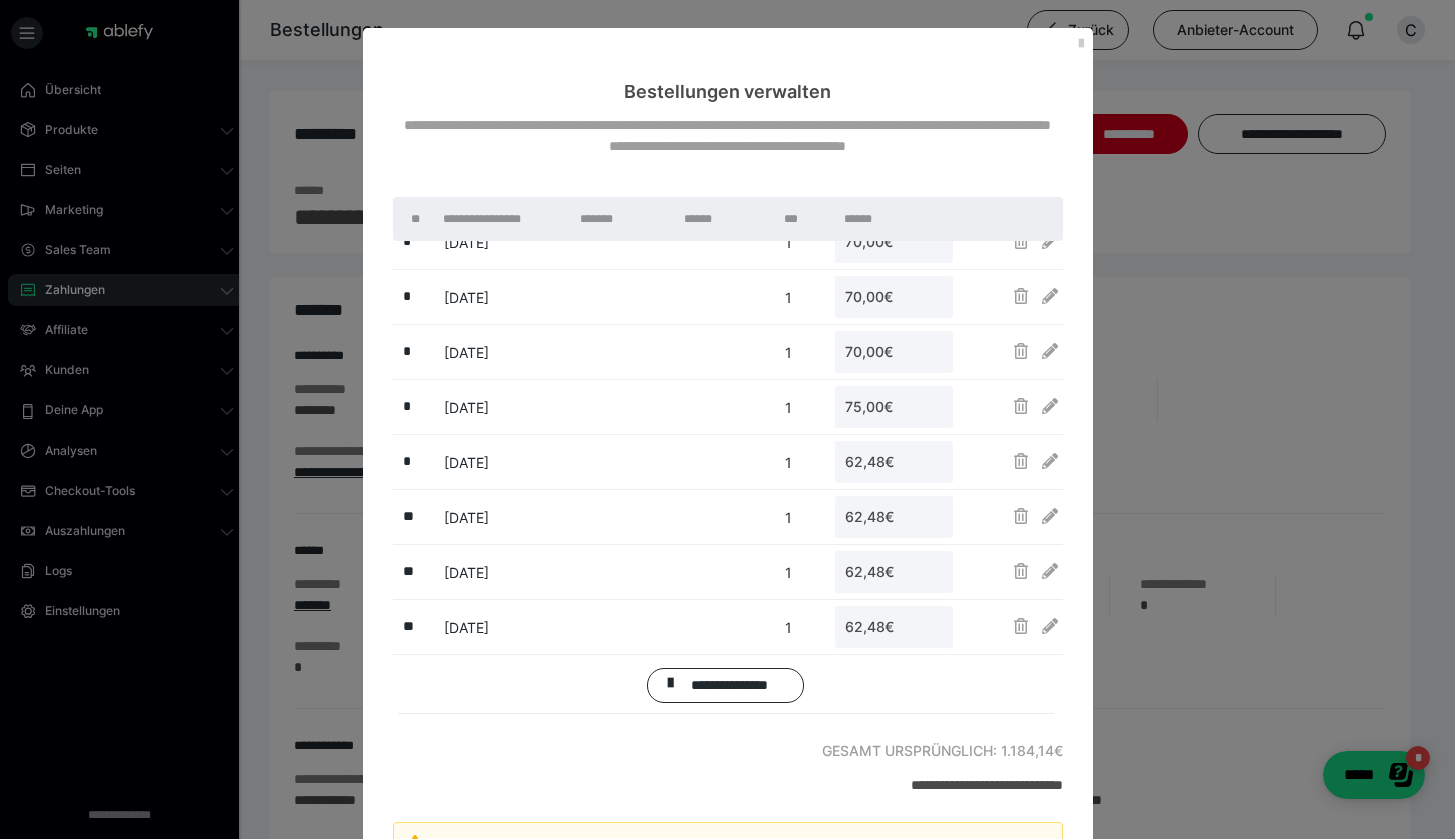 click at bounding box center [1010, 461] 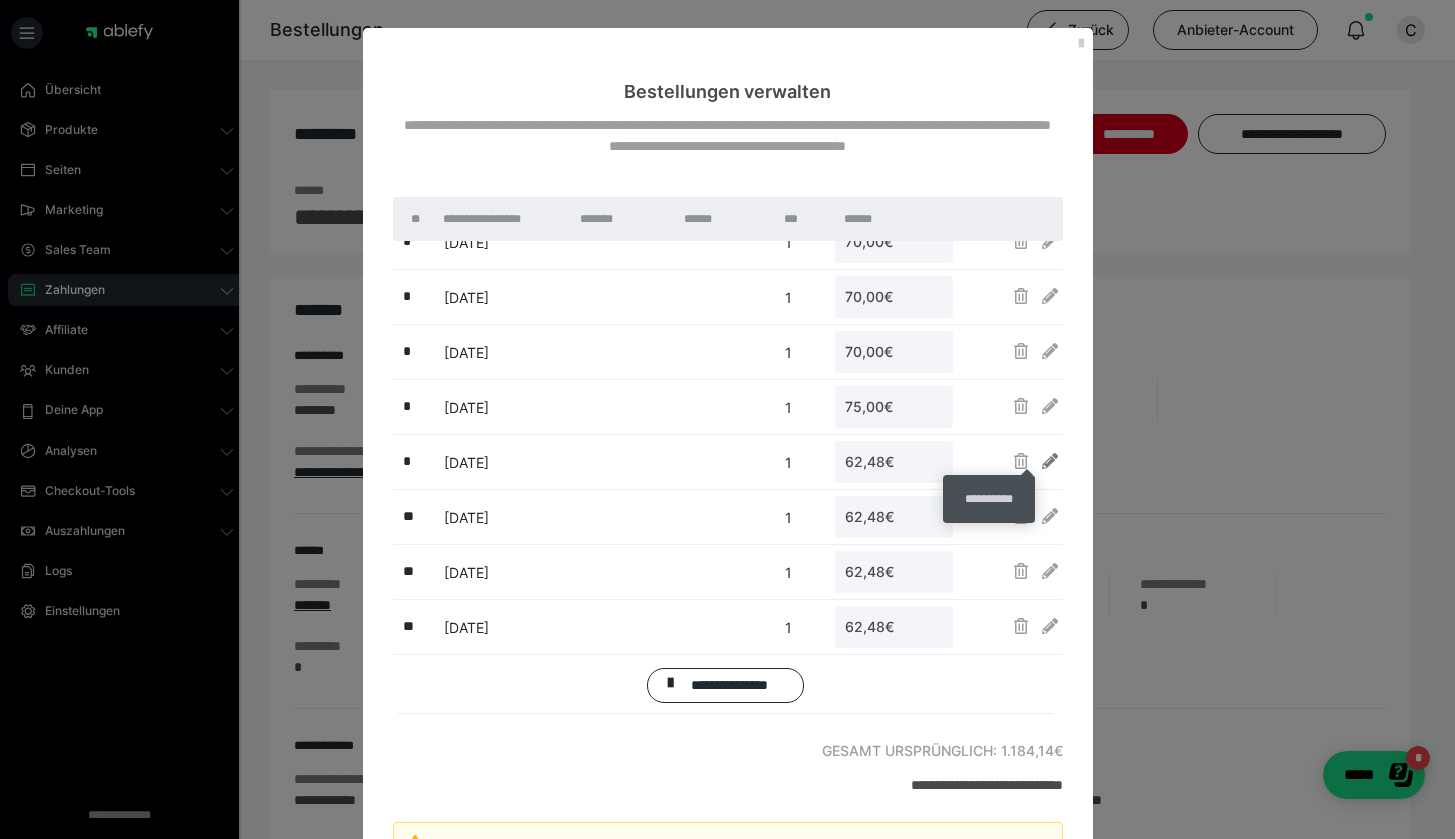 click at bounding box center [1050, 461] 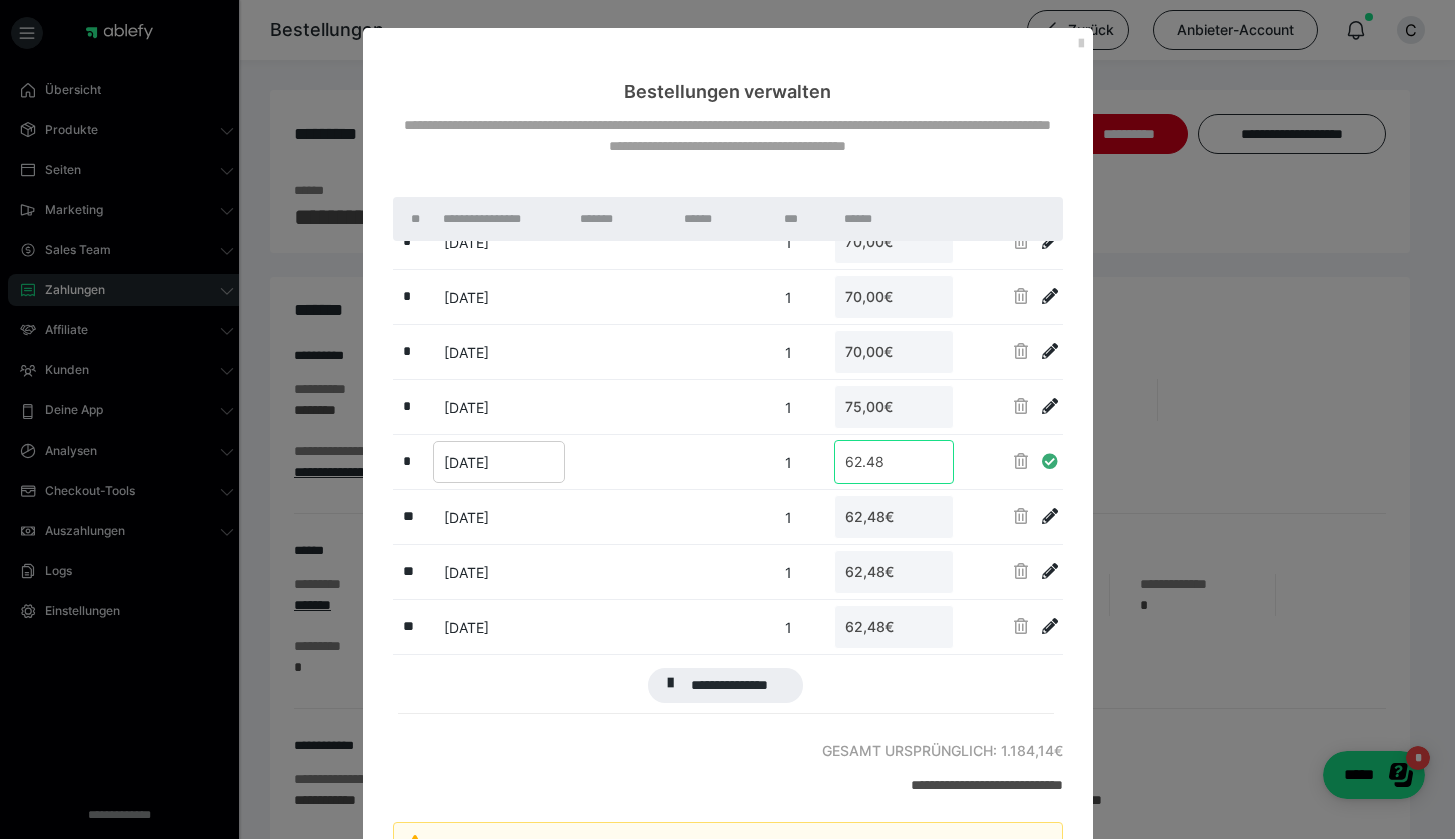 drag, startPoint x: 840, startPoint y: 461, endPoint x: 781, endPoint y: 456, distance: 59.211487 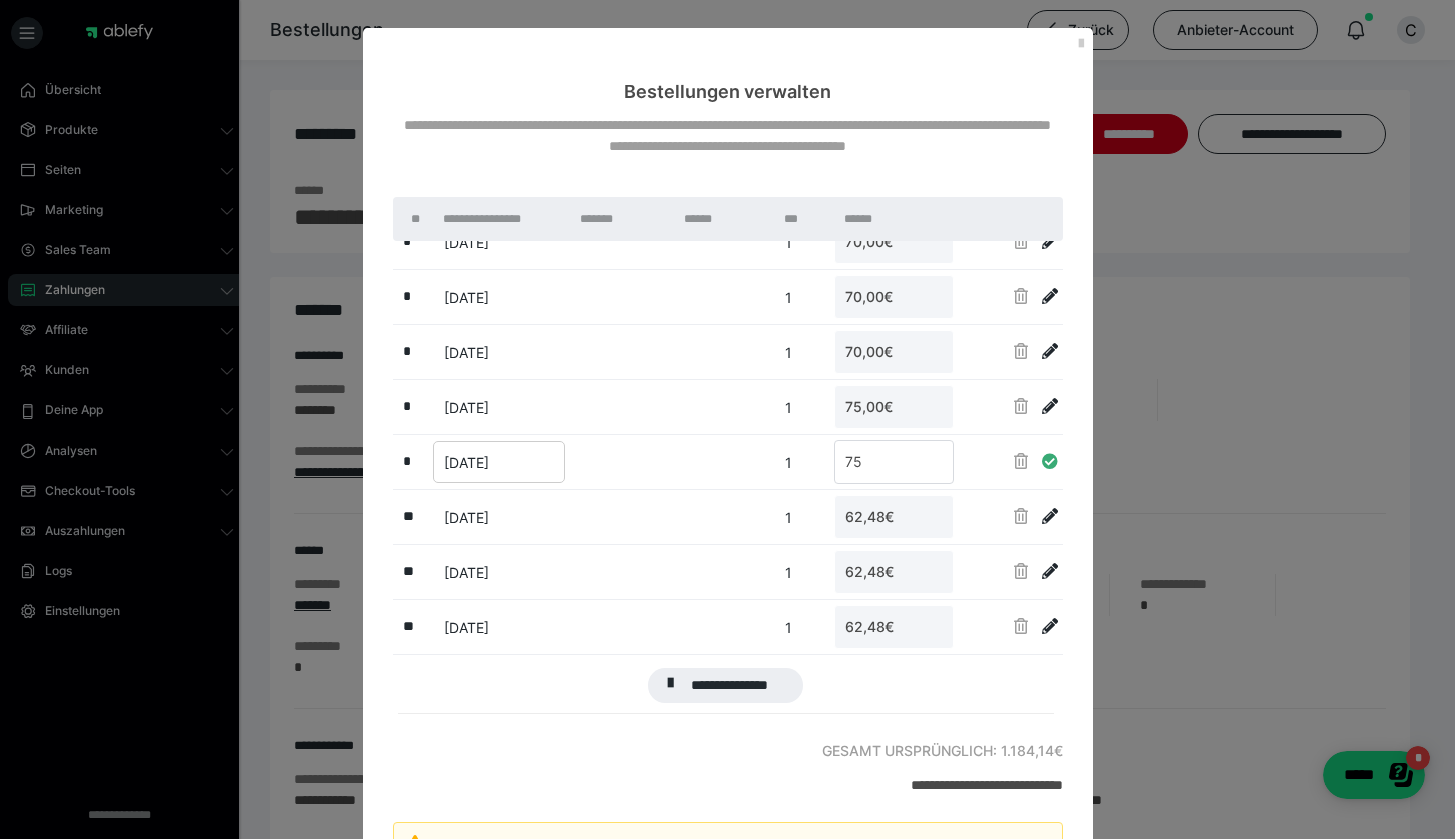 click at bounding box center (1050, 461) 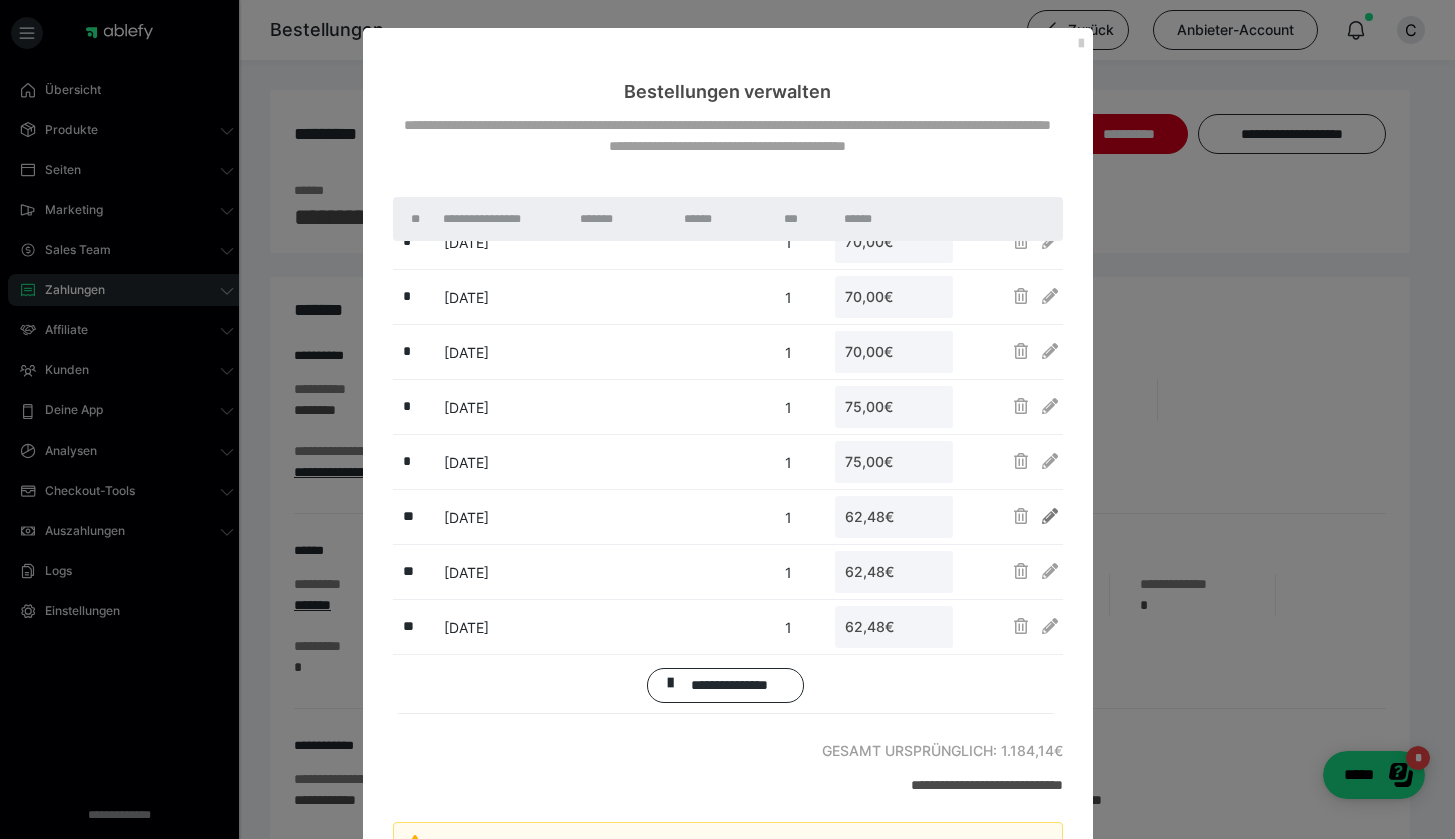drag, startPoint x: 1015, startPoint y: 530, endPoint x: 1032, endPoint y: 523, distance: 18.384777 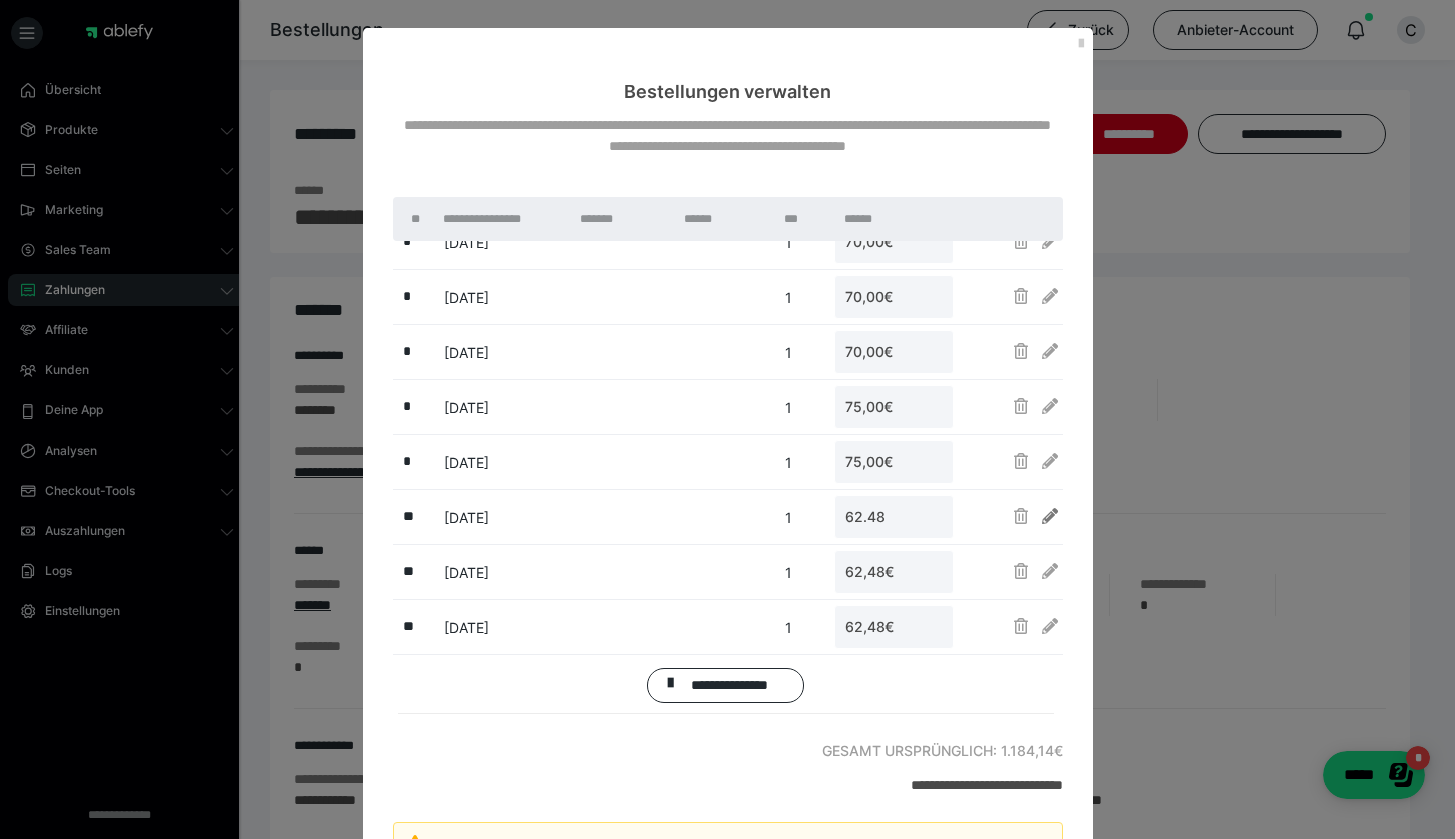 click at bounding box center (1050, 516) 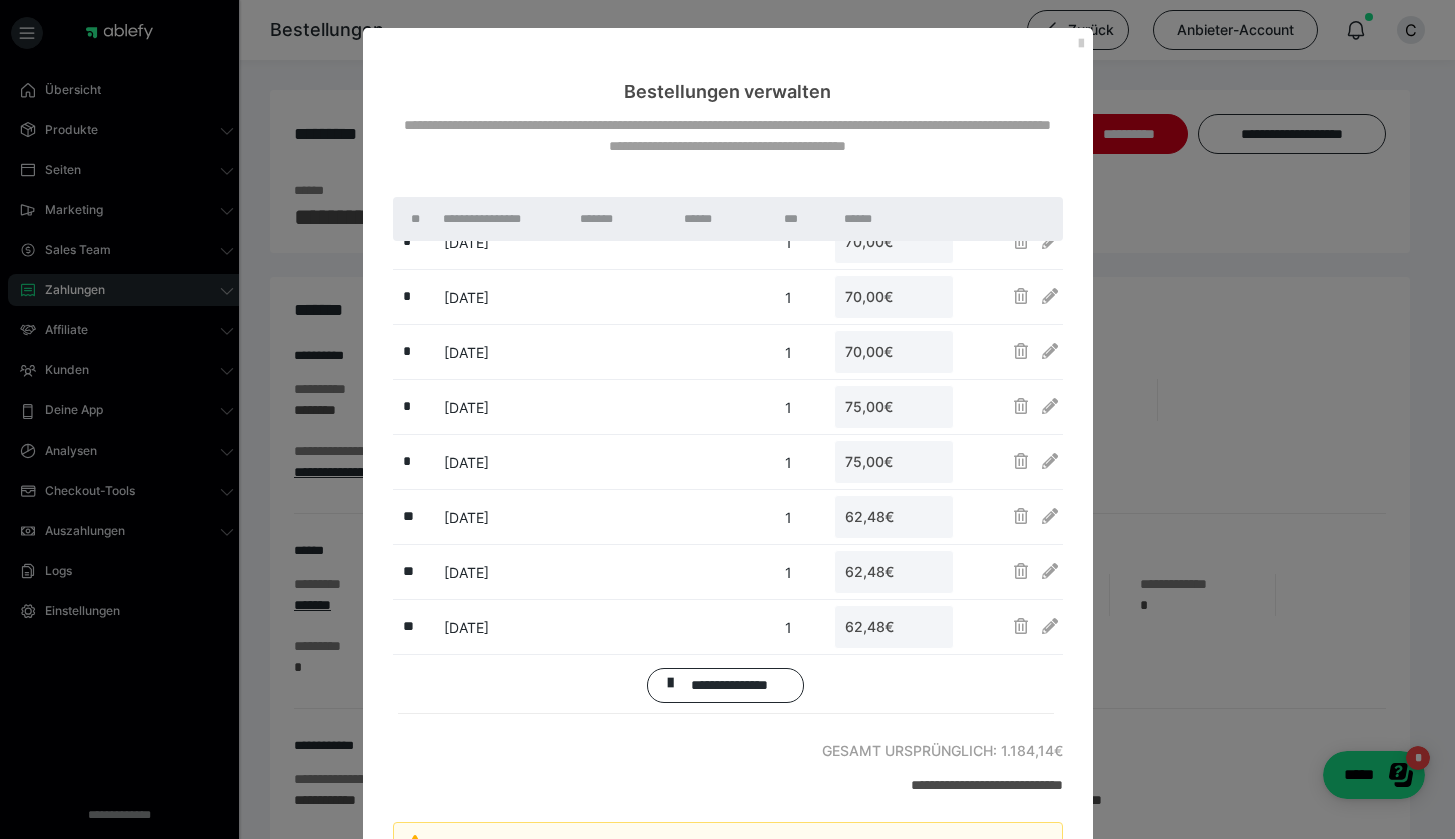 drag, startPoint x: 899, startPoint y: 516, endPoint x: 916, endPoint y: 516, distance: 17 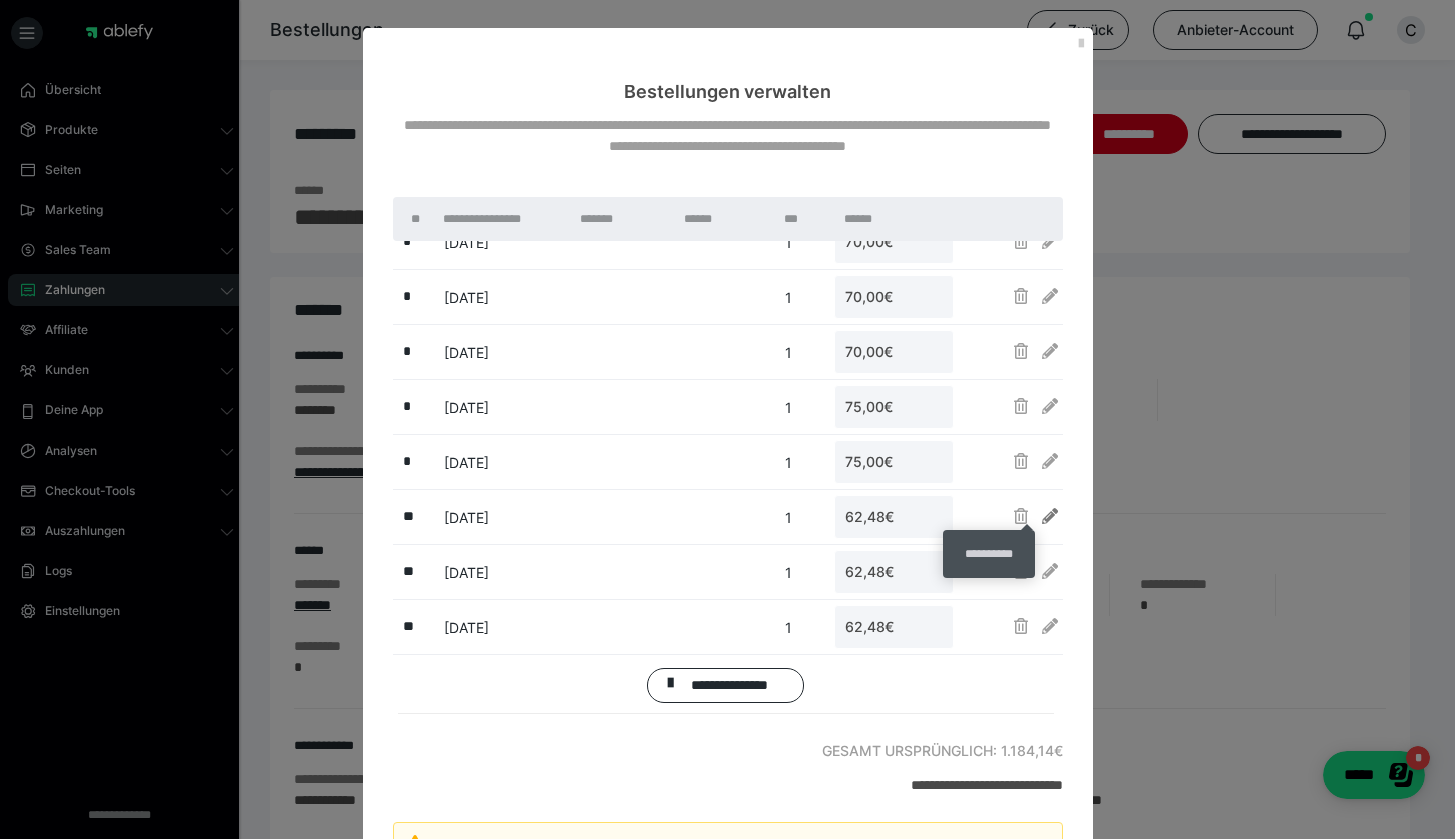 click at bounding box center (1050, 516) 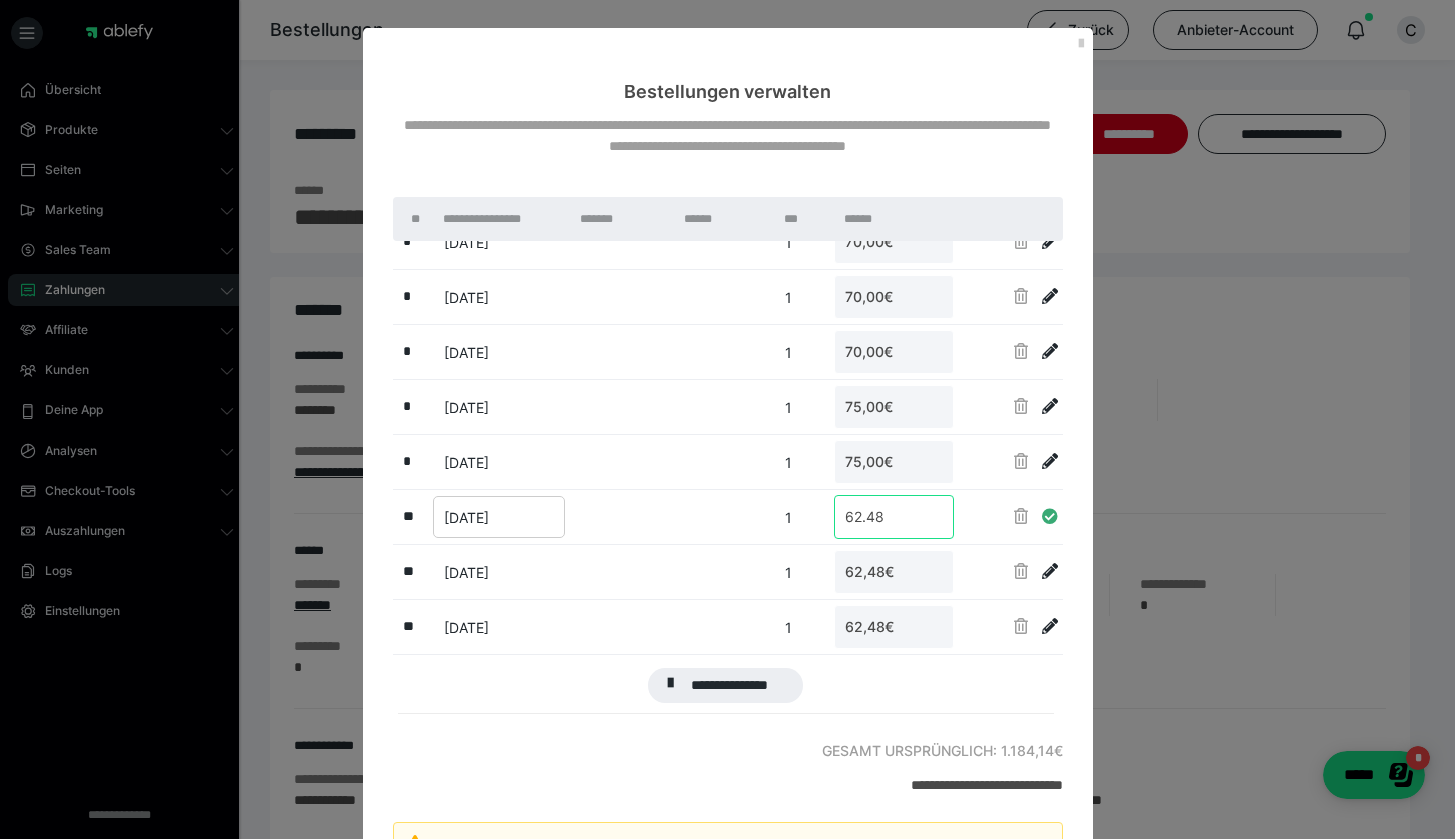 drag, startPoint x: 897, startPoint y: 521, endPoint x: 755, endPoint y: 502, distance: 143.26549 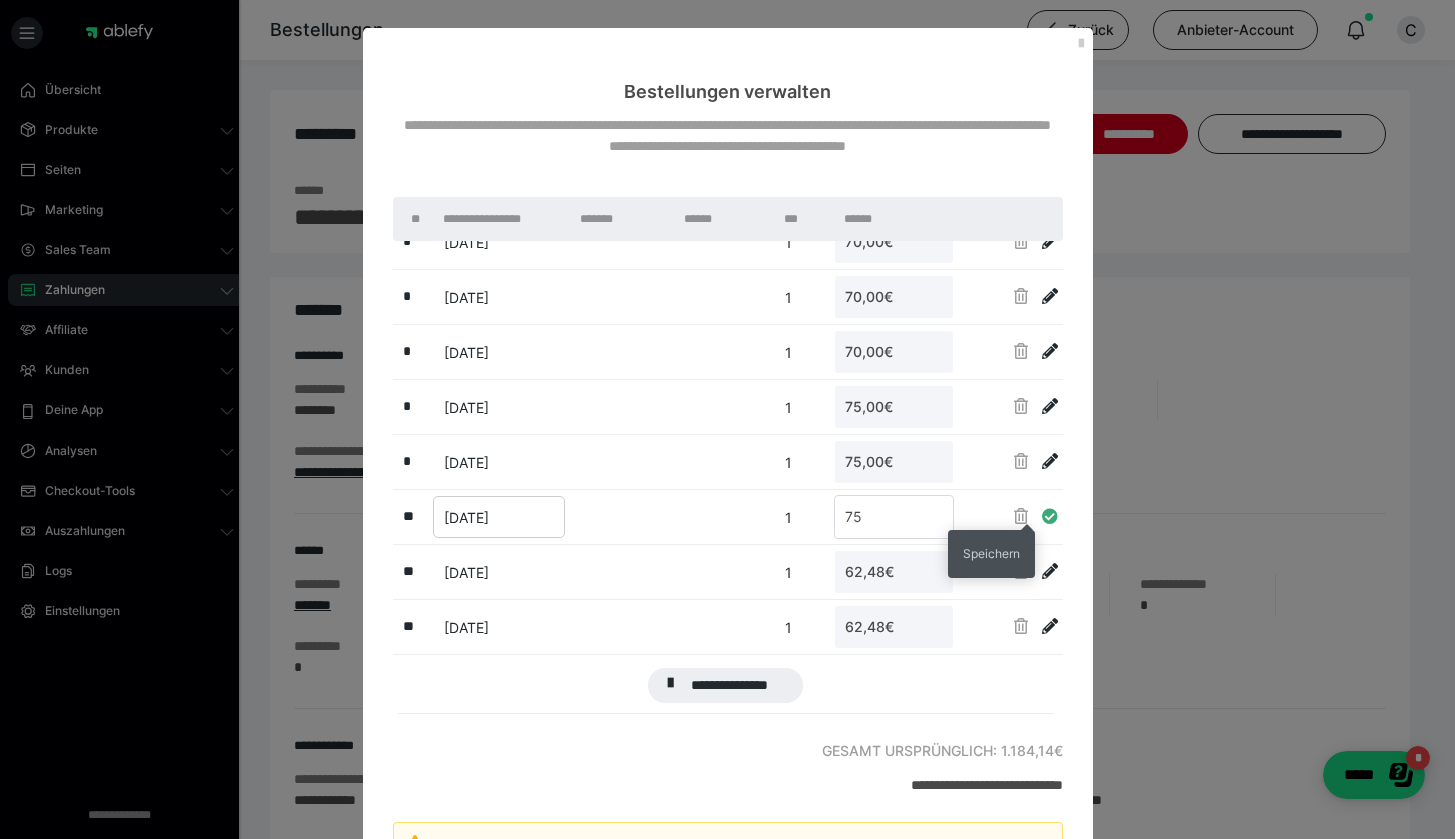 click at bounding box center (1050, 516) 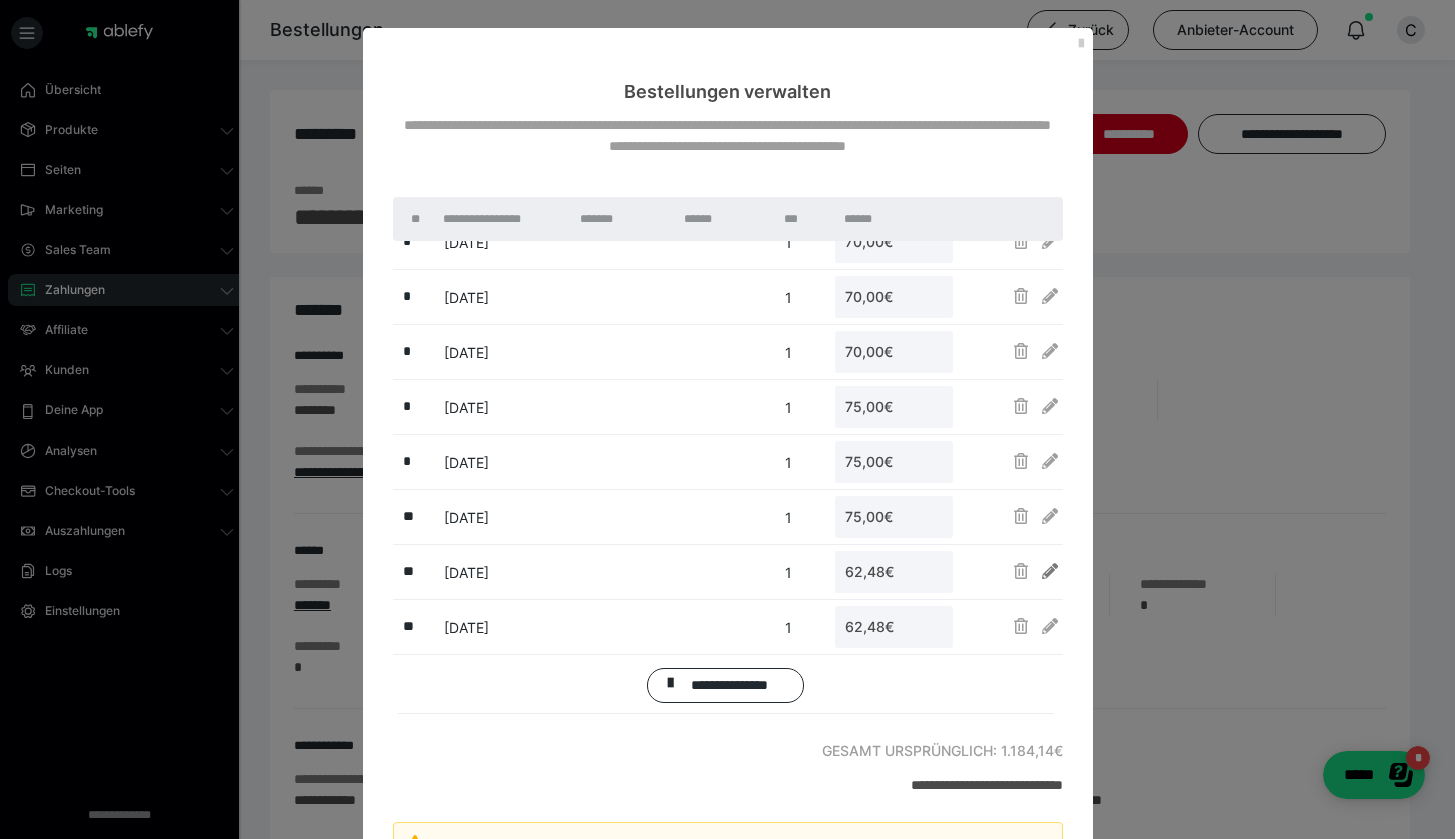 click at bounding box center [1050, 571] 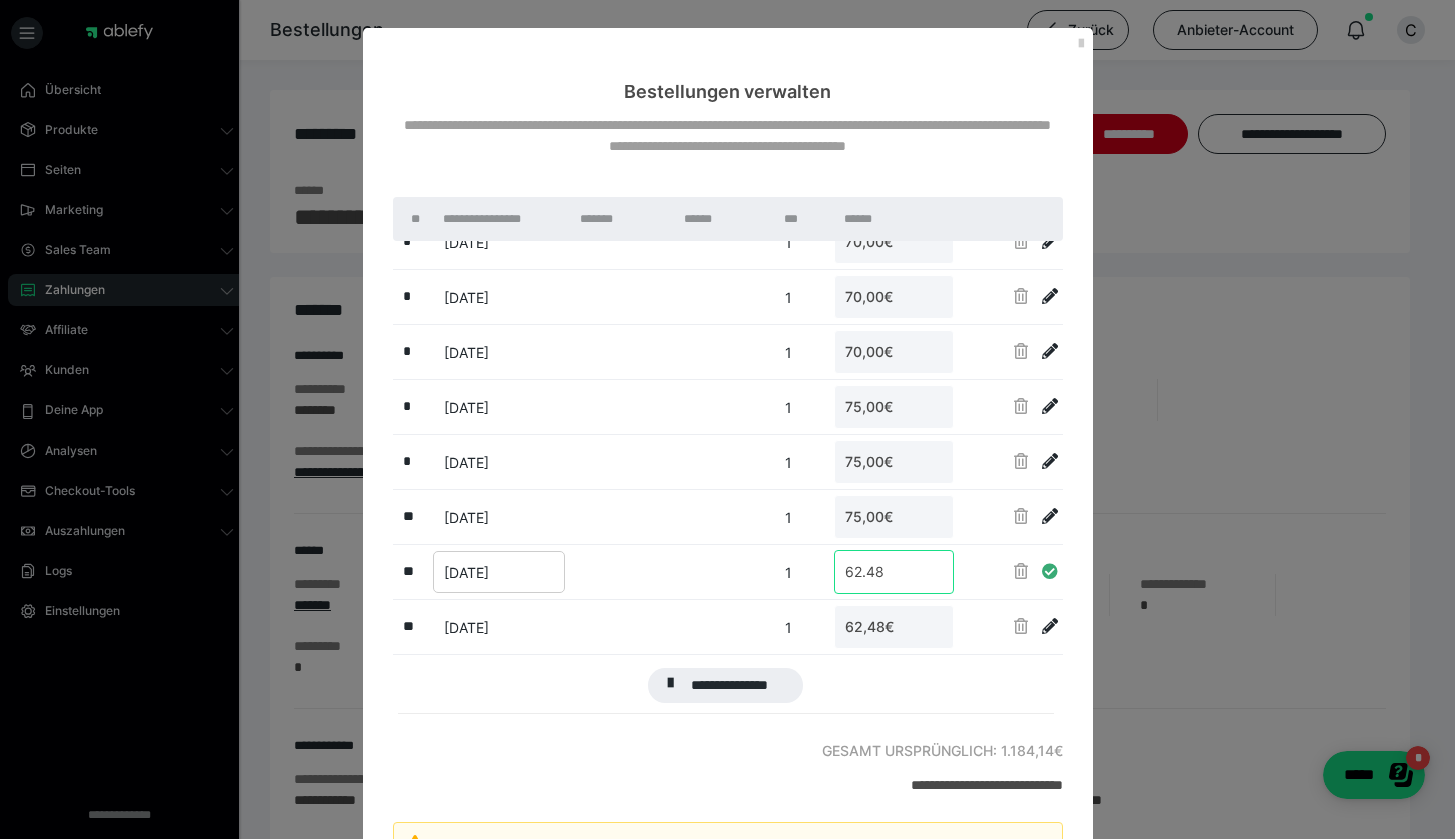 drag, startPoint x: 890, startPoint y: 574, endPoint x: 648, endPoint y: 524, distance: 247.11131 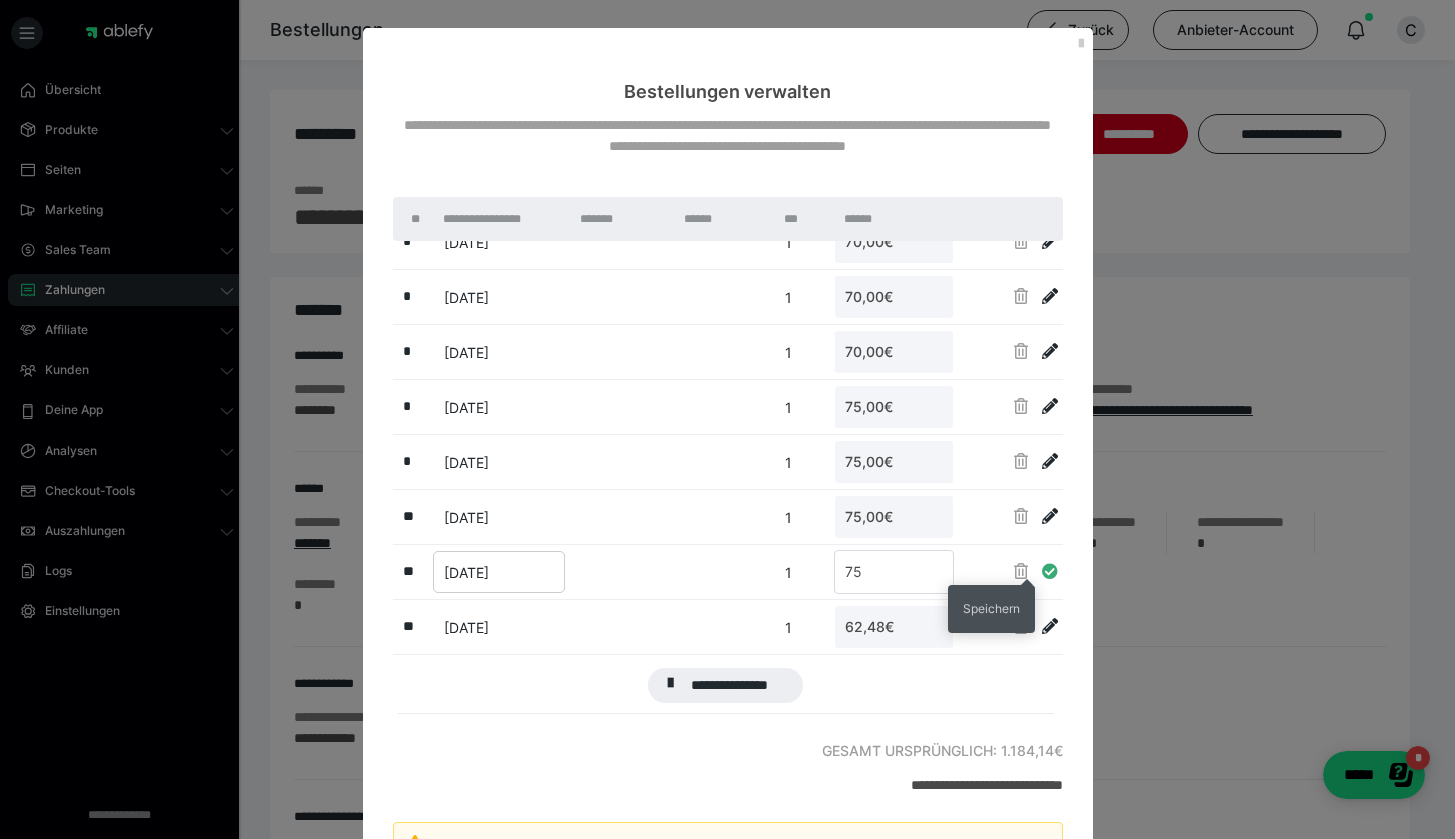 click at bounding box center [1050, 571] 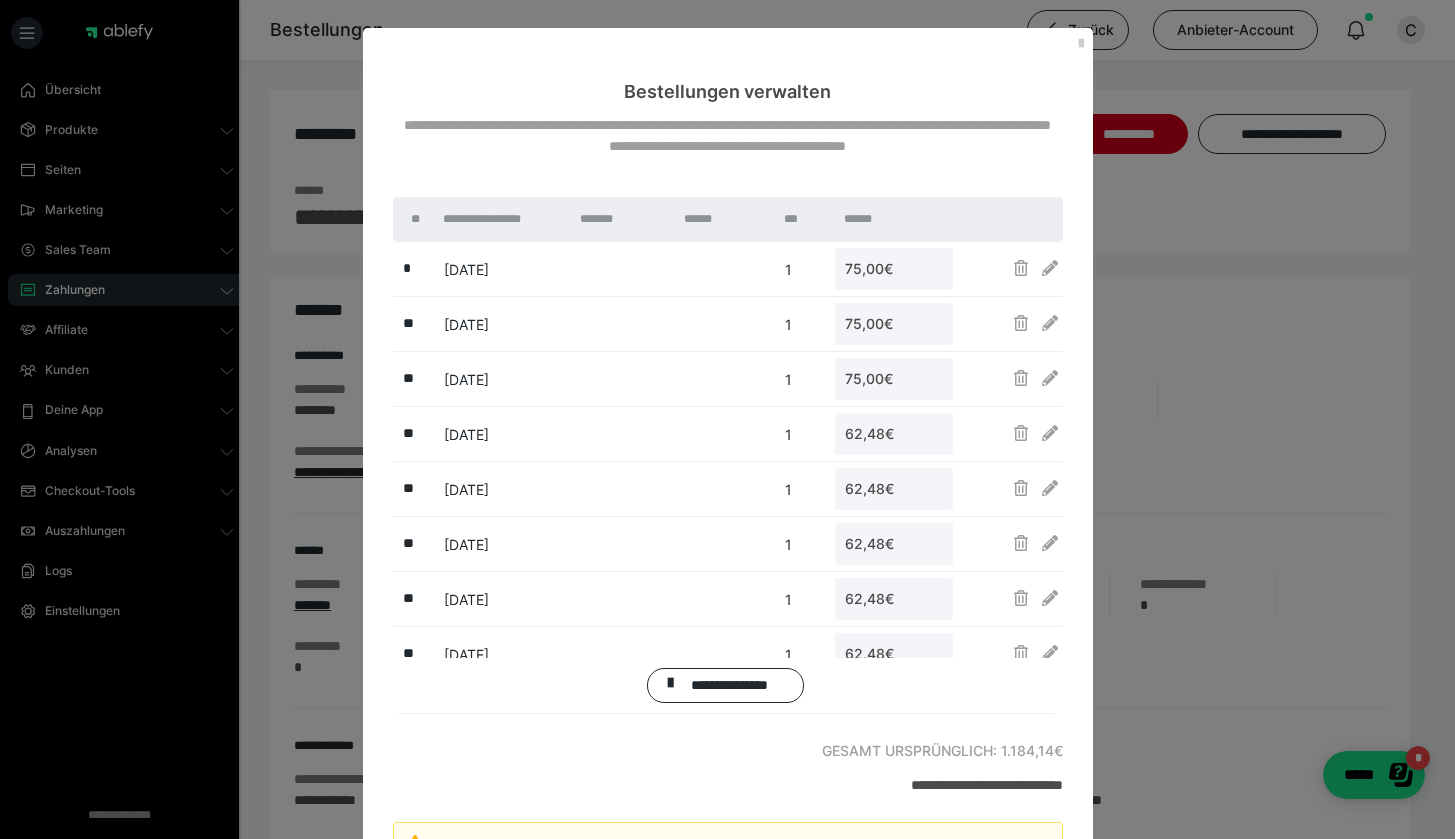 scroll, scrollTop: 466, scrollLeft: 0, axis: vertical 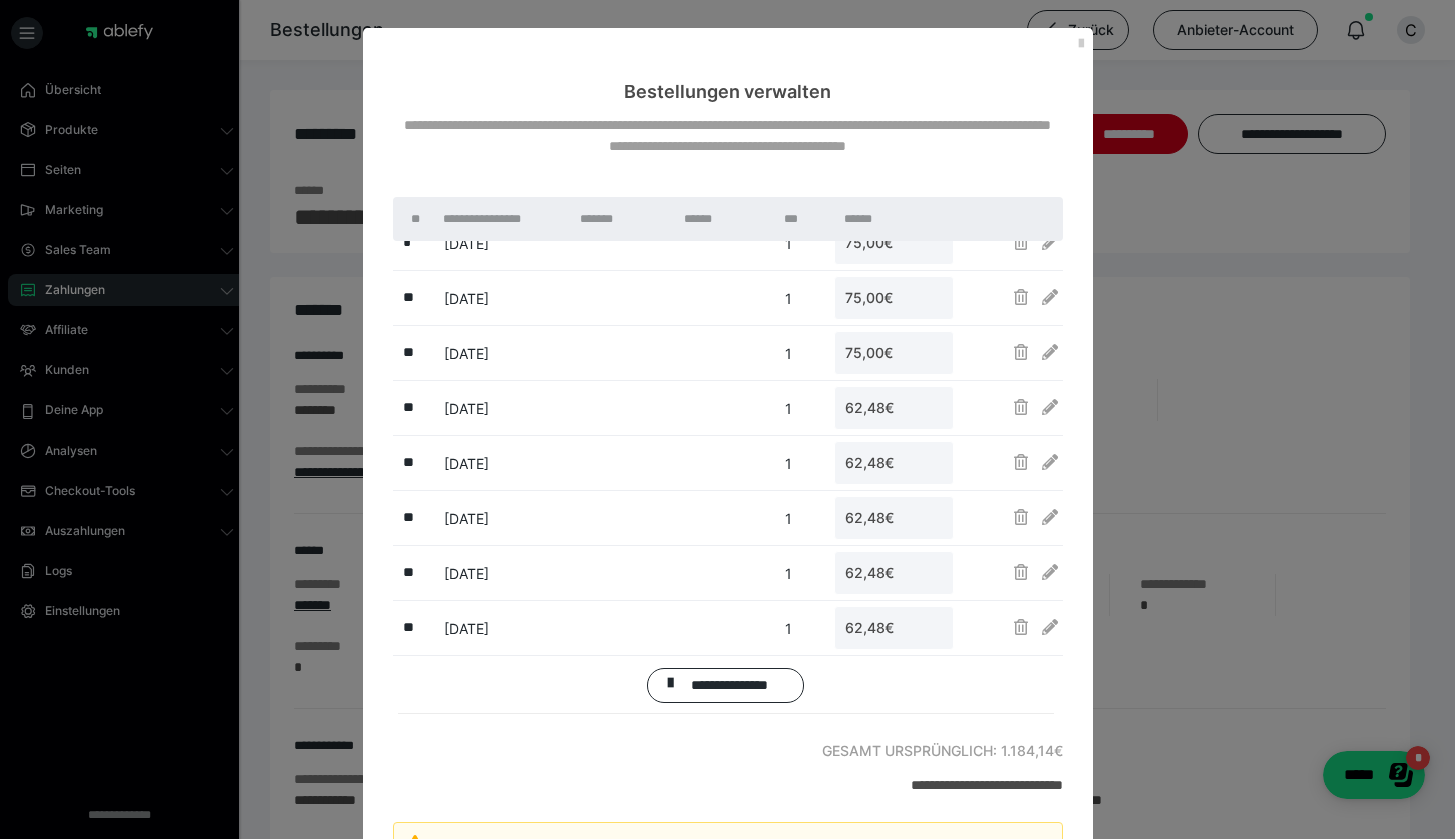 click at bounding box center (1050, 407) 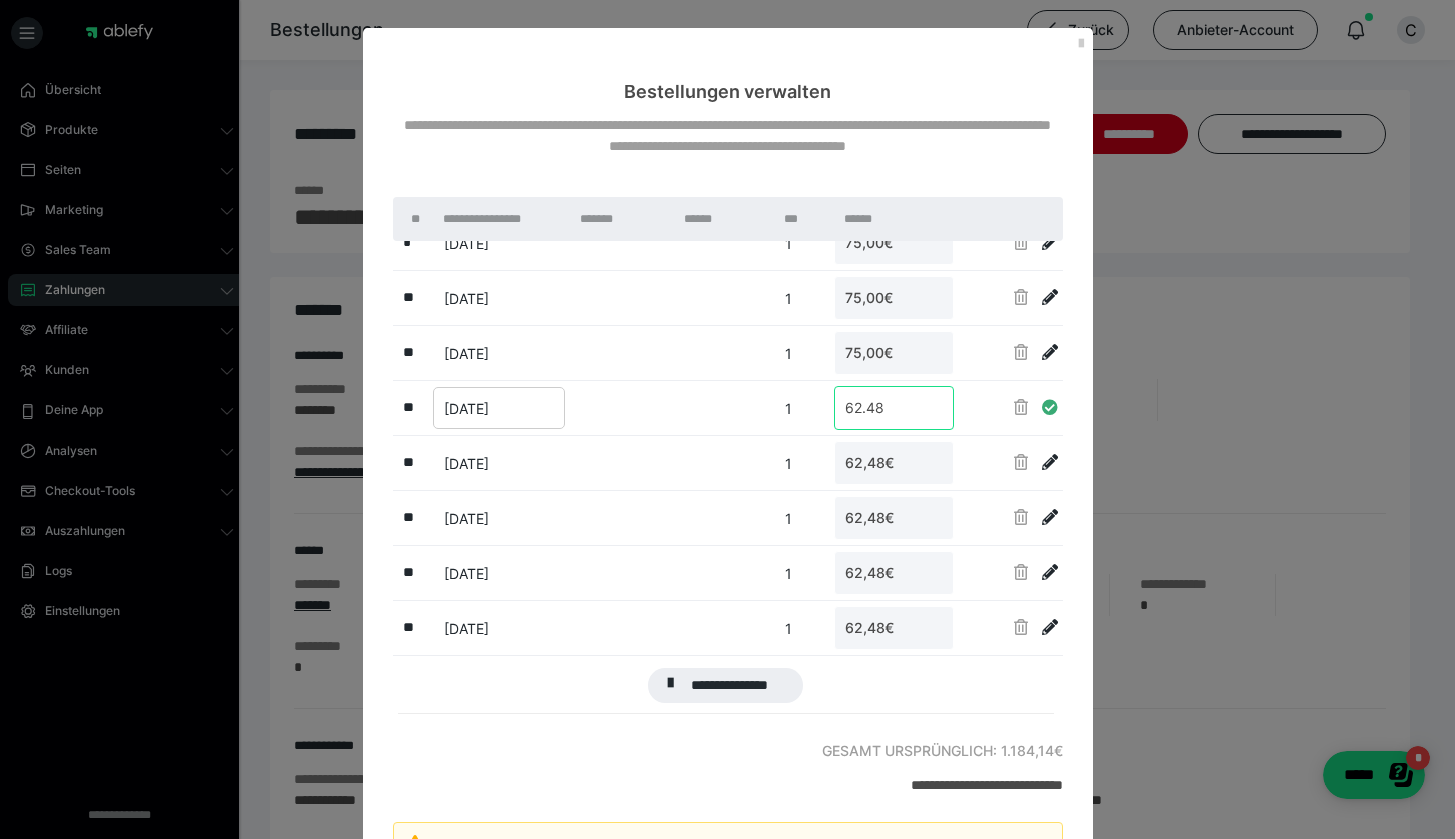 drag, startPoint x: 884, startPoint y: 404, endPoint x: 711, endPoint y: 388, distance: 173.73831 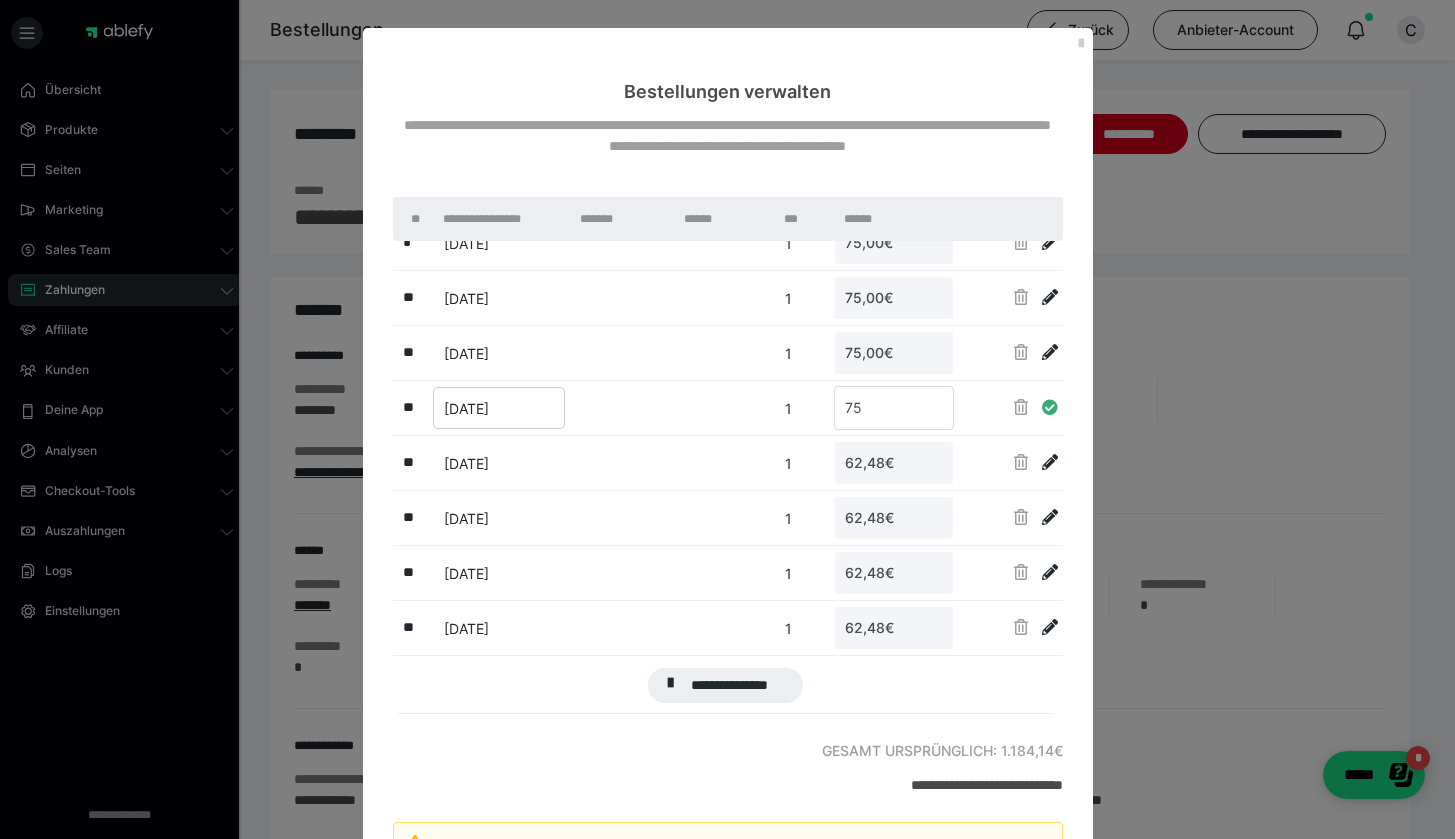 click at bounding box center [1046, 407] 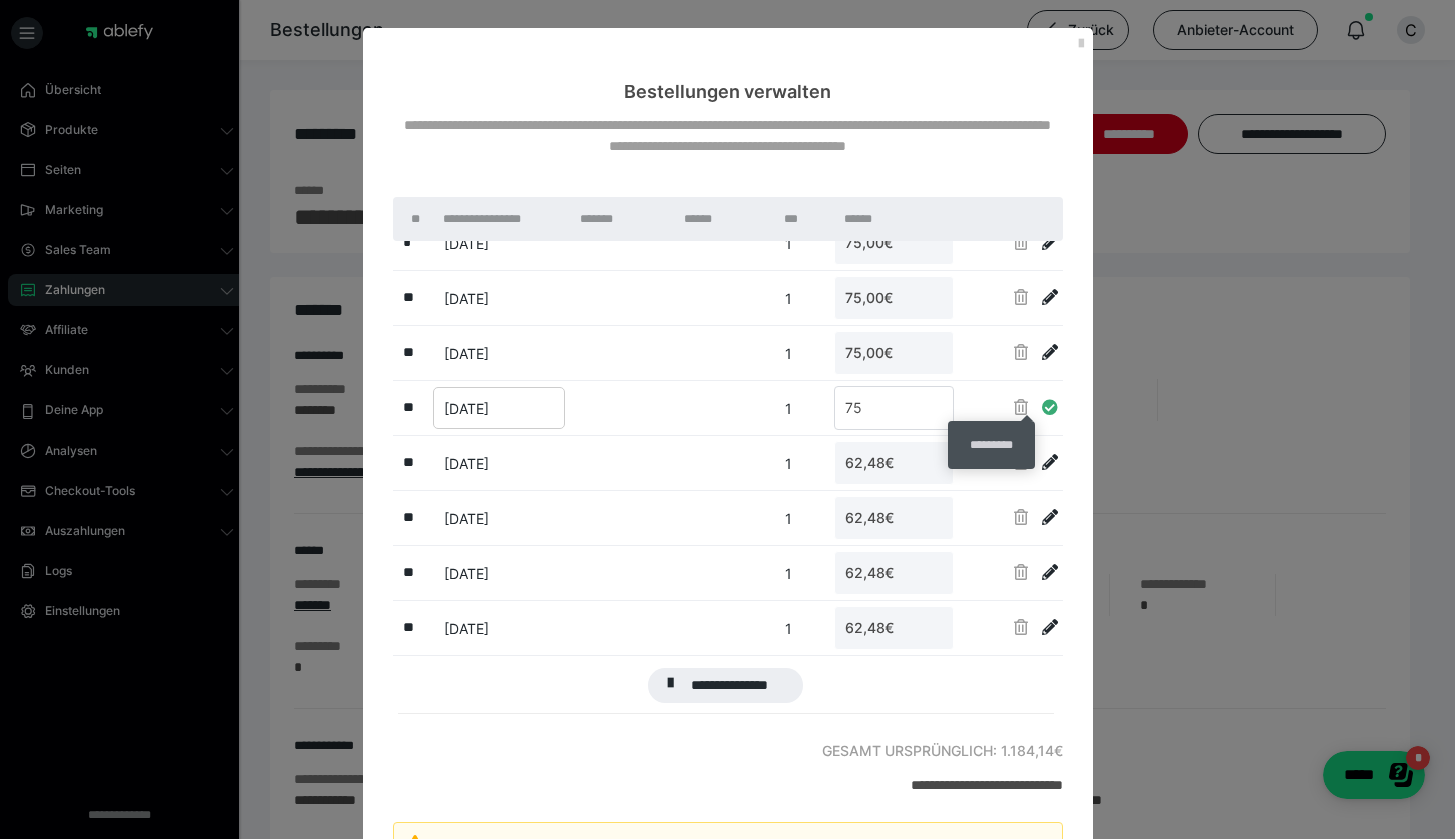 click at bounding box center (1050, 407) 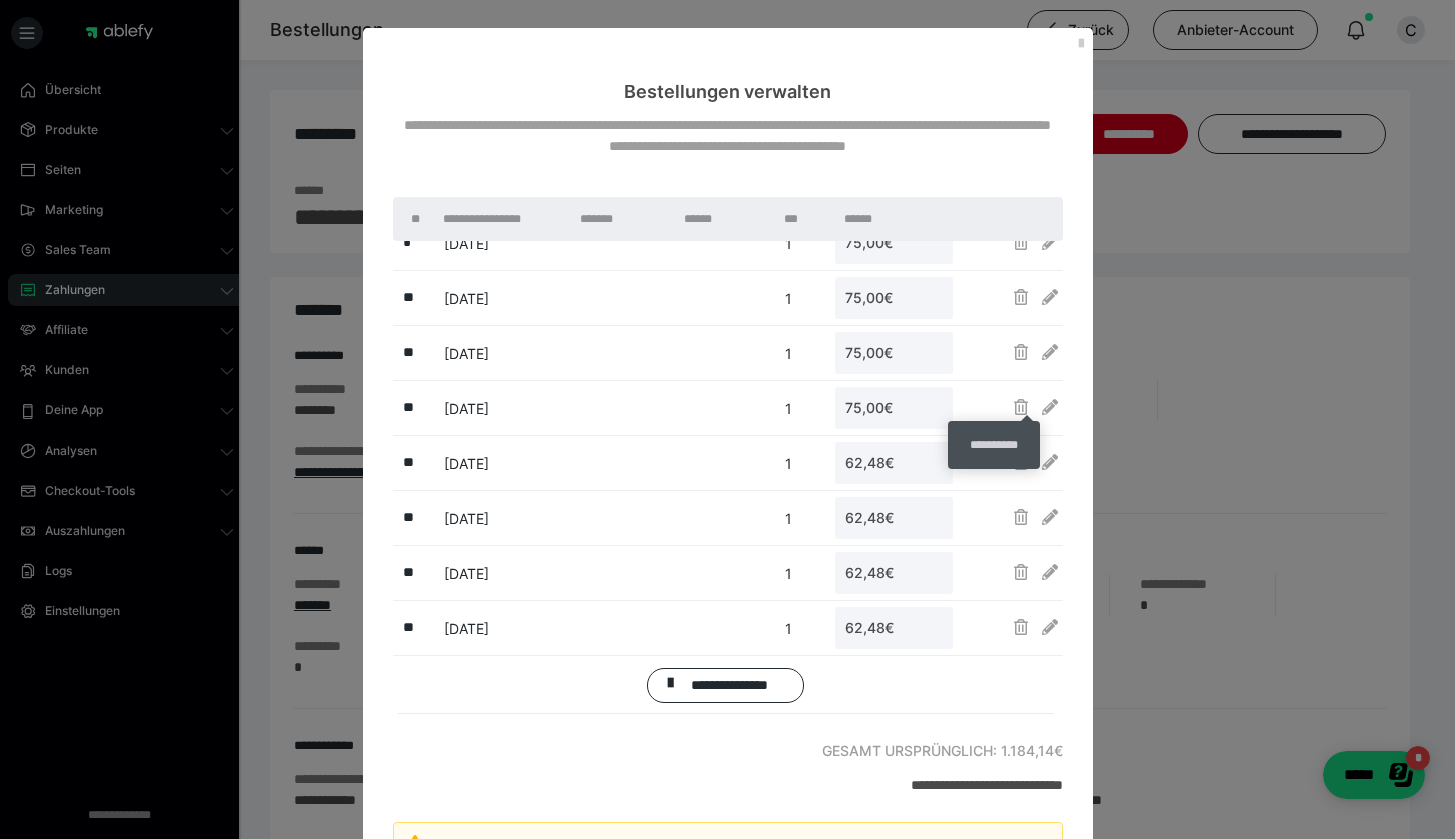 click on "**********" at bounding box center [727, 2842] 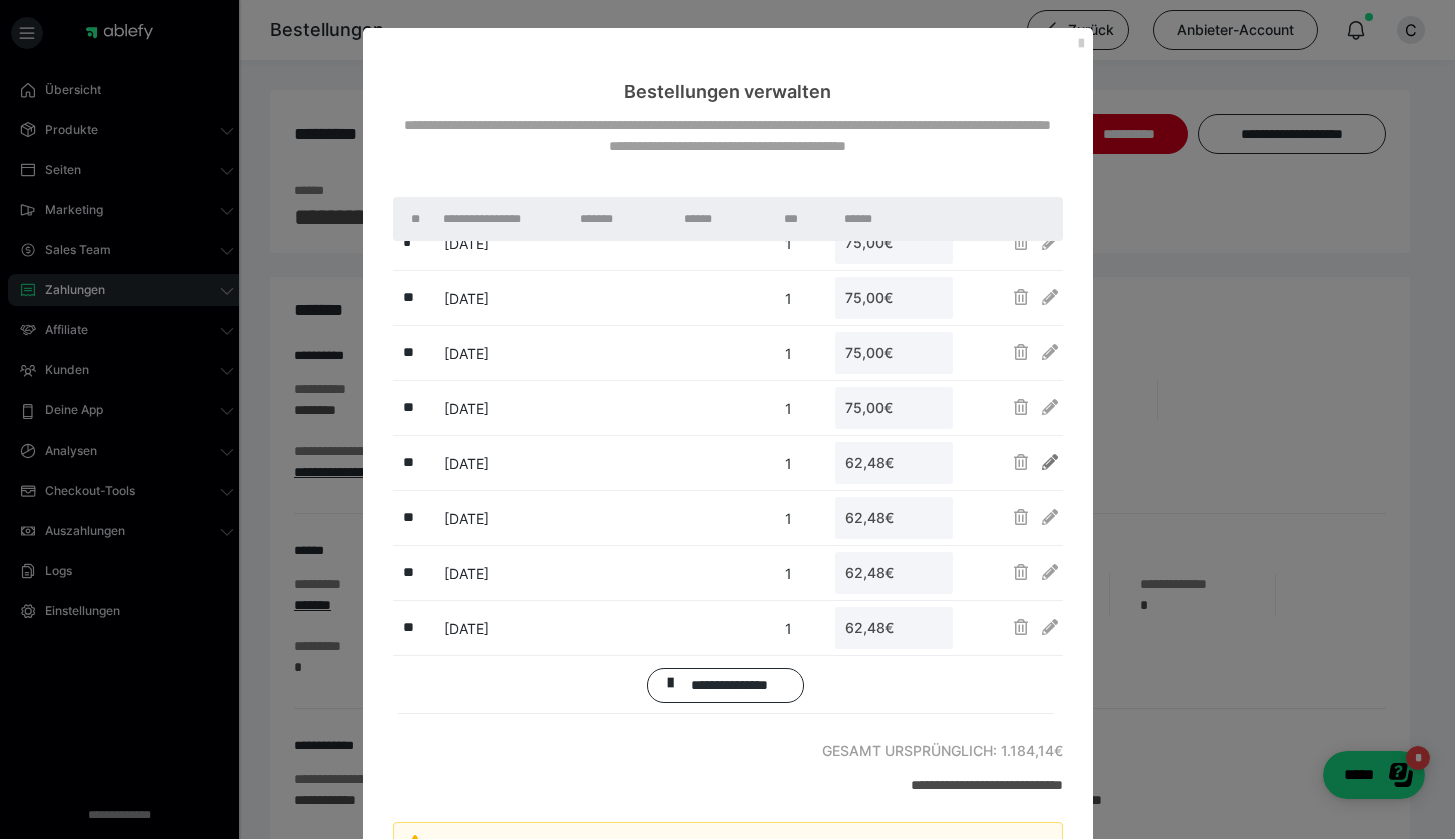 click at bounding box center [1050, 462] 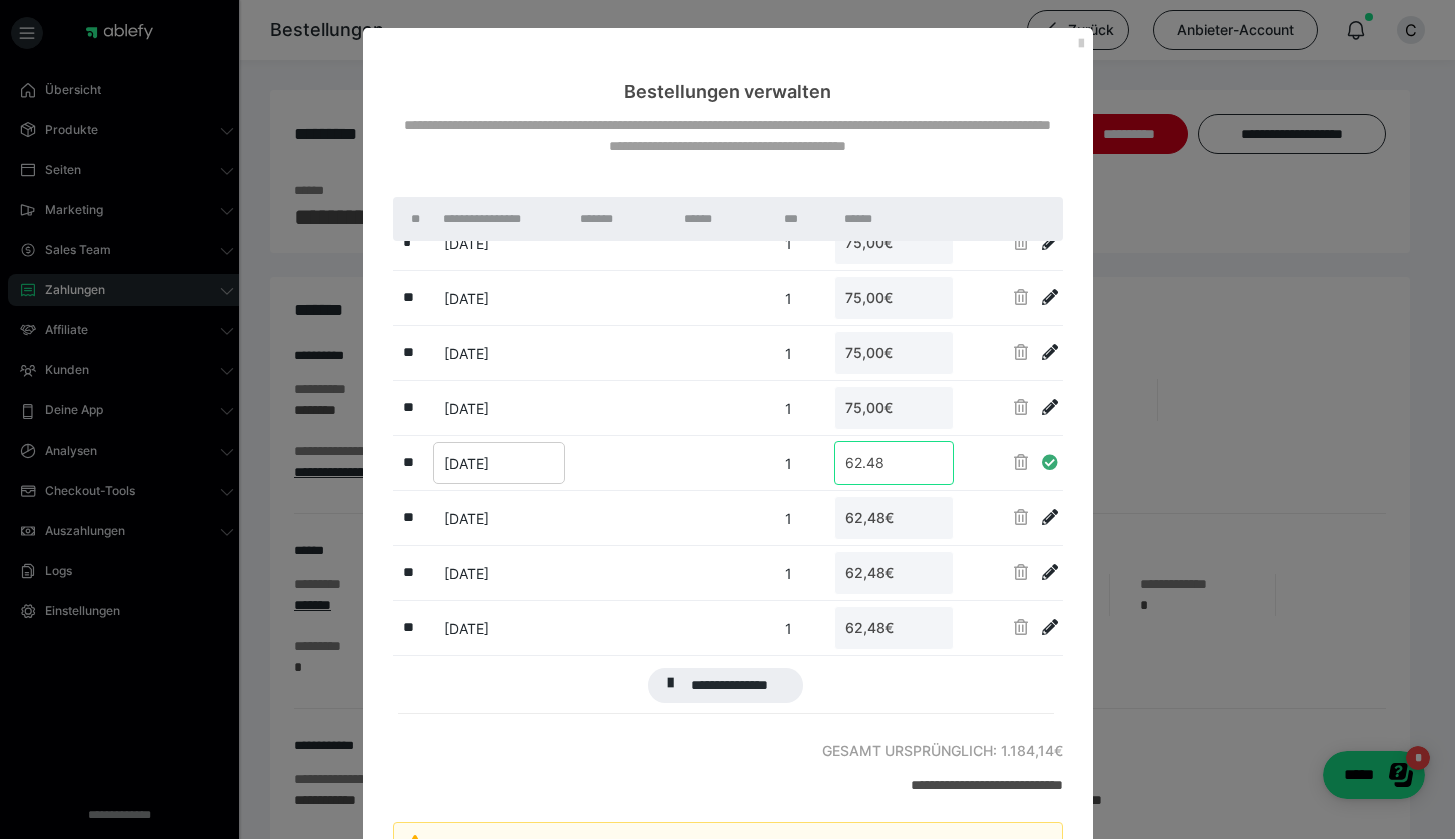 drag, startPoint x: 877, startPoint y: 475, endPoint x: 629, endPoint y: 389, distance: 262.4881 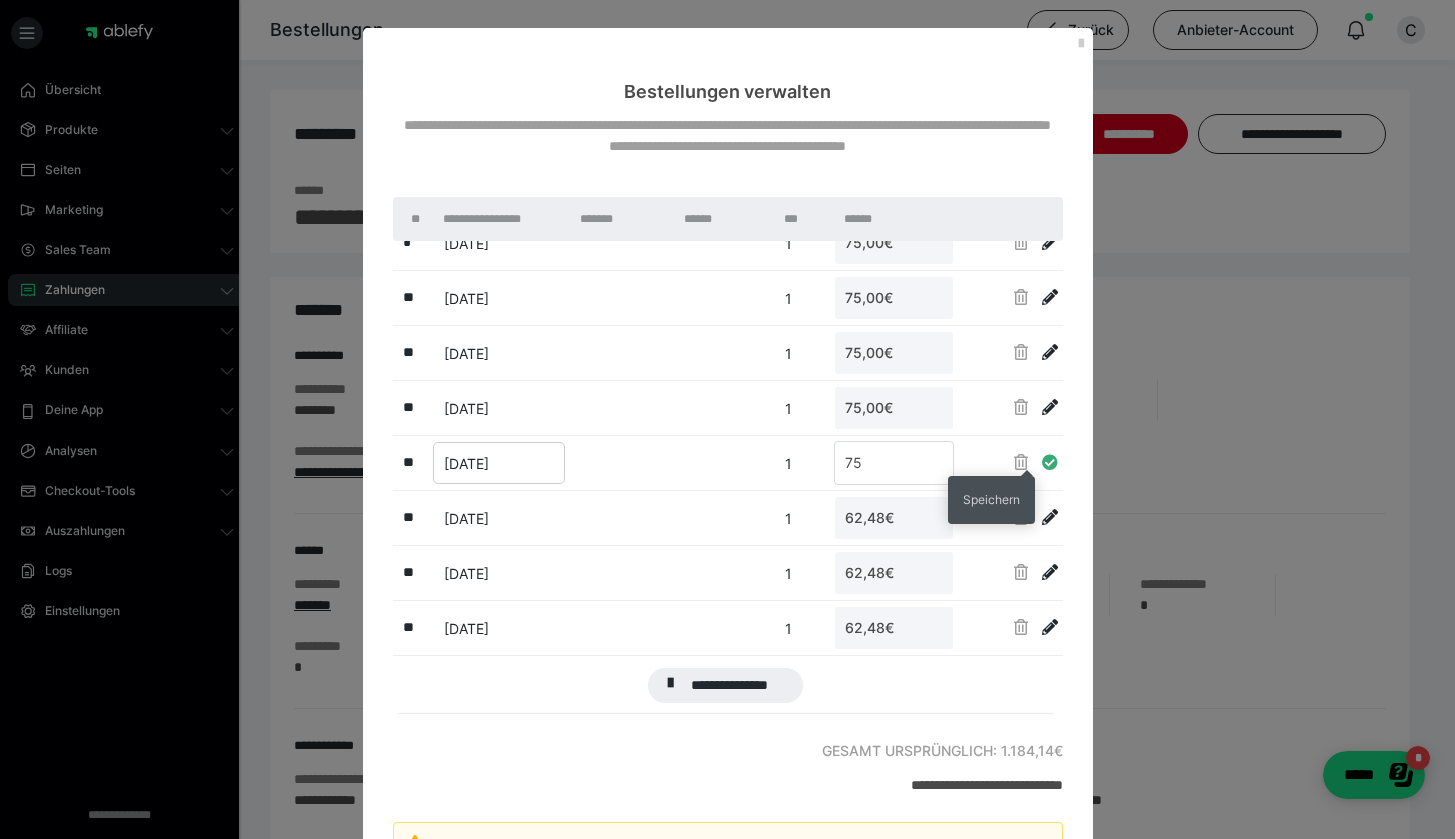 click at bounding box center (1050, 462) 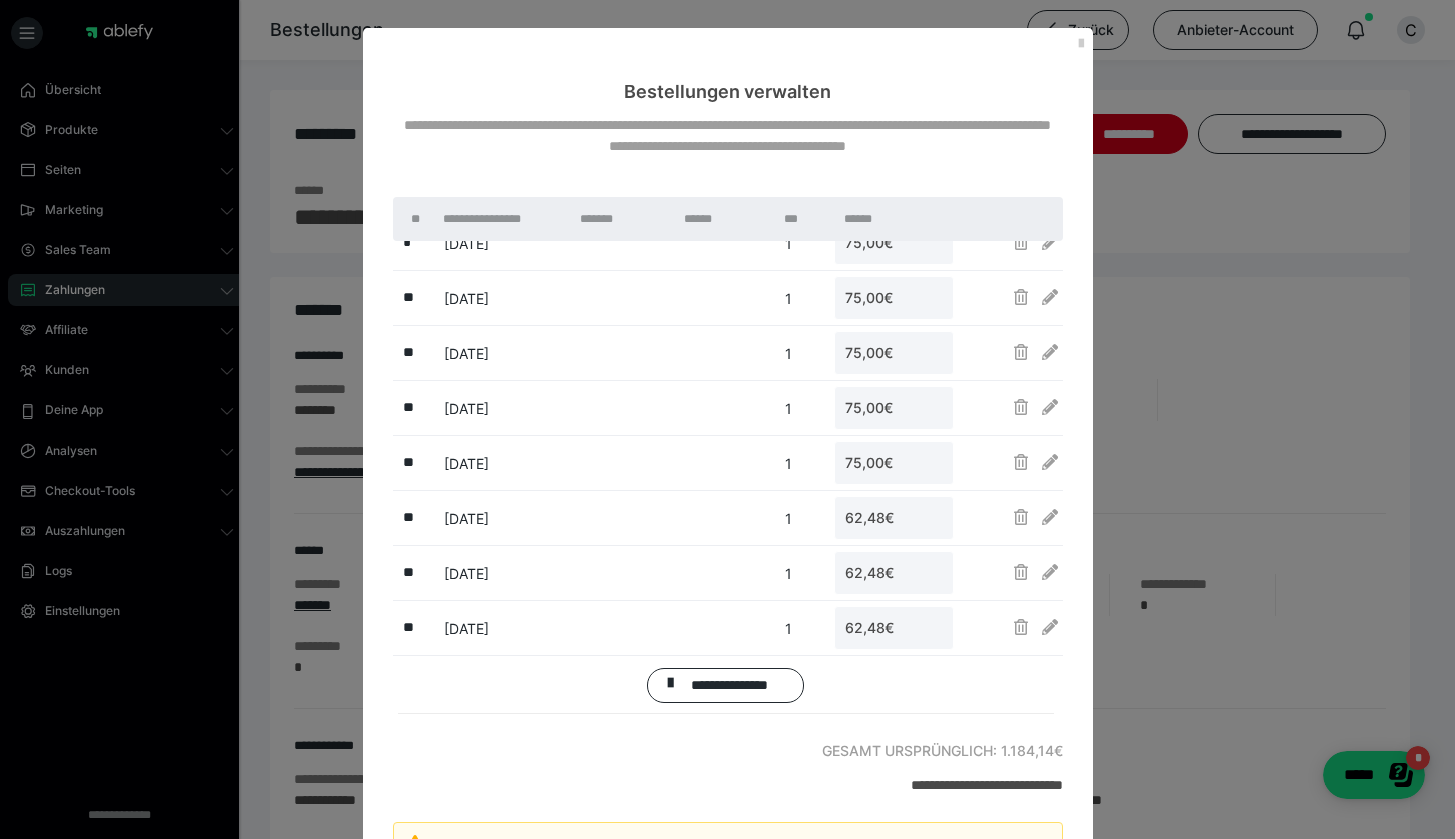 click at bounding box center [1010, 517] 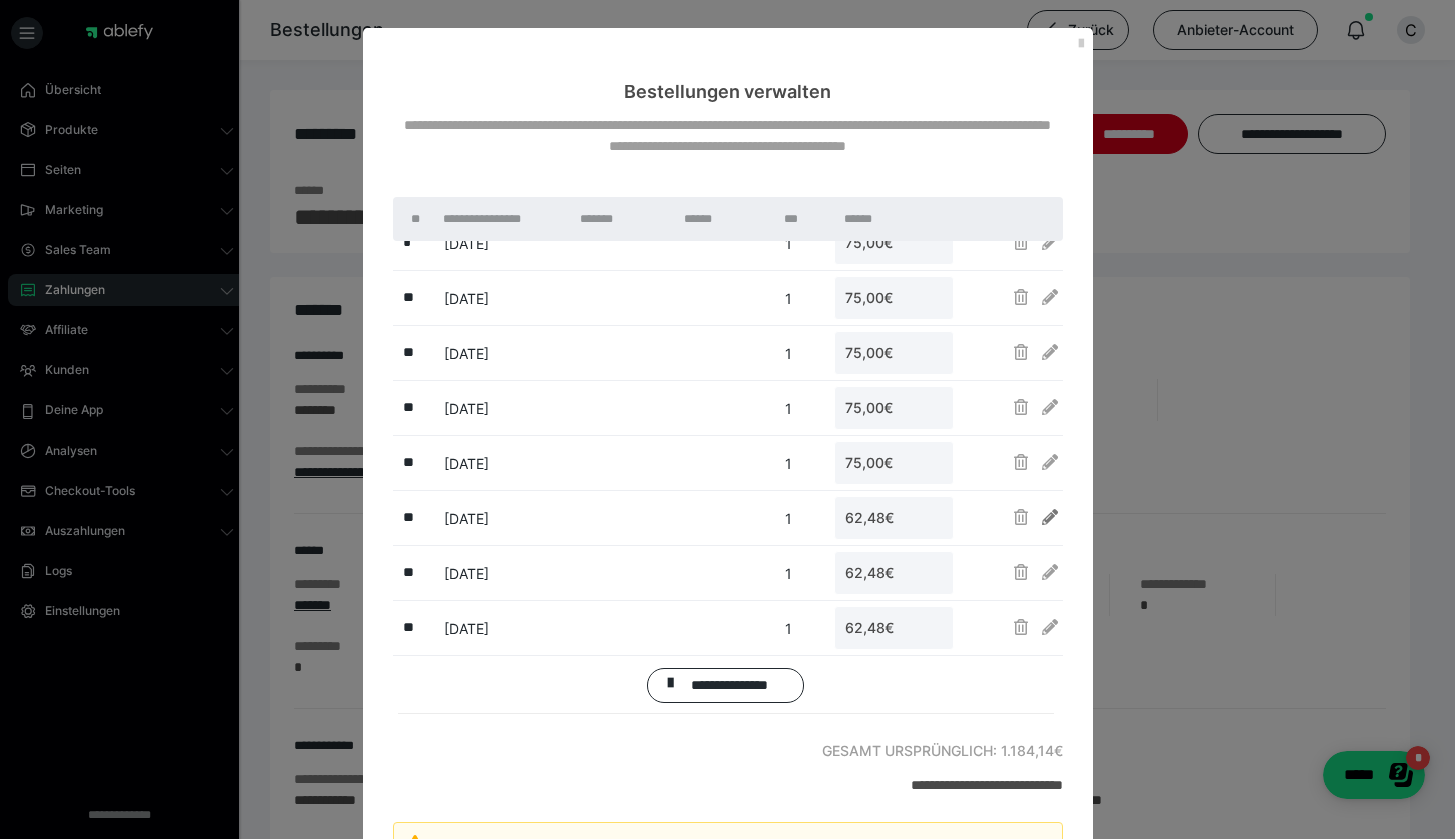 click at bounding box center (1050, 517) 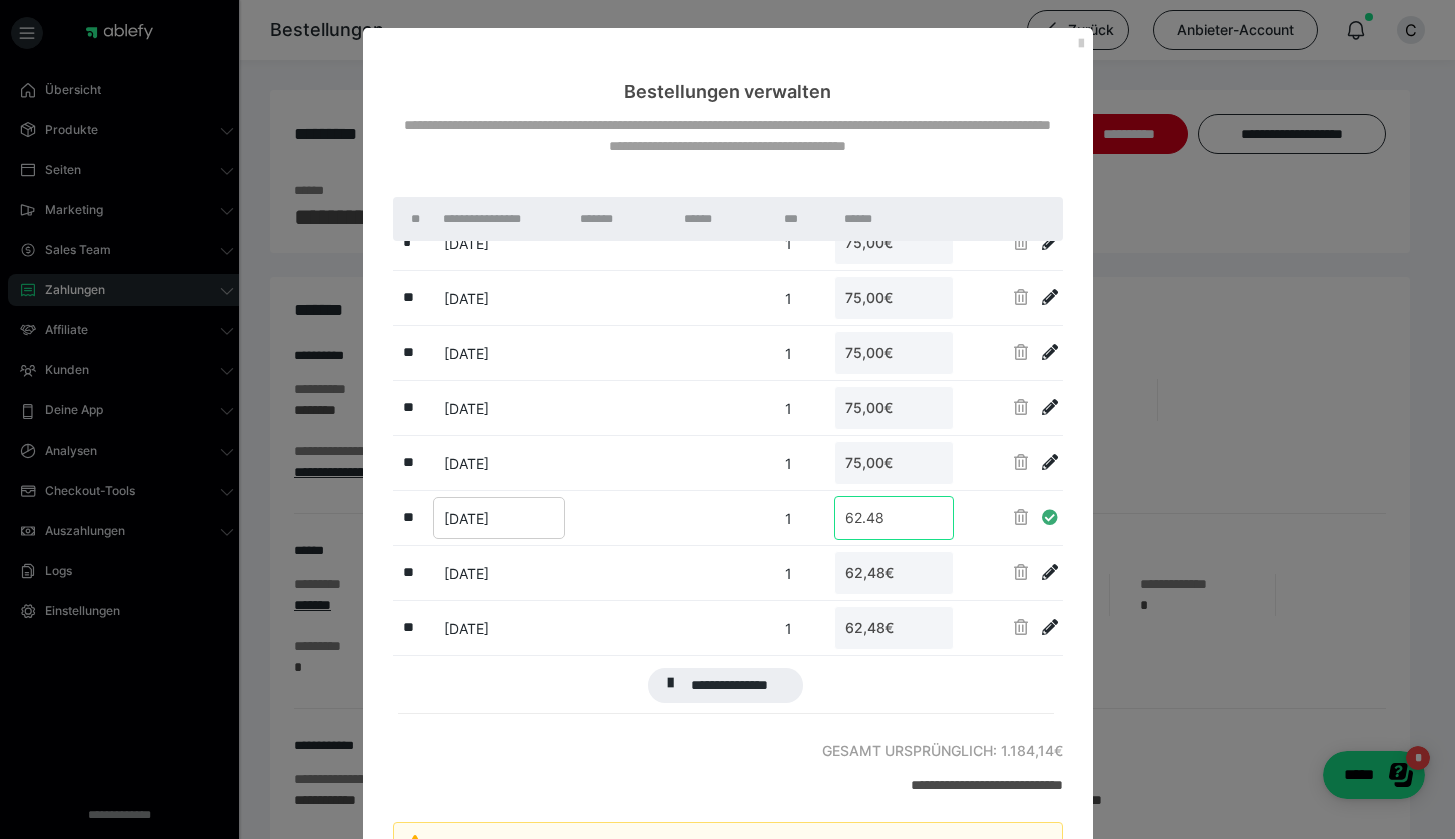 drag, startPoint x: 878, startPoint y: 513, endPoint x: 732, endPoint y: 489, distance: 147.95946 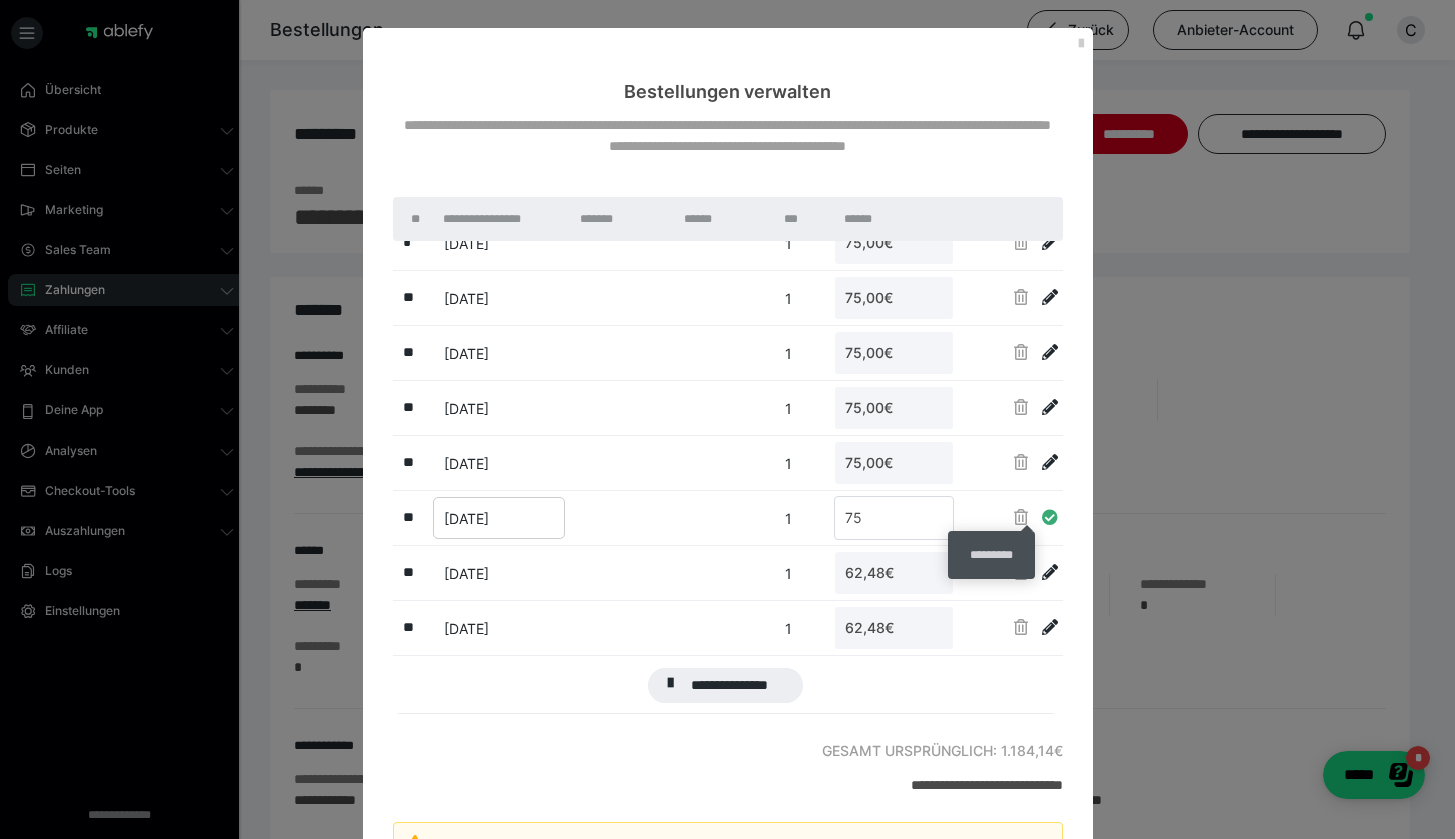 click at bounding box center [1050, 517] 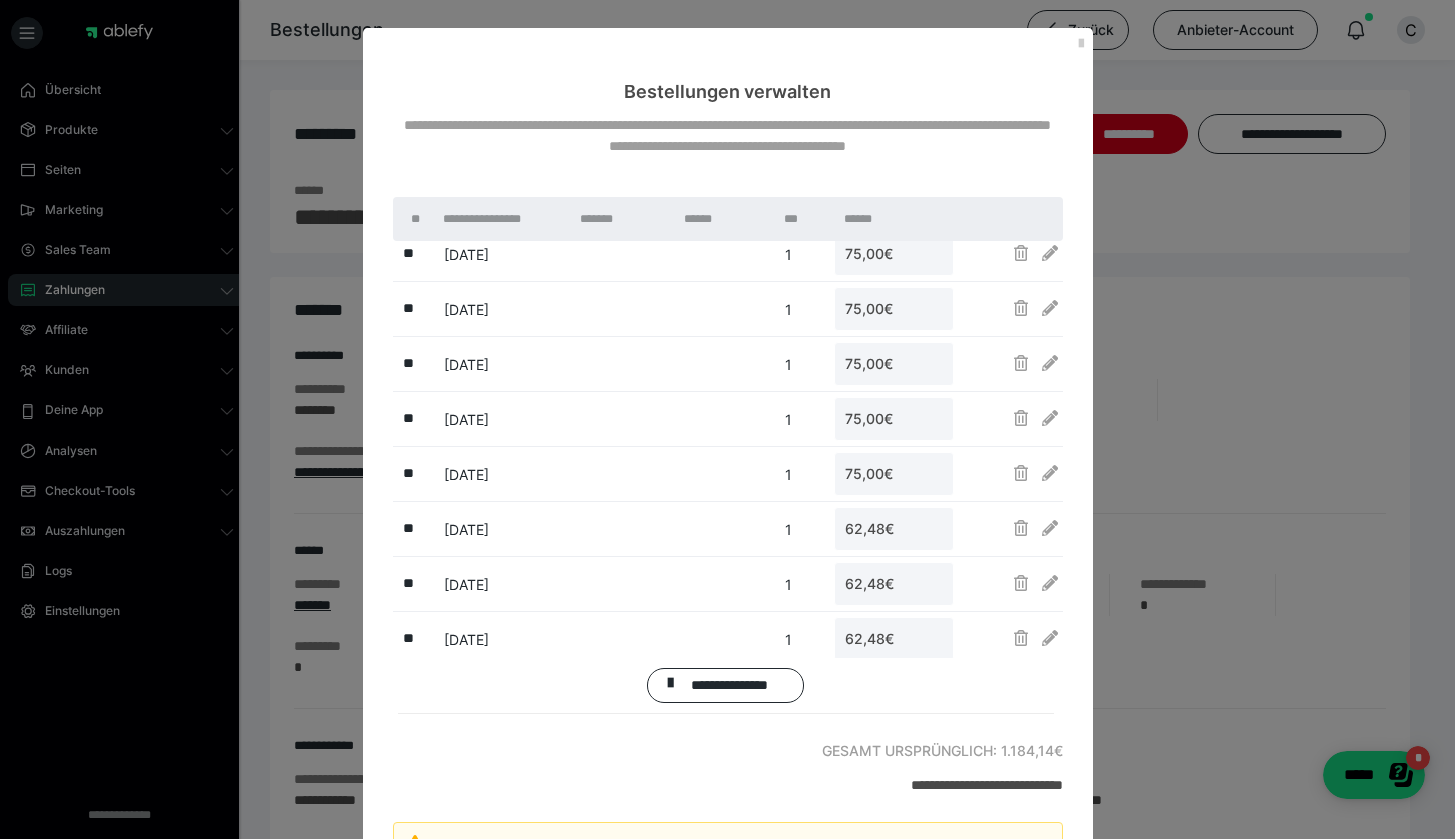 scroll, scrollTop: 519, scrollLeft: 0, axis: vertical 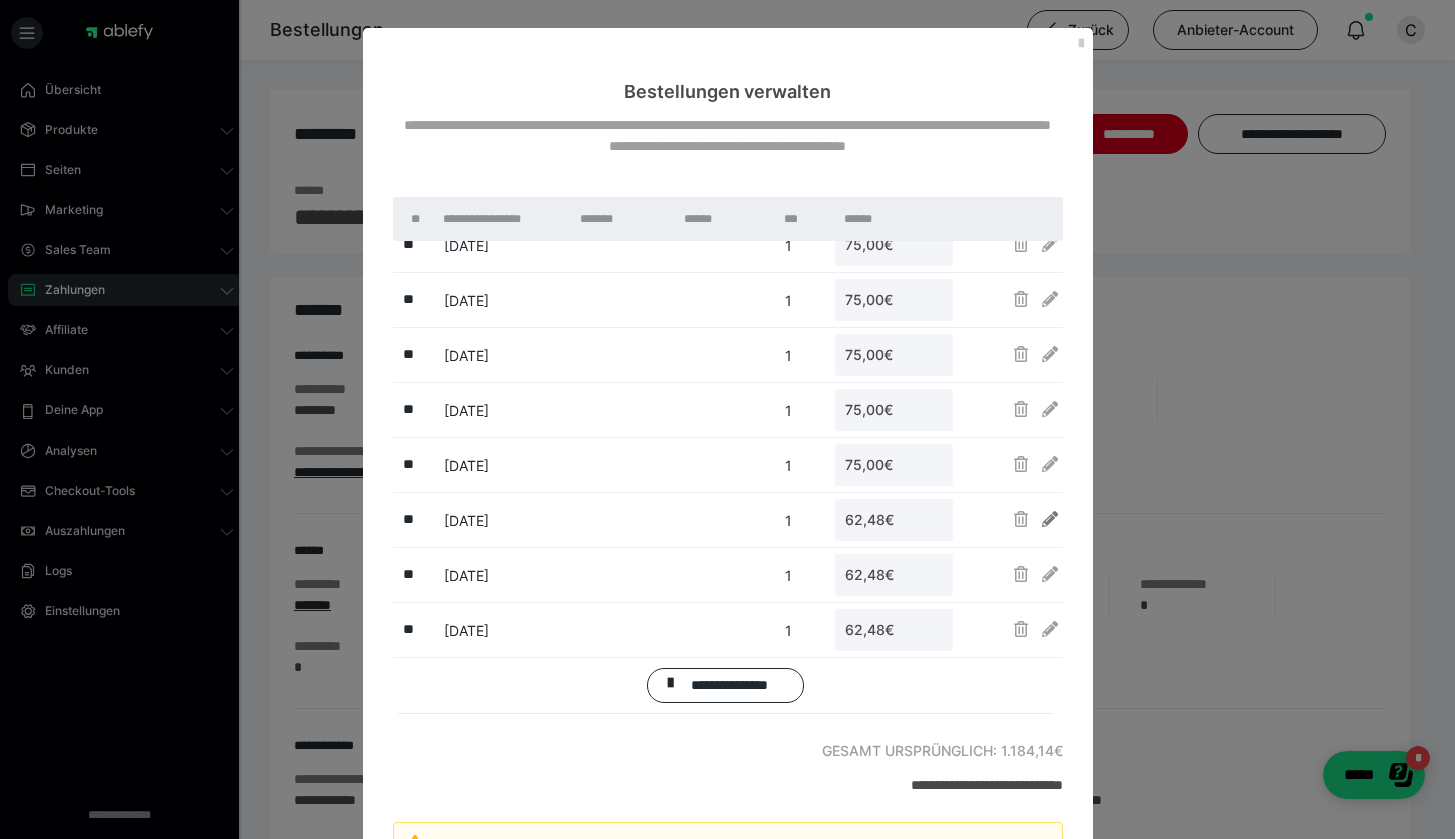 click at bounding box center [1050, 519] 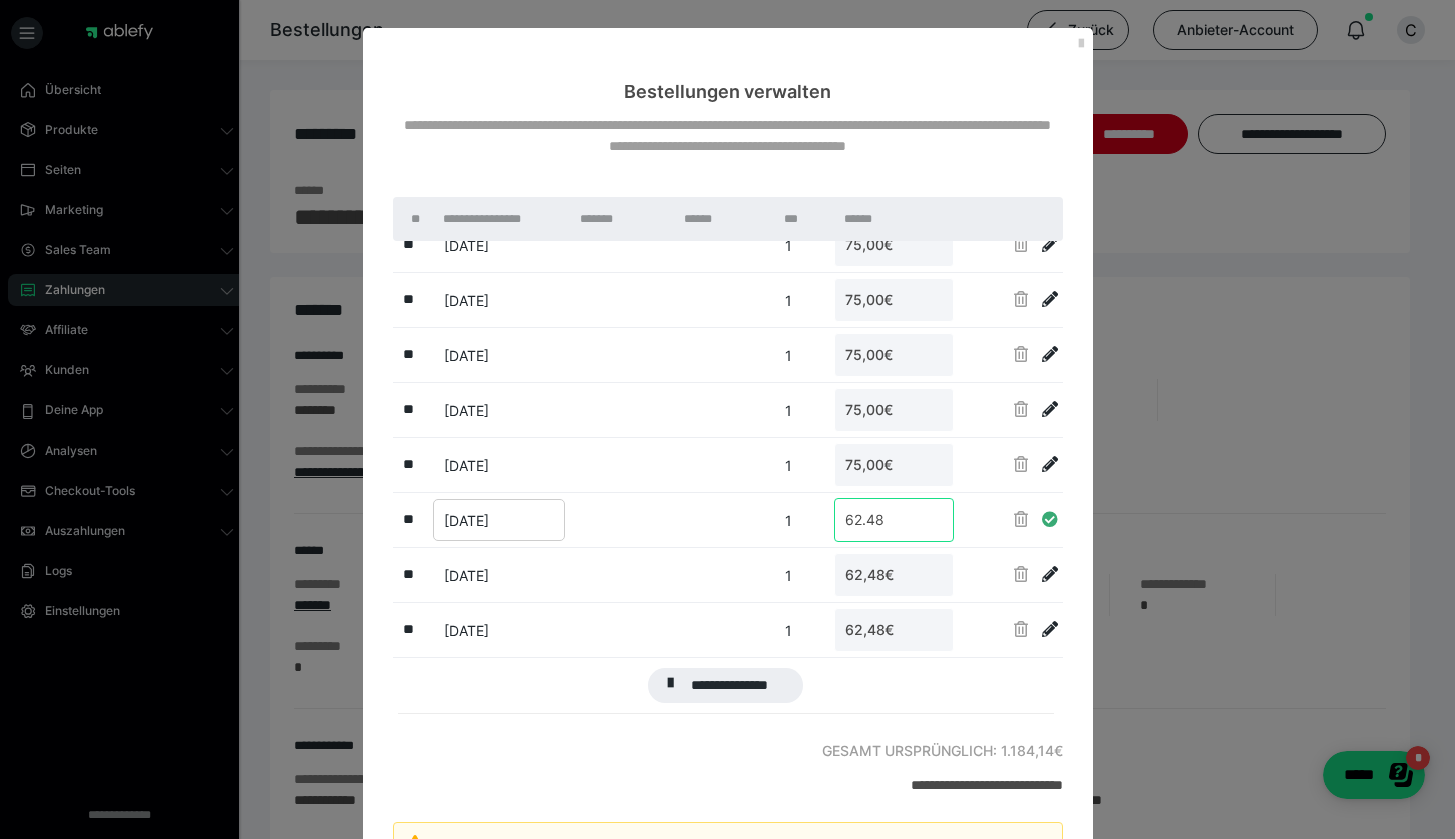 drag, startPoint x: 913, startPoint y: 528, endPoint x: 678, endPoint y: 515, distance: 235.3593 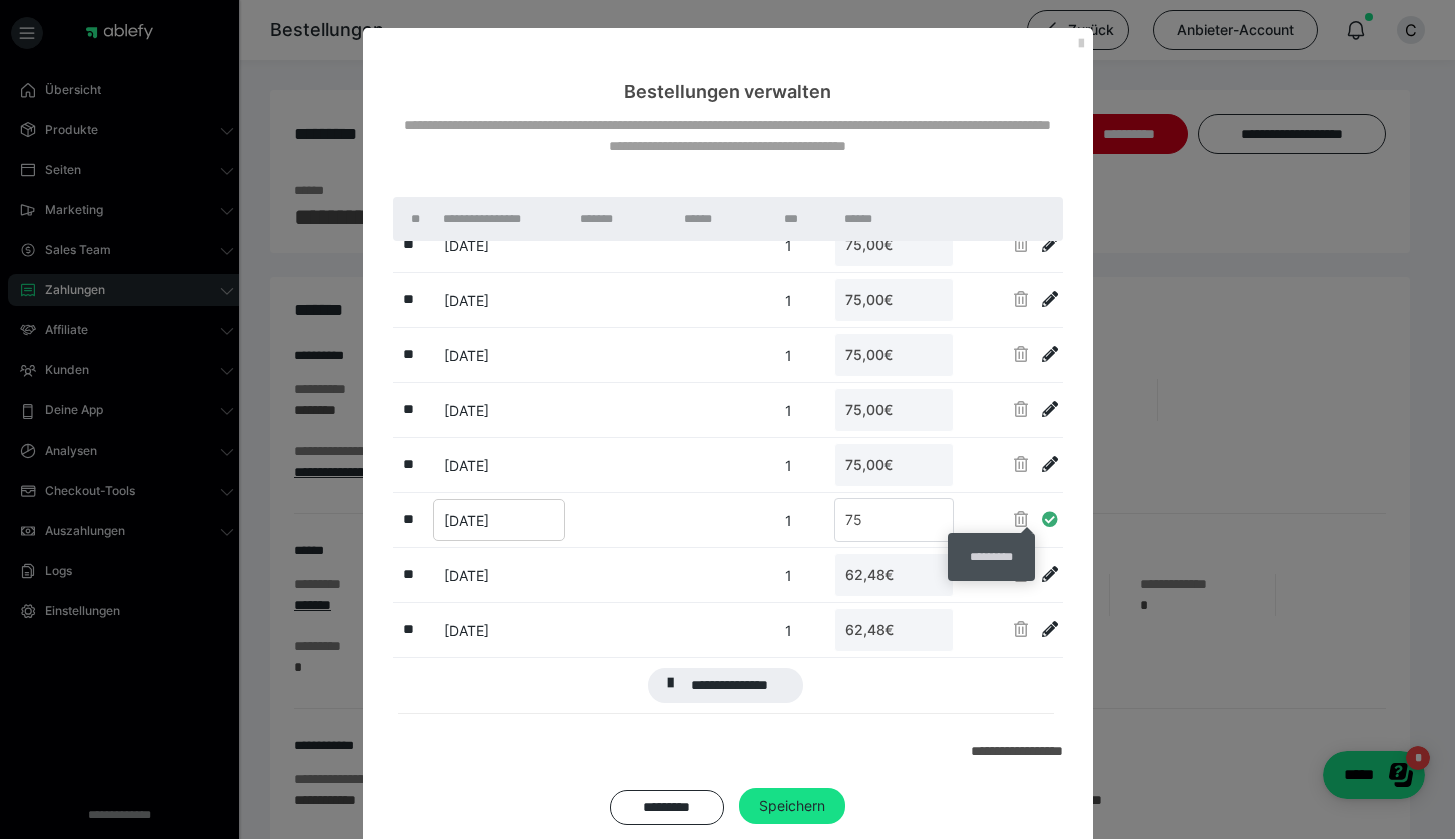 click at bounding box center (1050, 519) 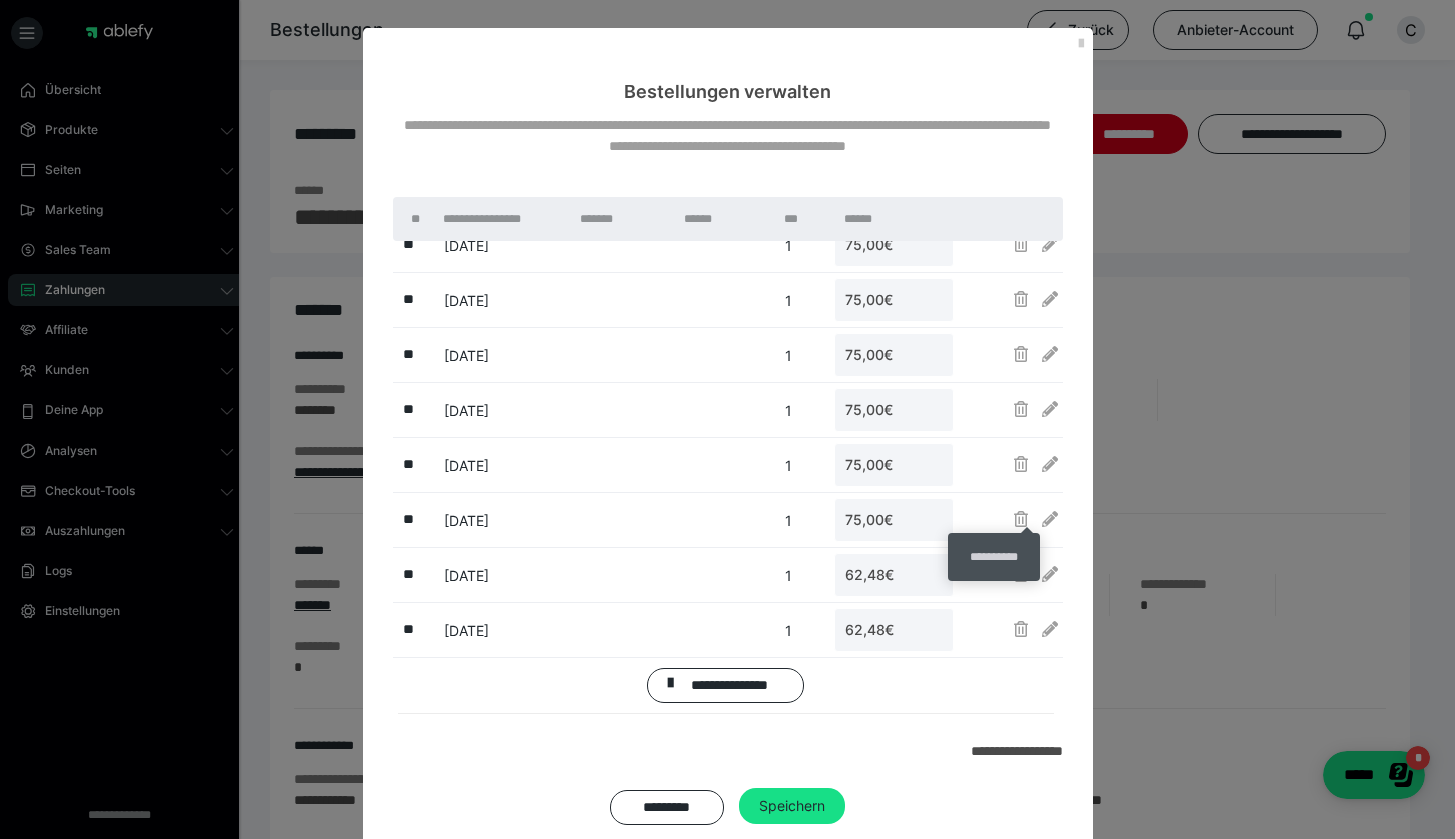 click at bounding box center (1010, 574) 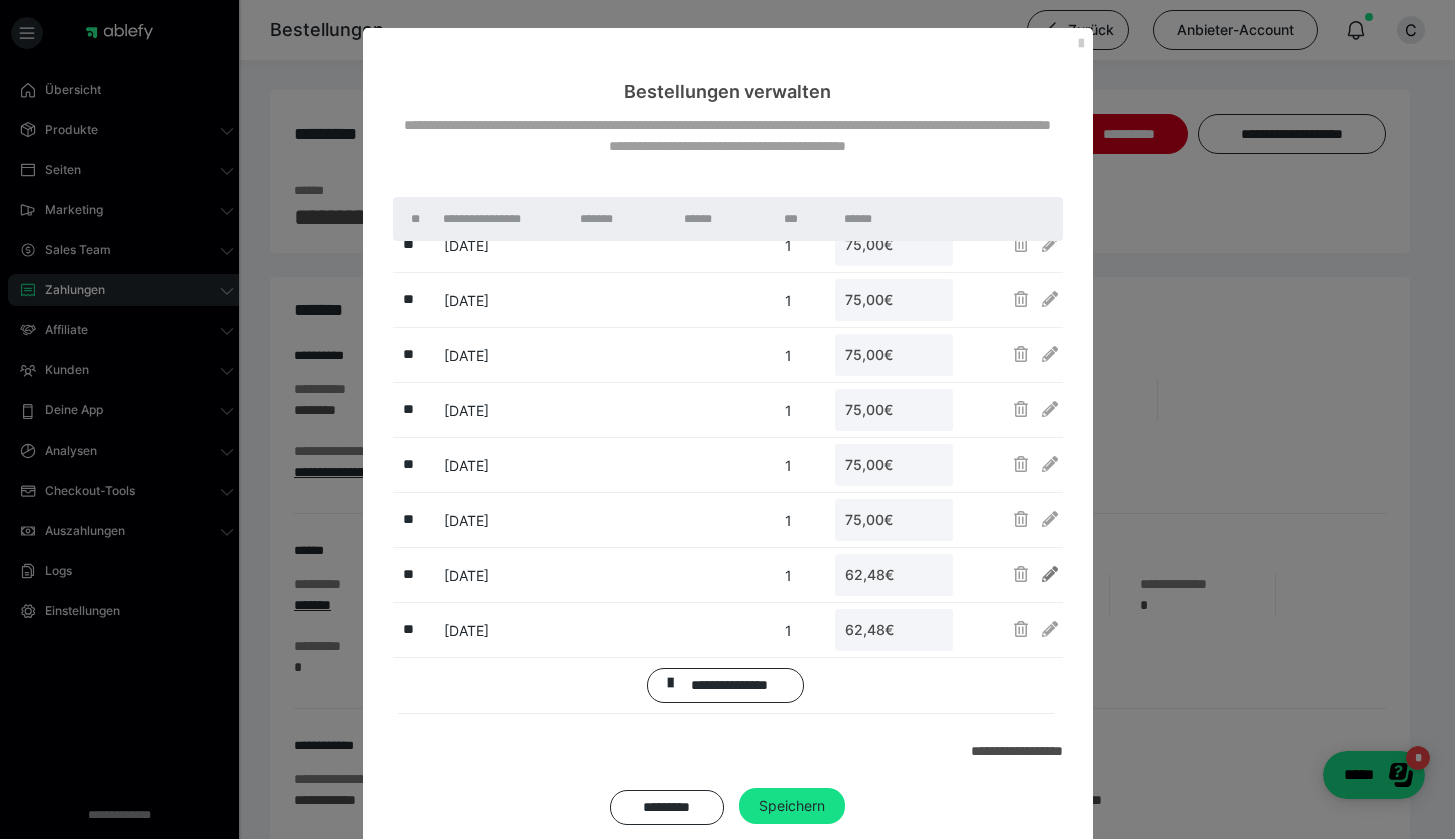 click at bounding box center (1050, 574) 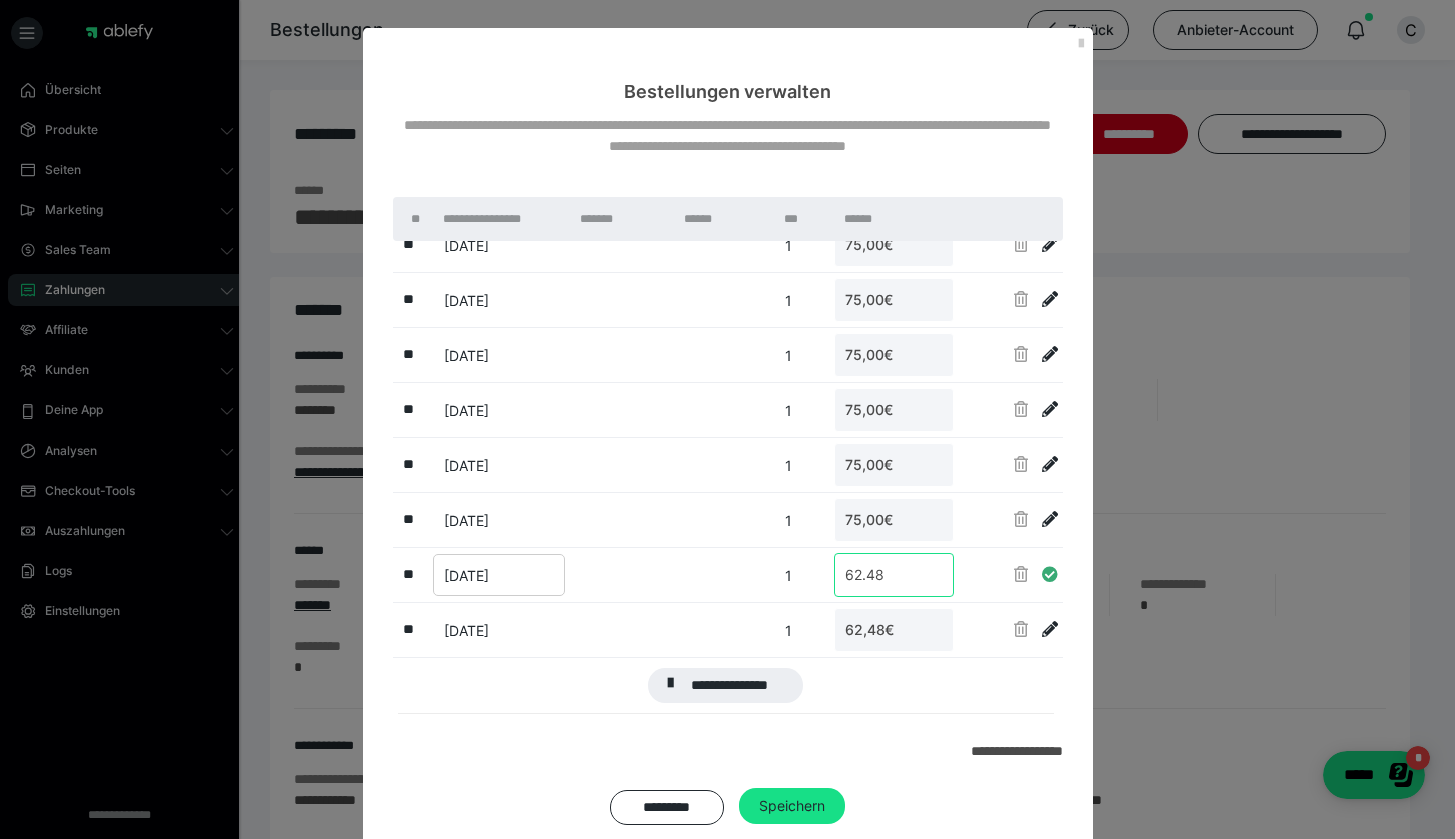 drag, startPoint x: 862, startPoint y: 557, endPoint x: 648, endPoint y: 552, distance: 214.05841 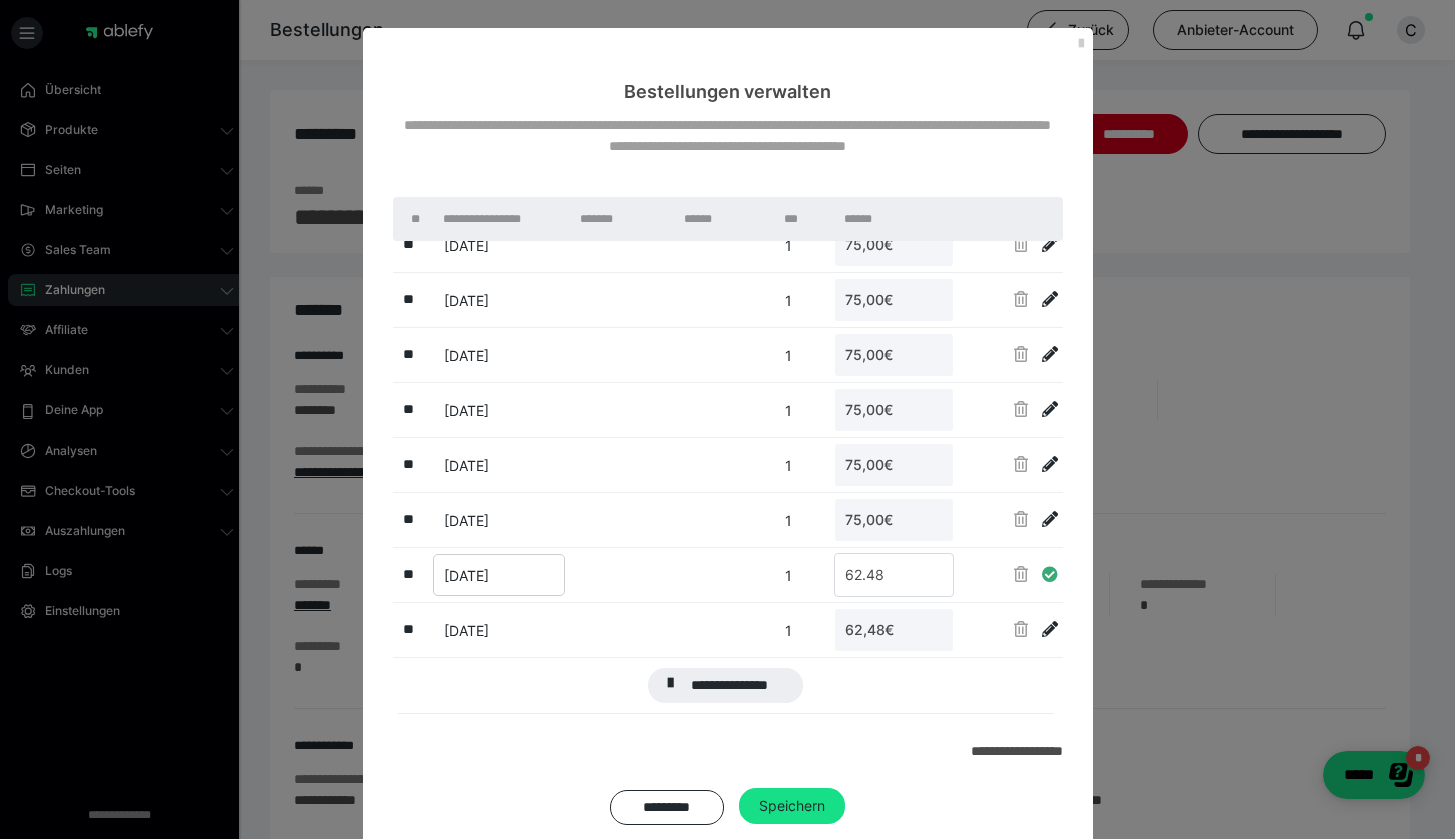 click on "62.48" at bounding box center [896, 574] 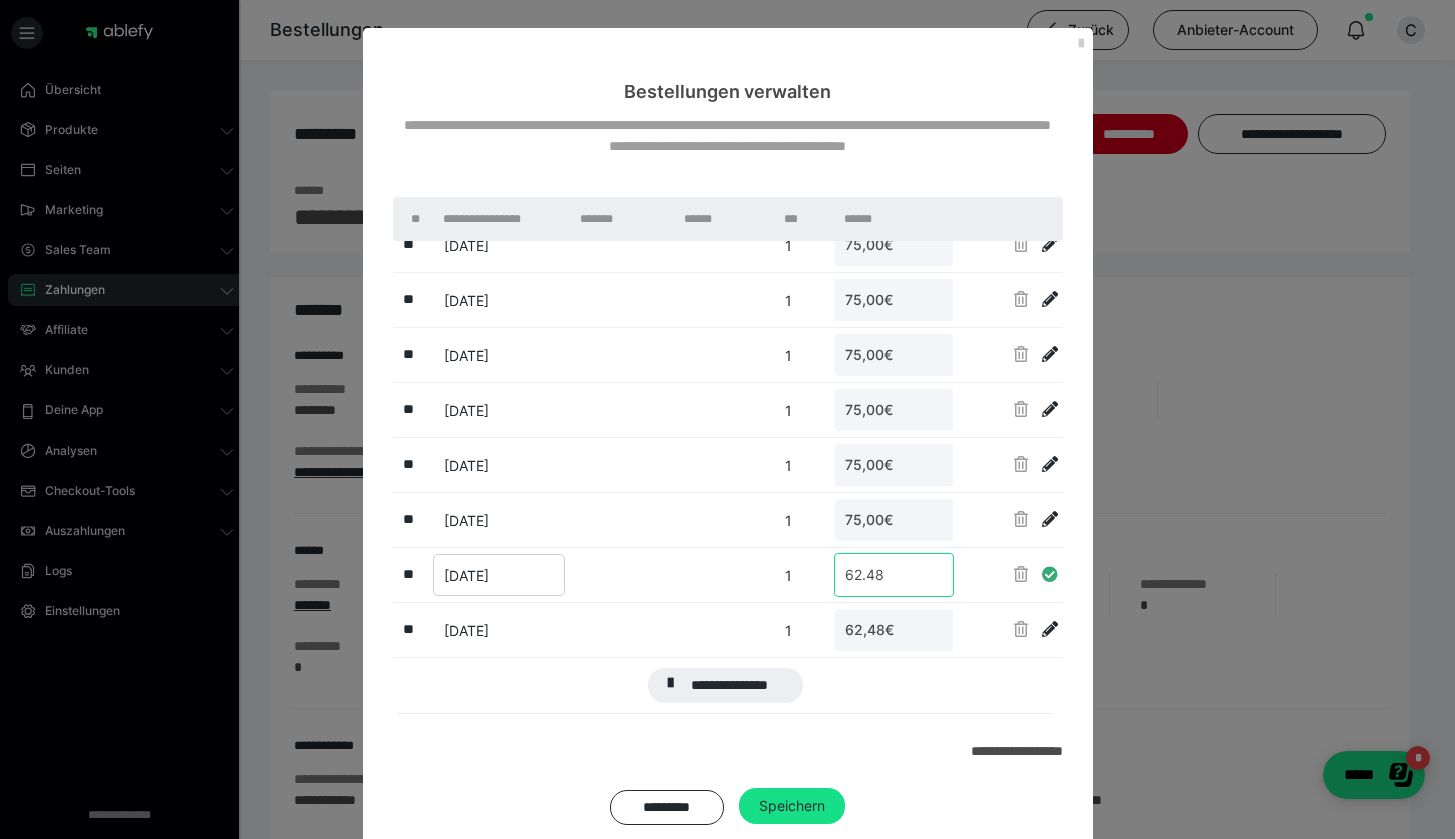 drag, startPoint x: 879, startPoint y: 565, endPoint x: 718, endPoint y: 562, distance: 161.02795 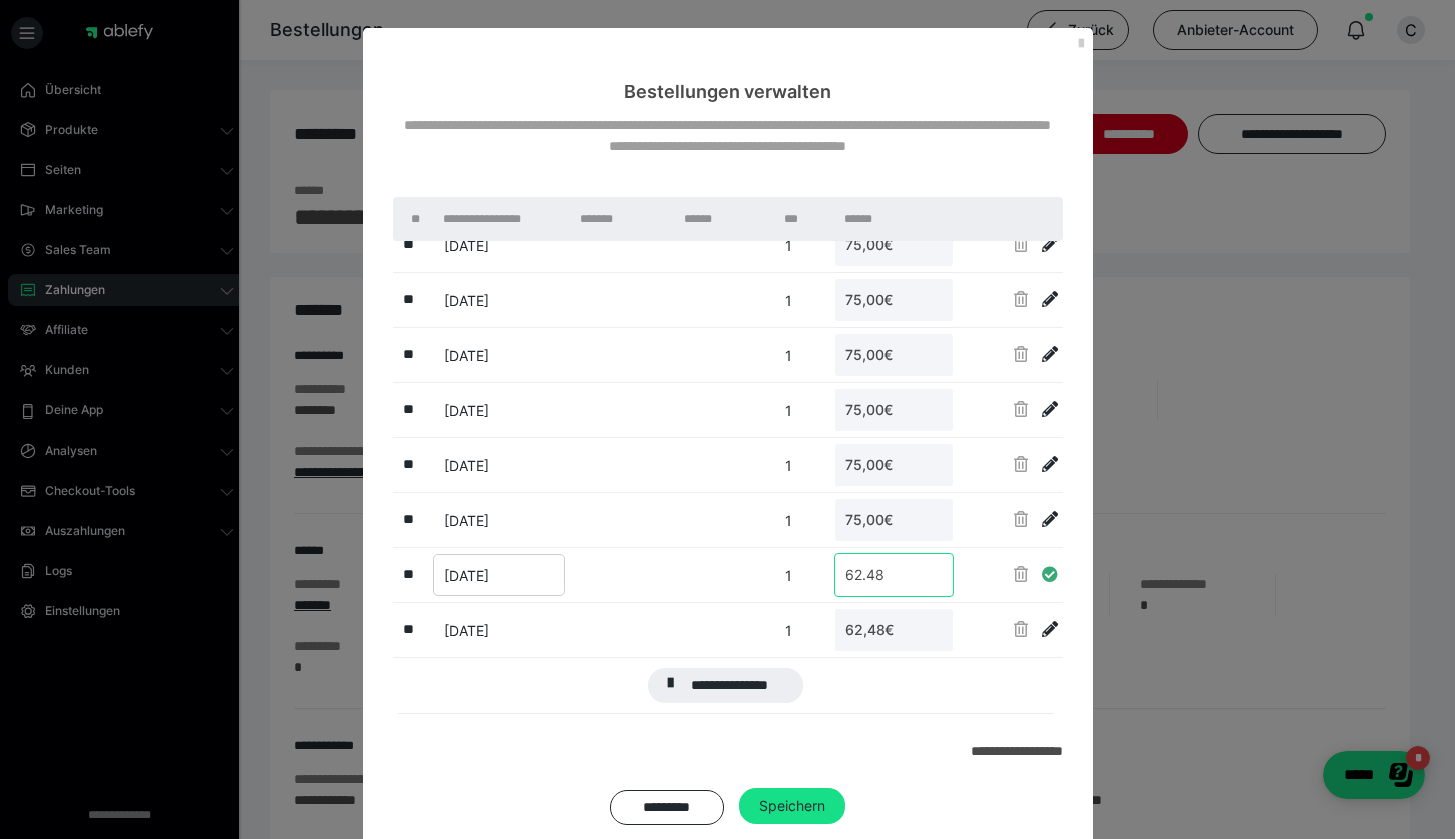 drag, startPoint x: 864, startPoint y: 586, endPoint x: 739, endPoint y: 572, distance: 125.781555 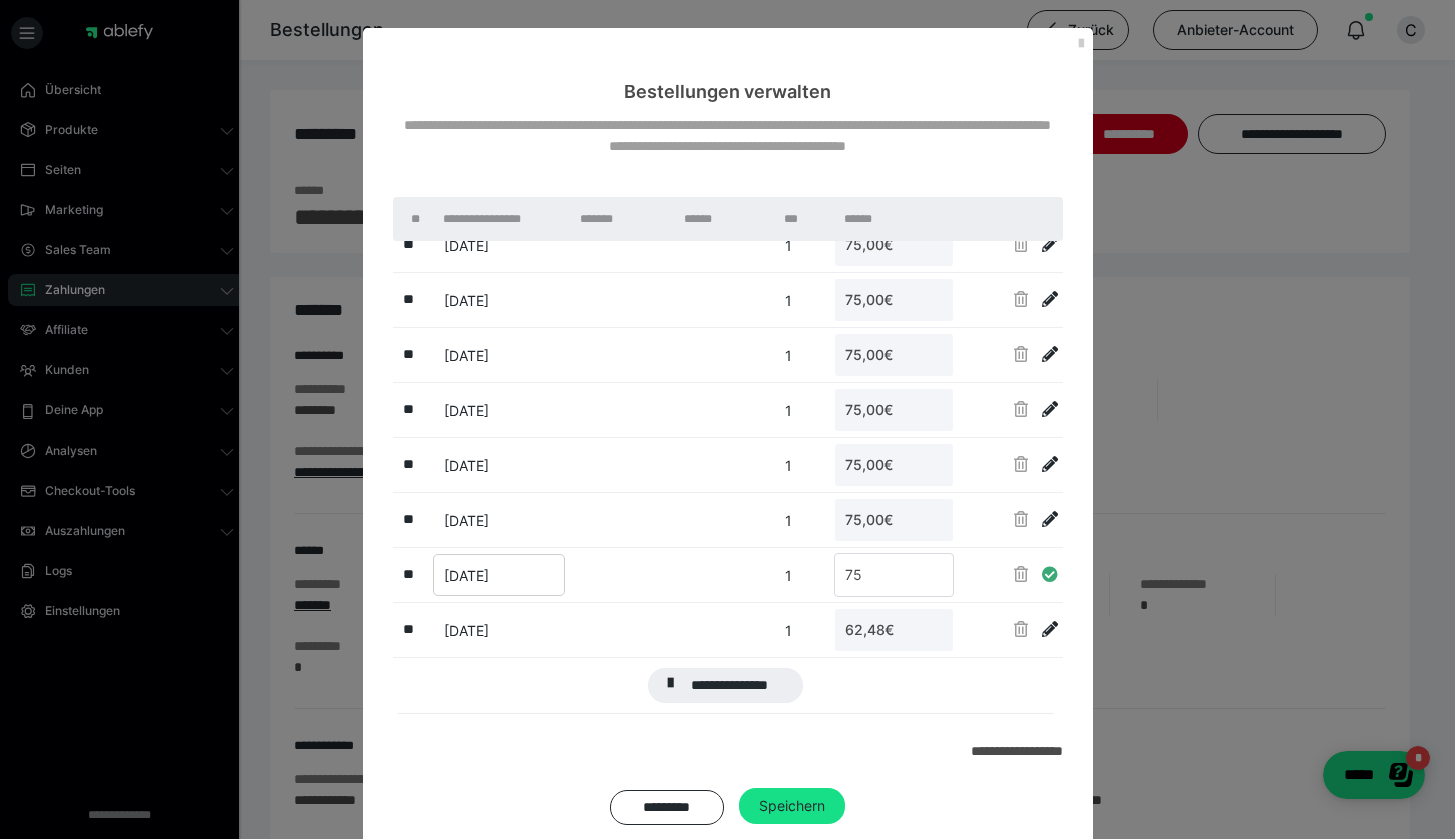 click at bounding box center (1050, 574) 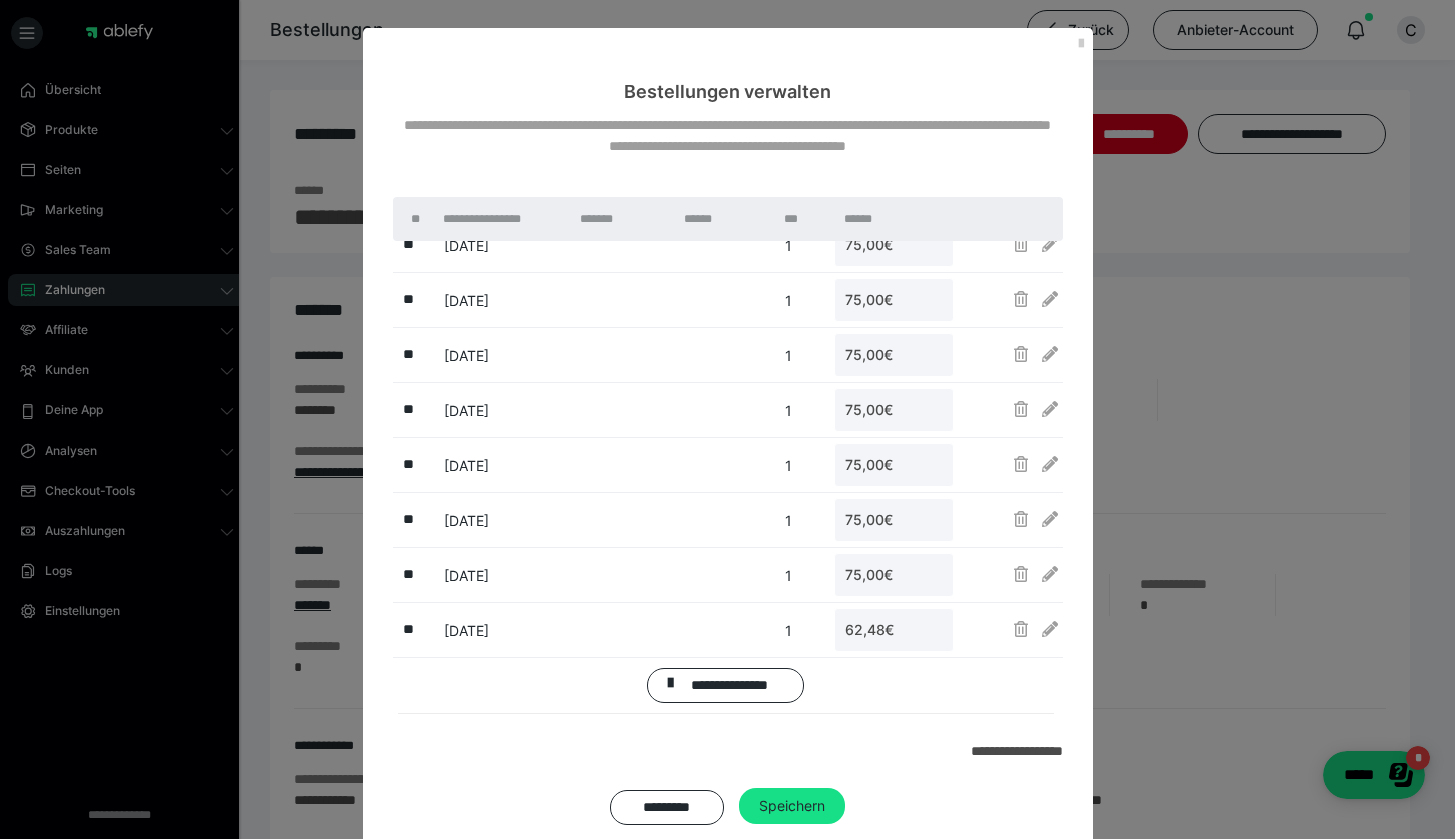 click at bounding box center (1010, 629) 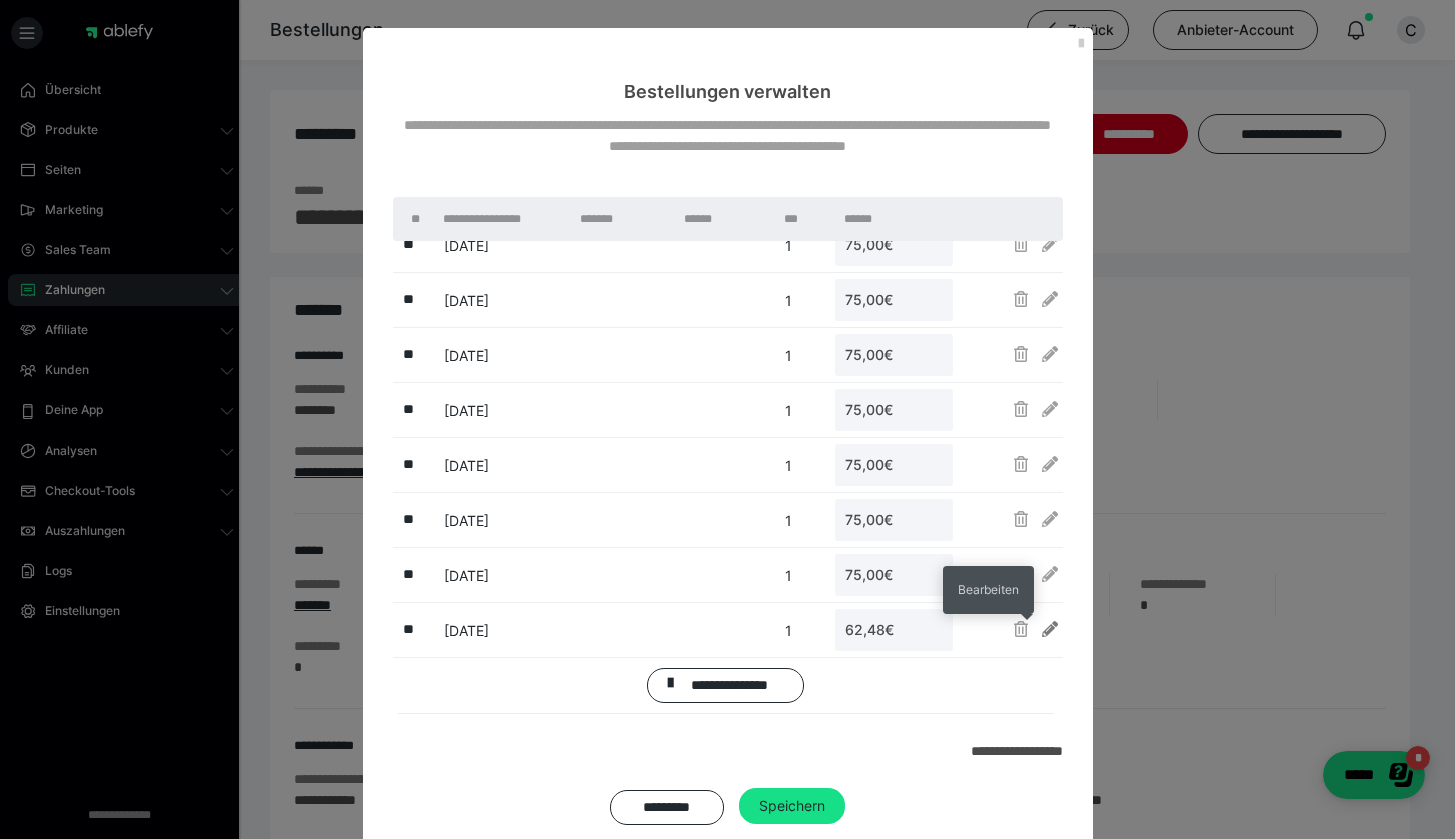 click at bounding box center (1050, 629) 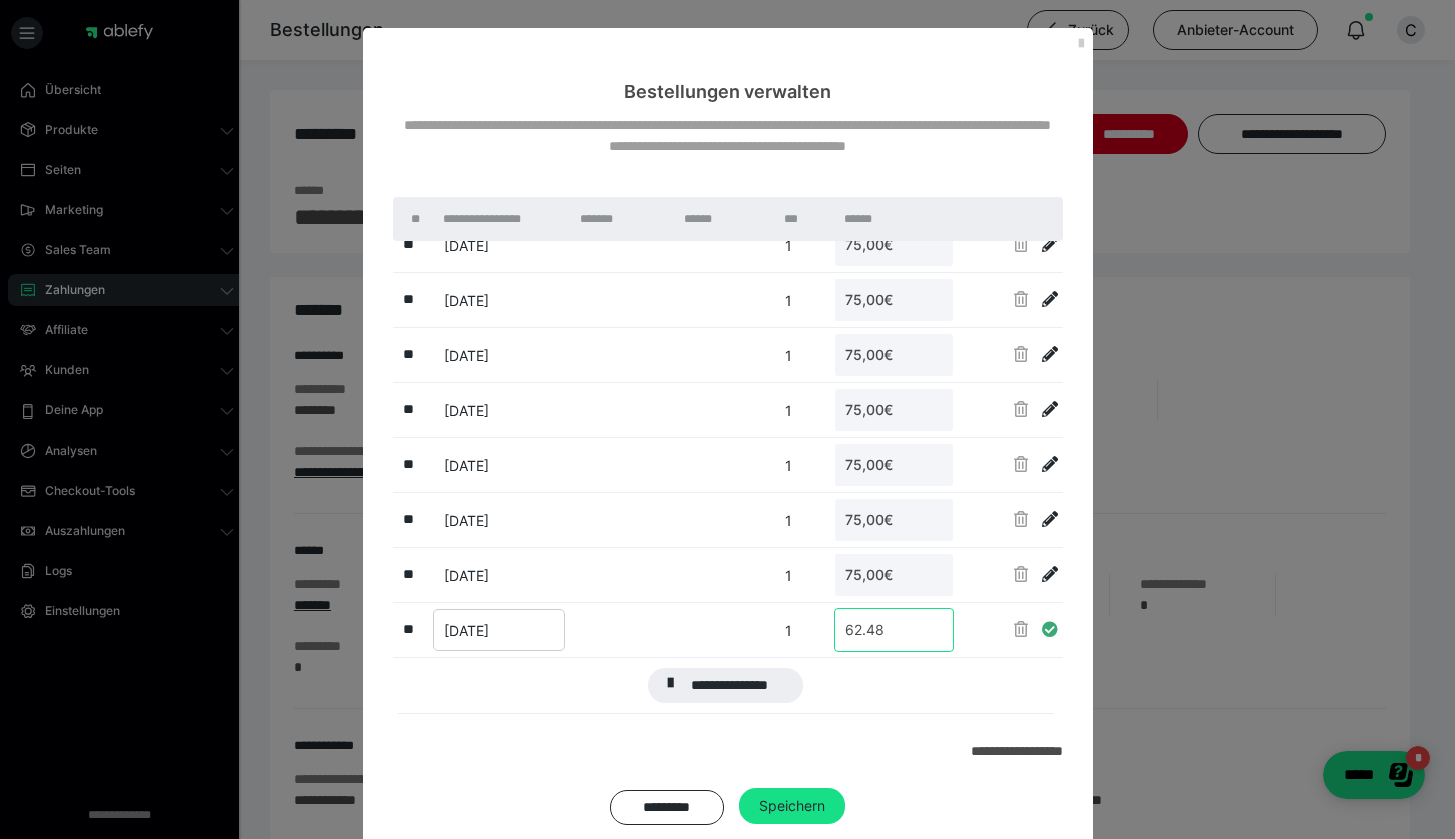 drag, startPoint x: 810, startPoint y: 640, endPoint x: 673, endPoint y: 624, distance: 137.93114 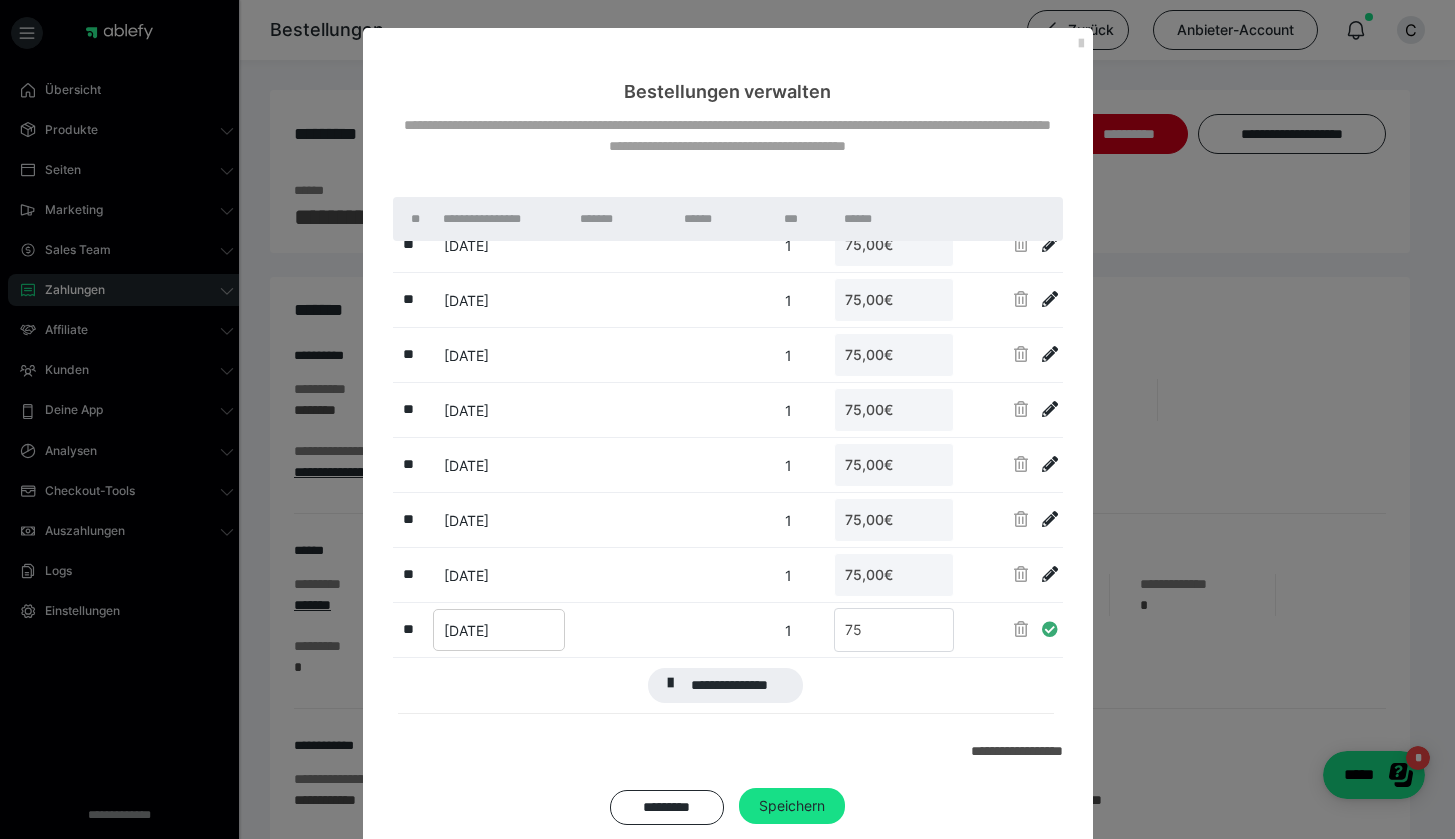 click at bounding box center (1050, 629) 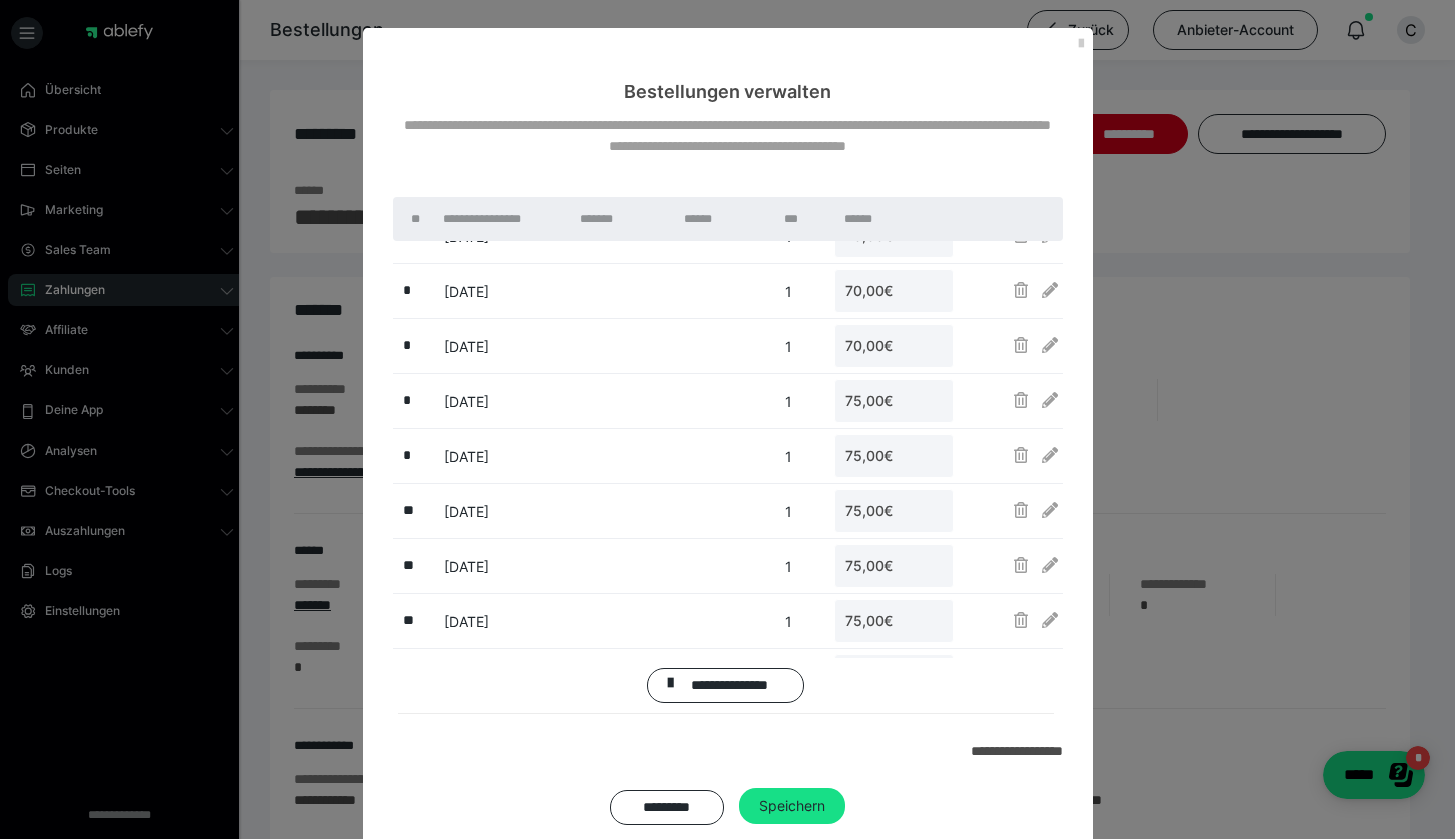 scroll, scrollTop: 242, scrollLeft: 0, axis: vertical 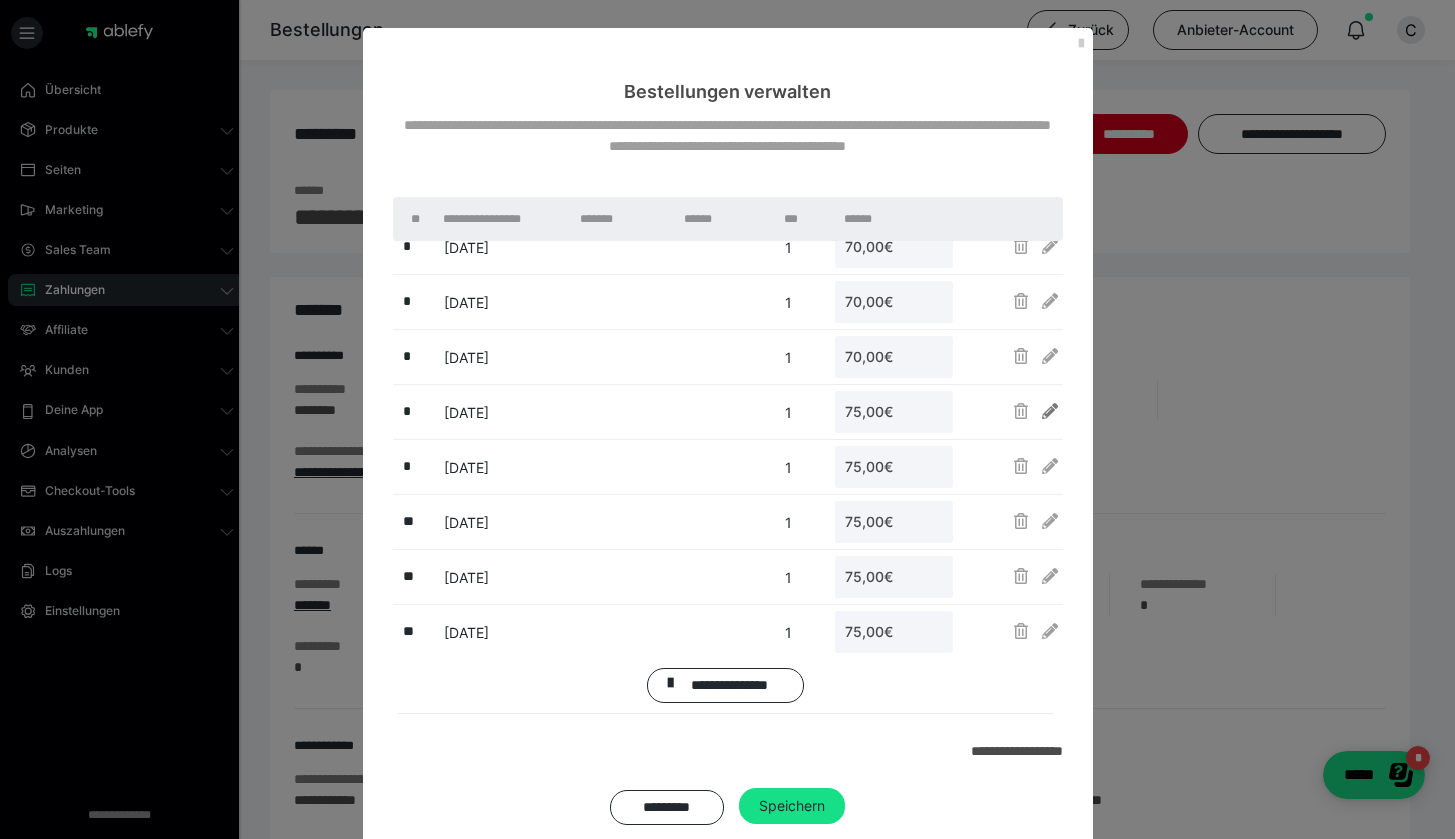 click at bounding box center (1046, 411) 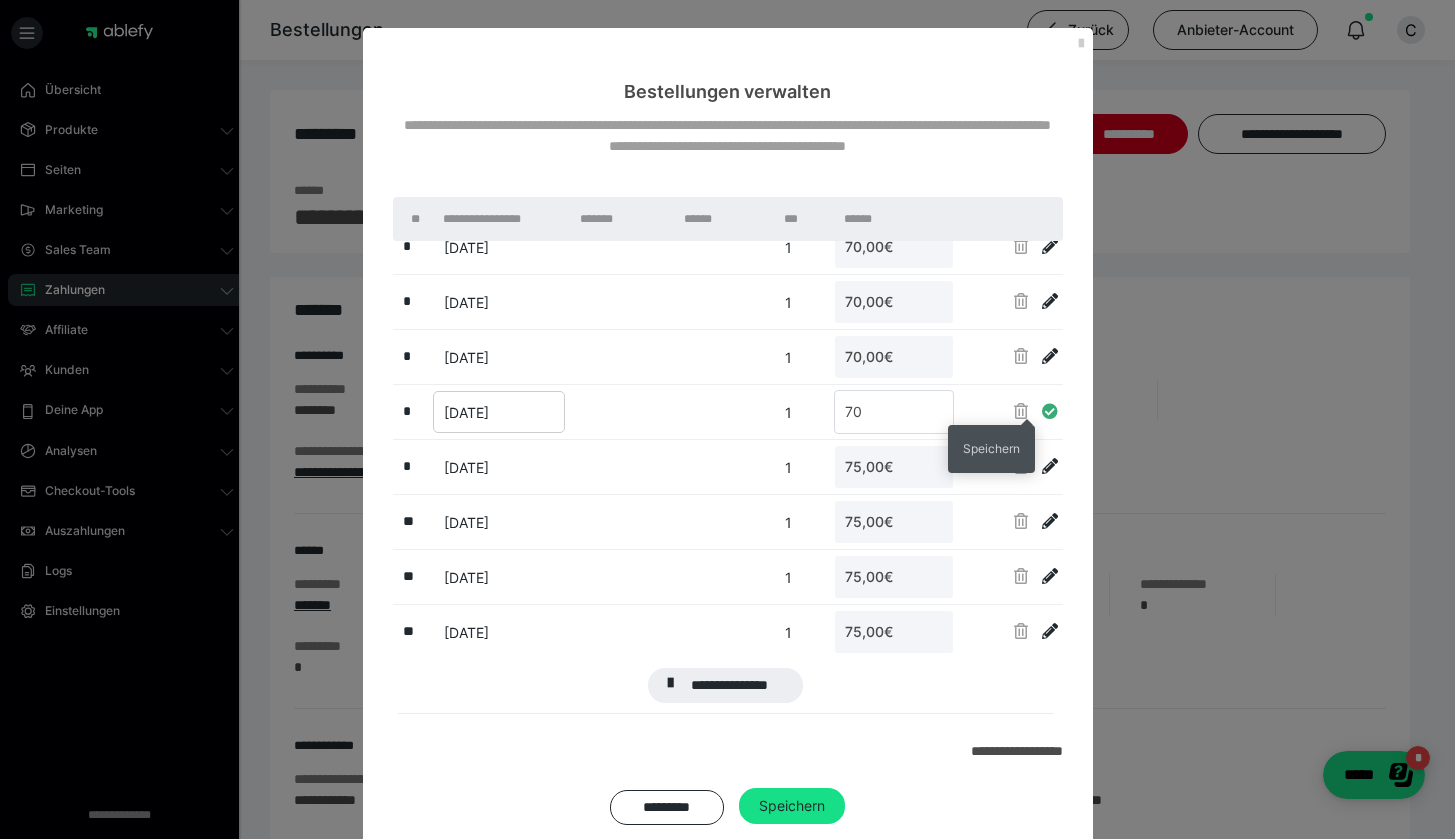 click at bounding box center (1050, 411) 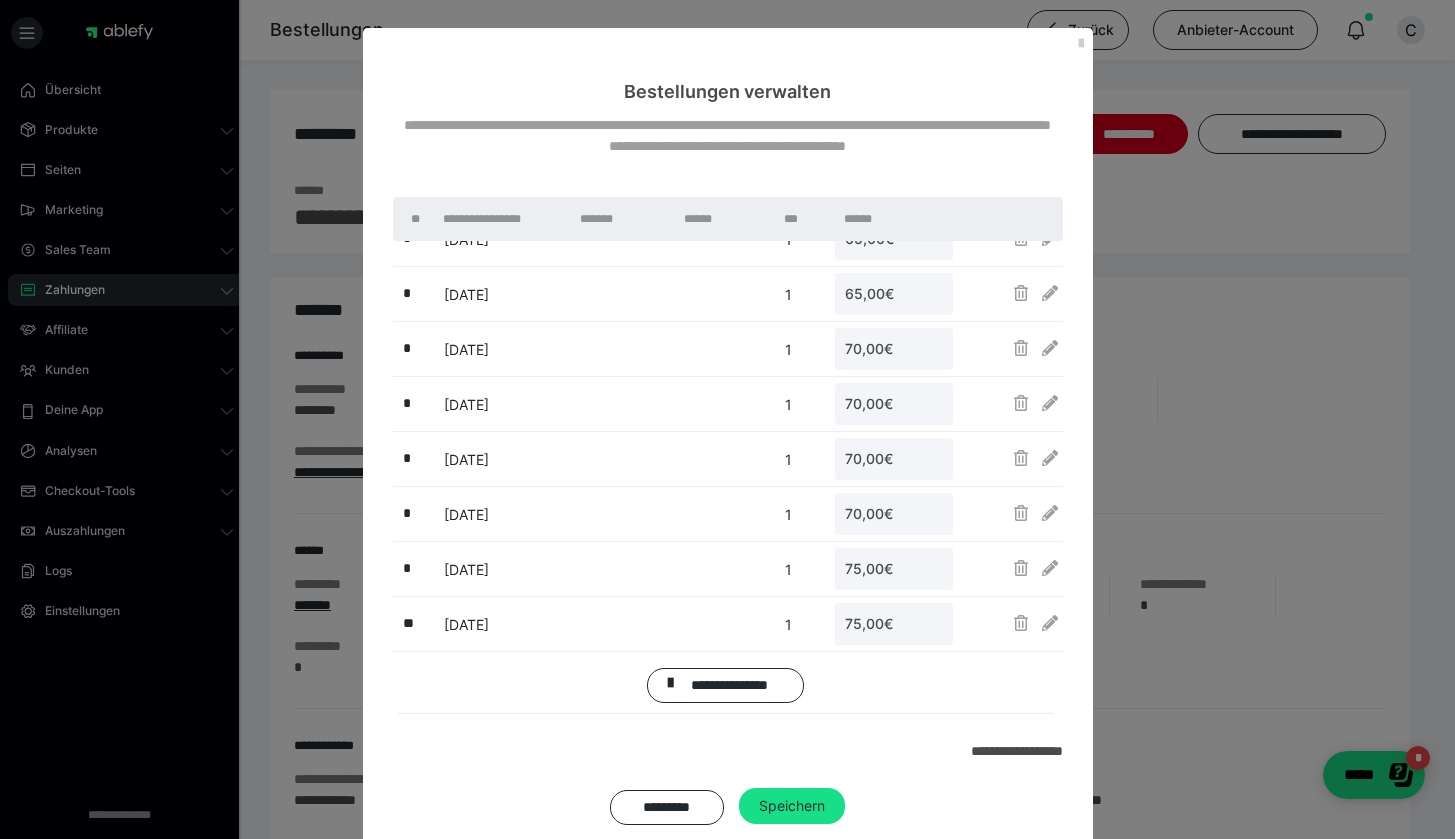 scroll, scrollTop: 130, scrollLeft: 0, axis: vertical 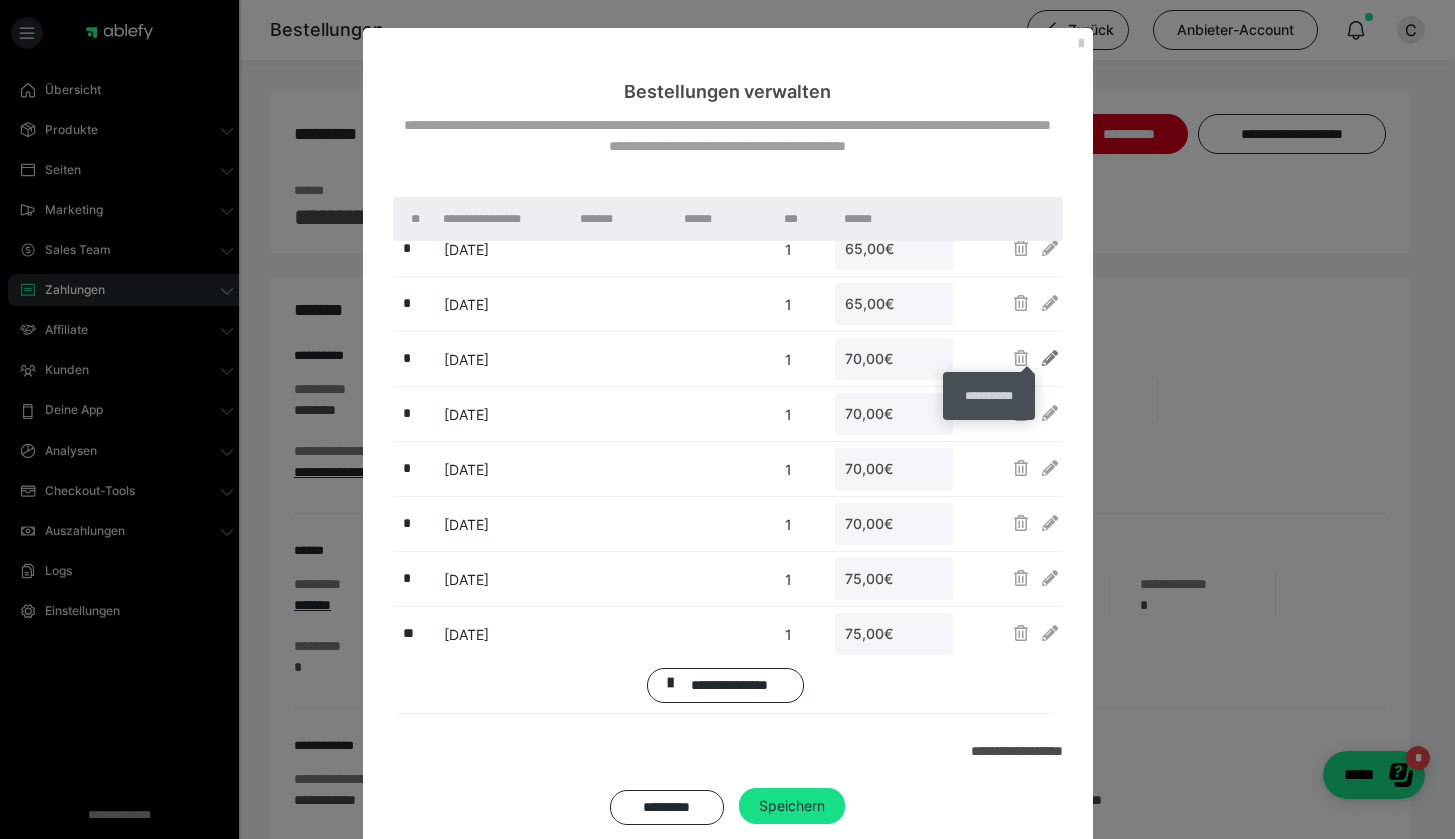 click at bounding box center [1050, 358] 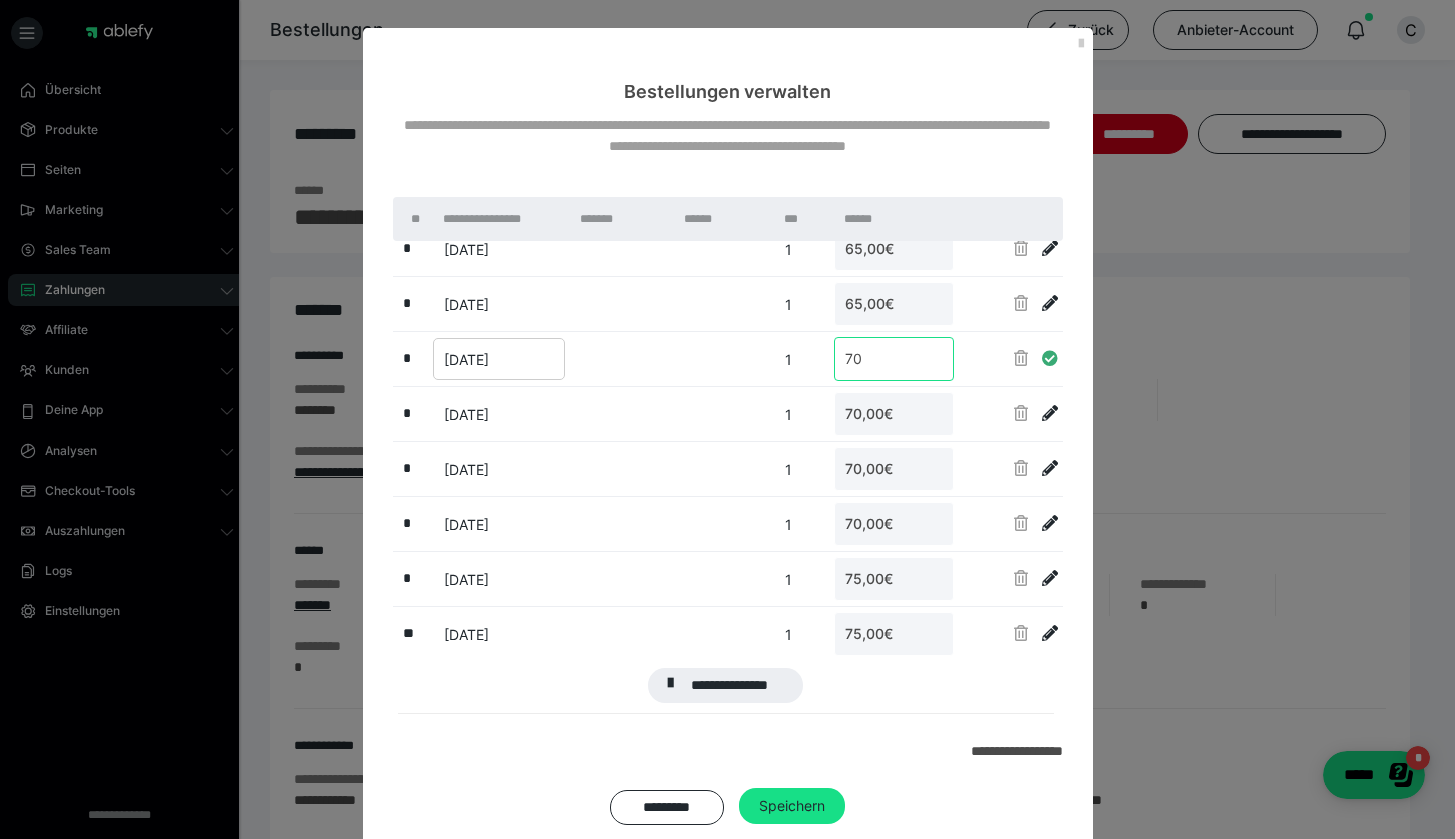 drag, startPoint x: 895, startPoint y: 356, endPoint x: 722, endPoint y: 349, distance: 173.14156 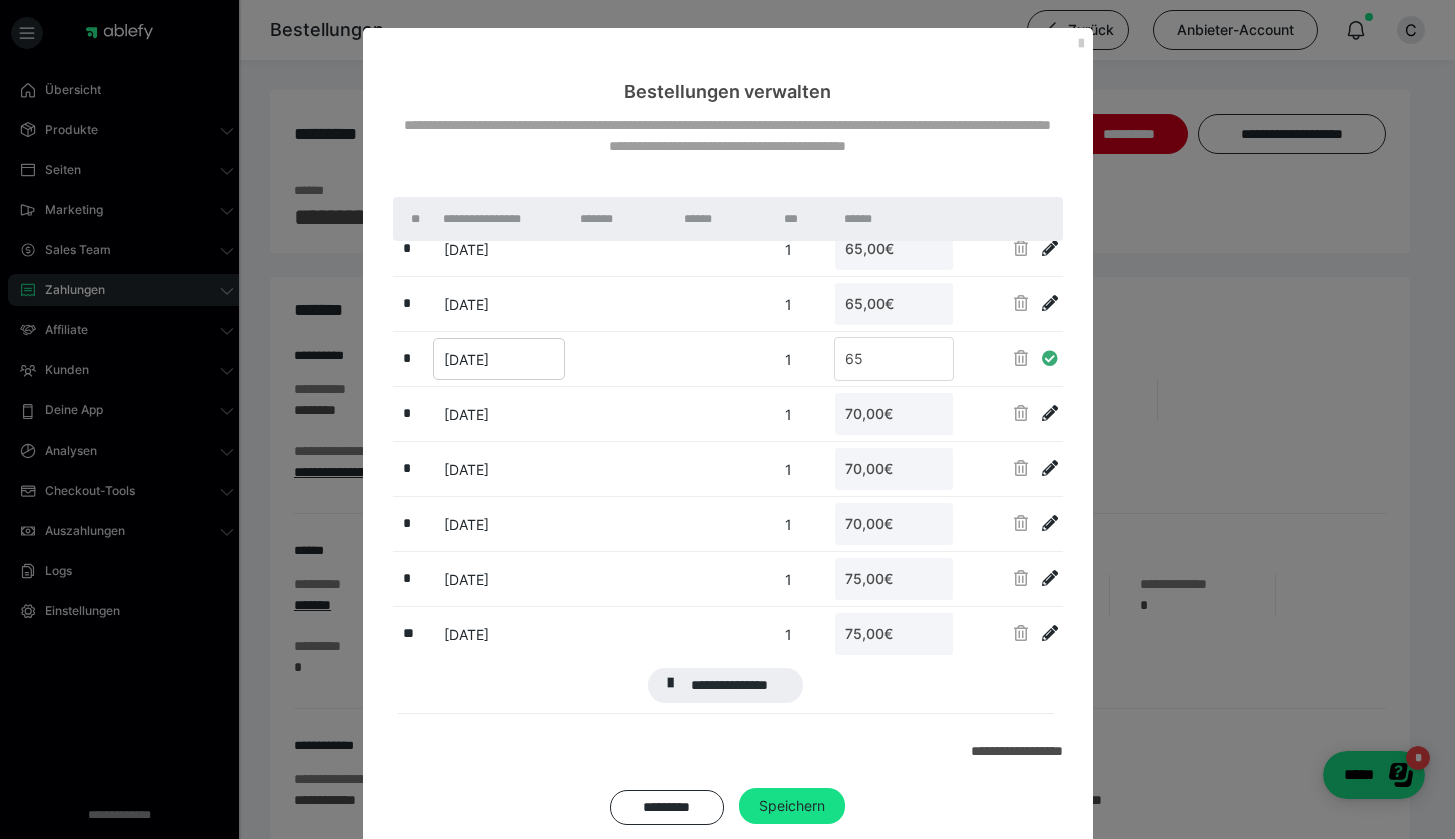 click at bounding box center [1050, 358] 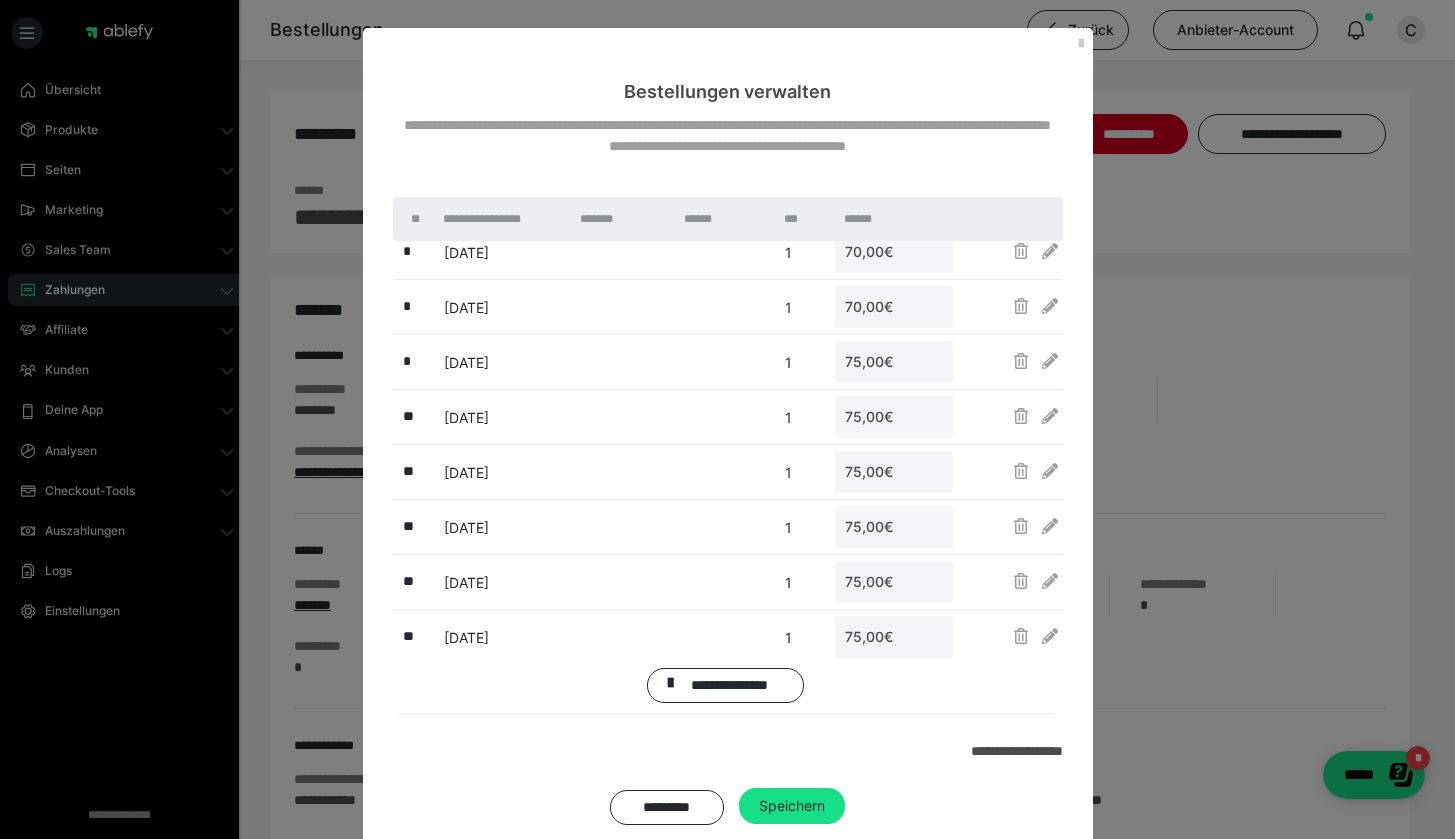 scroll, scrollTop: 351, scrollLeft: 0, axis: vertical 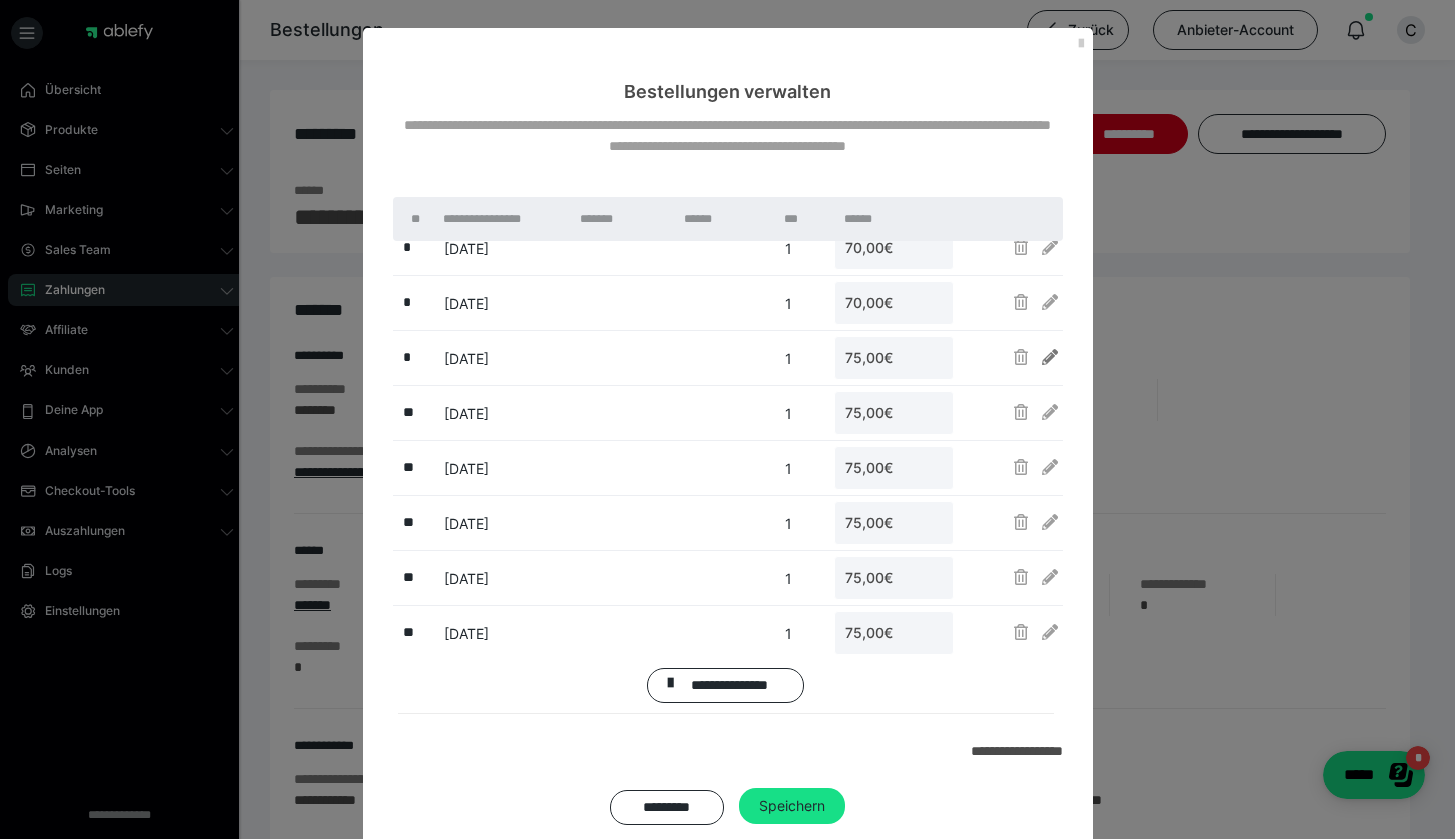 click at bounding box center [1050, 357] 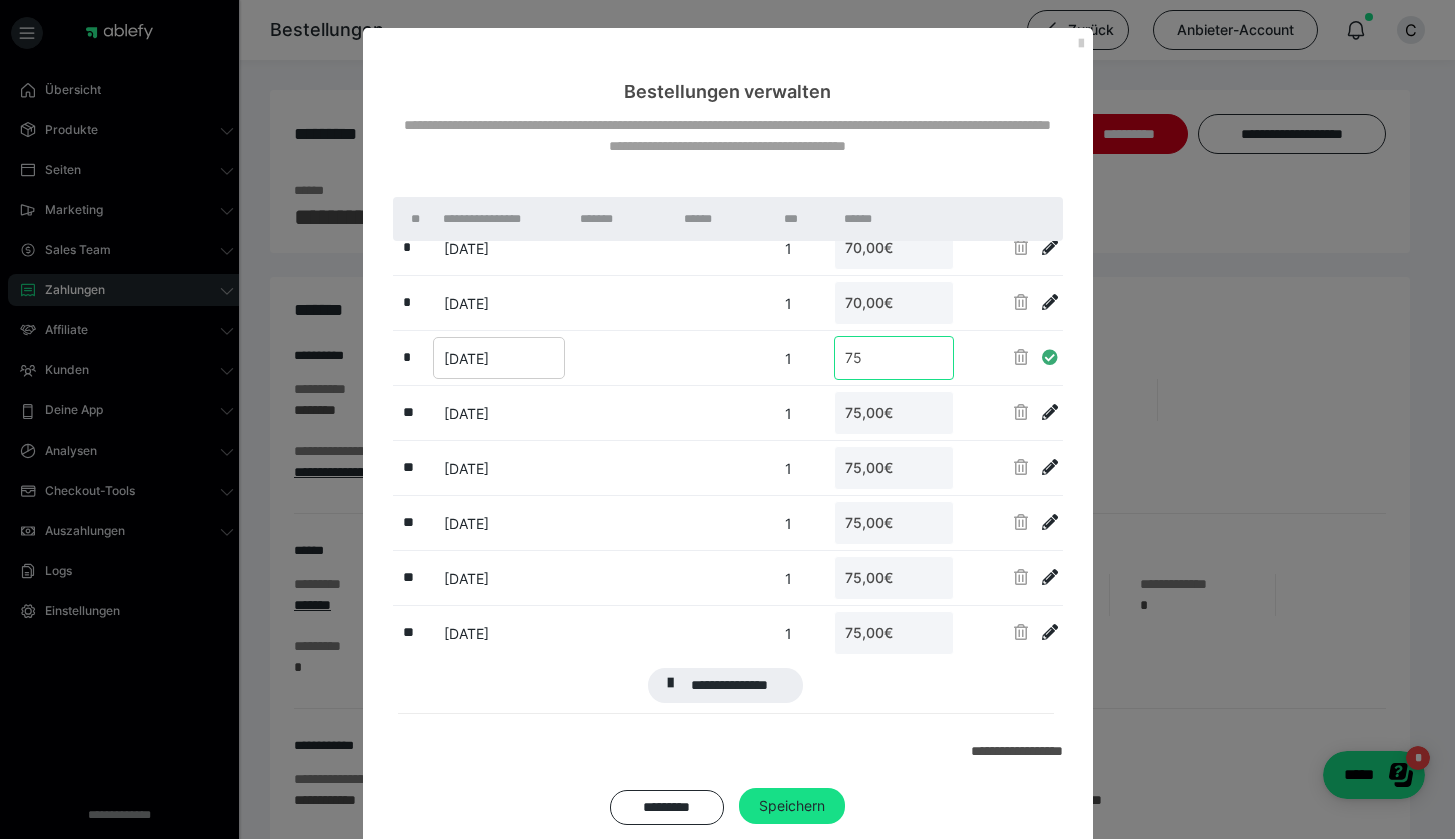 click on "75" at bounding box center (894, 358) 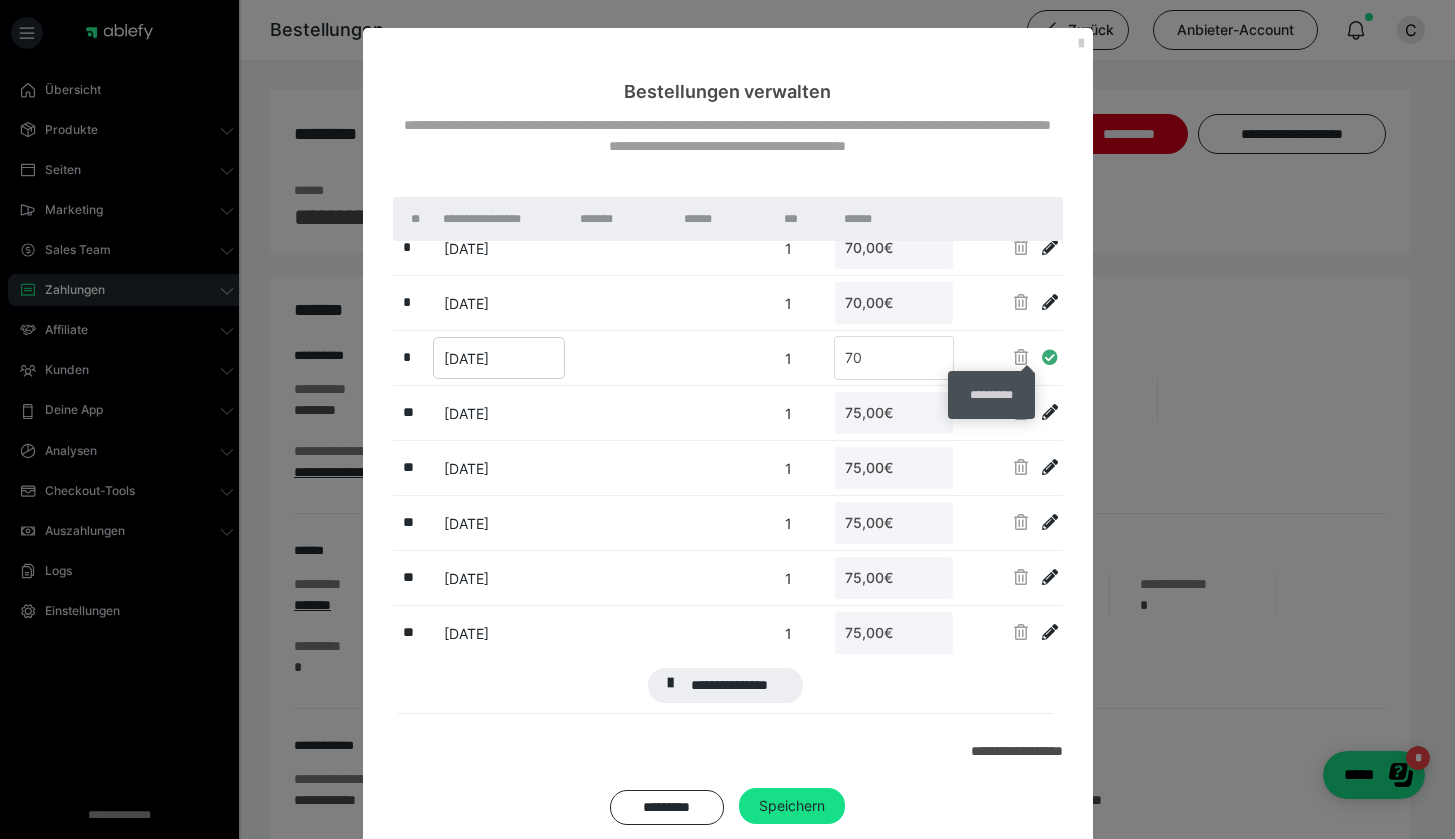 click at bounding box center [1050, 357] 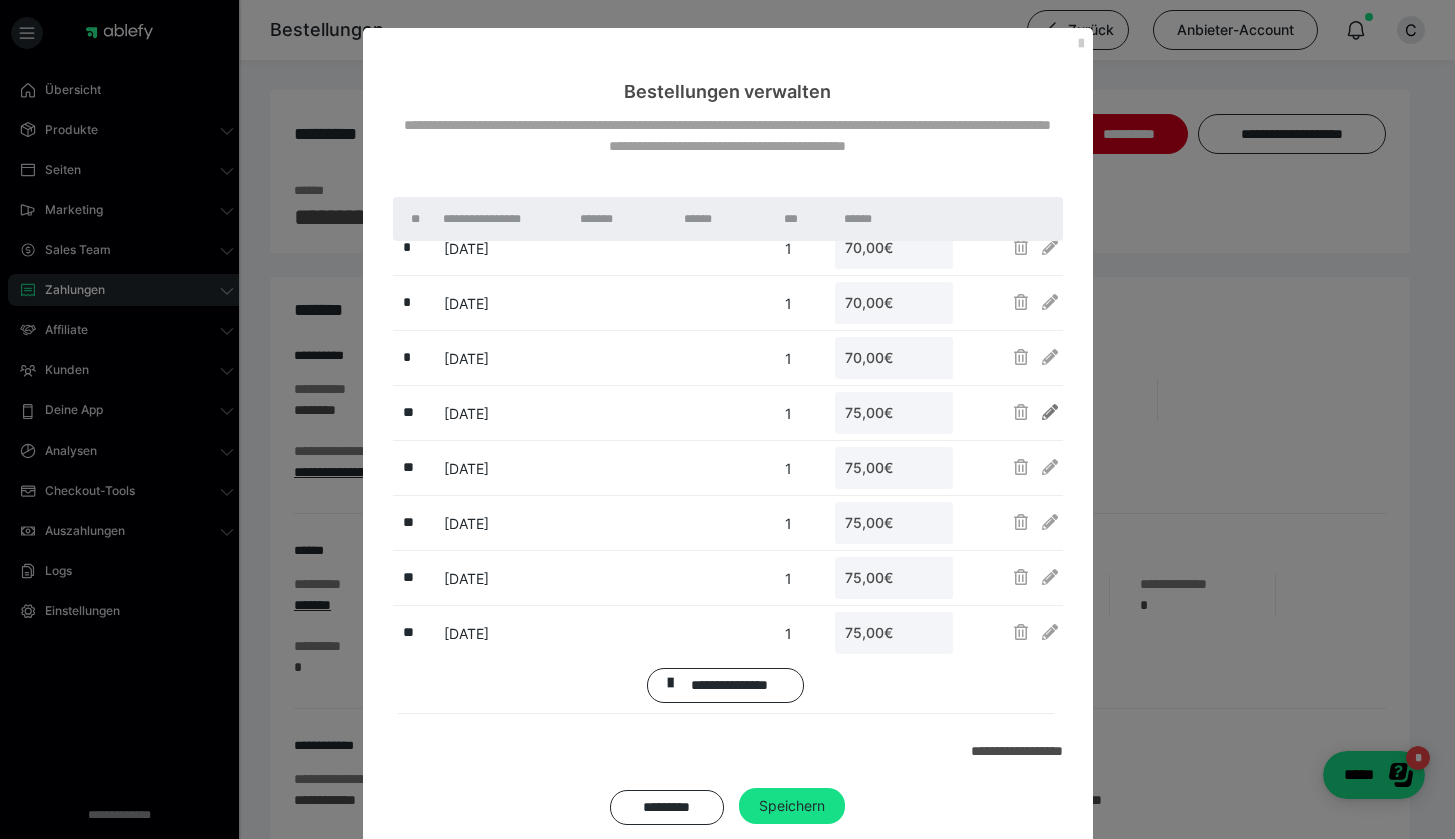 click at bounding box center (1050, 412) 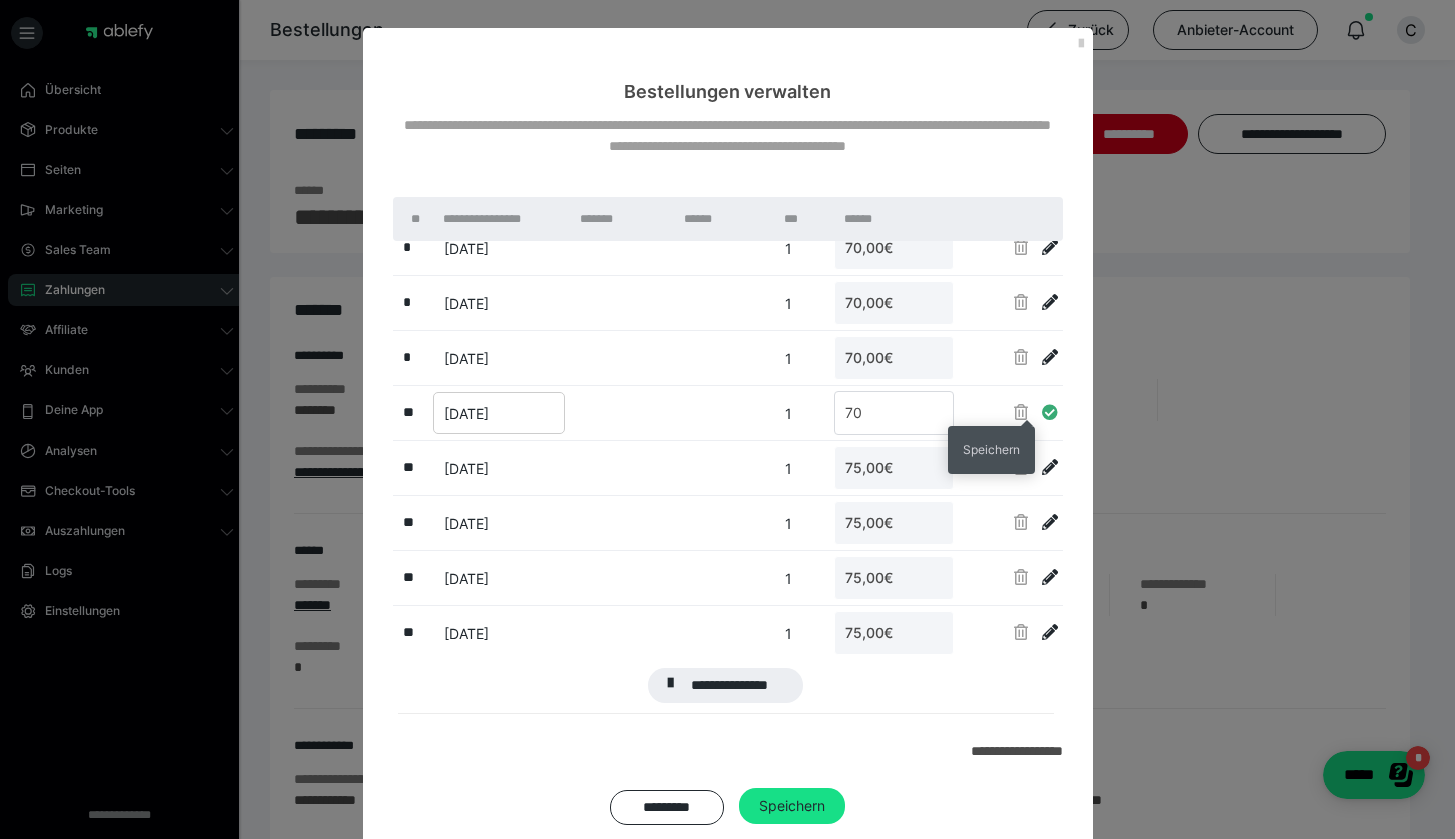 click at bounding box center [1050, 412] 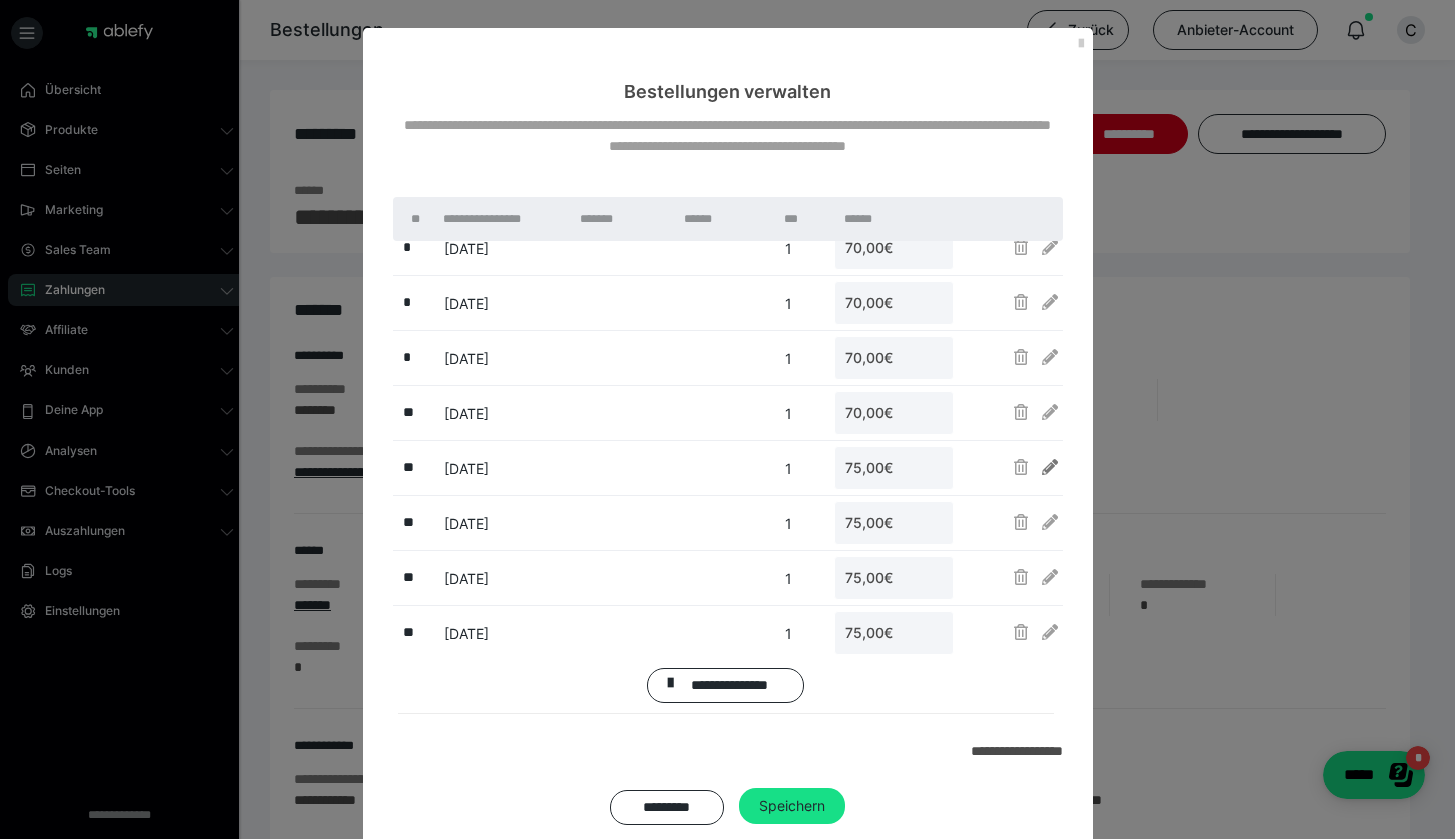 click at bounding box center (1050, 467) 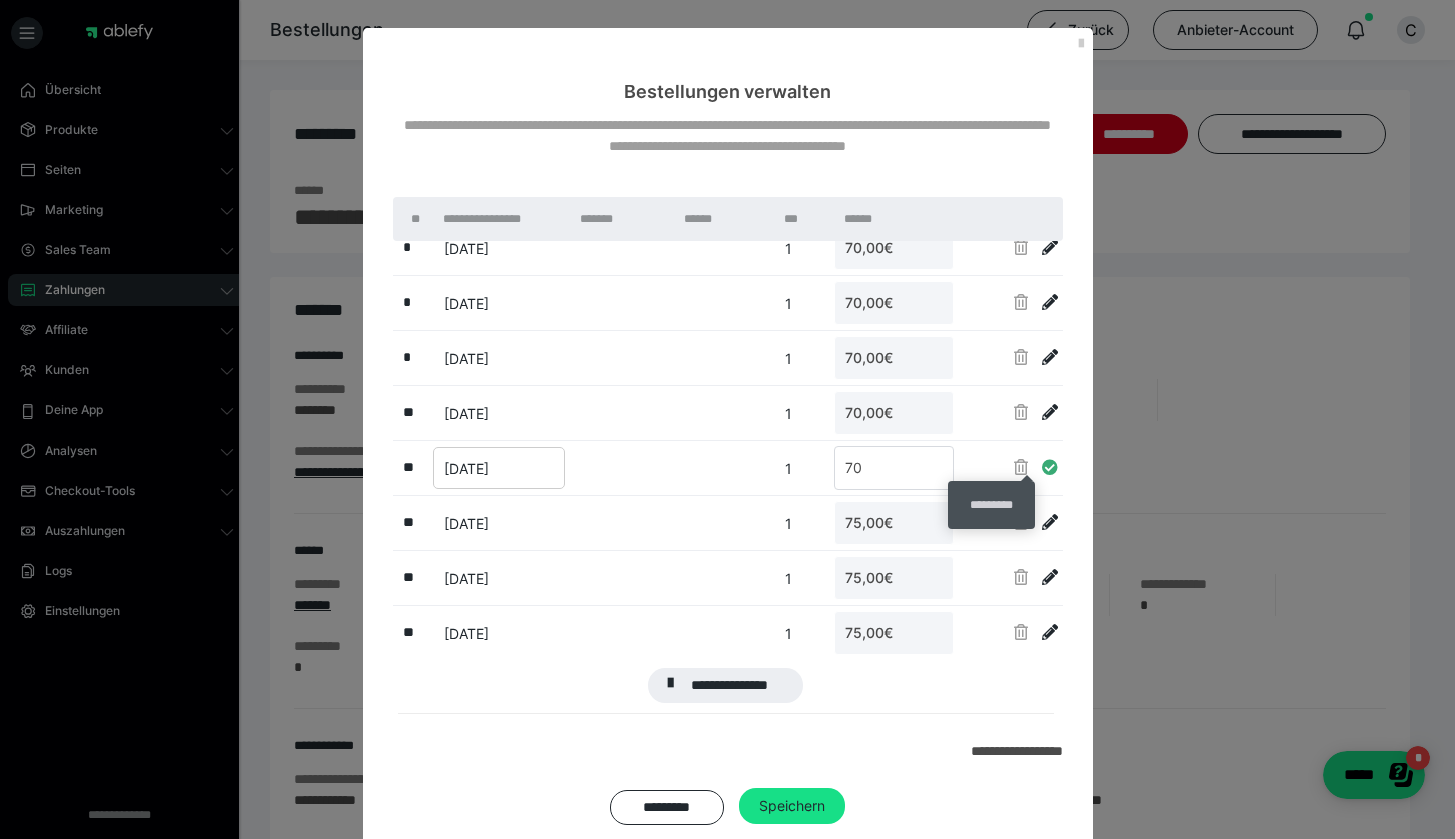 click at bounding box center [1050, 467] 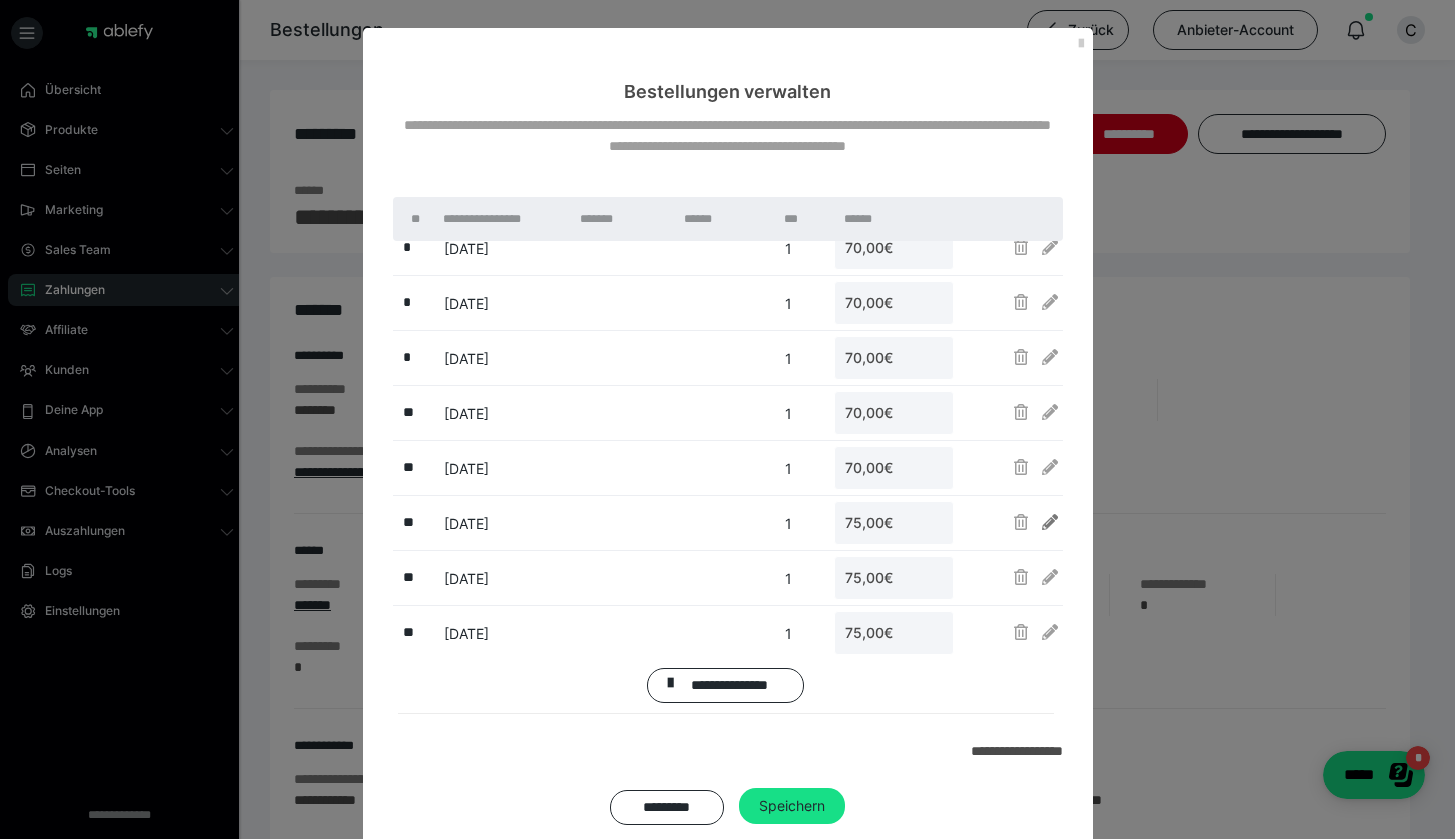 click at bounding box center [1050, 522] 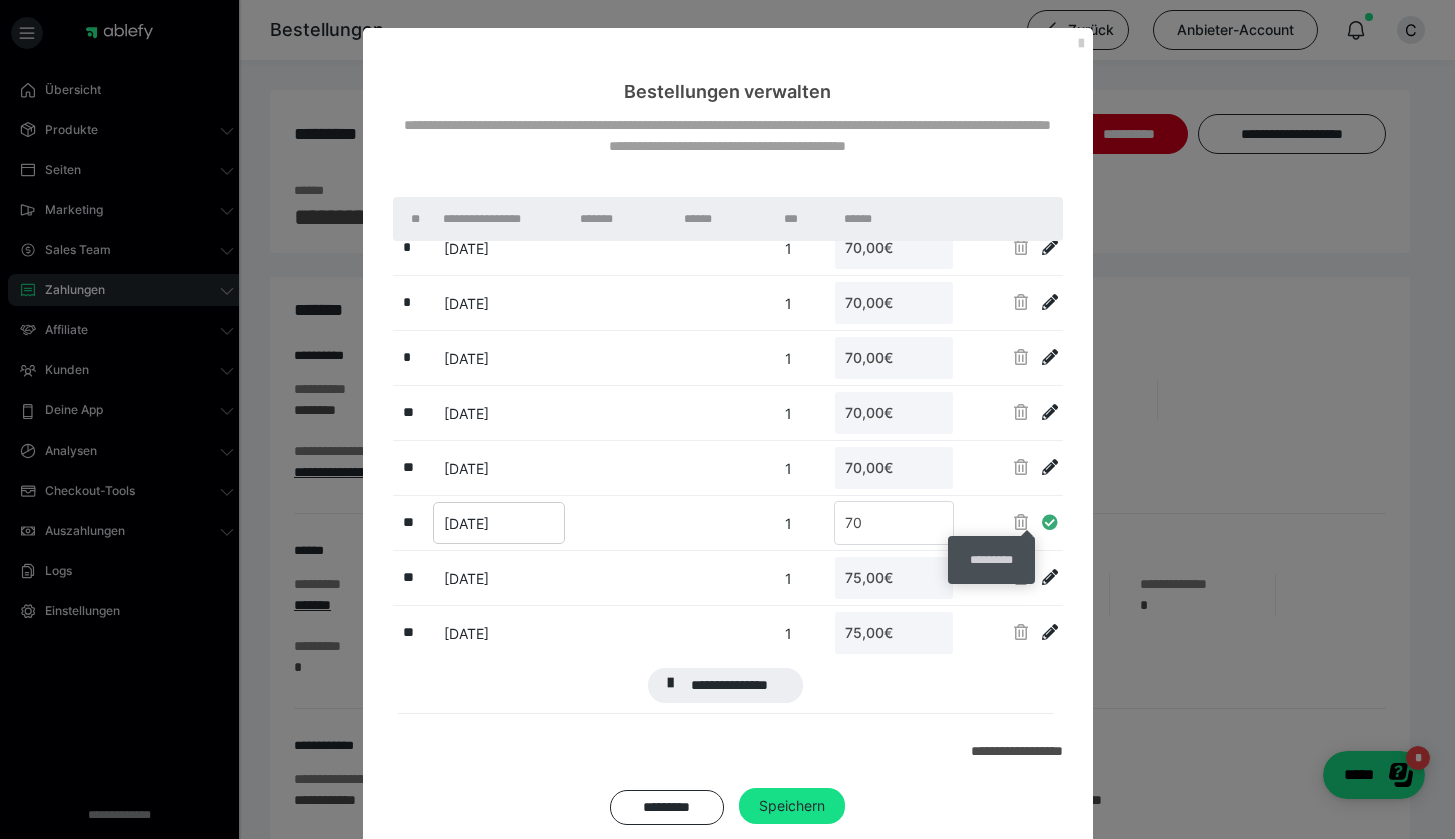 drag, startPoint x: 1027, startPoint y: 521, endPoint x: 1028, endPoint y: 535, distance: 14.035668 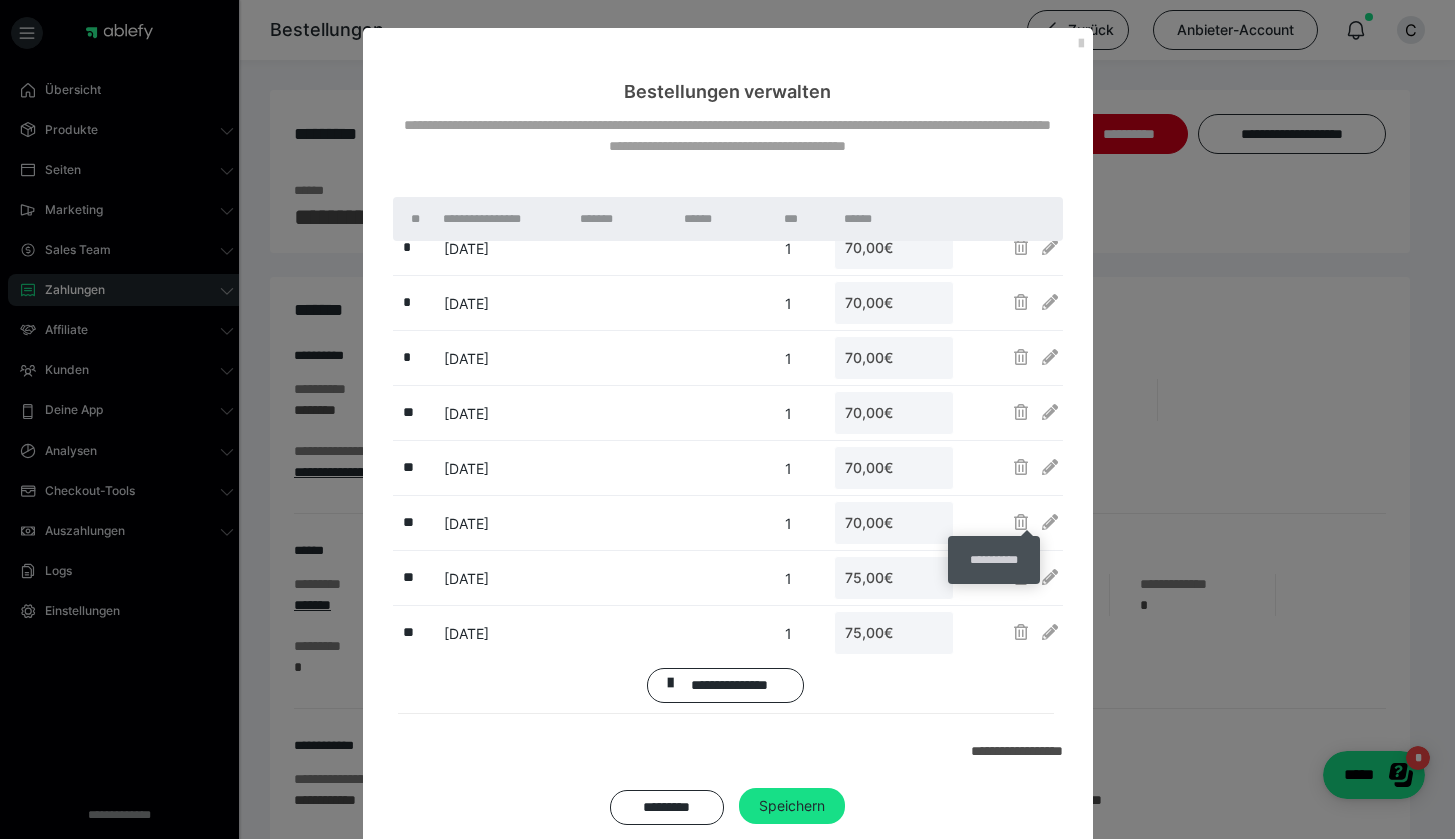 click on "**********" at bounding box center (994, 560) 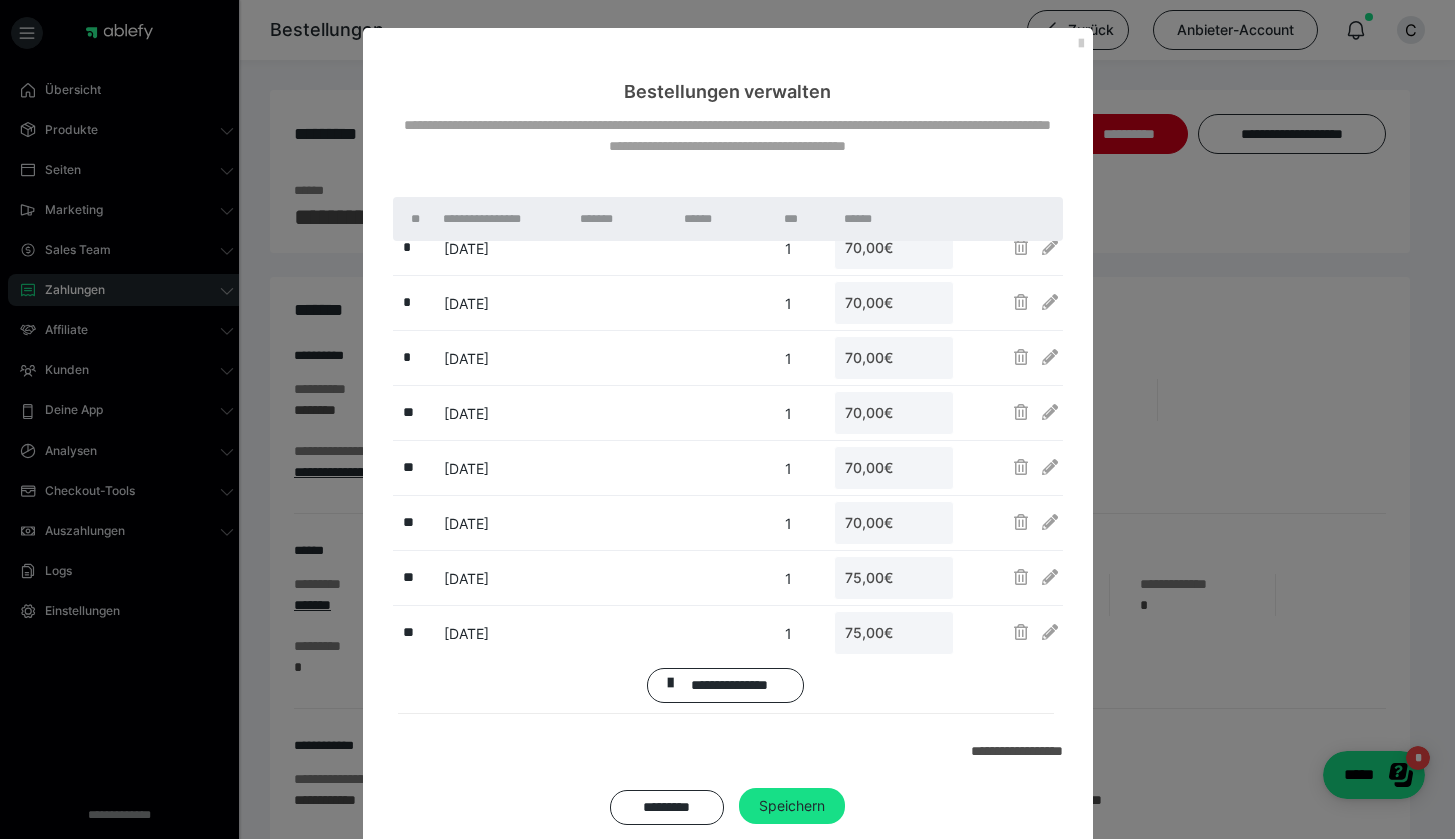 click at bounding box center (1010, 632) 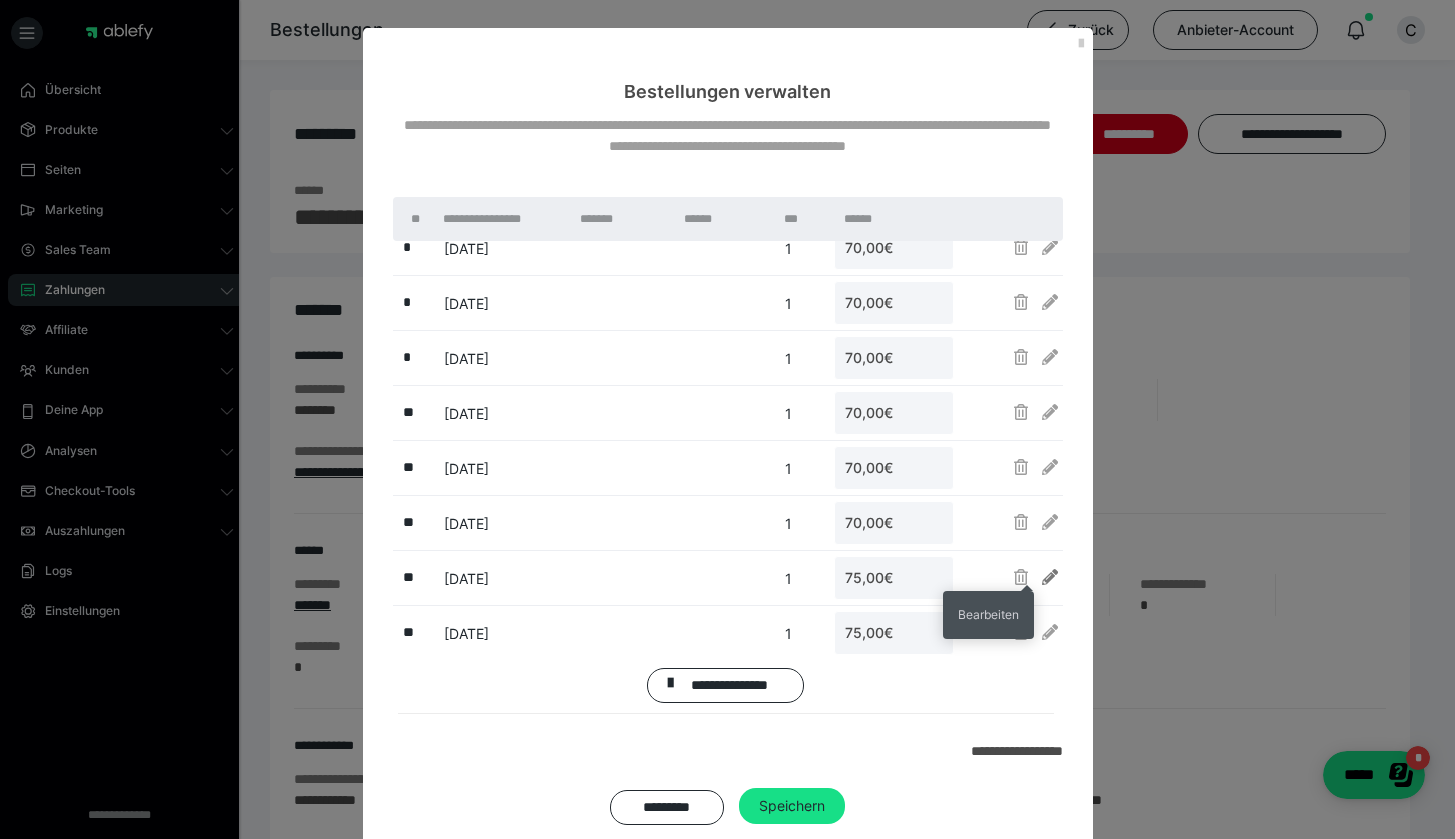 click at bounding box center [1050, 577] 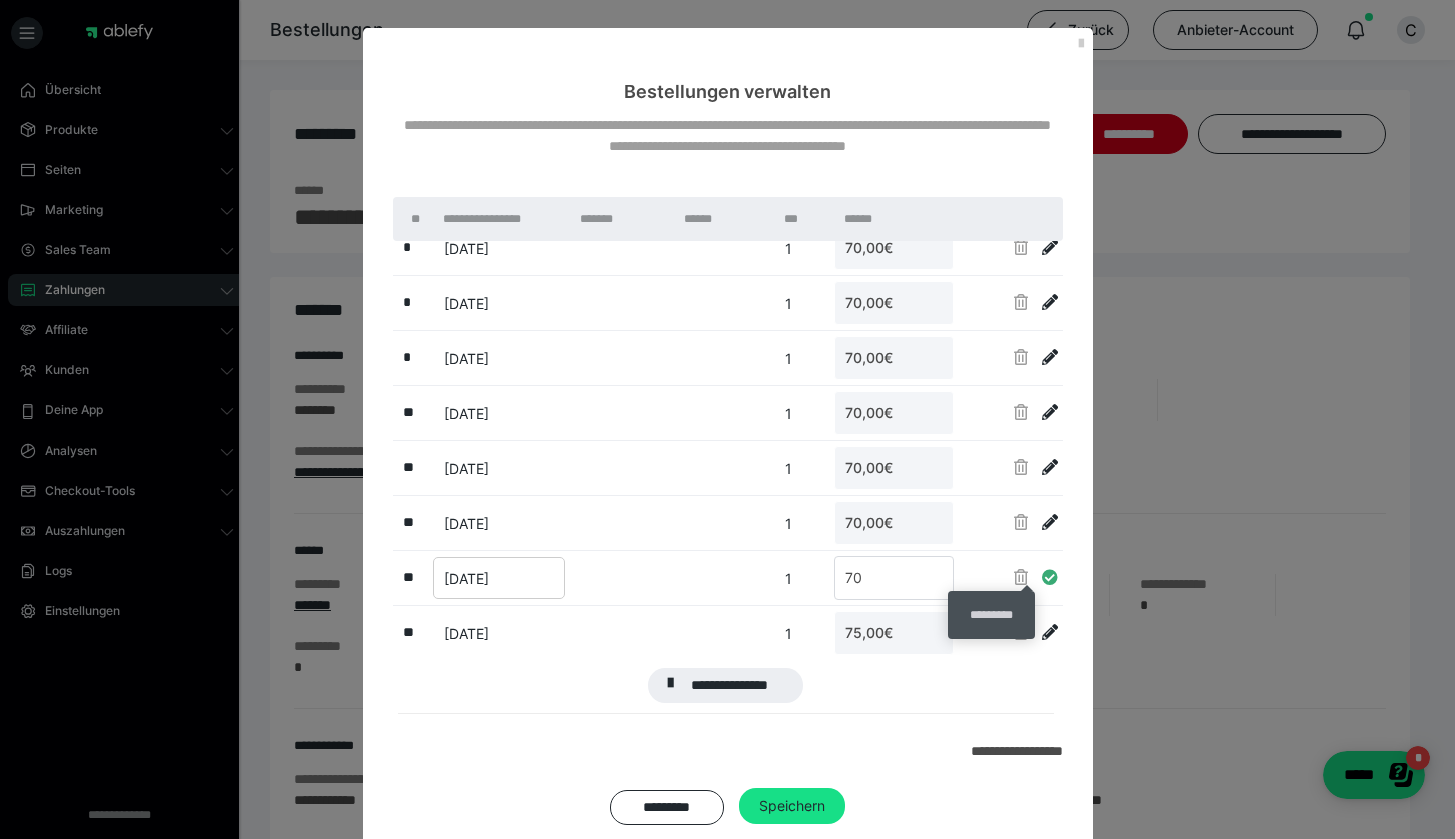 click at bounding box center (1050, 577) 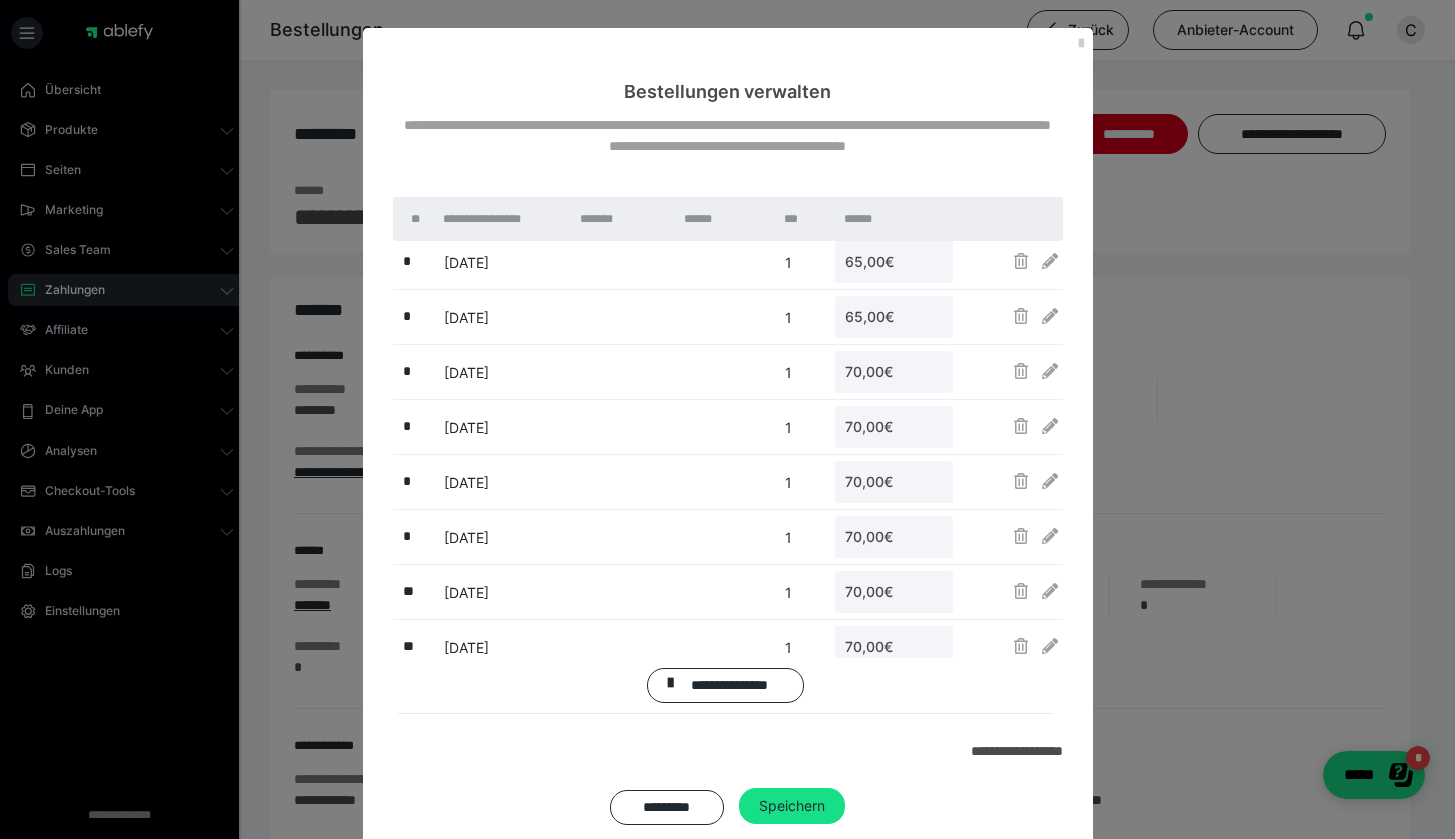 scroll, scrollTop: 0, scrollLeft: 0, axis: both 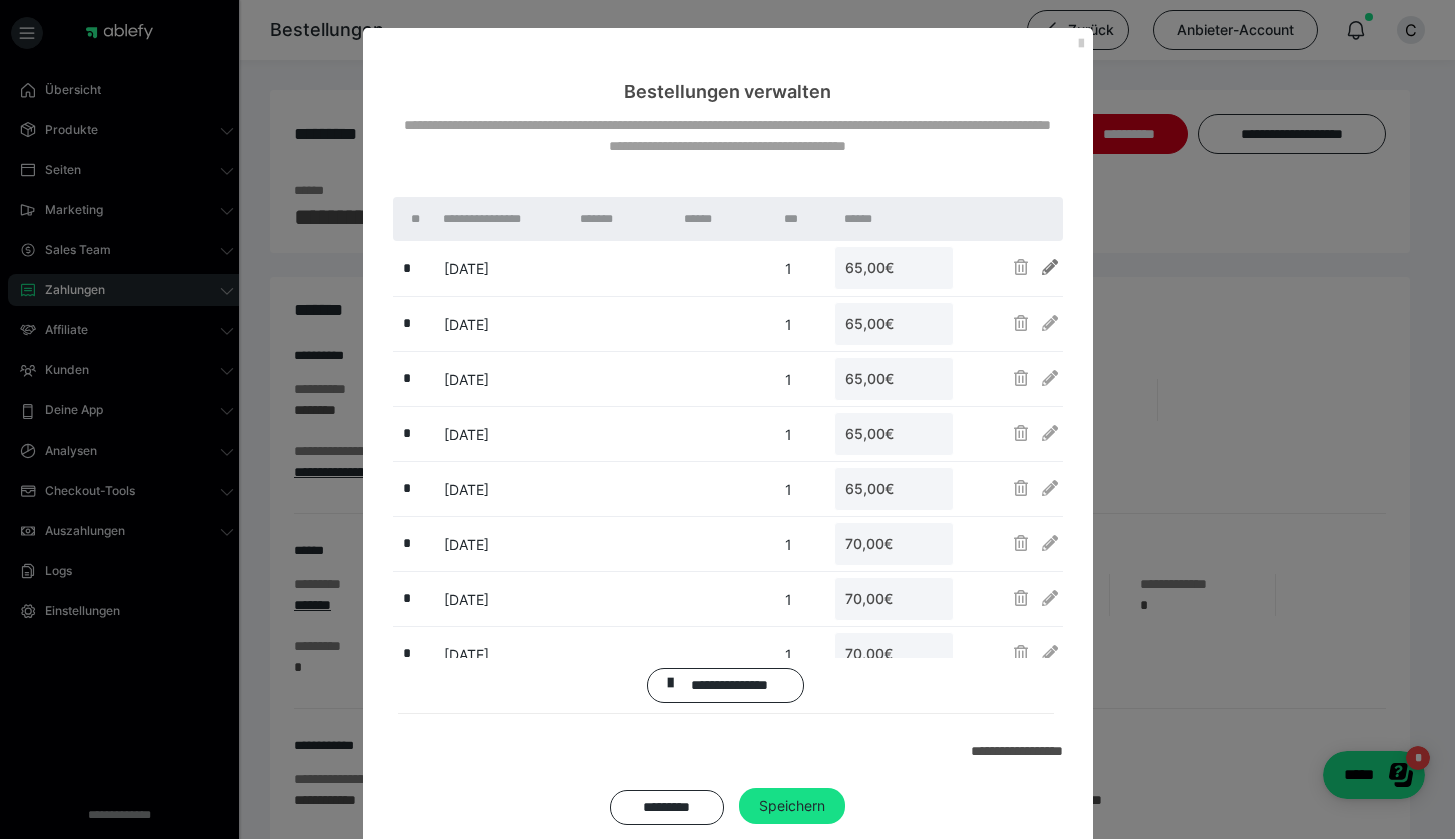 click at bounding box center (1050, 267) 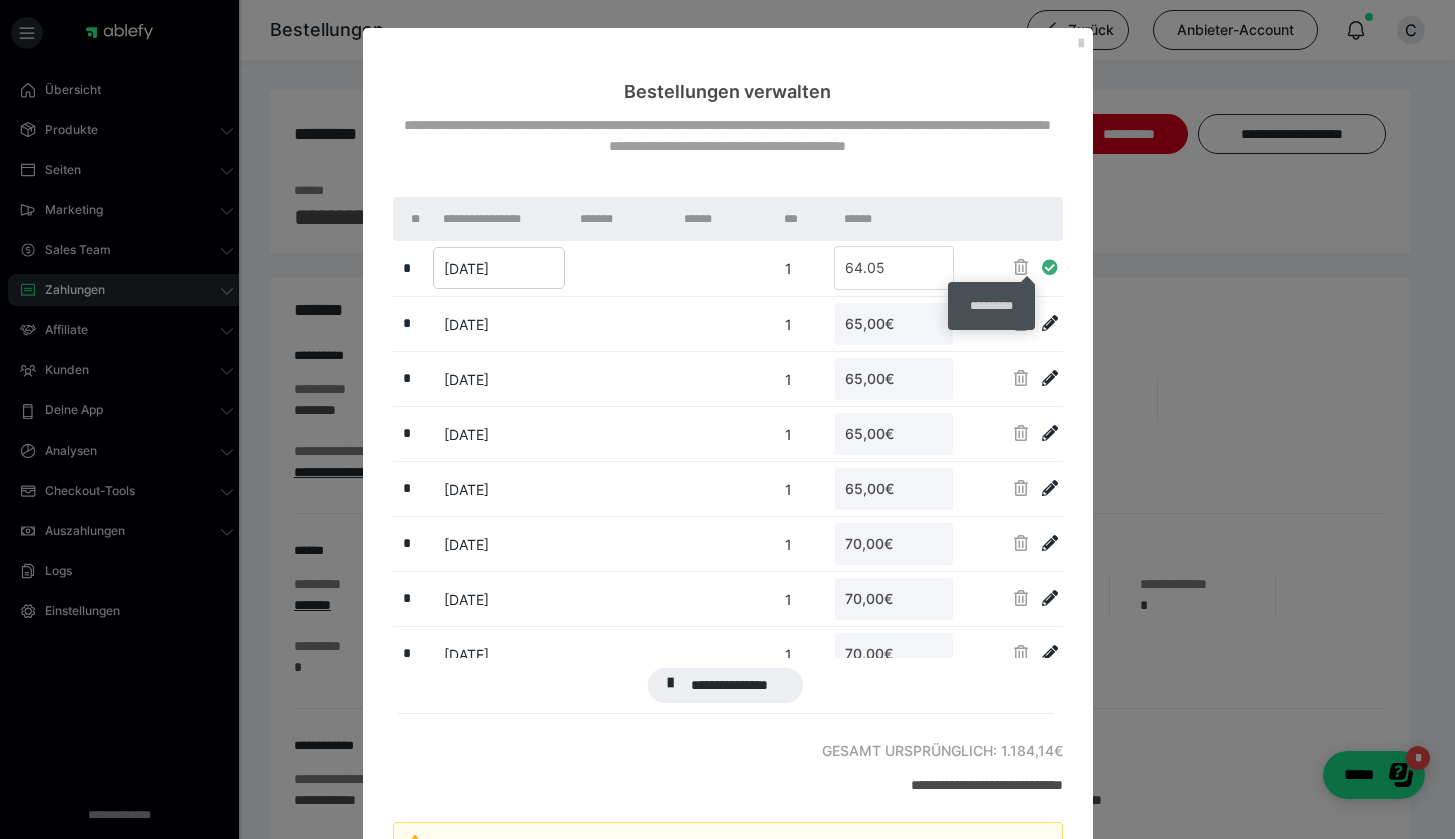 click at bounding box center [1050, 267] 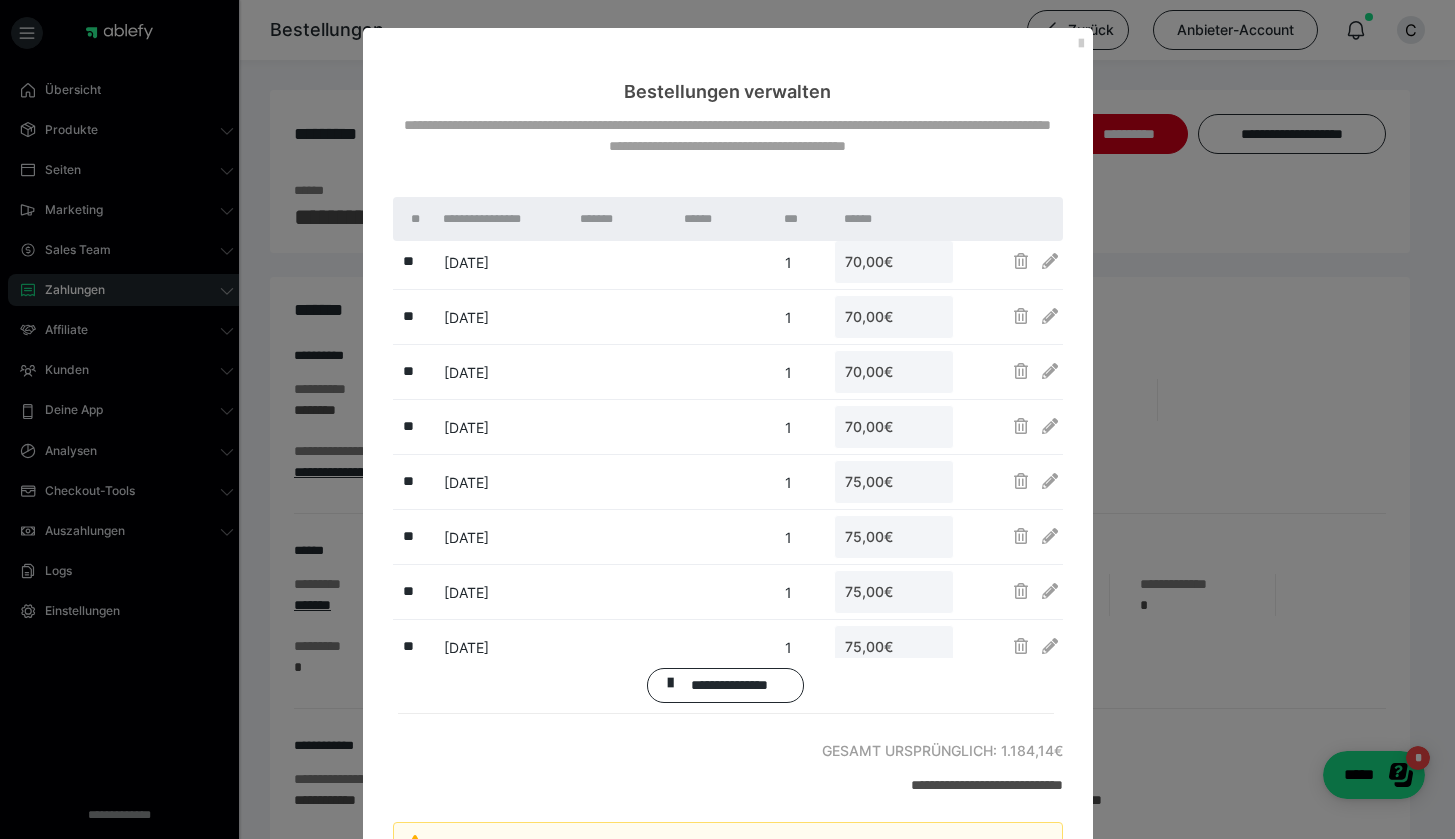 scroll, scrollTop: 519, scrollLeft: 0, axis: vertical 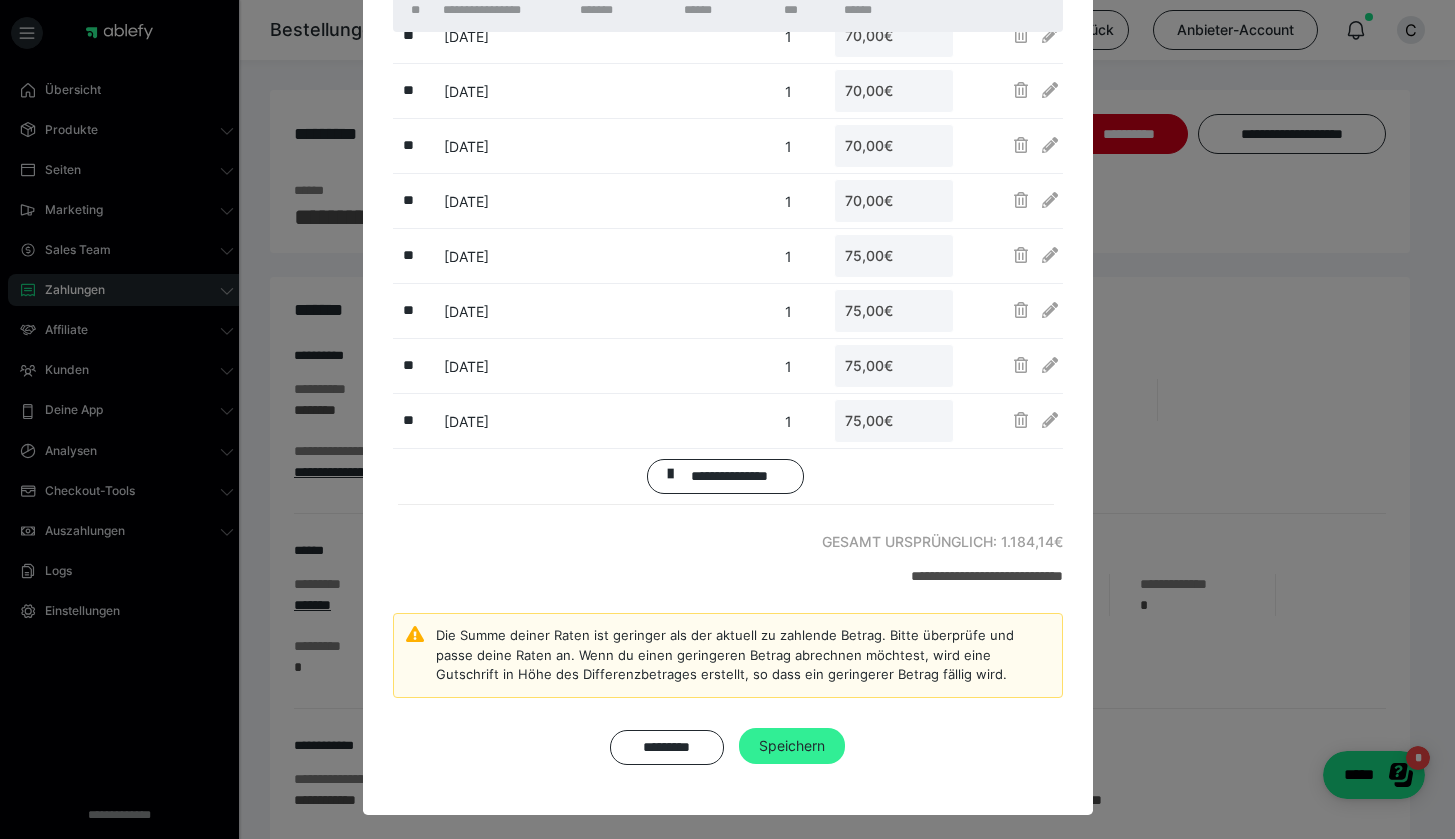 click on "Speichern" at bounding box center (792, 746) 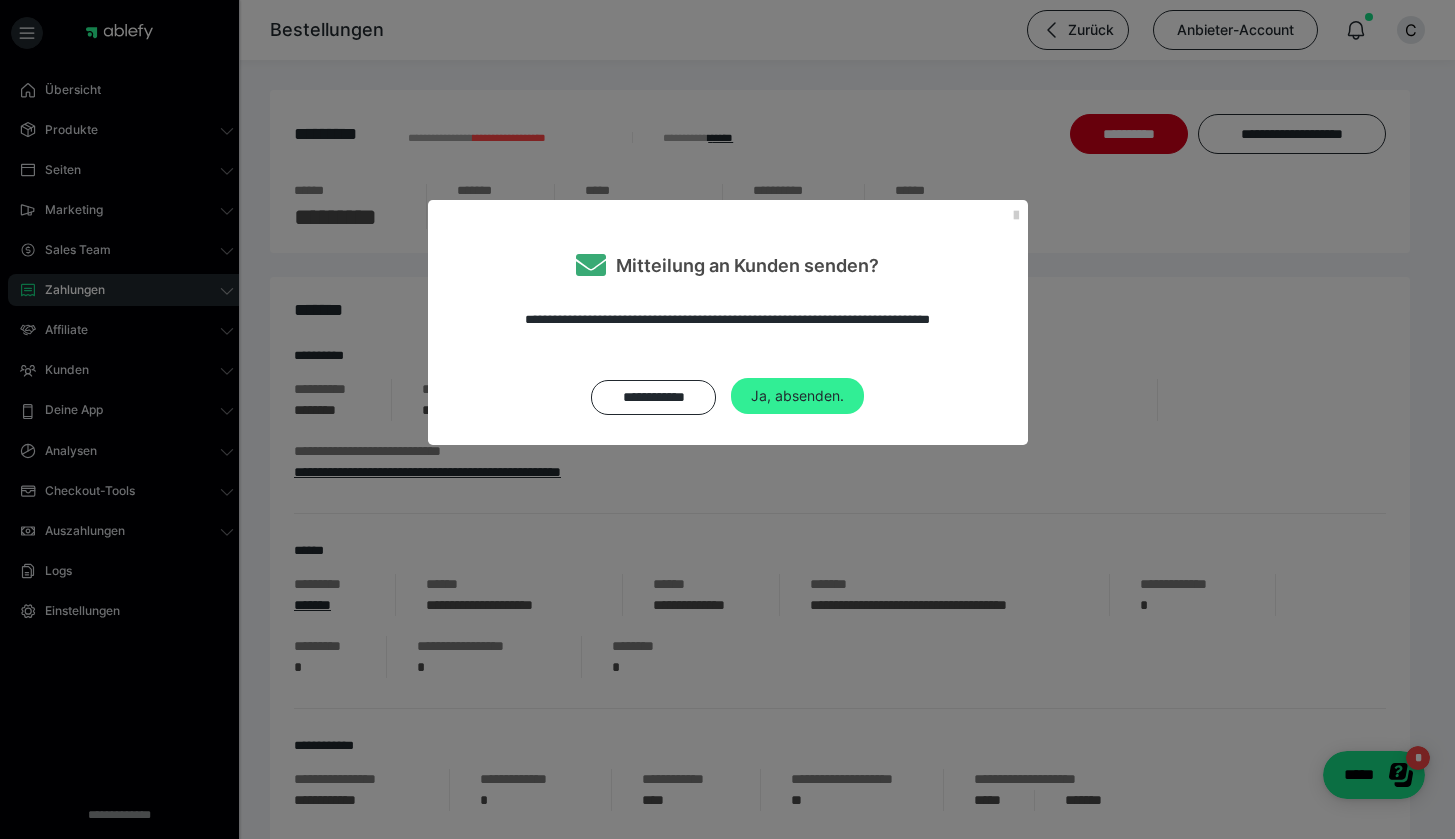 click on "Ja, absenden." at bounding box center (797, 396) 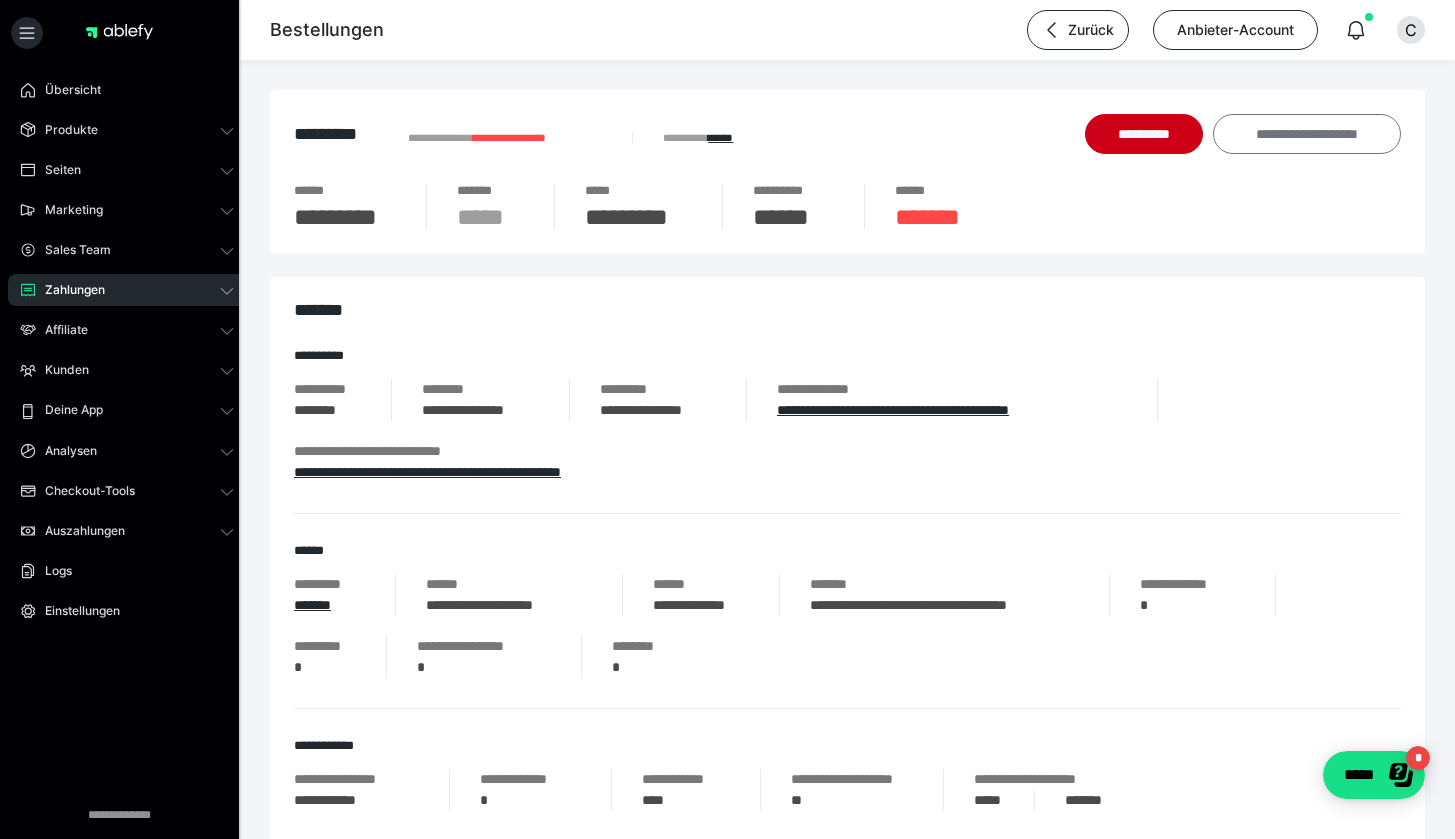 click on "**********" at bounding box center [1307, 134] 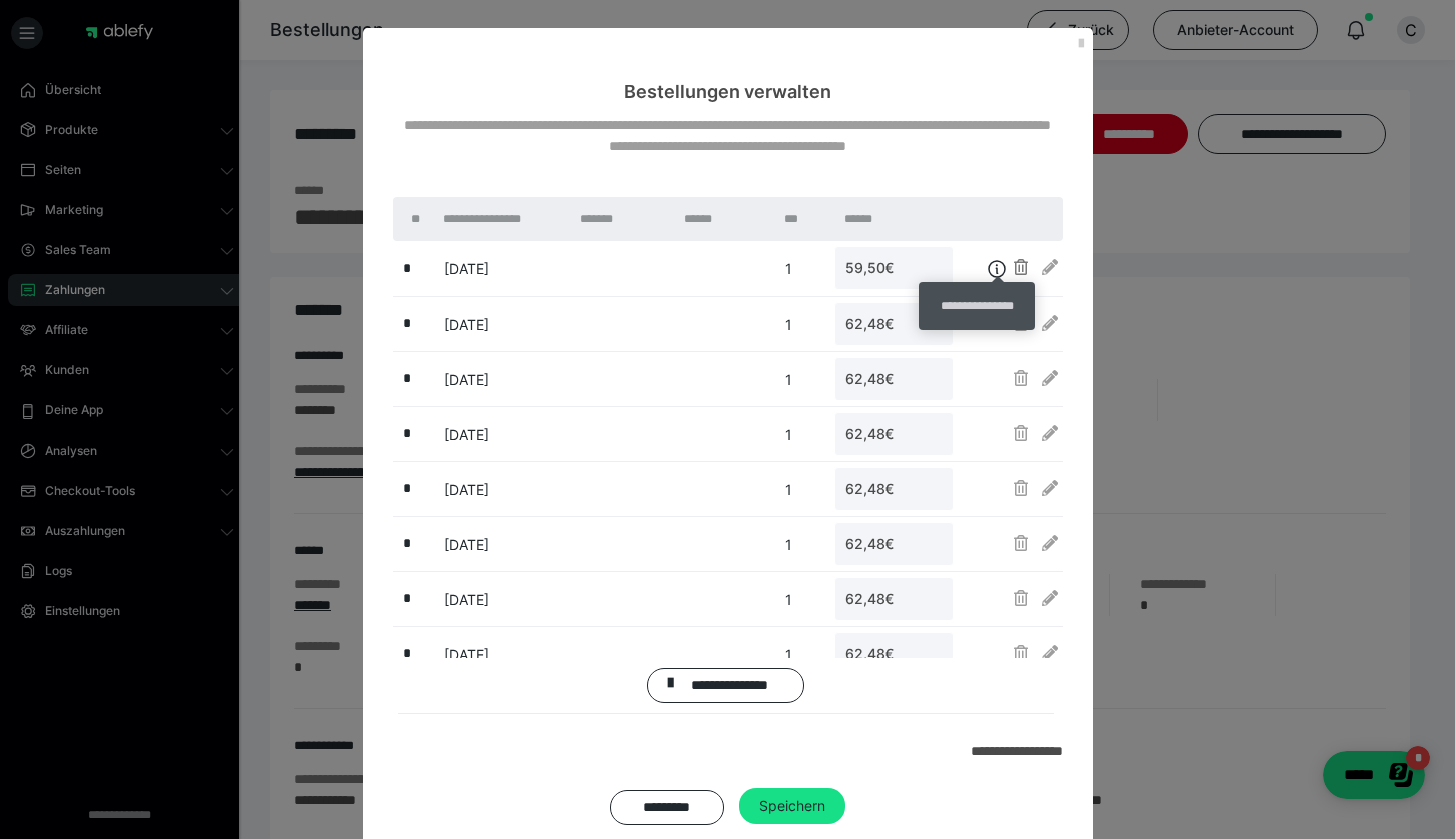 click at bounding box center [1021, 267] 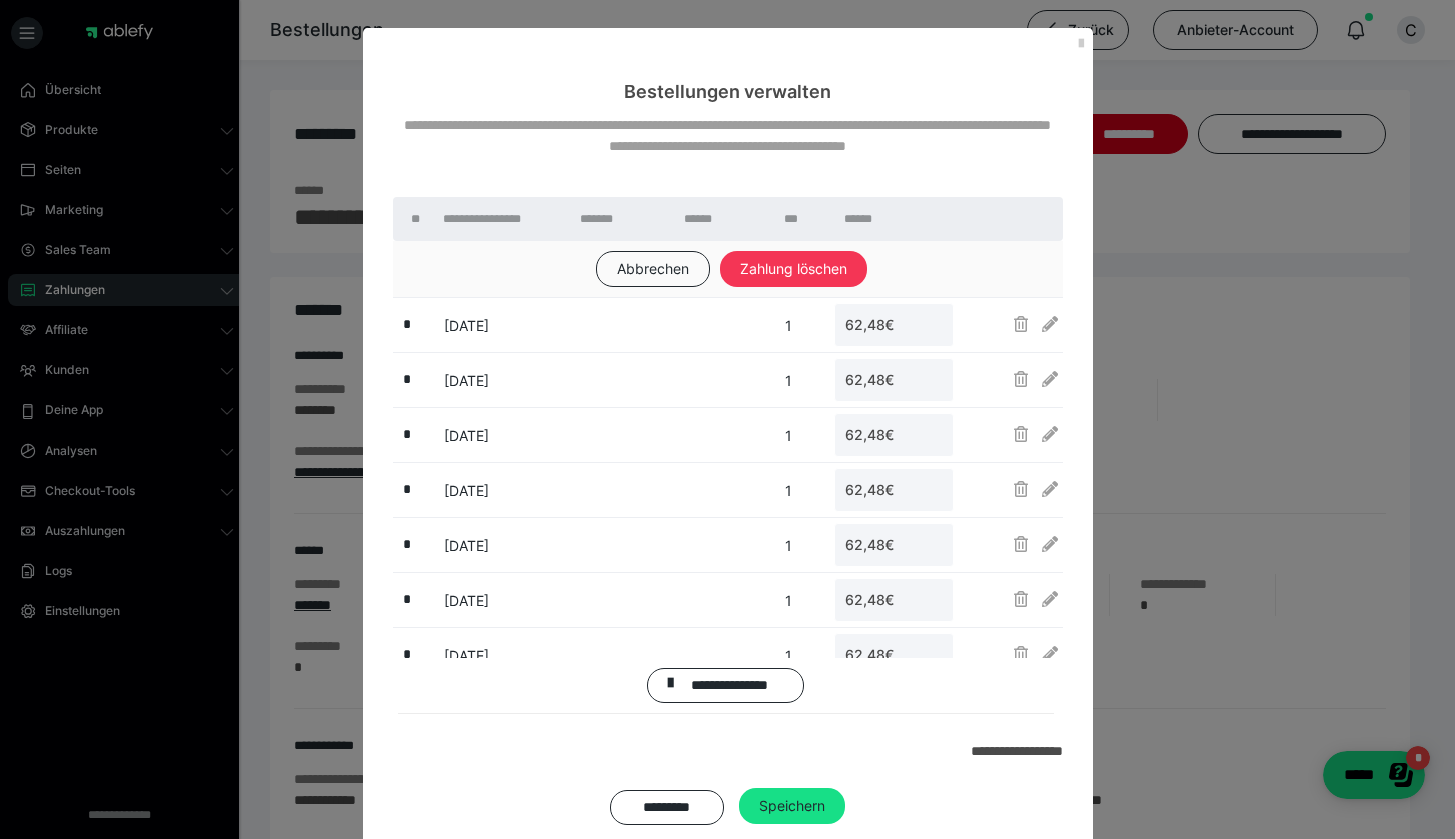 click on "Zahlung löschen" at bounding box center [793, 269] 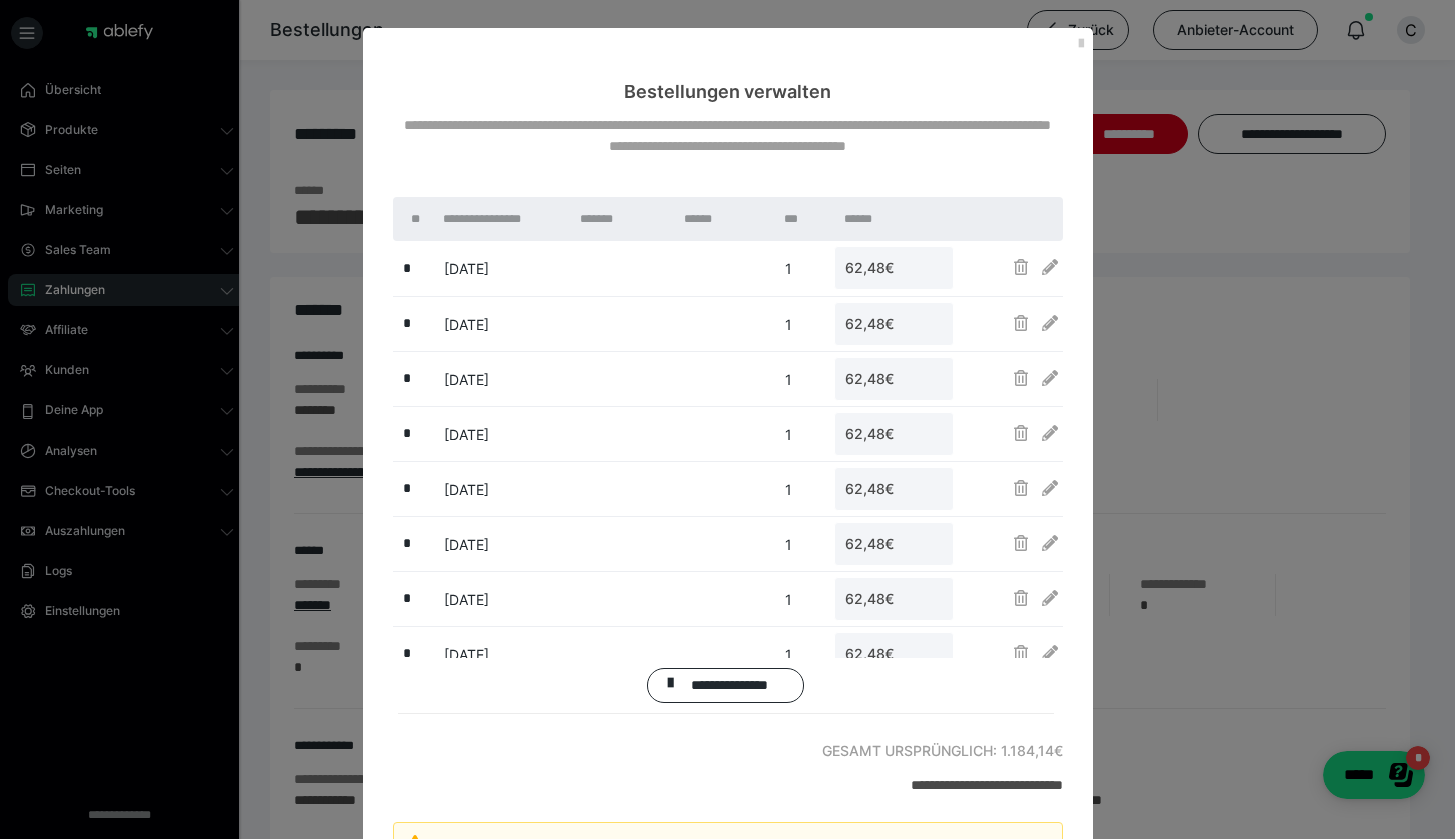 click on "**********" at bounding box center [728, 564] 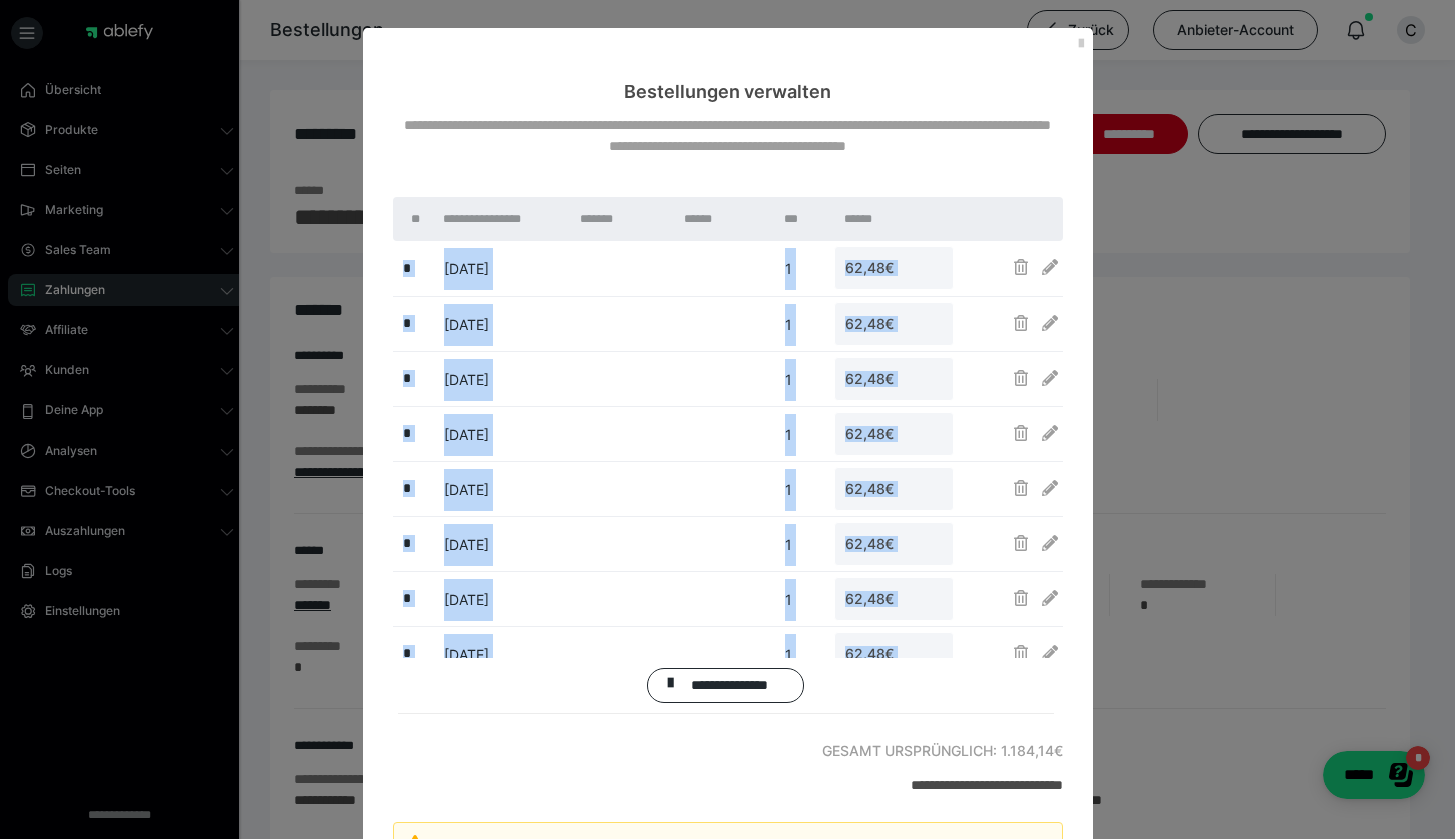 click on "**********" at bounding box center [728, 564] 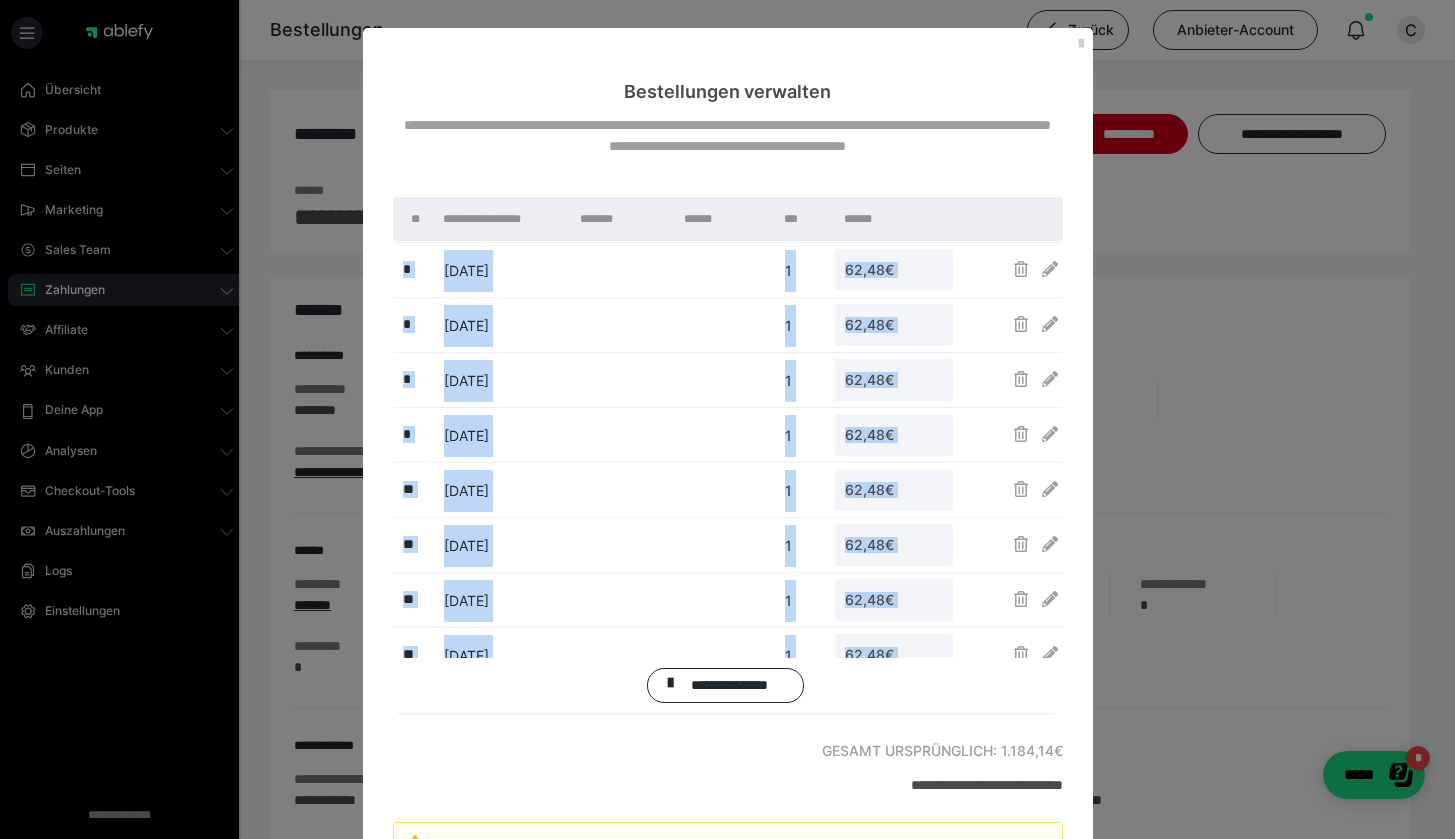 scroll, scrollTop: 574, scrollLeft: 0, axis: vertical 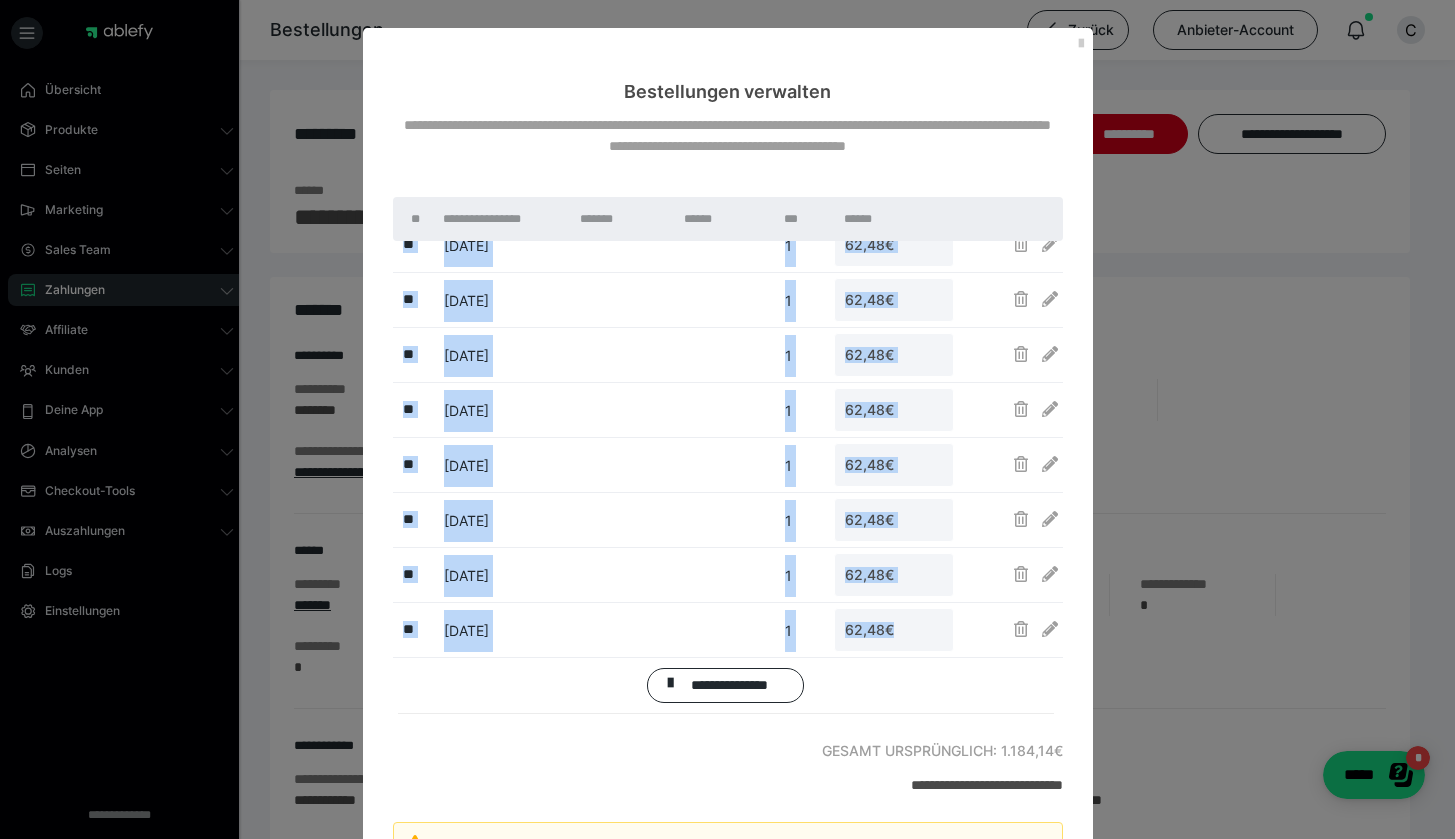 click on "**********" at bounding box center (726, 686) 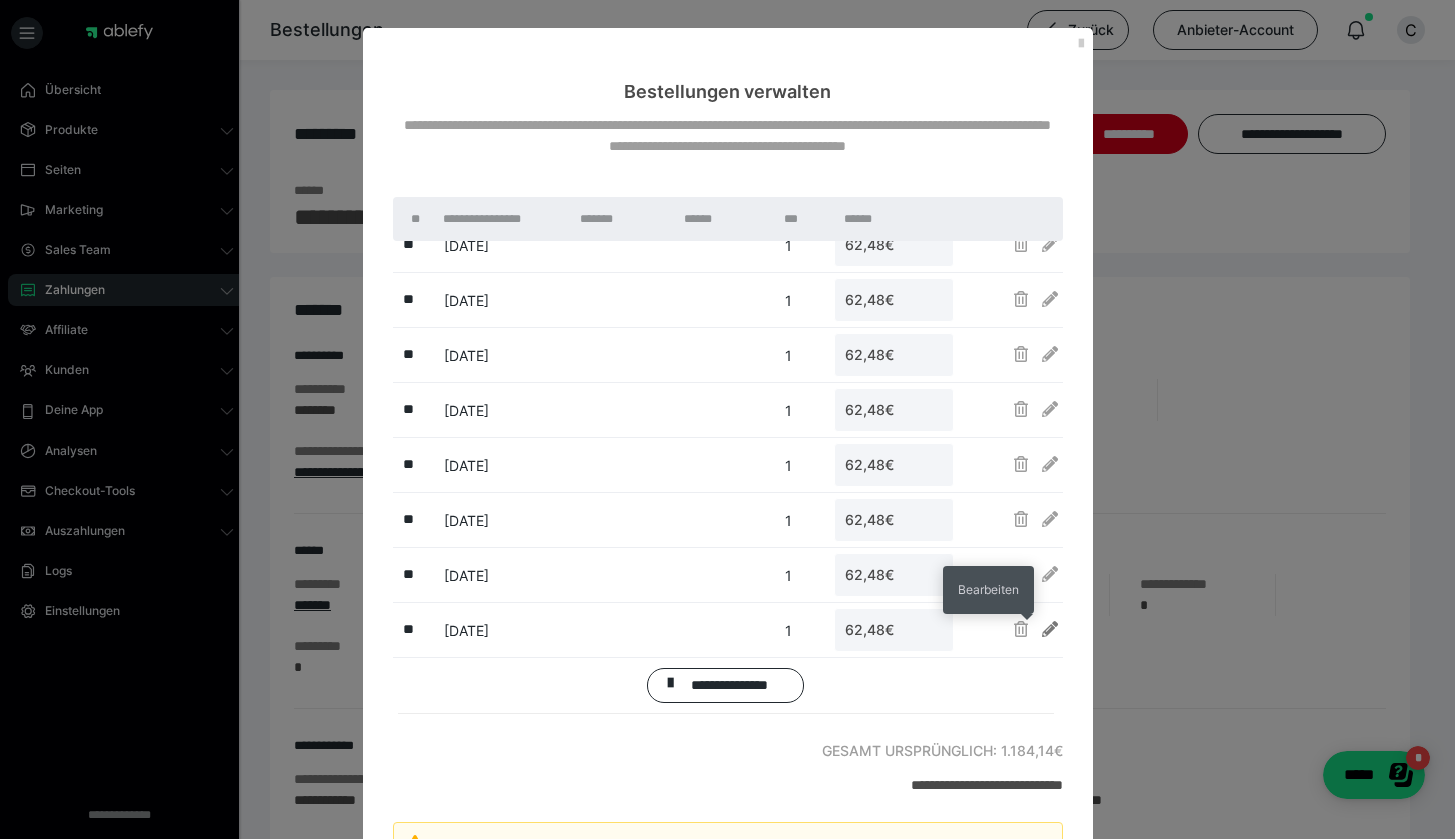 click at bounding box center [1050, 629] 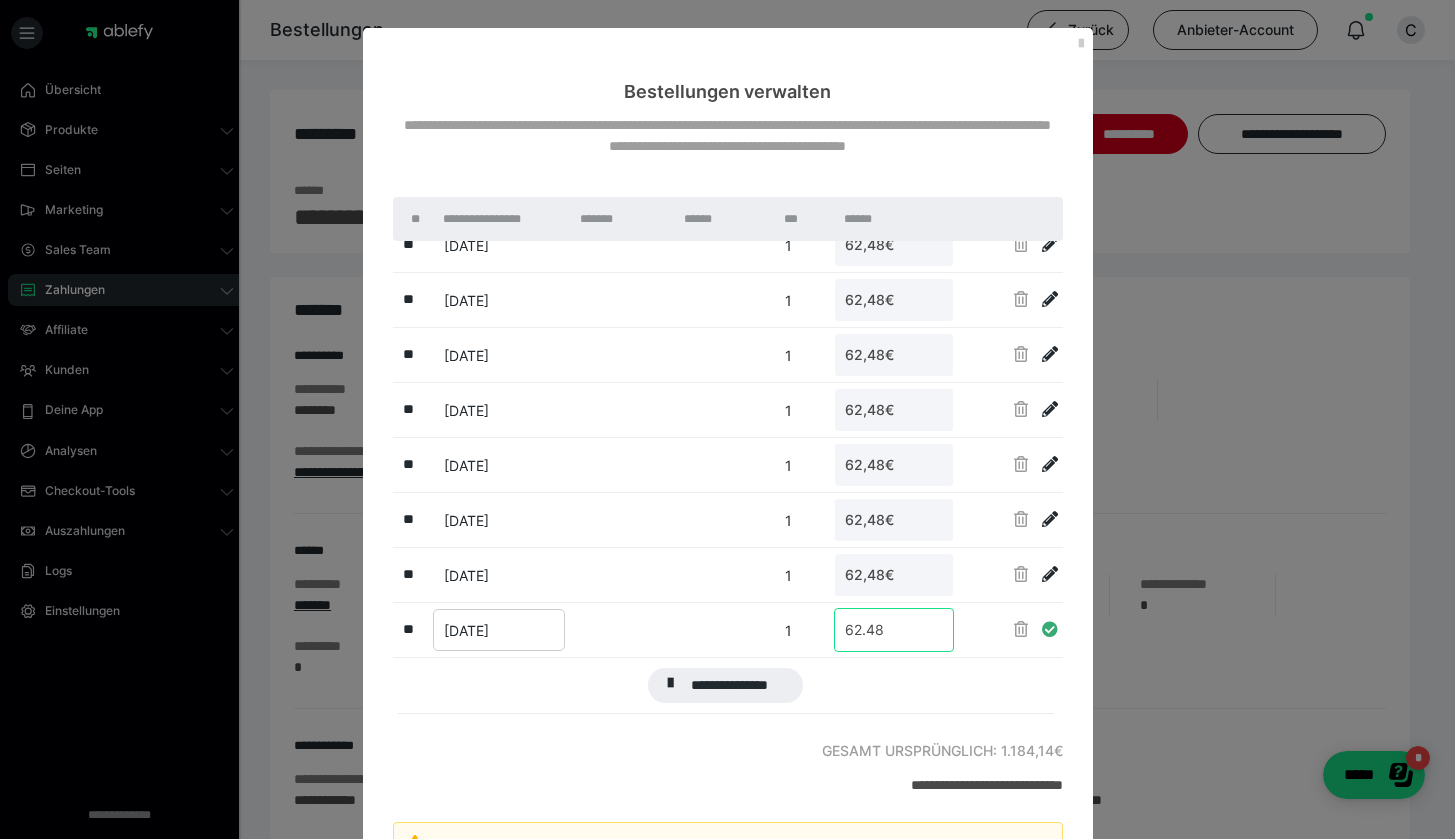 drag, startPoint x: 906, startPoint y: 632, endPoint x: 645, endPoint y: 633, distance: 261.00192 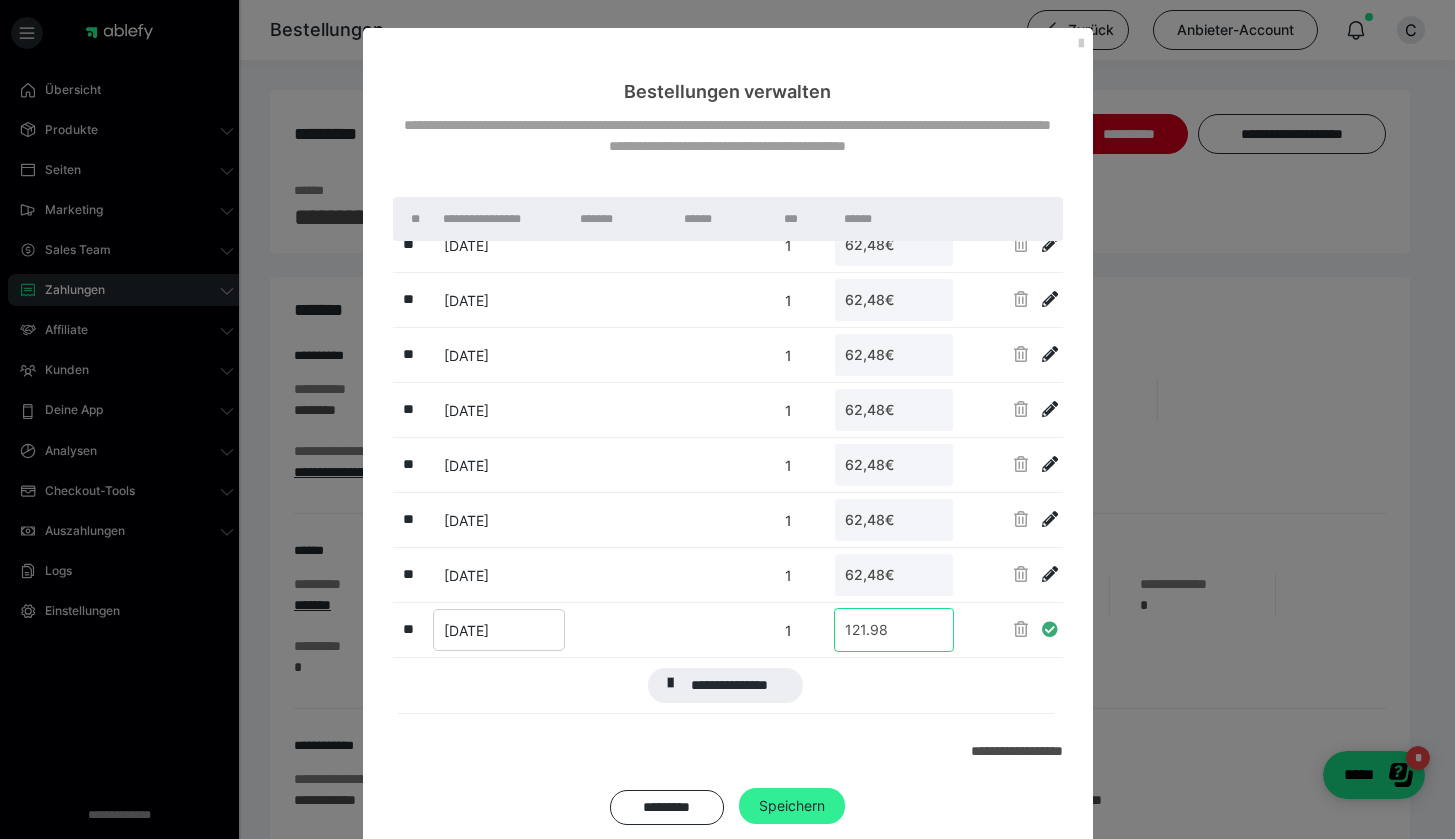 type on "121.98" 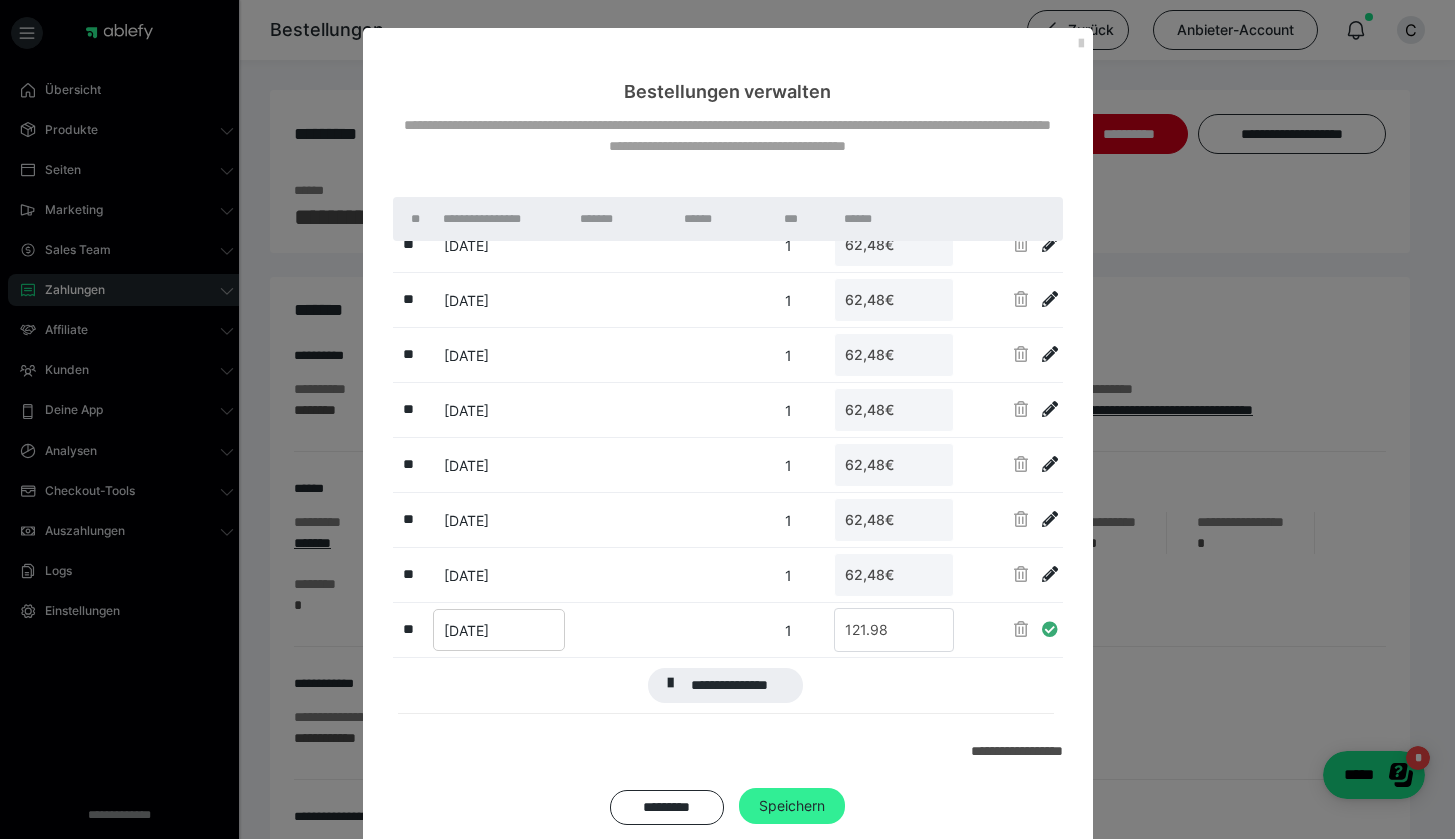 click on "Speichern" at bounding box center (792, 806) 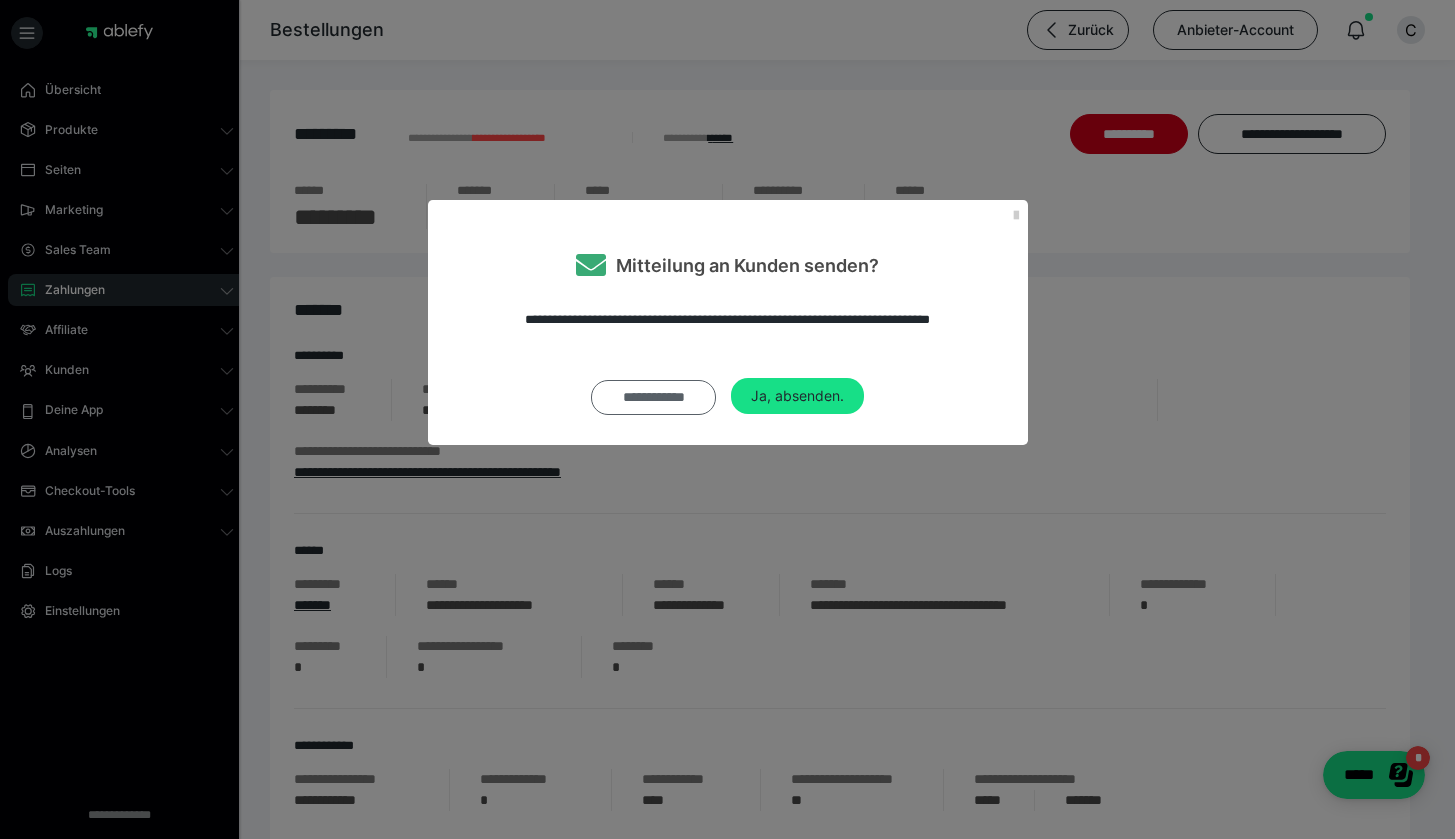 click on "**********" at bounding box center [653, 397] 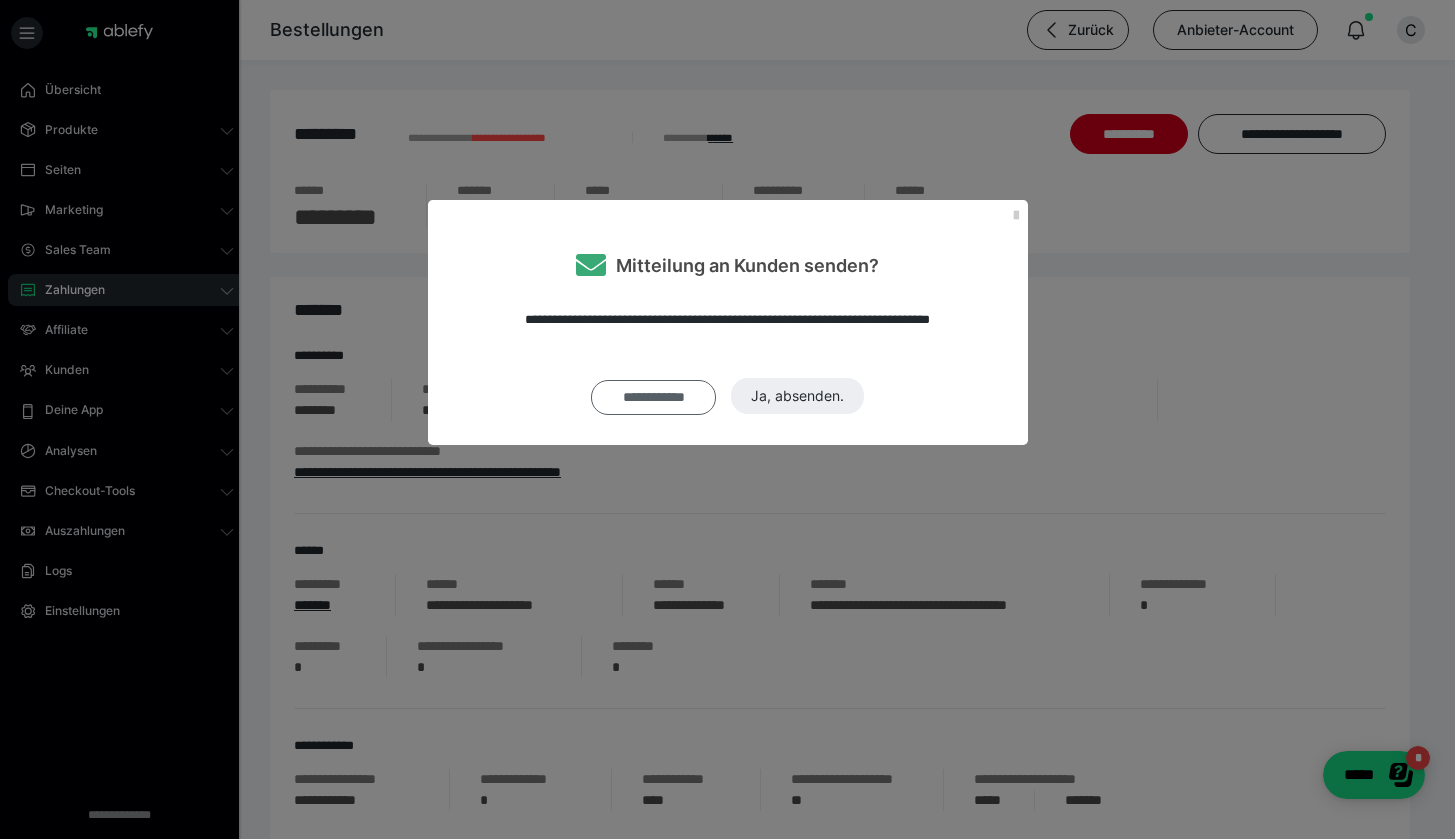 click on "**********" at bounding box center (653, 397) 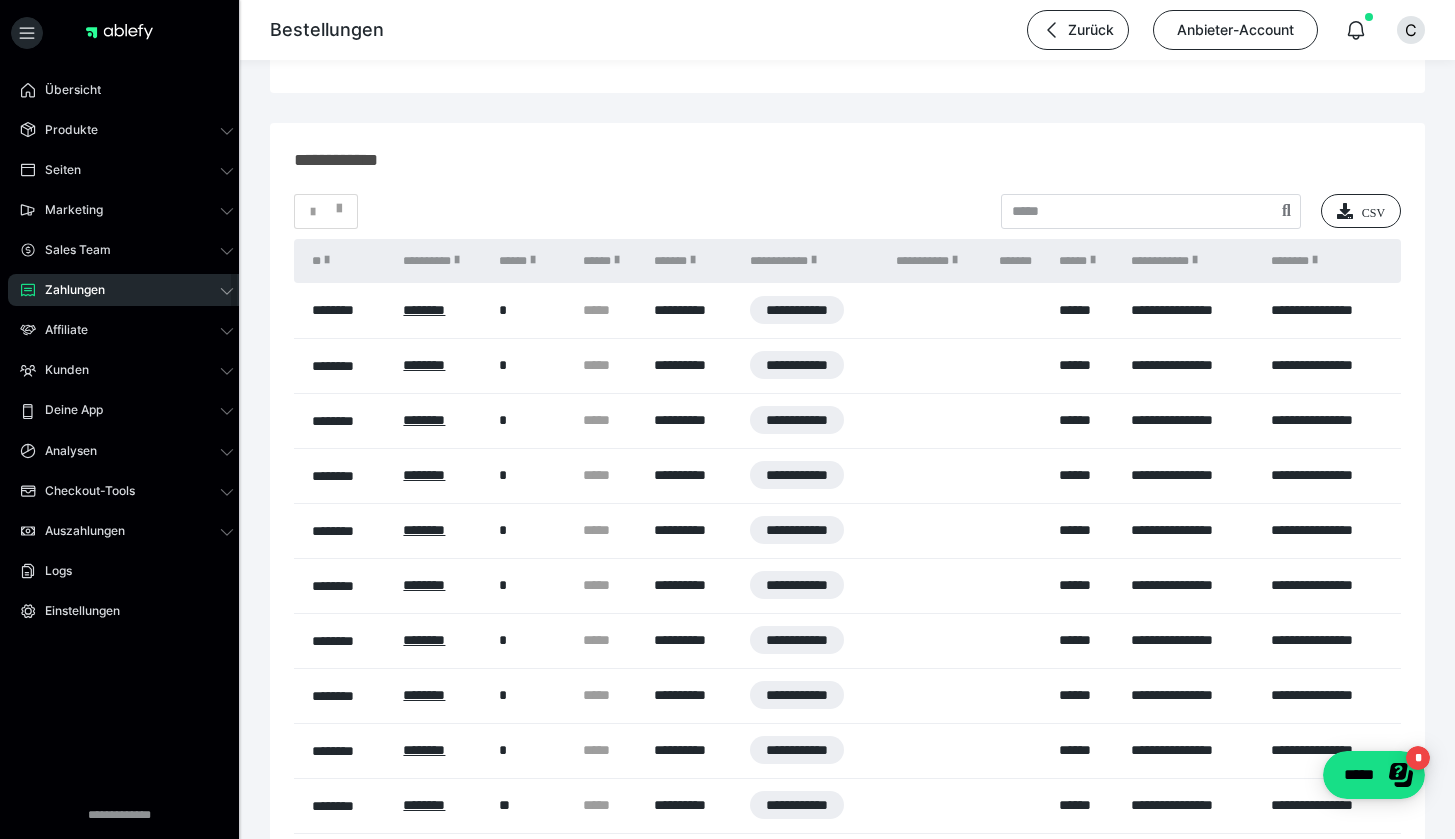 scroll, scrollTop: 1404, scrollLeft: 0, axis: vertical 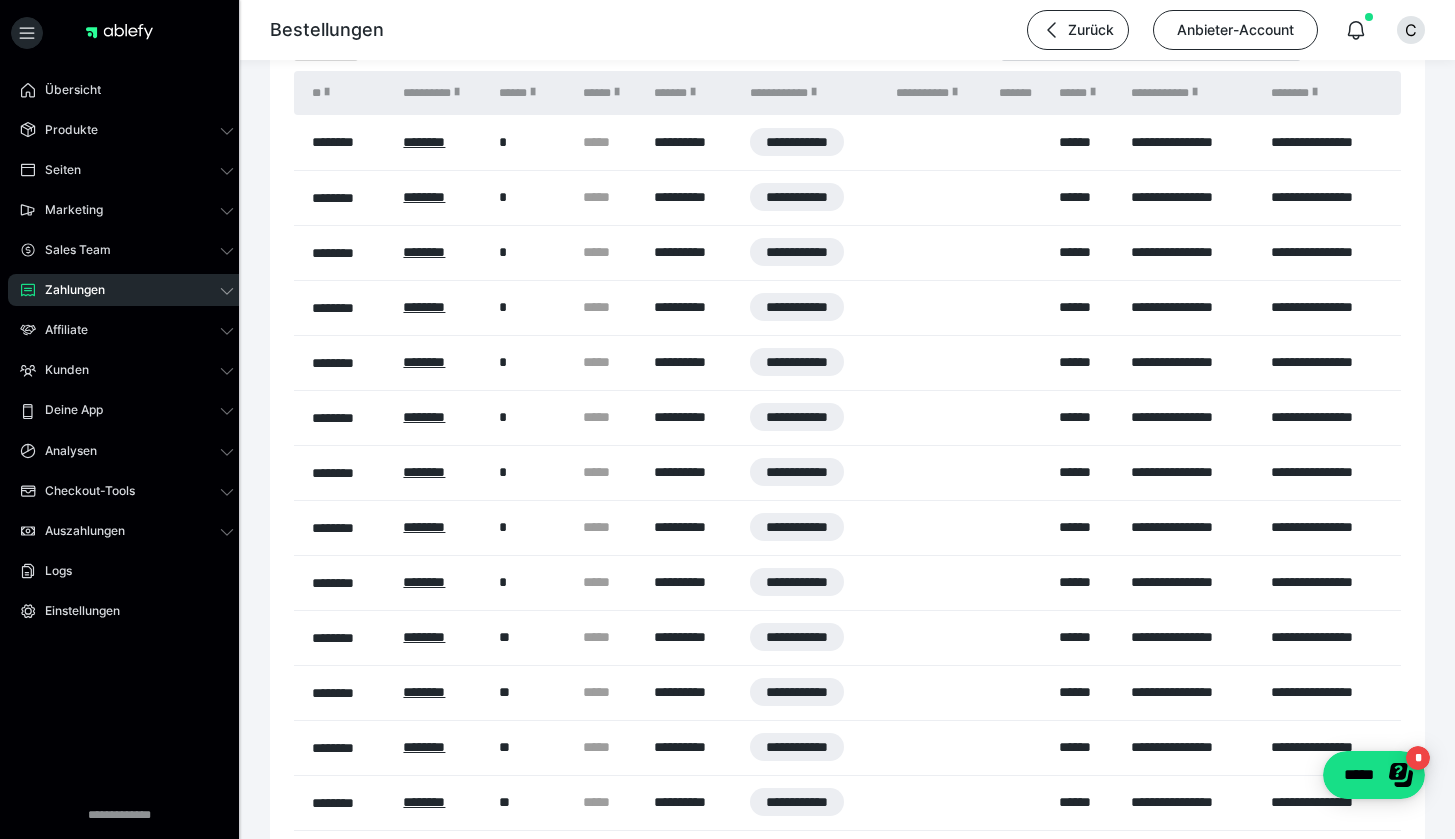 click on "Zahlungen" at bounding box center (68, 290) 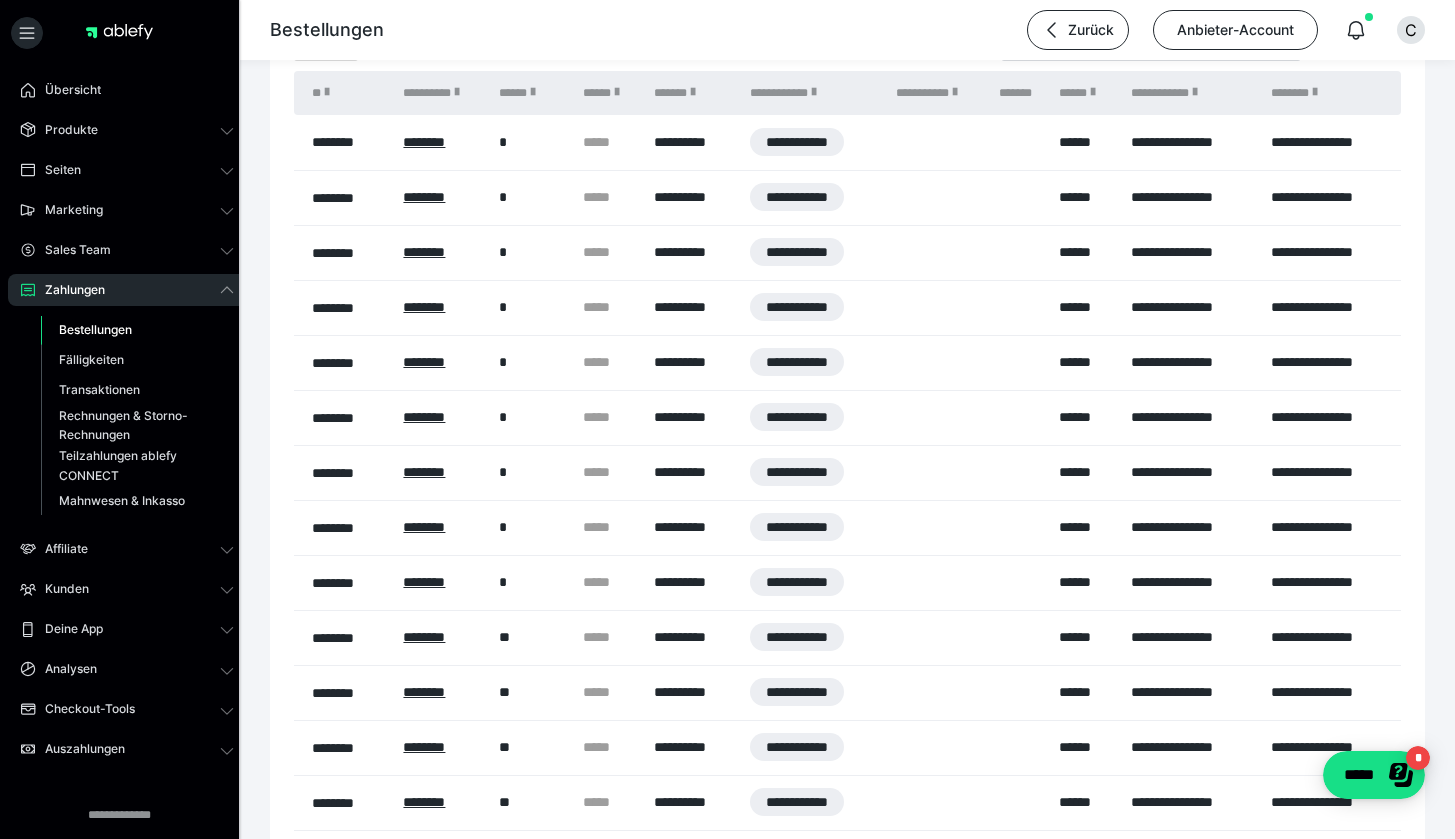 click on "Bestellungen" at bounding box center (95, 329) 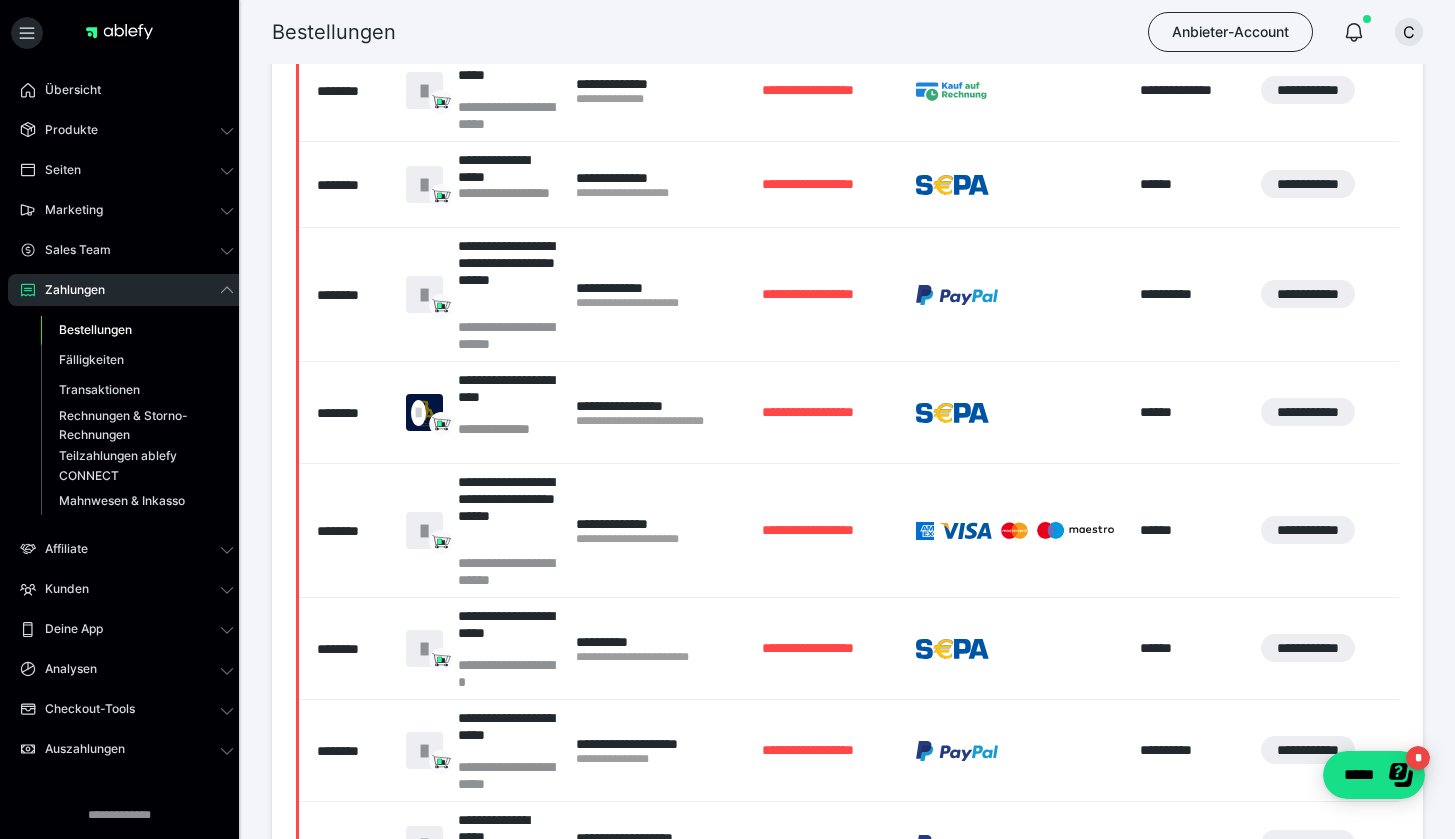 scroll, scrollTop: 690, scrollLeft: 0, axis: vertical 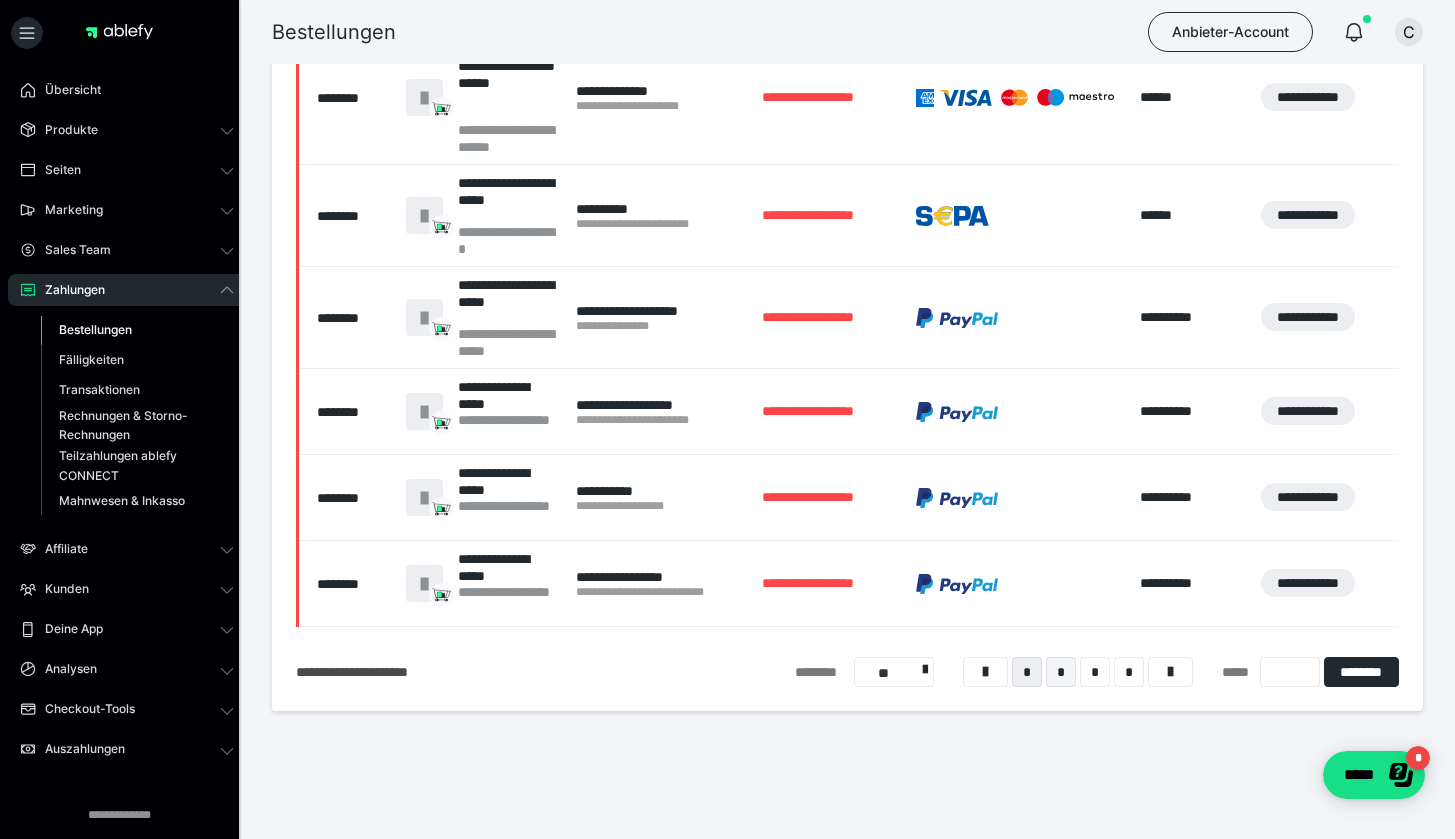 click on "*" at bounding box center (1061, 672) 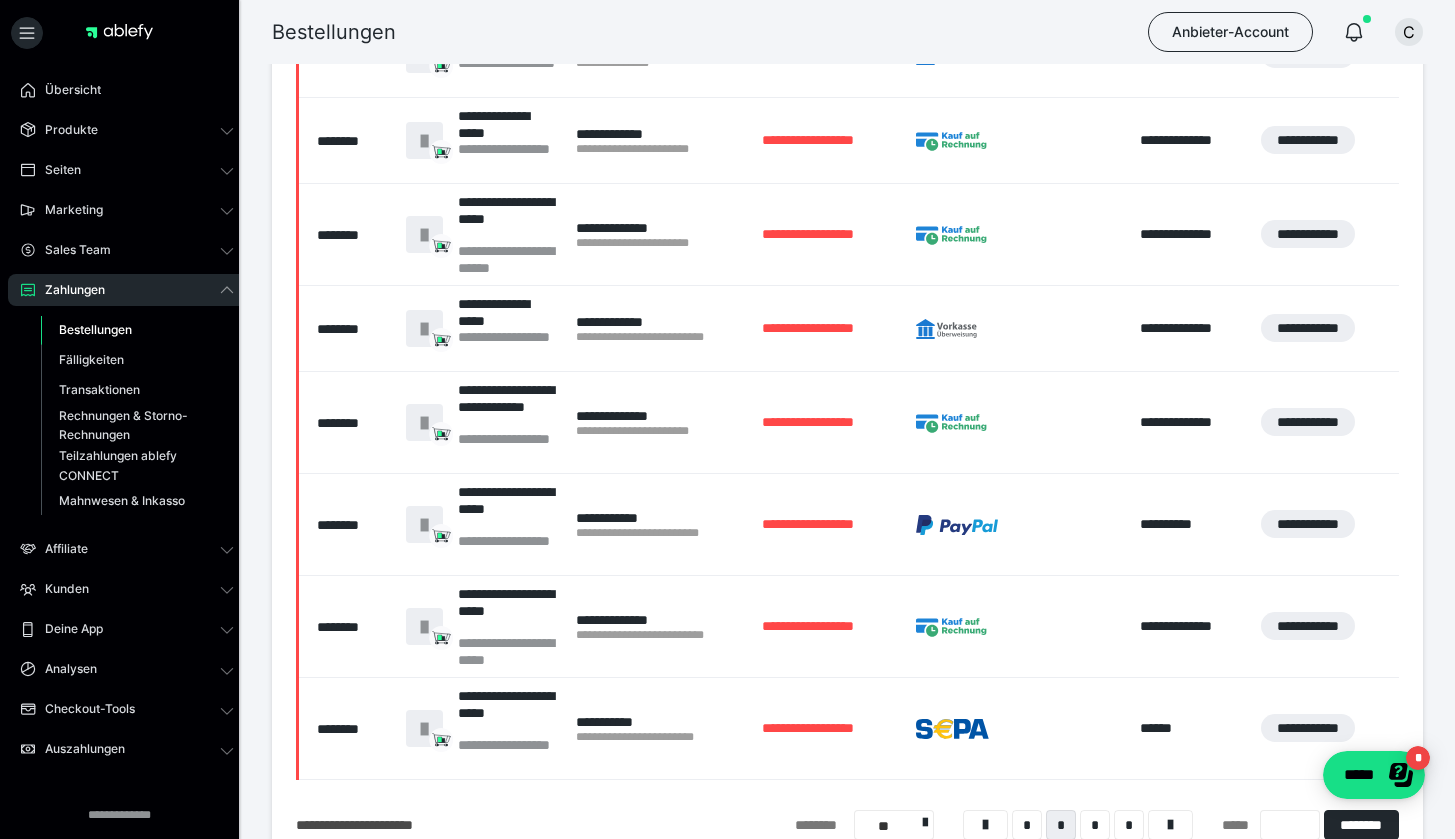 scroll, scrollTop: 621, scrollLeft: 0, axis: vertical 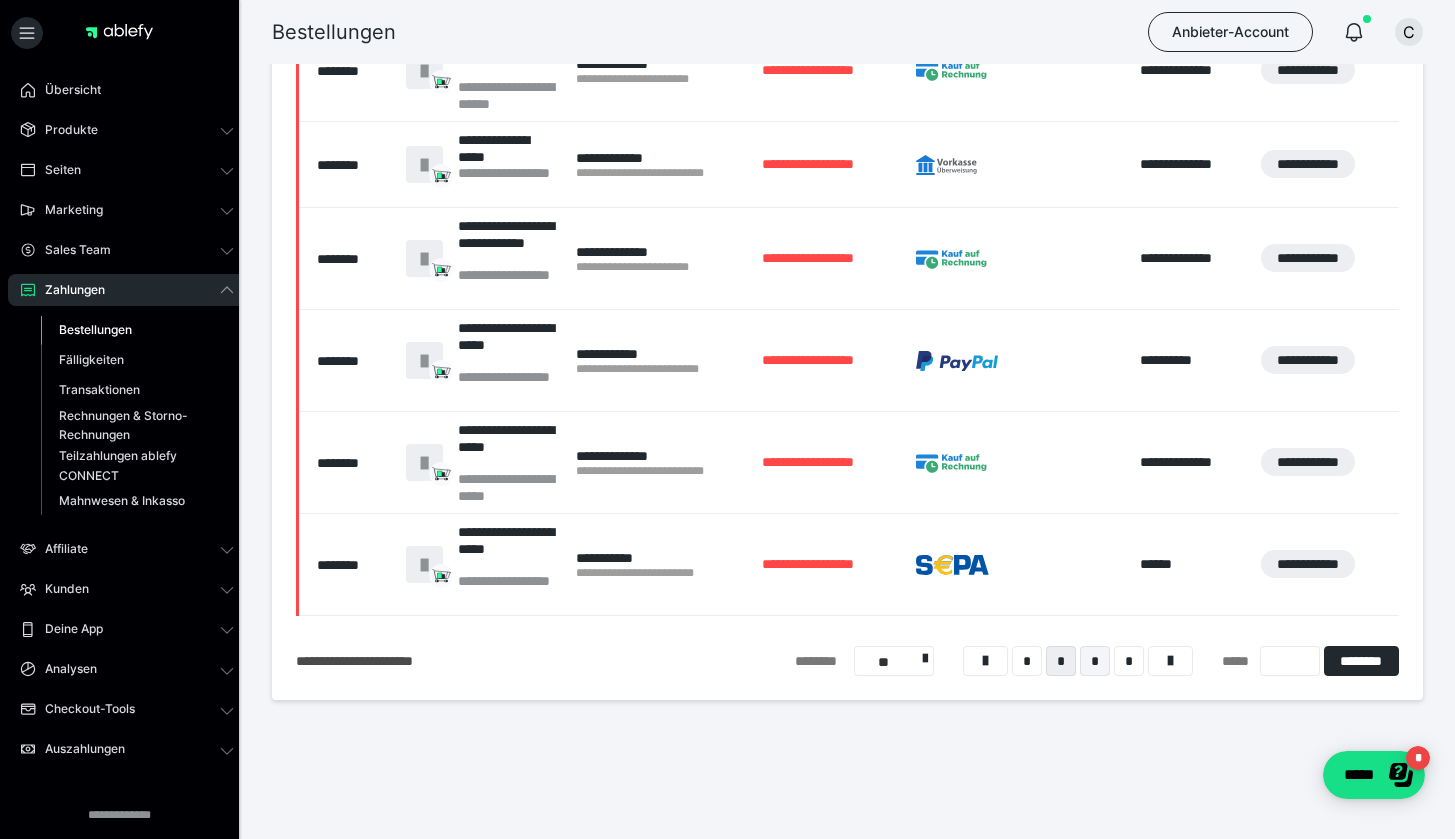 click on "*" at bounding box center (1095, 661) 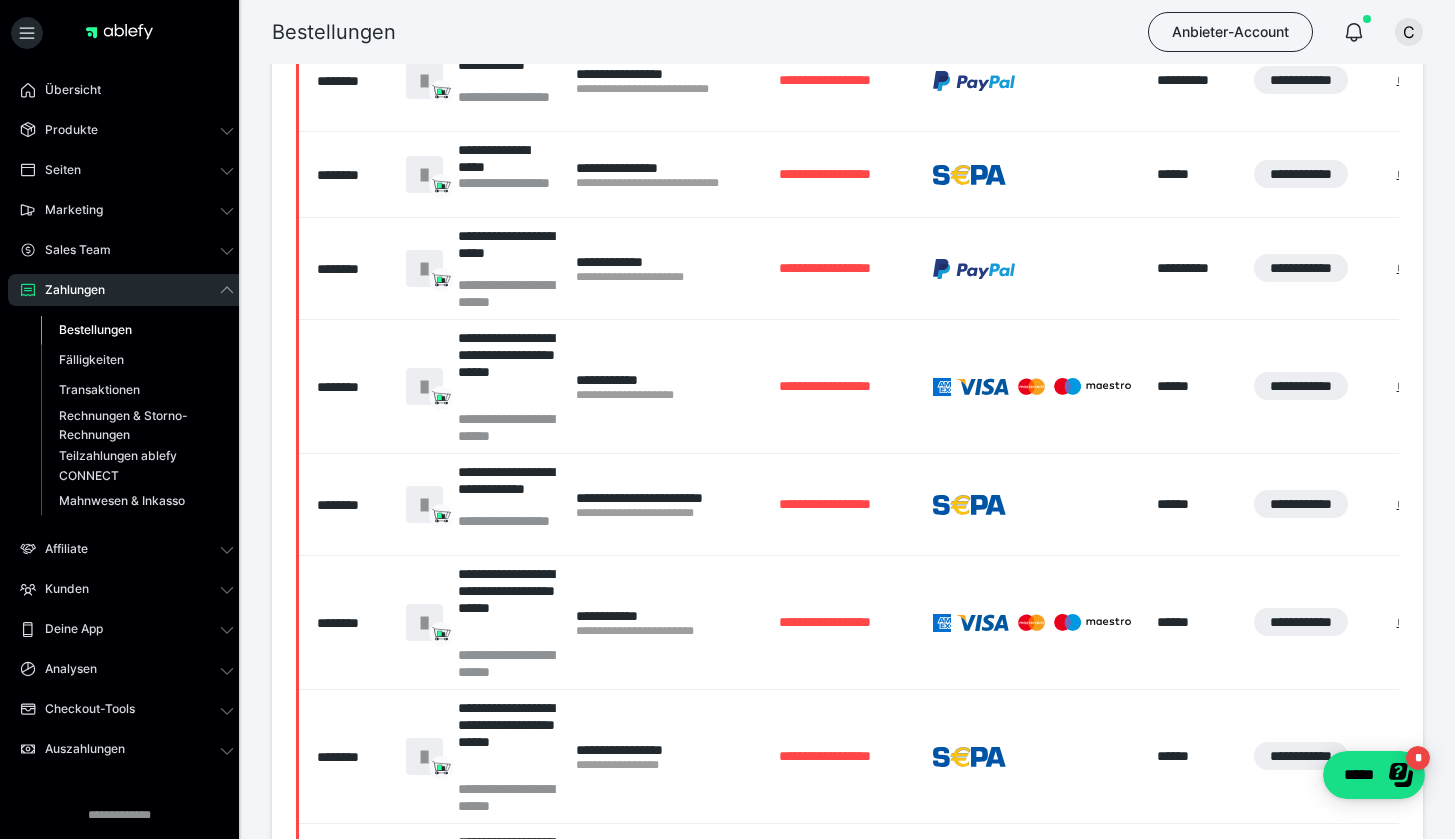scroll, scrollTop: 781, scrollLeft: 0, axis: vertical 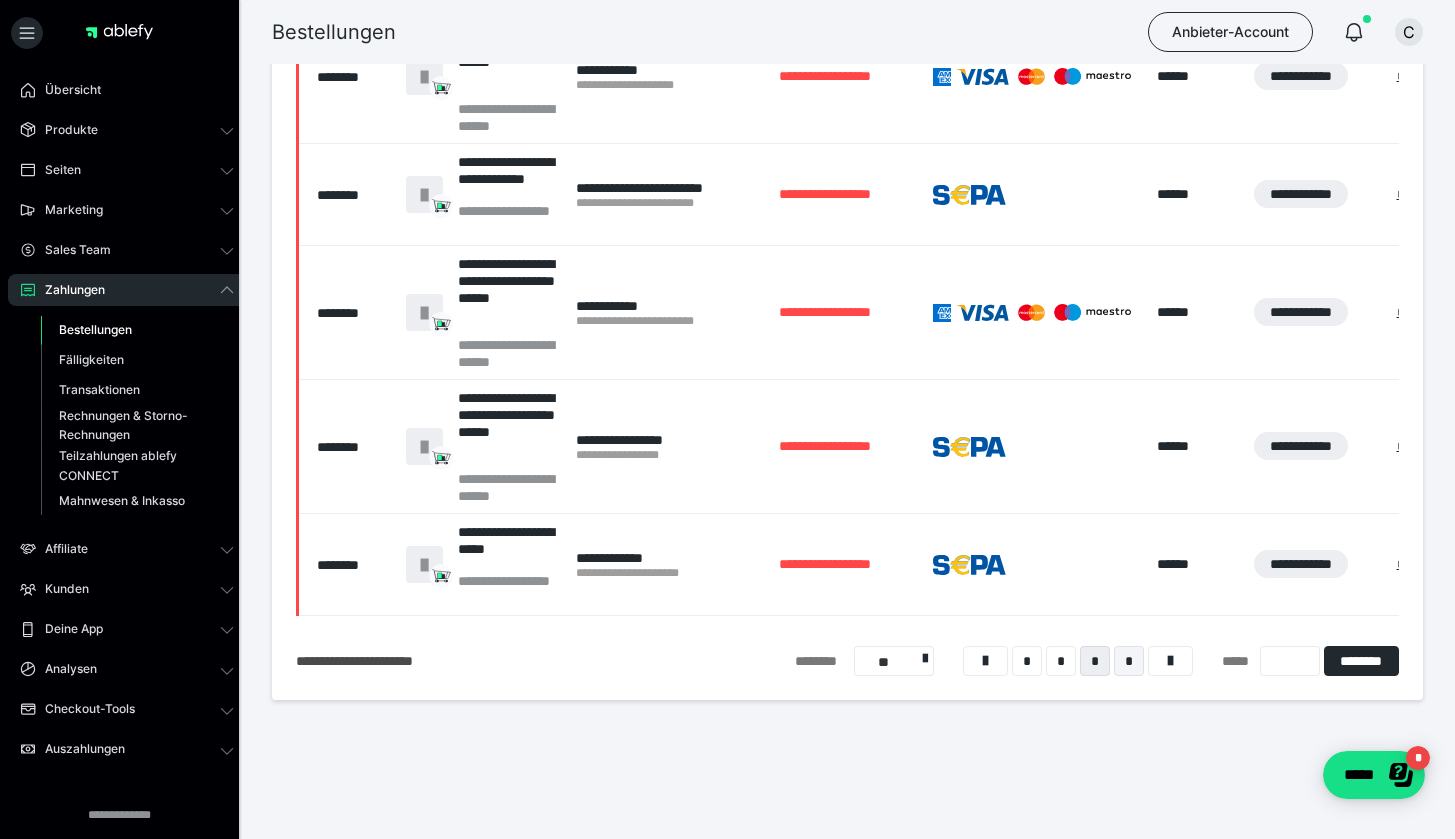click on "*" at bounding box center [1129, 661] 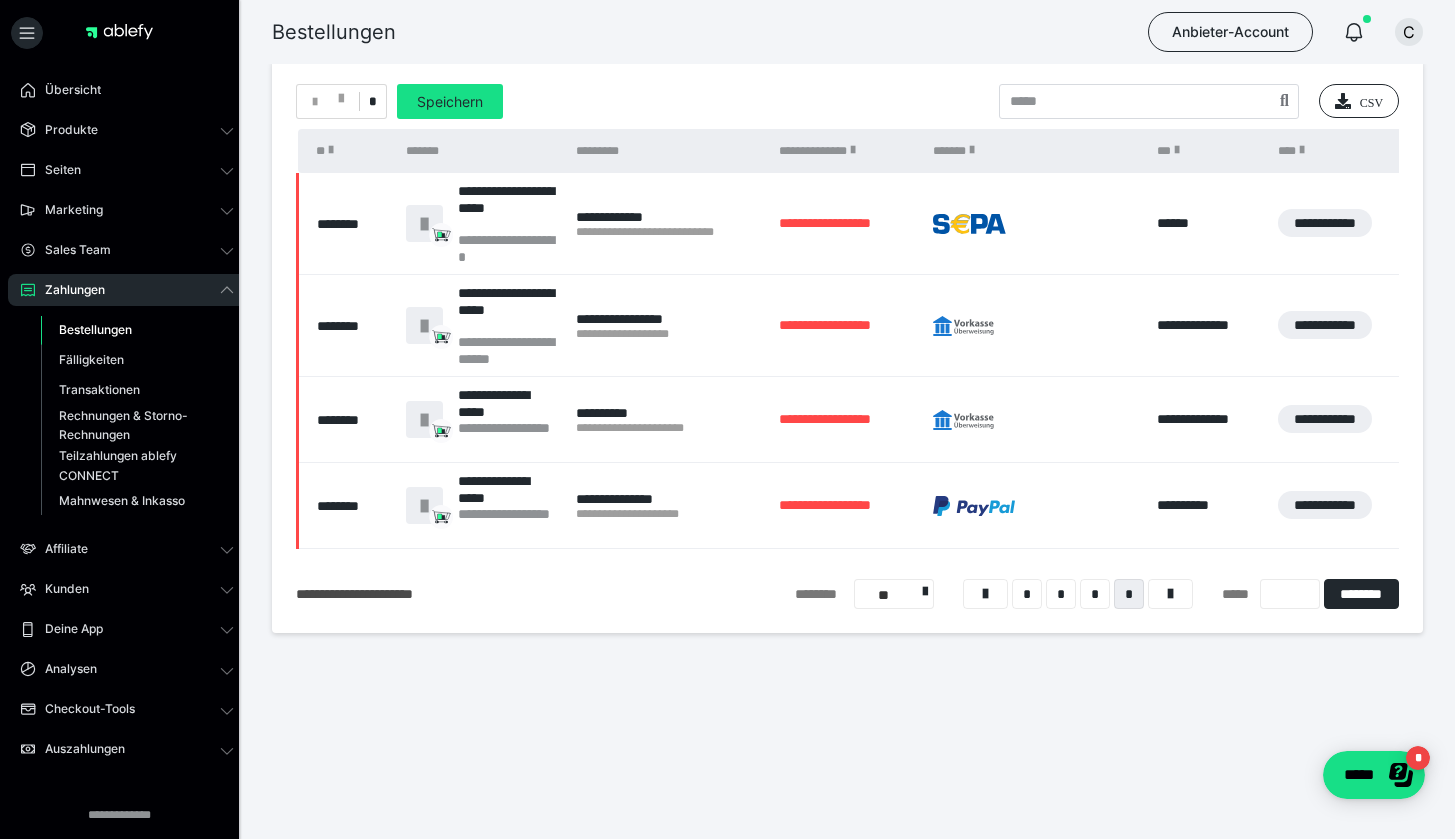 scroll, scrollTop: 57, scrollLeft: 0, axis: vertical 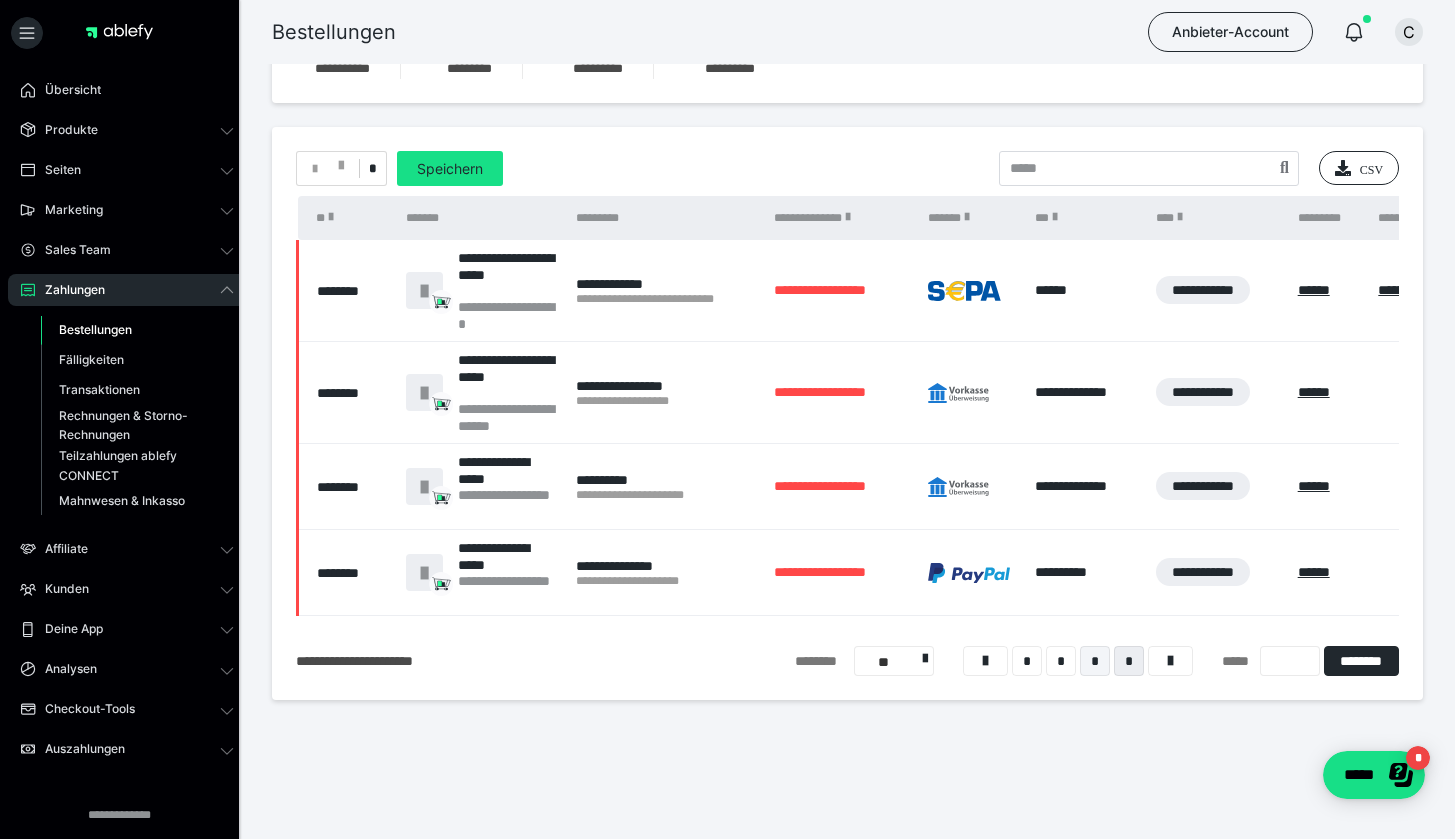 click on "*" at bounding box center [1095, 661] 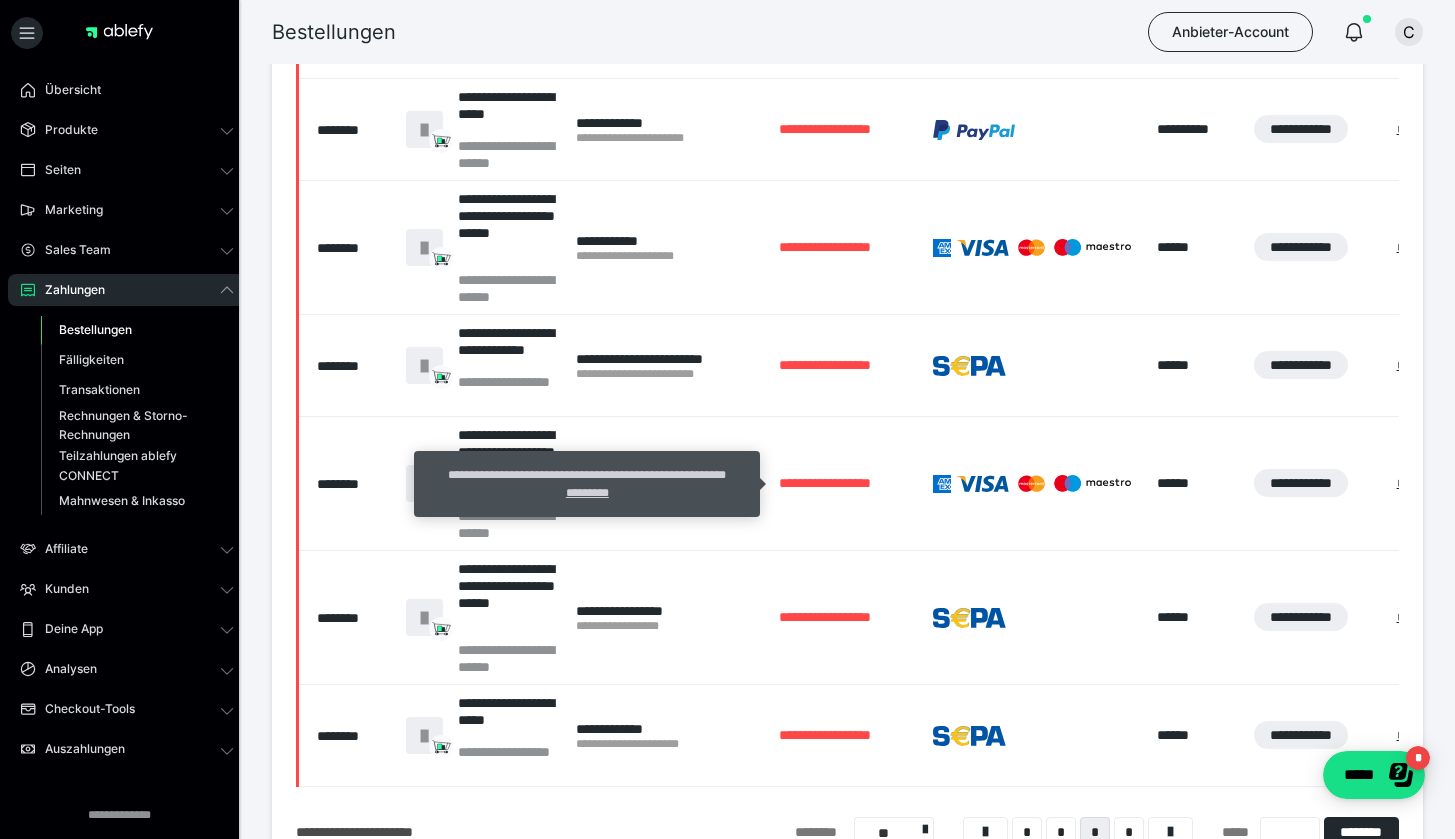 scroll, scrollTop: 781, scrollLeft: 0, axis: vertical 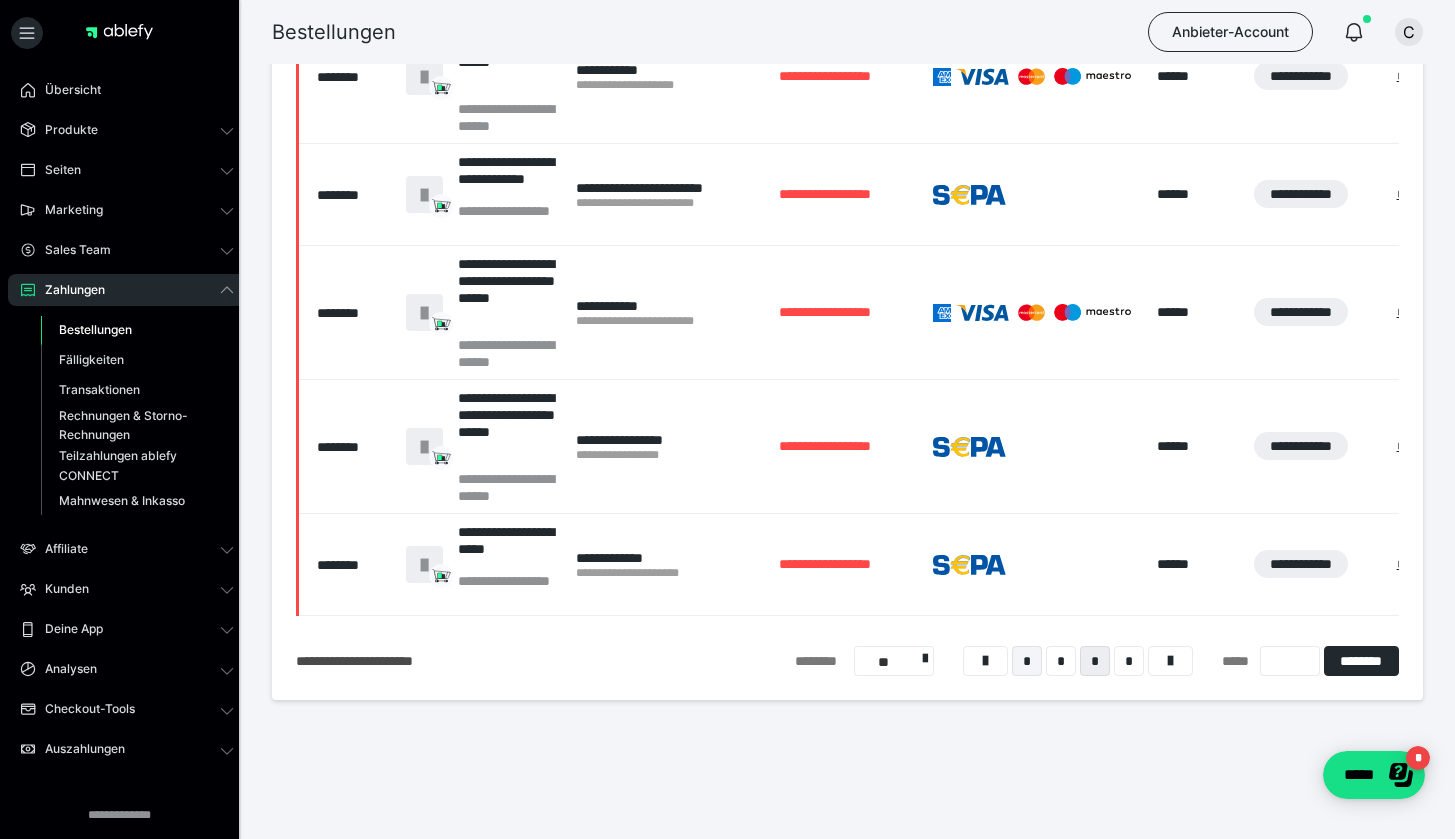 click on "*" at bounding box center [1027, 661] 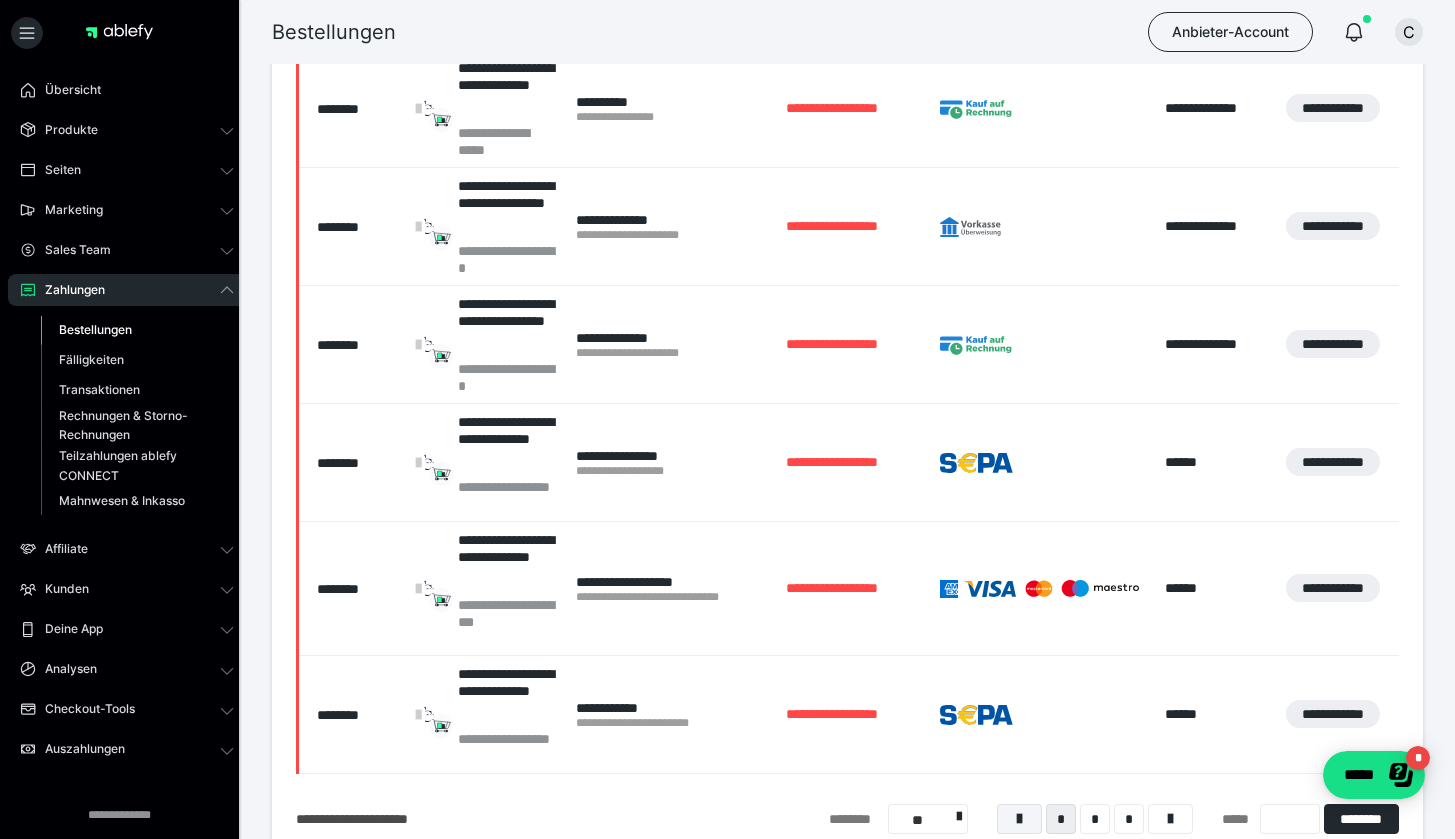 scroll, scrollTop: 875, scrollLeft: 0, axis: vertical 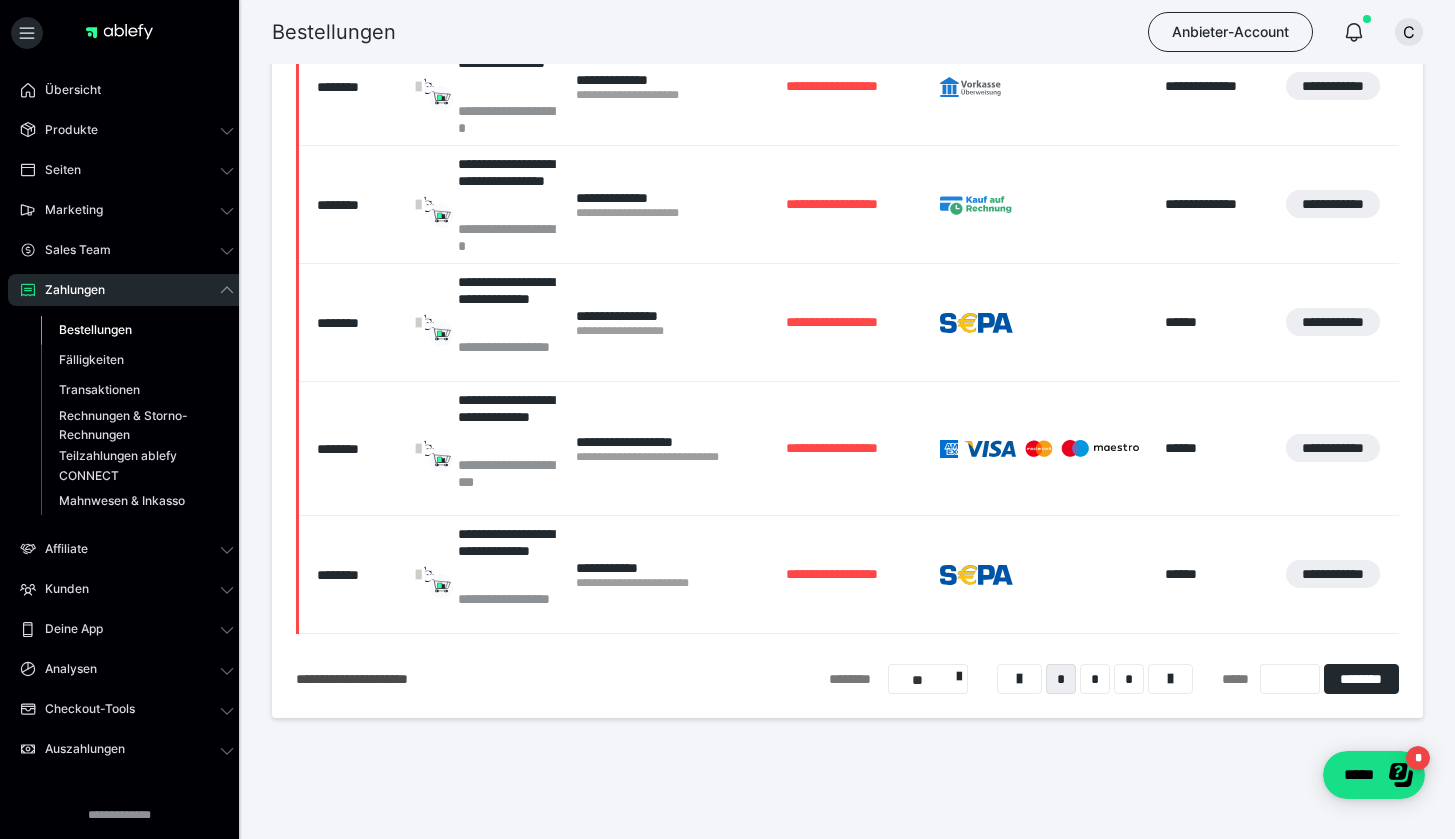 click on "*" at bounding box center (1061, 679) 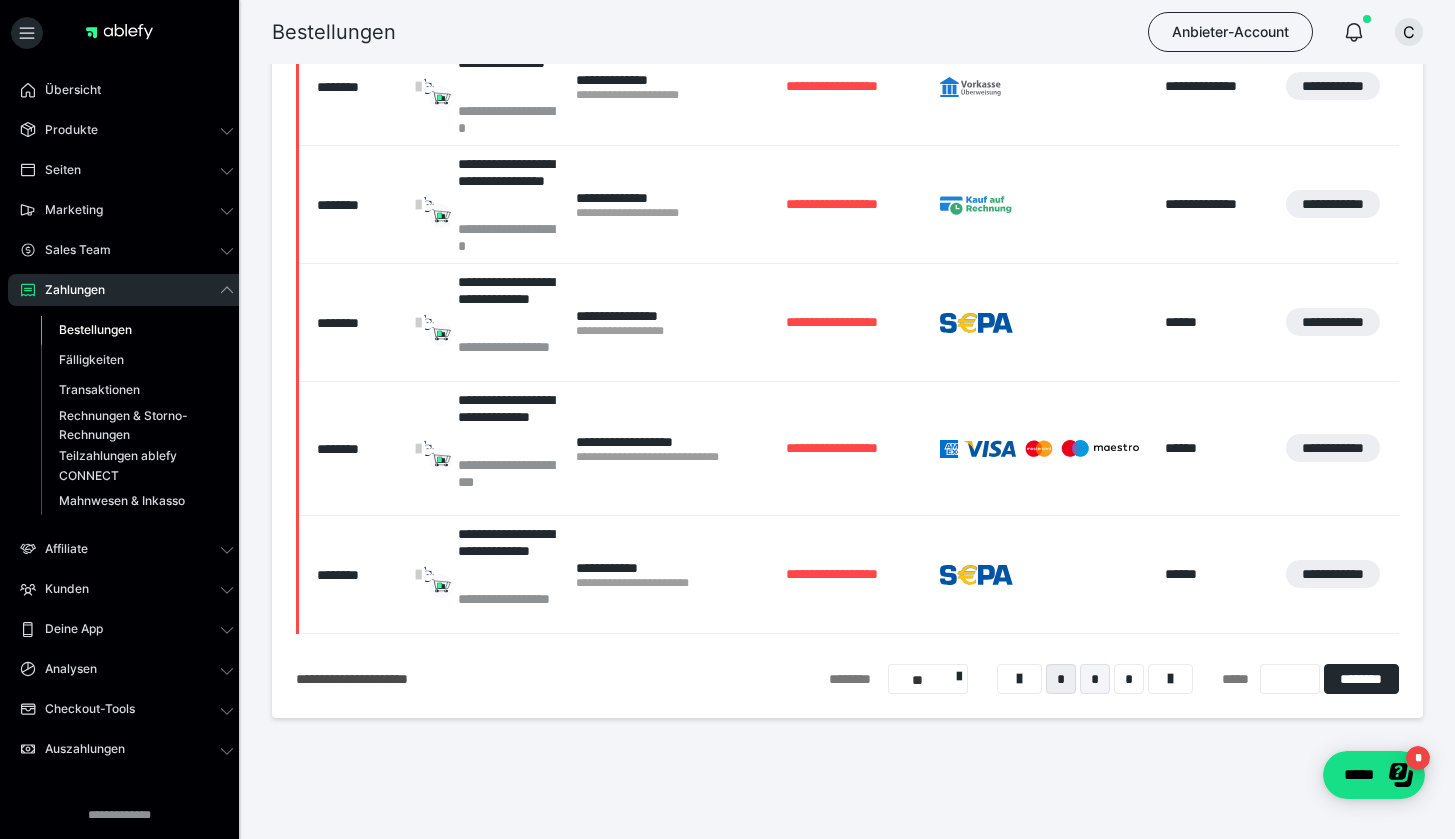 click on "*" at bounding box center (1095, 679) 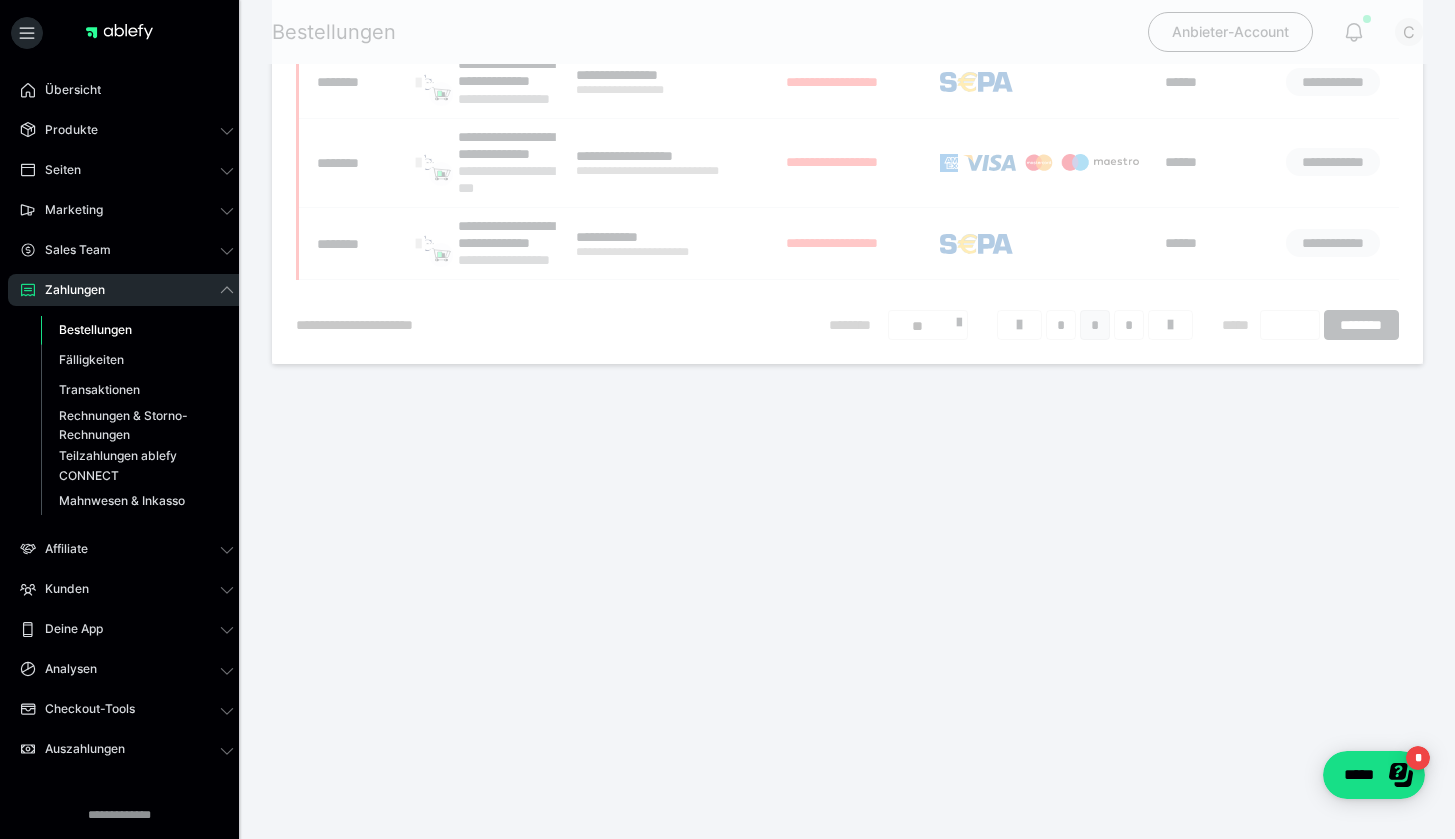 scroll, scrollTop: 124, scrollLeft: 0, axis: vertical 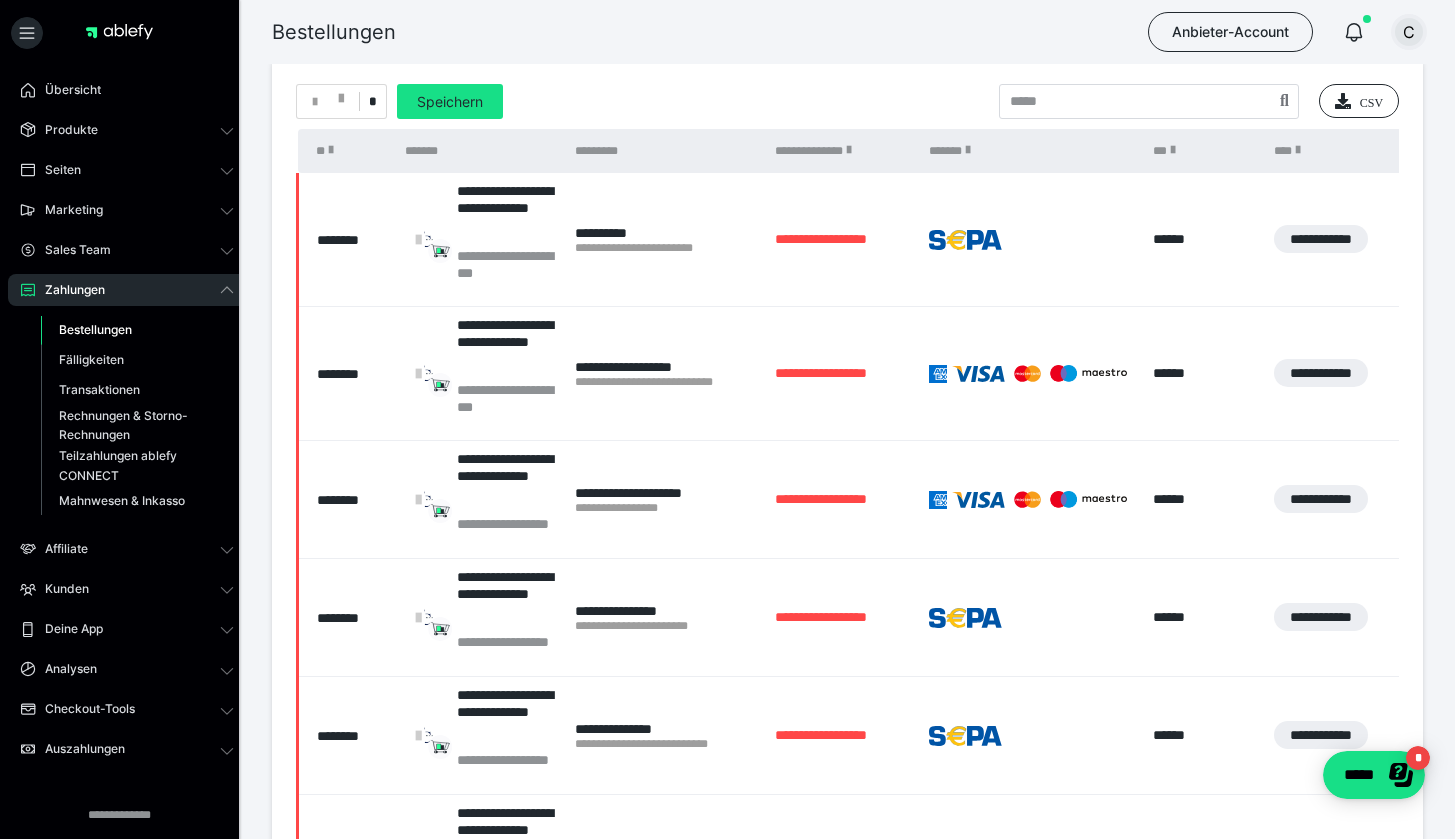 click on "C" at bounding box center (1409, 32) 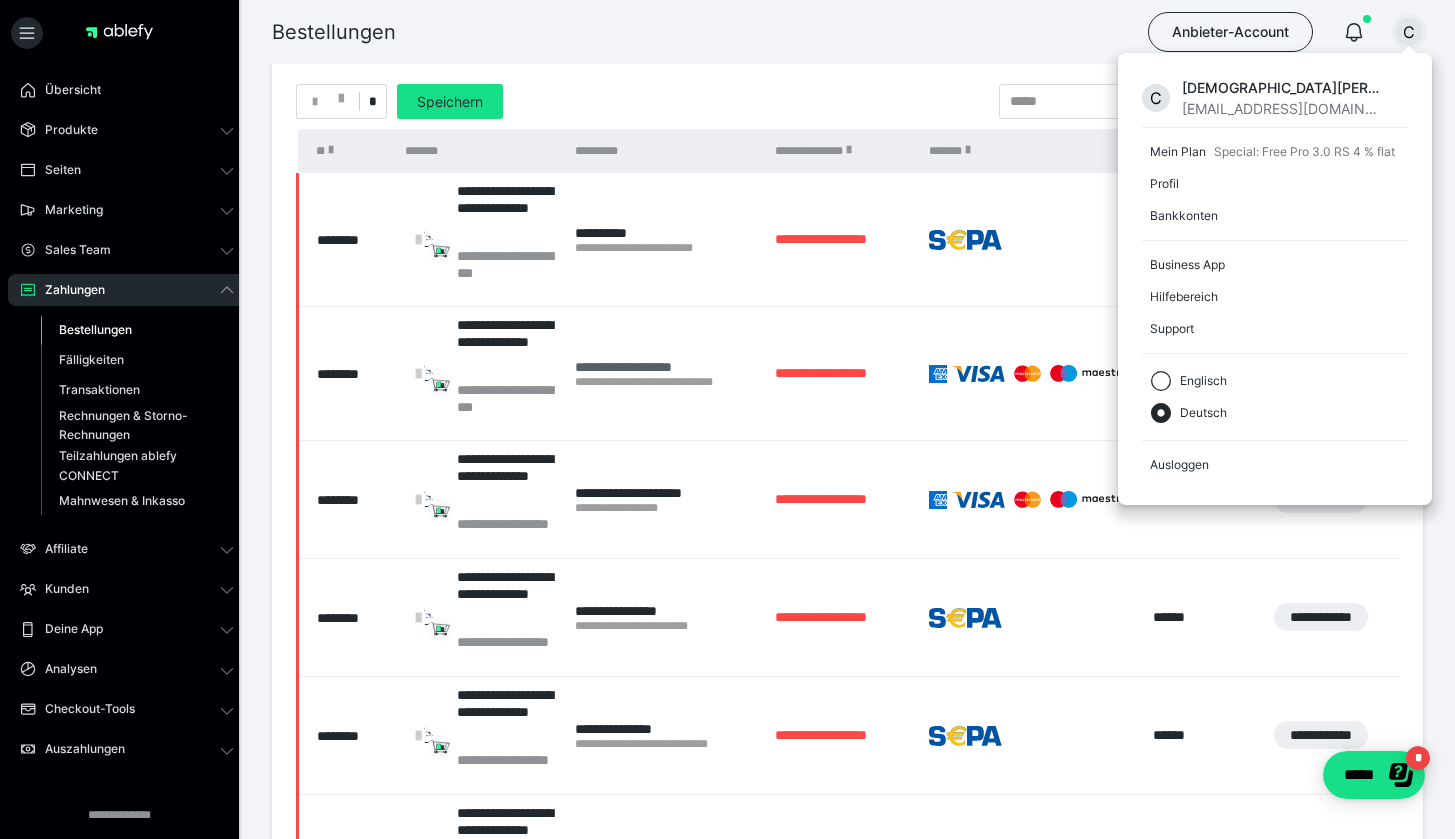 click on "**********" at bounding box center (665, 382) 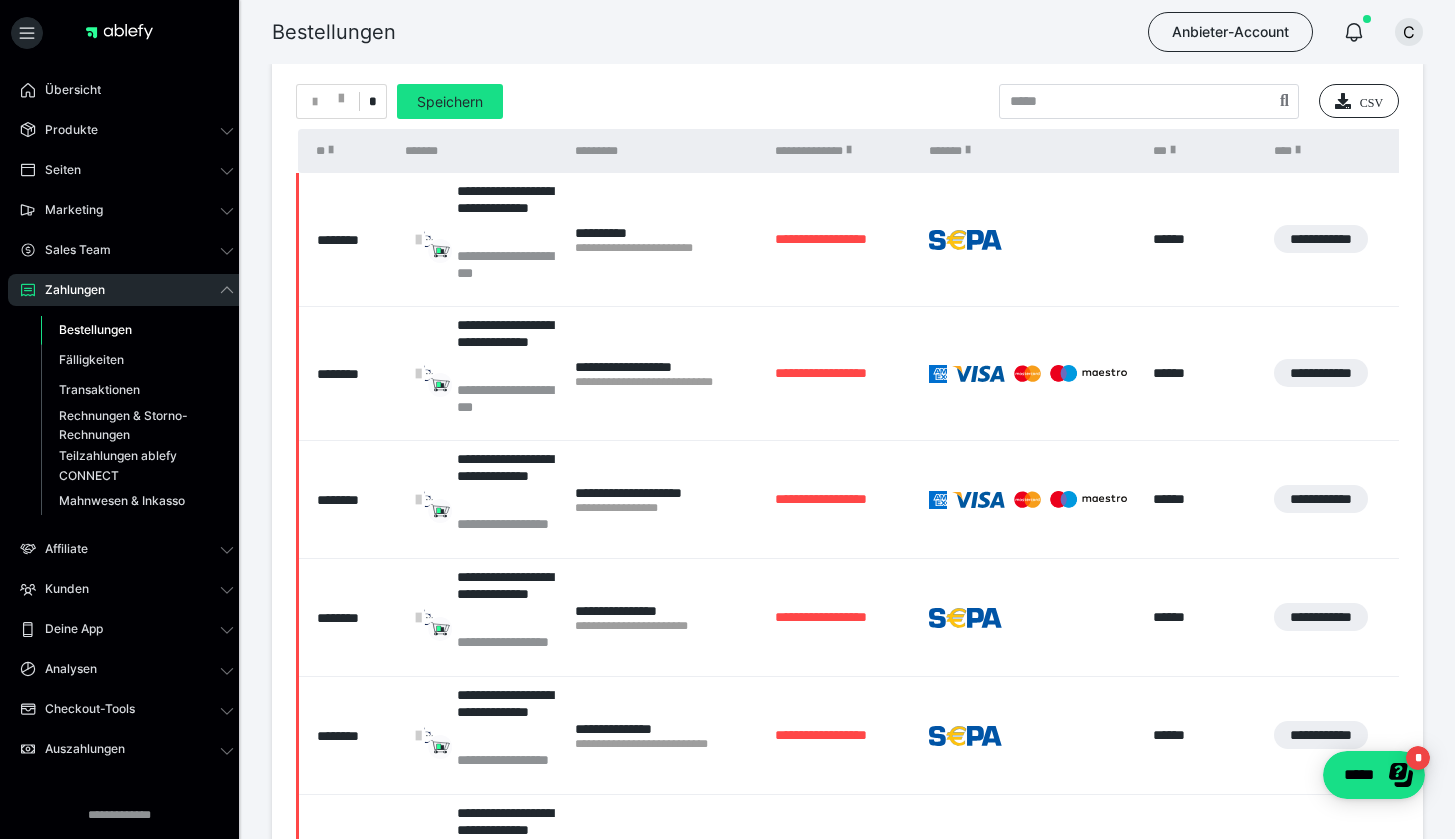 click on "Bestellungen Anbieter-Account C" at bounding box center [727, 32] 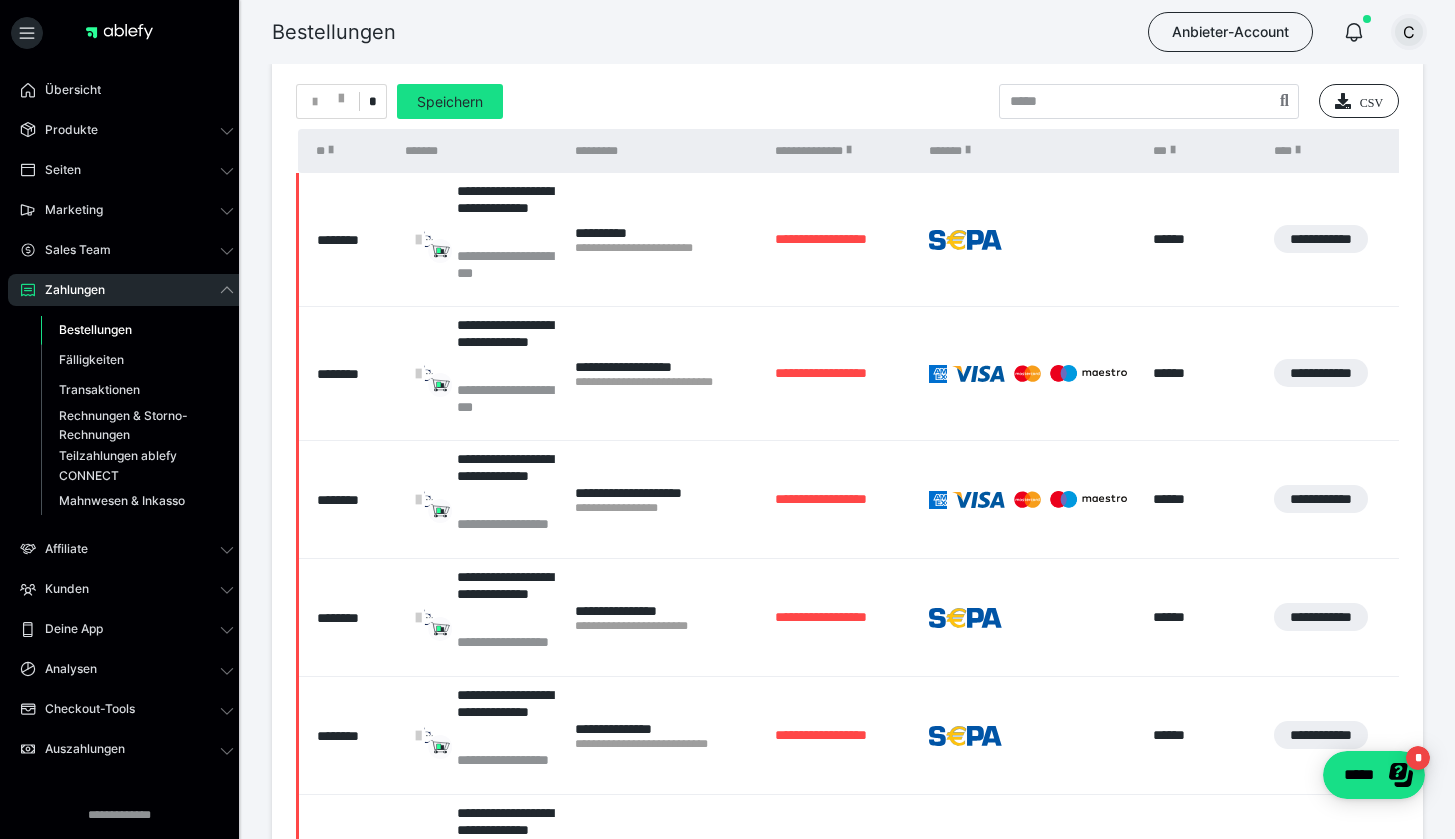 click on "C" at bounding box center [1409, 32] 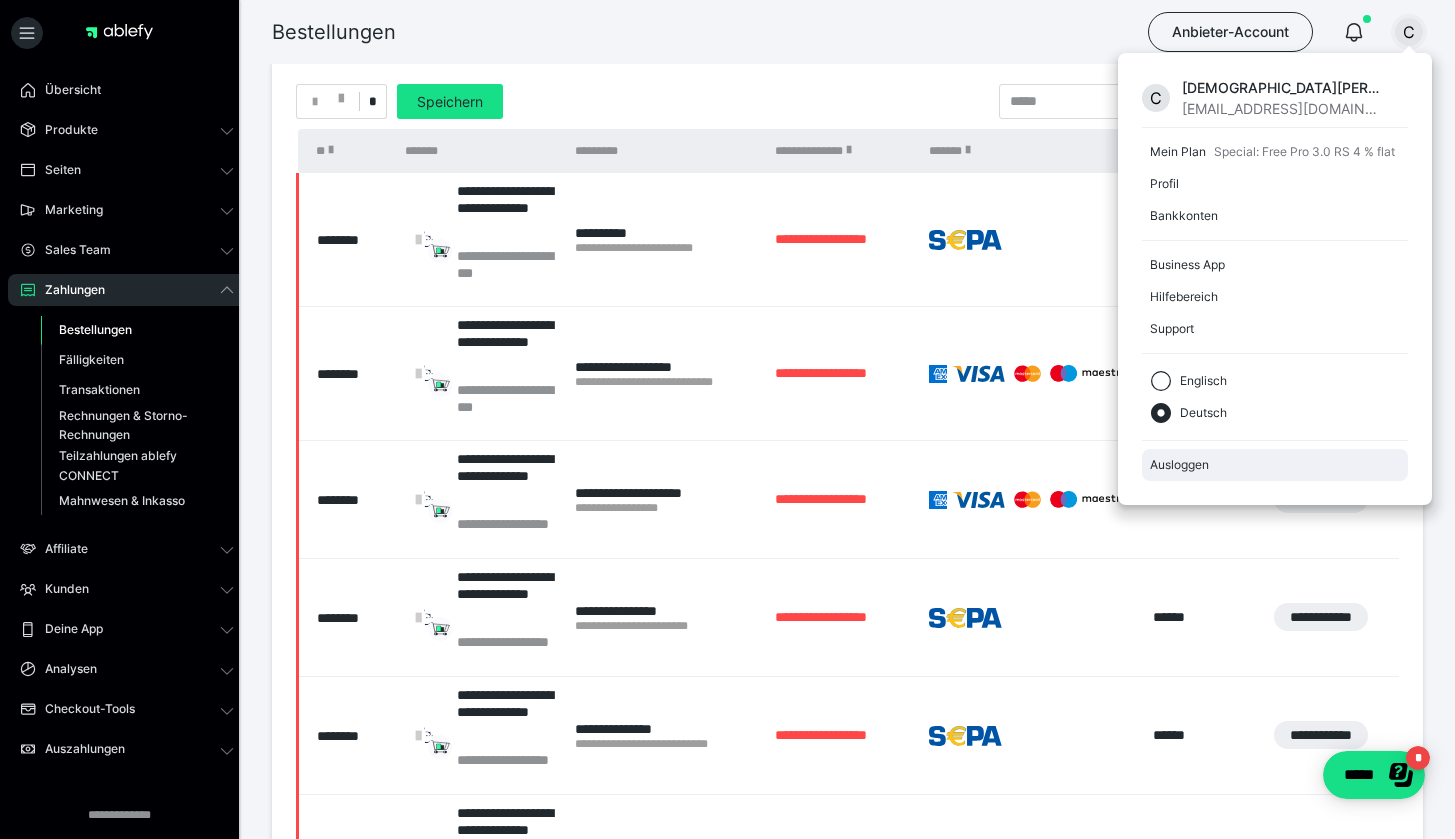 click on "Ausloggen" at bounding box center (1275, 465) 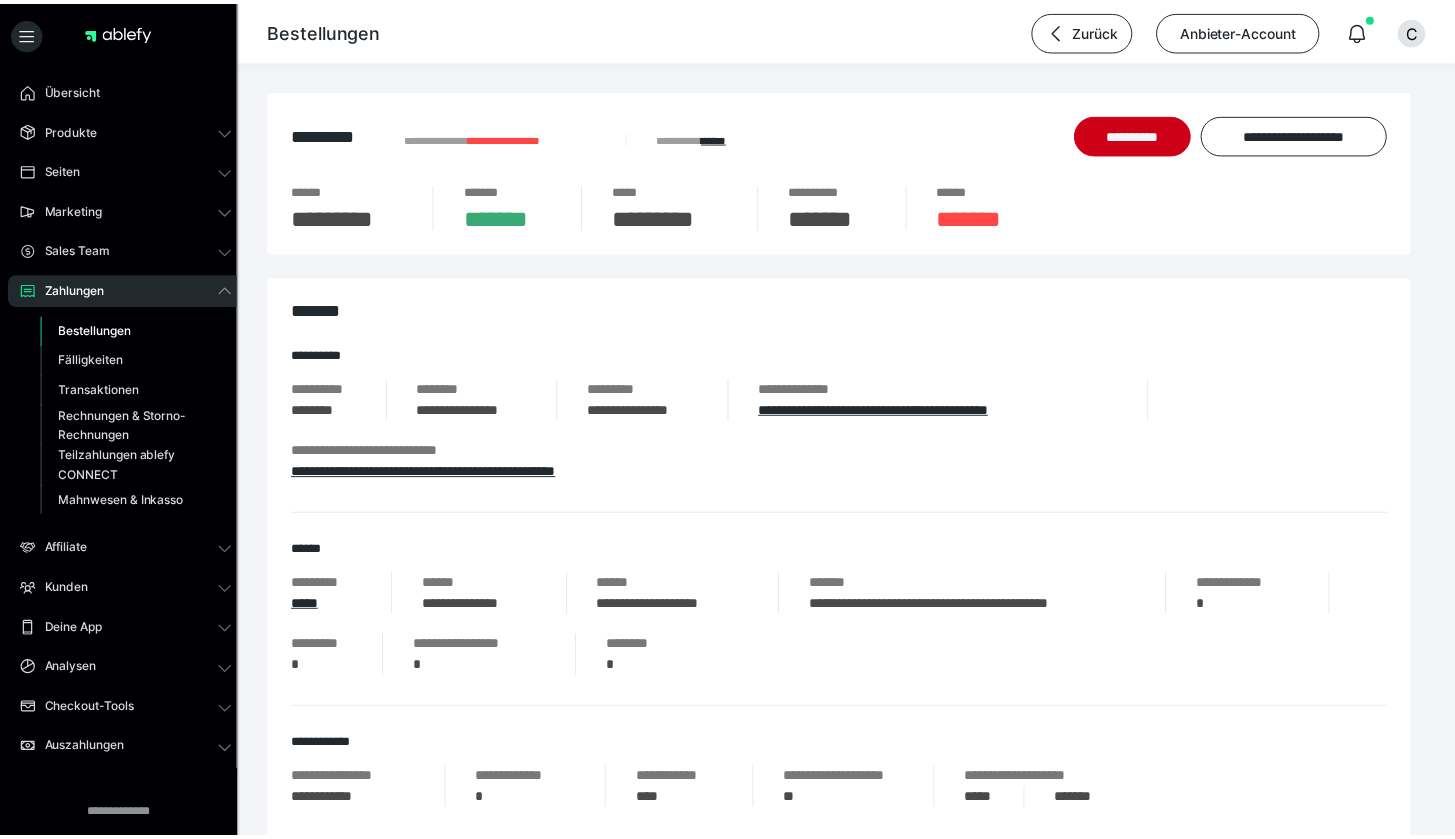 scroll, scrollTop: 0, scrollLeft: 0, axis: both 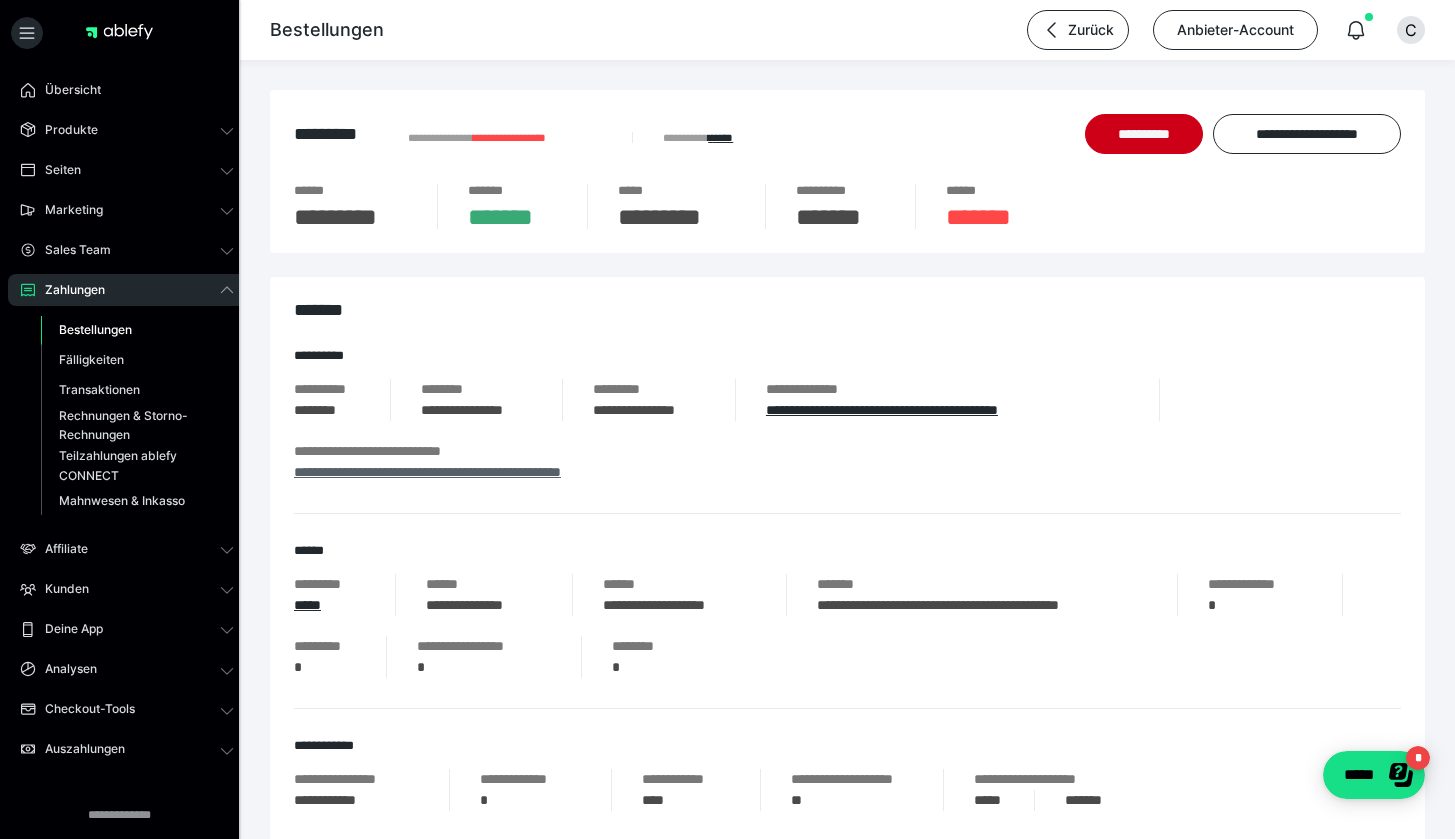 click on "**********" at bounding box center (427, 472) 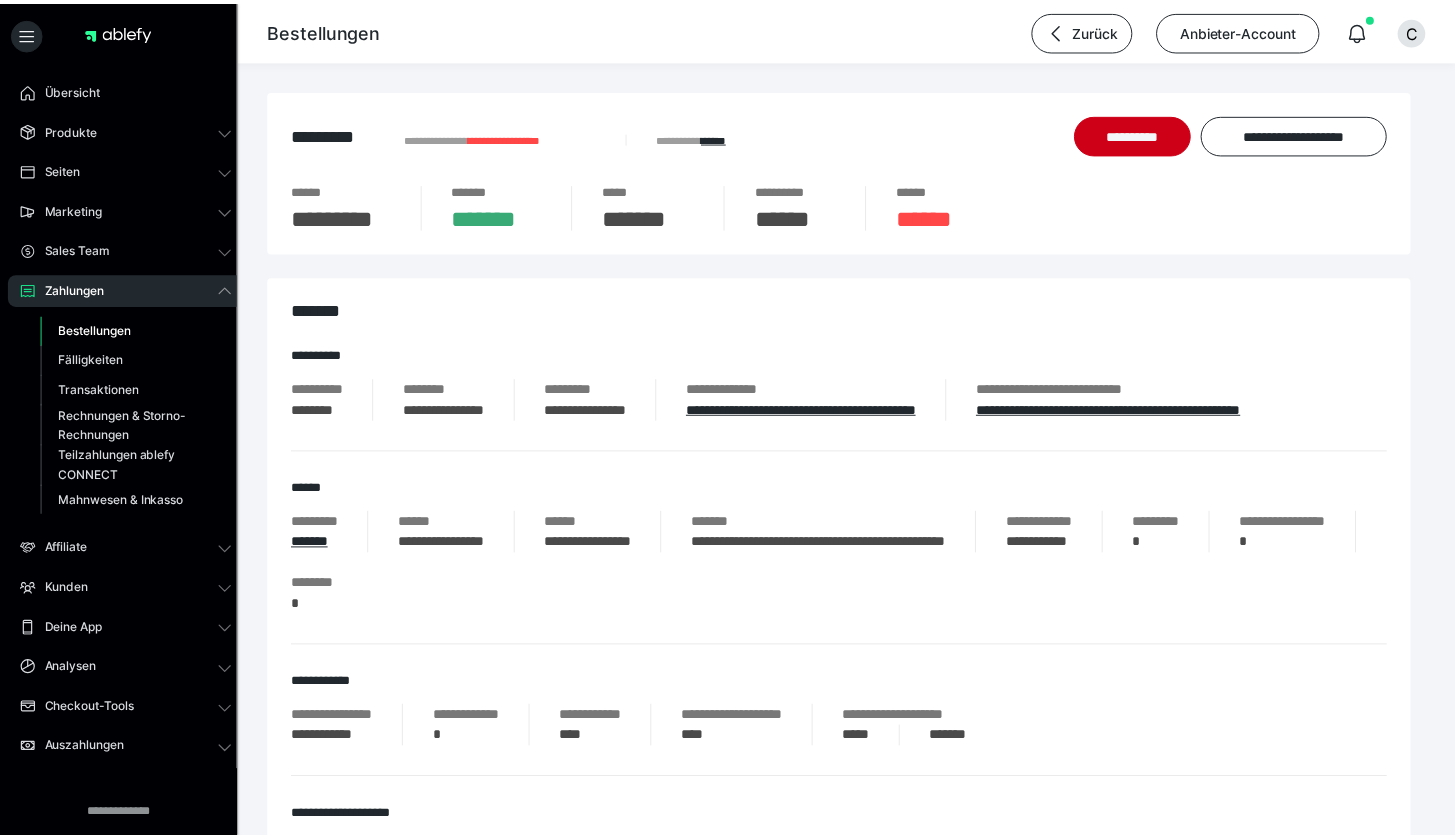 scroll, scrollTop: 0, scrollLeft: 0, axis: both 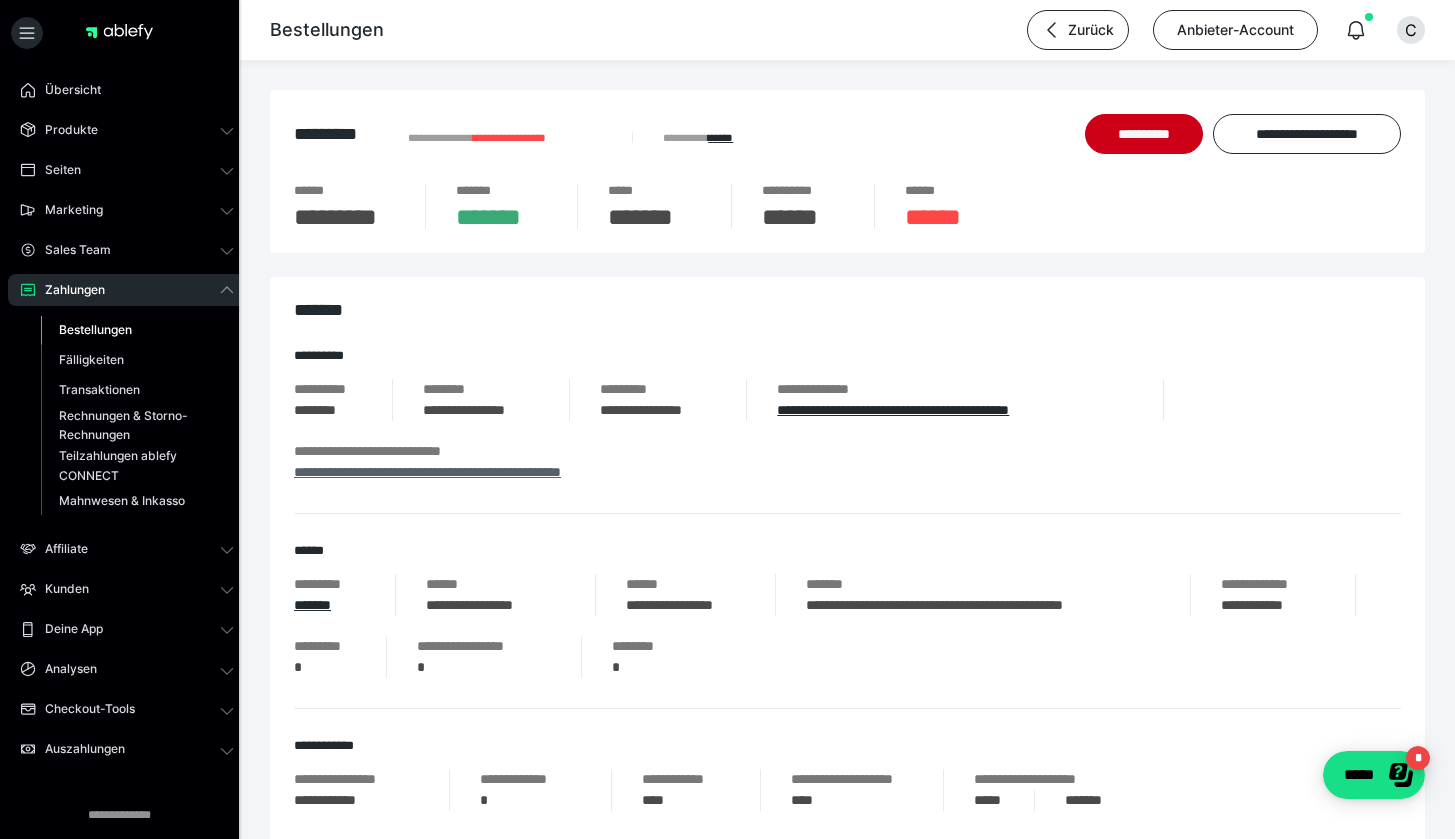 click on "**********" at bounding box center (427, 472) 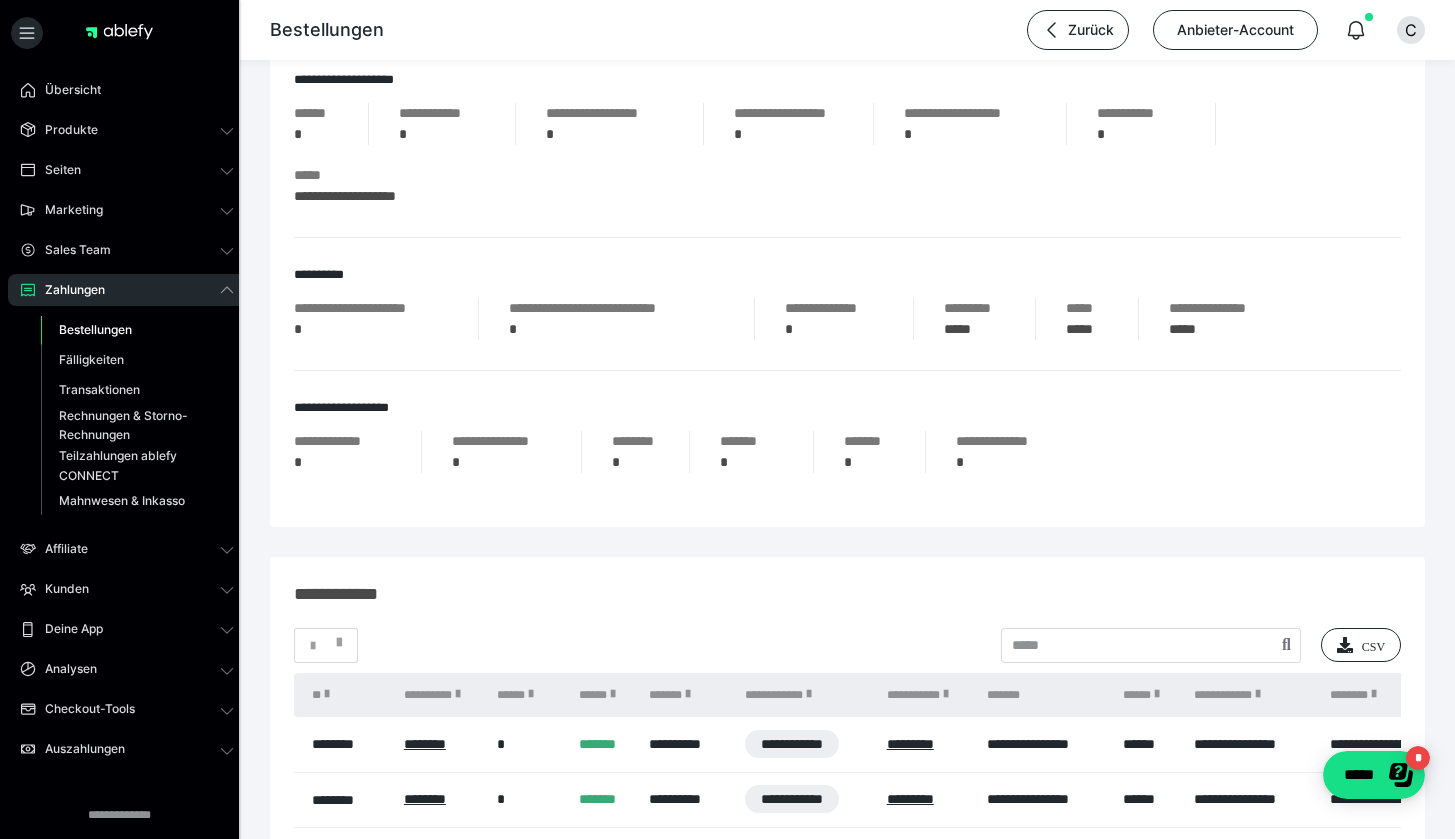 scroll, scrollTop: 807, scrollLeft: 0, axis: vertical 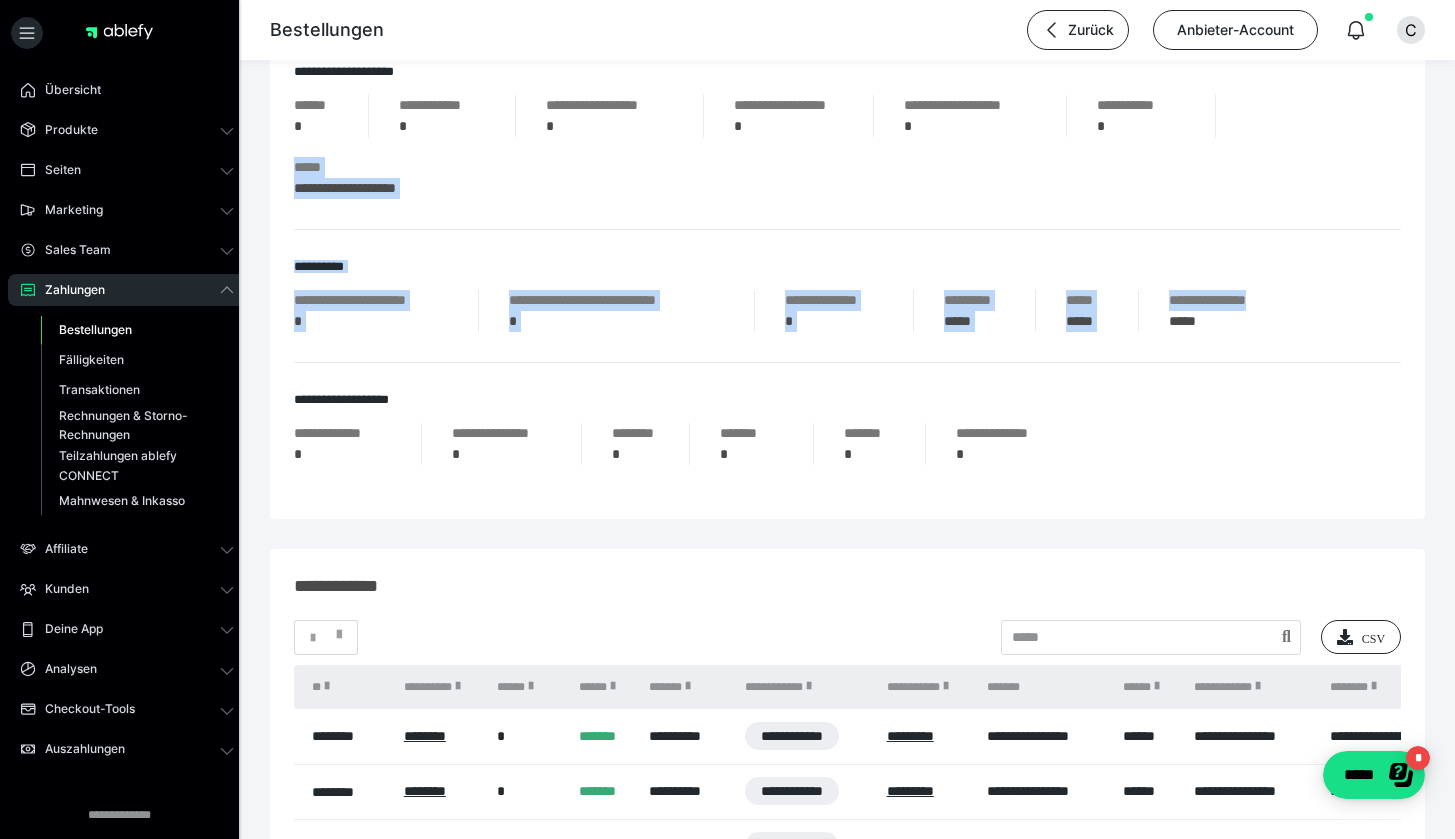 drag, startPoint x: 1442, startPoint y: 182, endPoint x: 1452, endPoint y: 309, distance: 127.39309 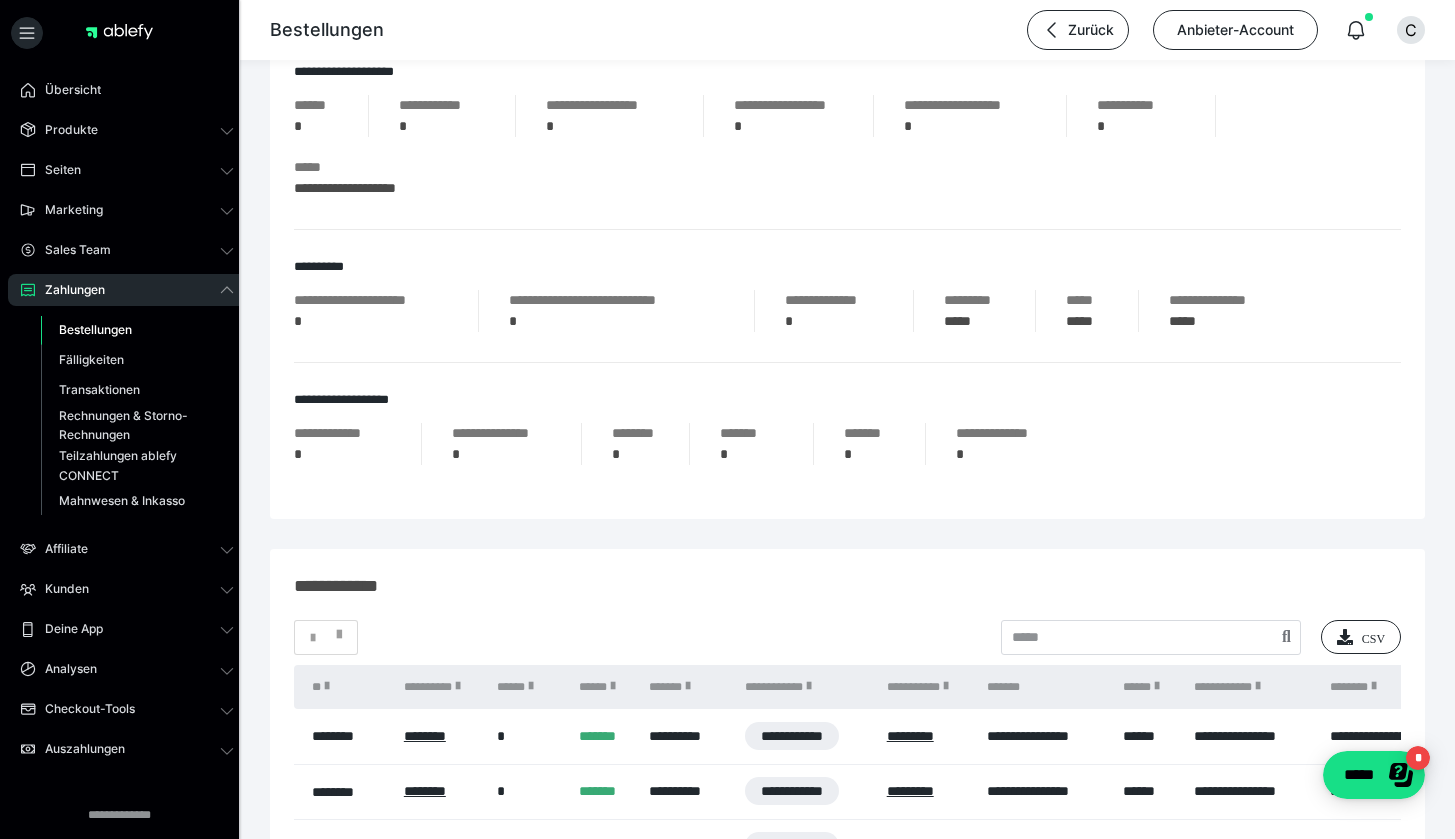 click on "**********" at bounding box center (847, 2386) 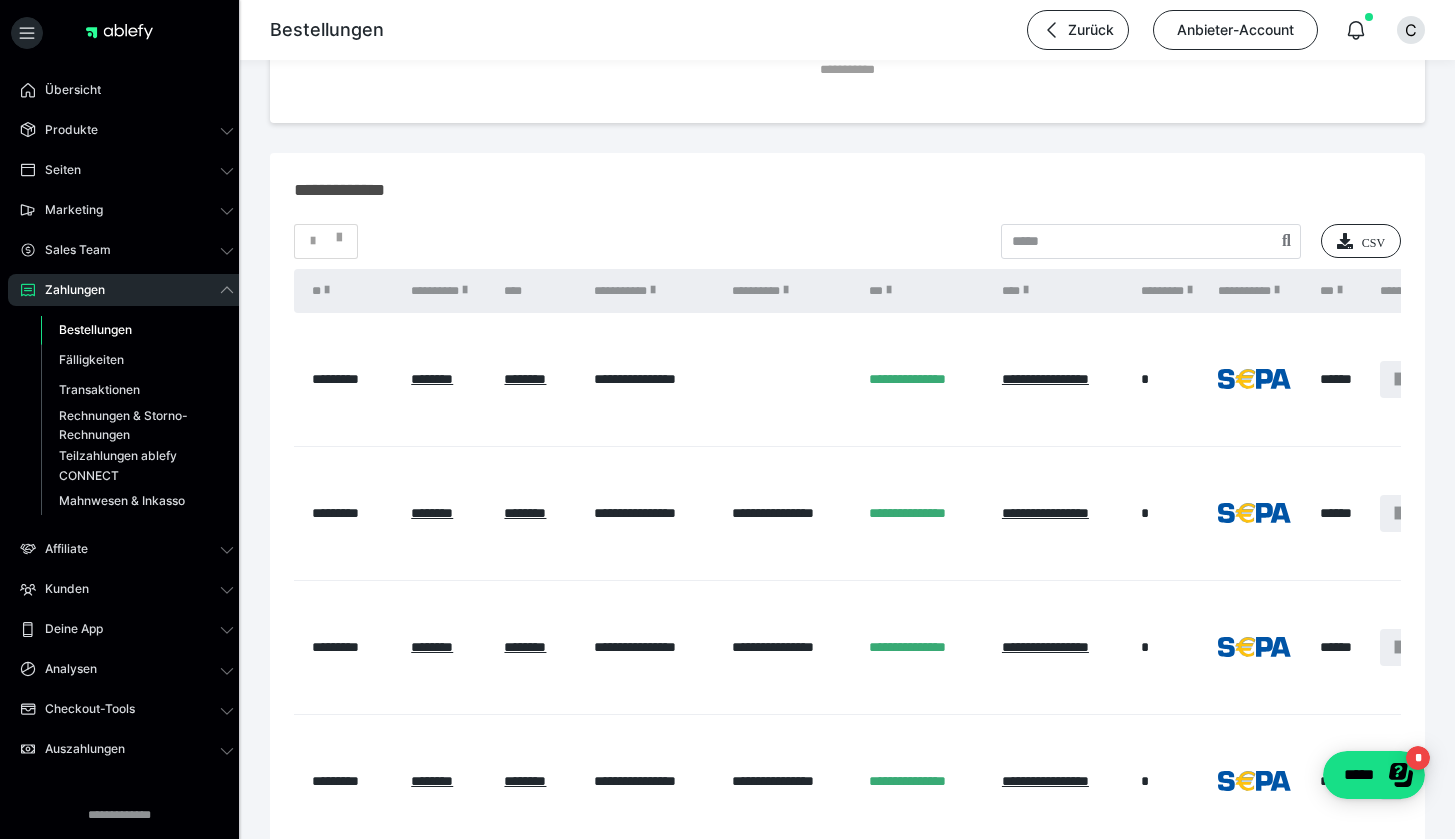 scroll, scrollTop: 3843, scrollLeft: 0, axis: vertical 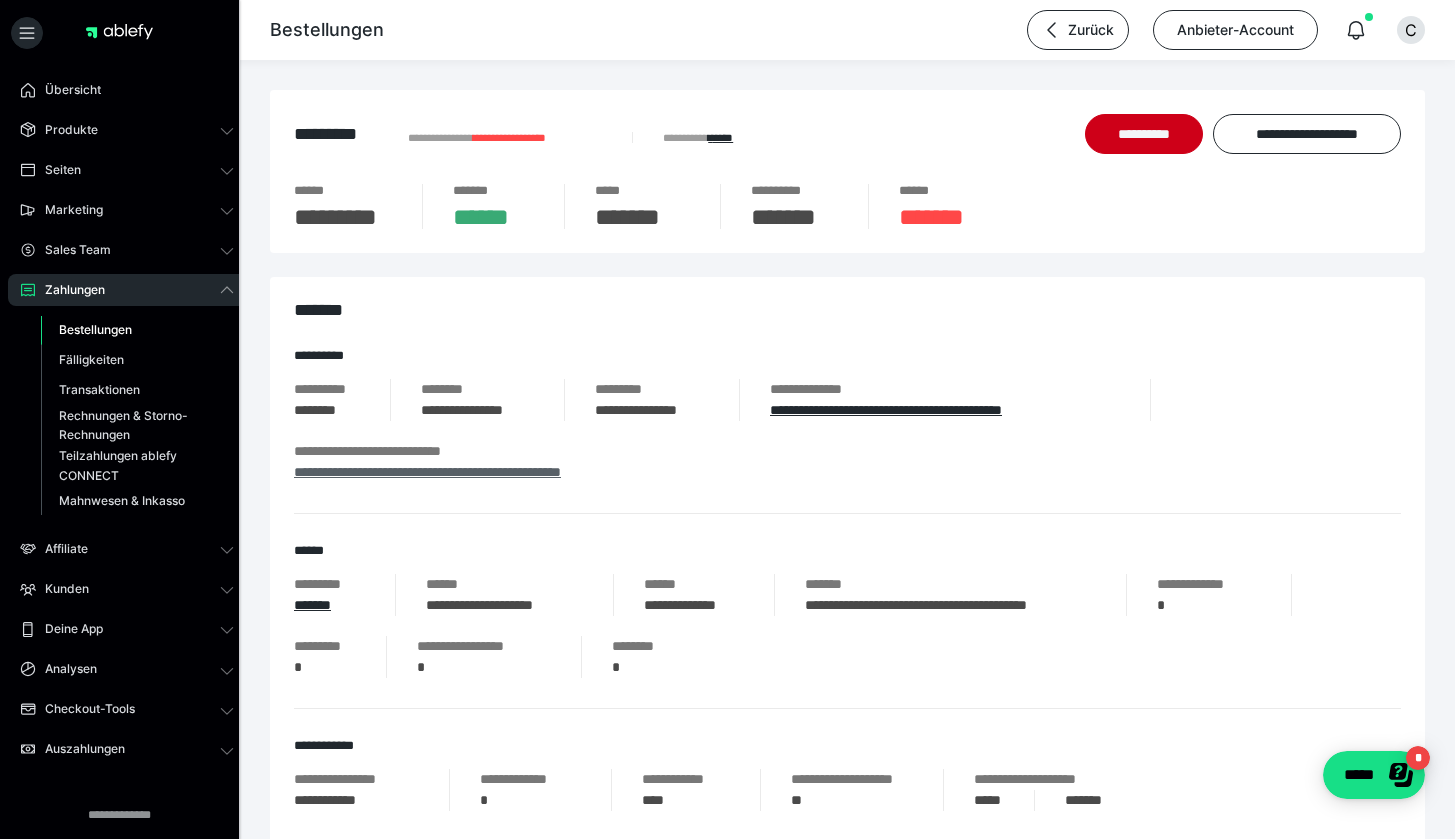 click on "**********" at bounding box center [427, 472] 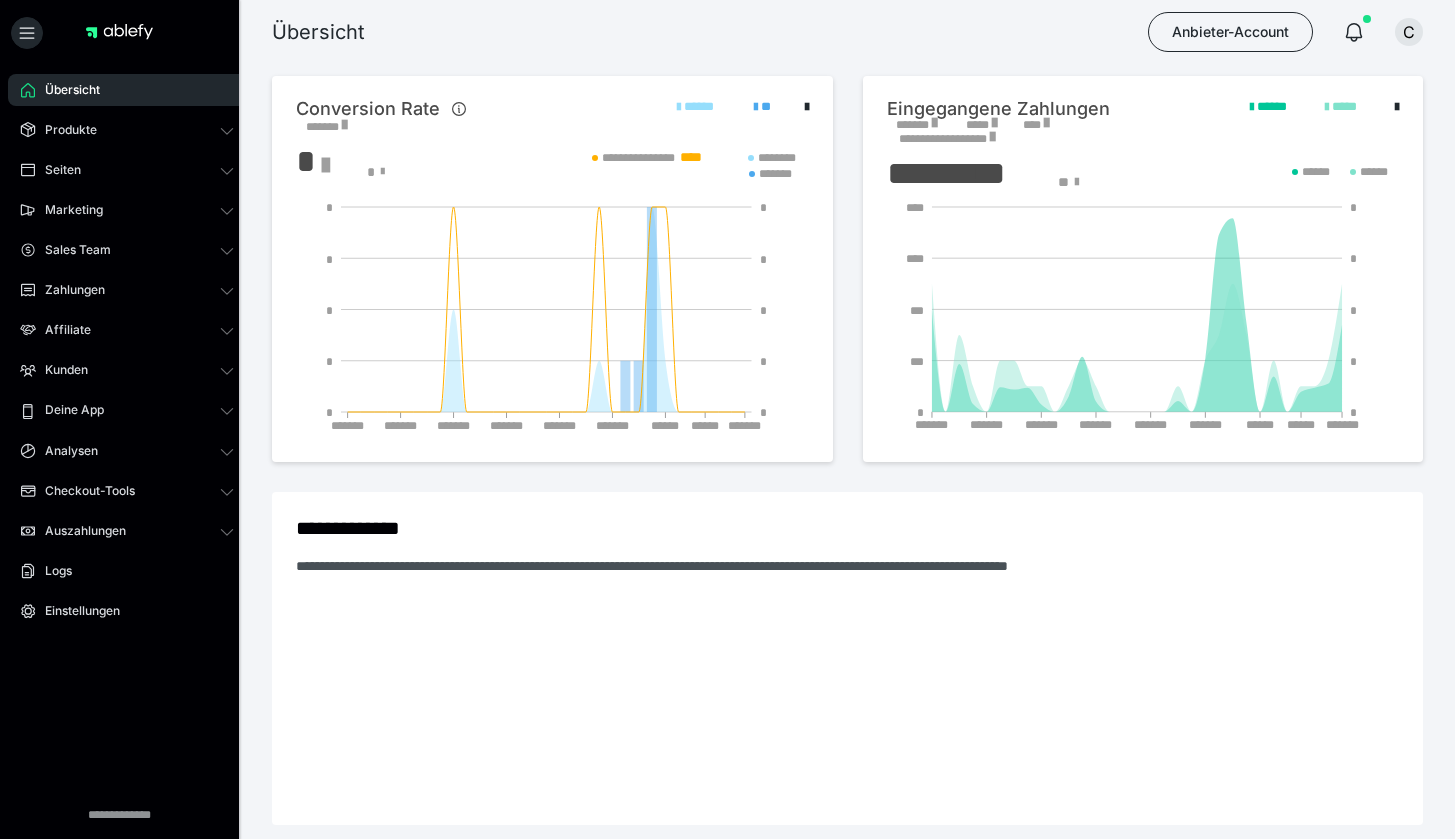scroll, scrollTop: 0, scrollLeft: 0, axis: both 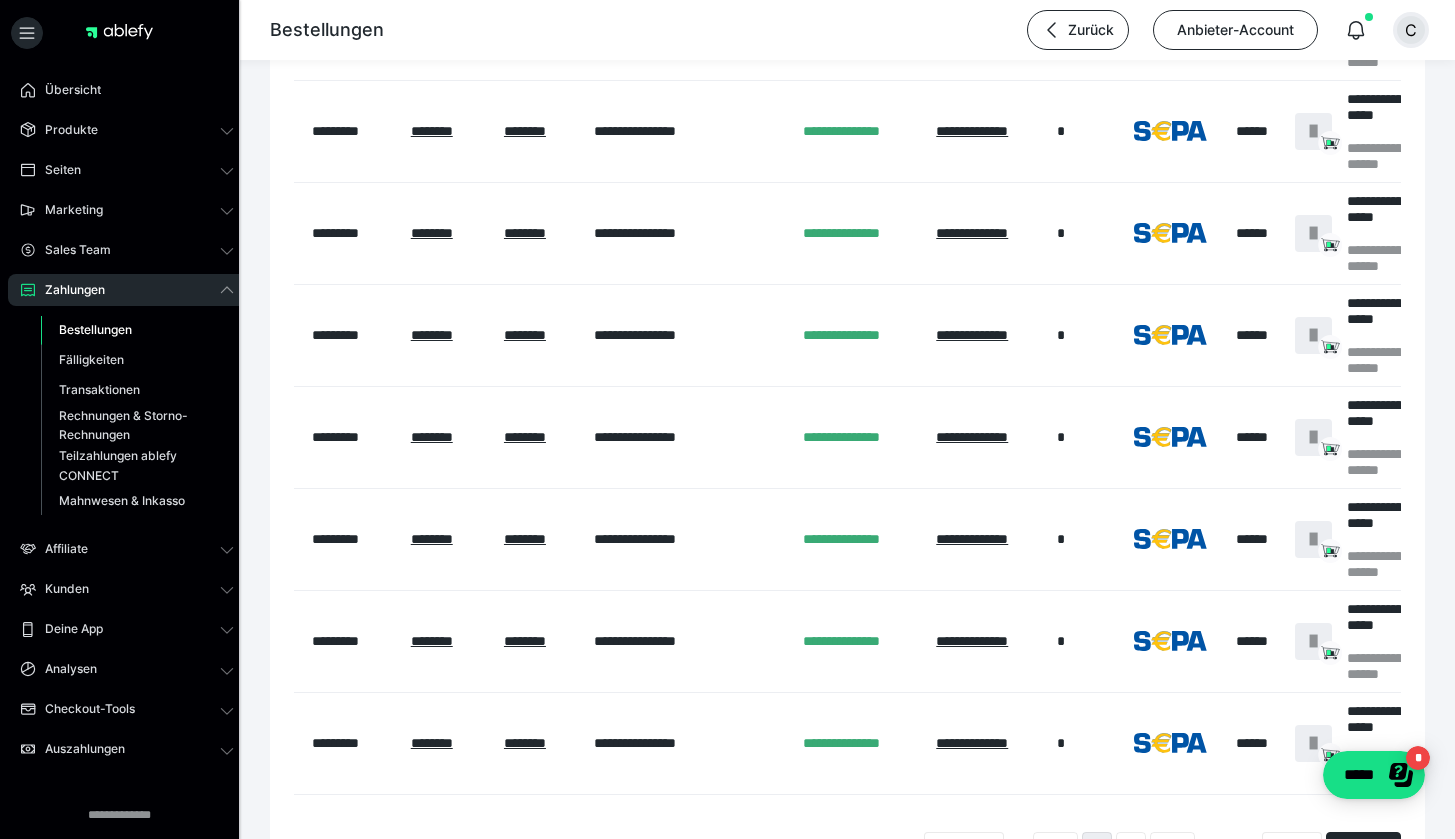 click on "C" at bounding box center (1411, 30) 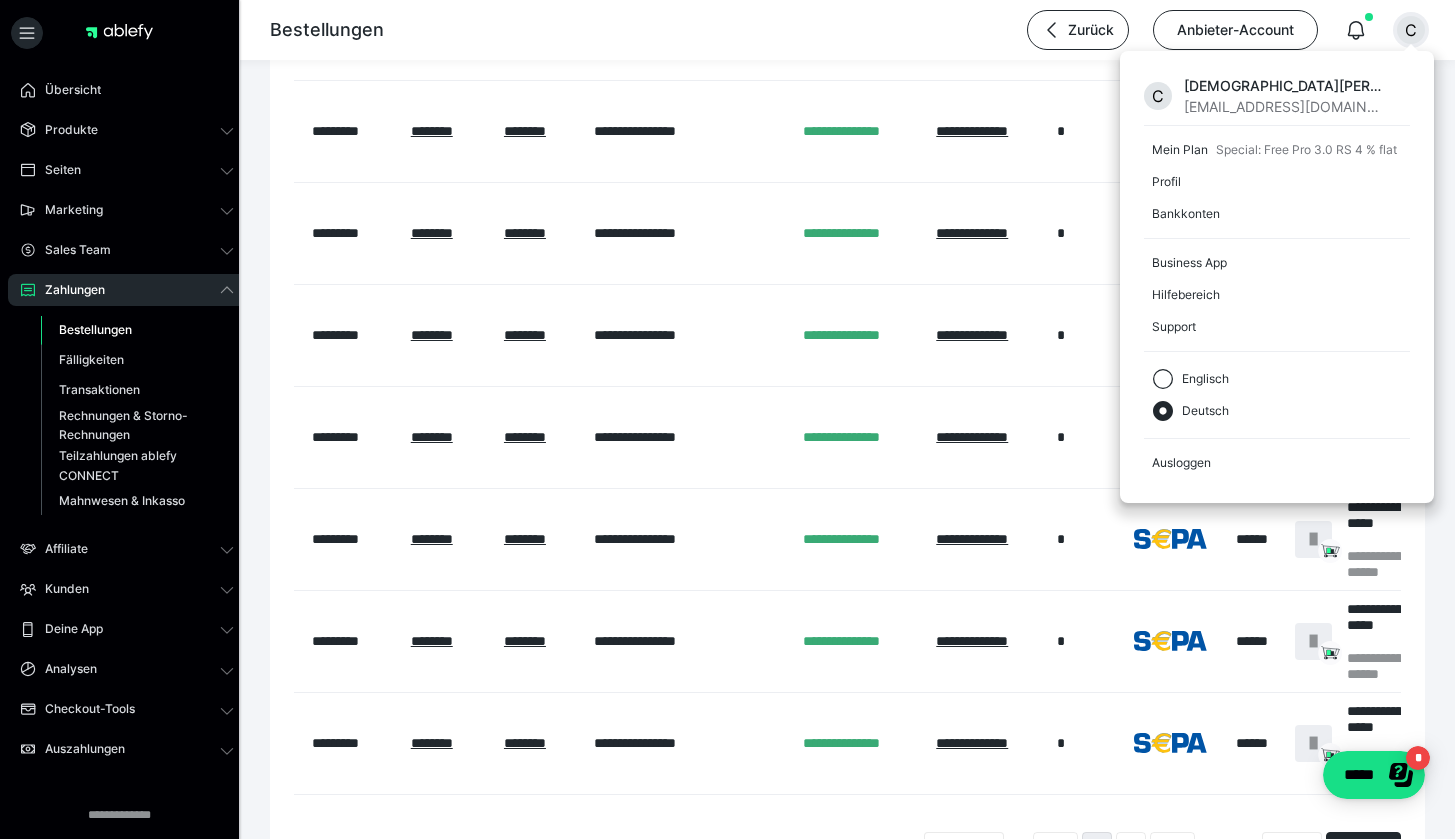 click on "C Christian Paulhart office@ba-mentoring.com Mein Plan Special: Free Pro 3.0 RS 4 % flat Profil Bankkonten Business App Hilfebereich Support Englisch Deutsch Ausloggen" at bounding box center (1277, 277) 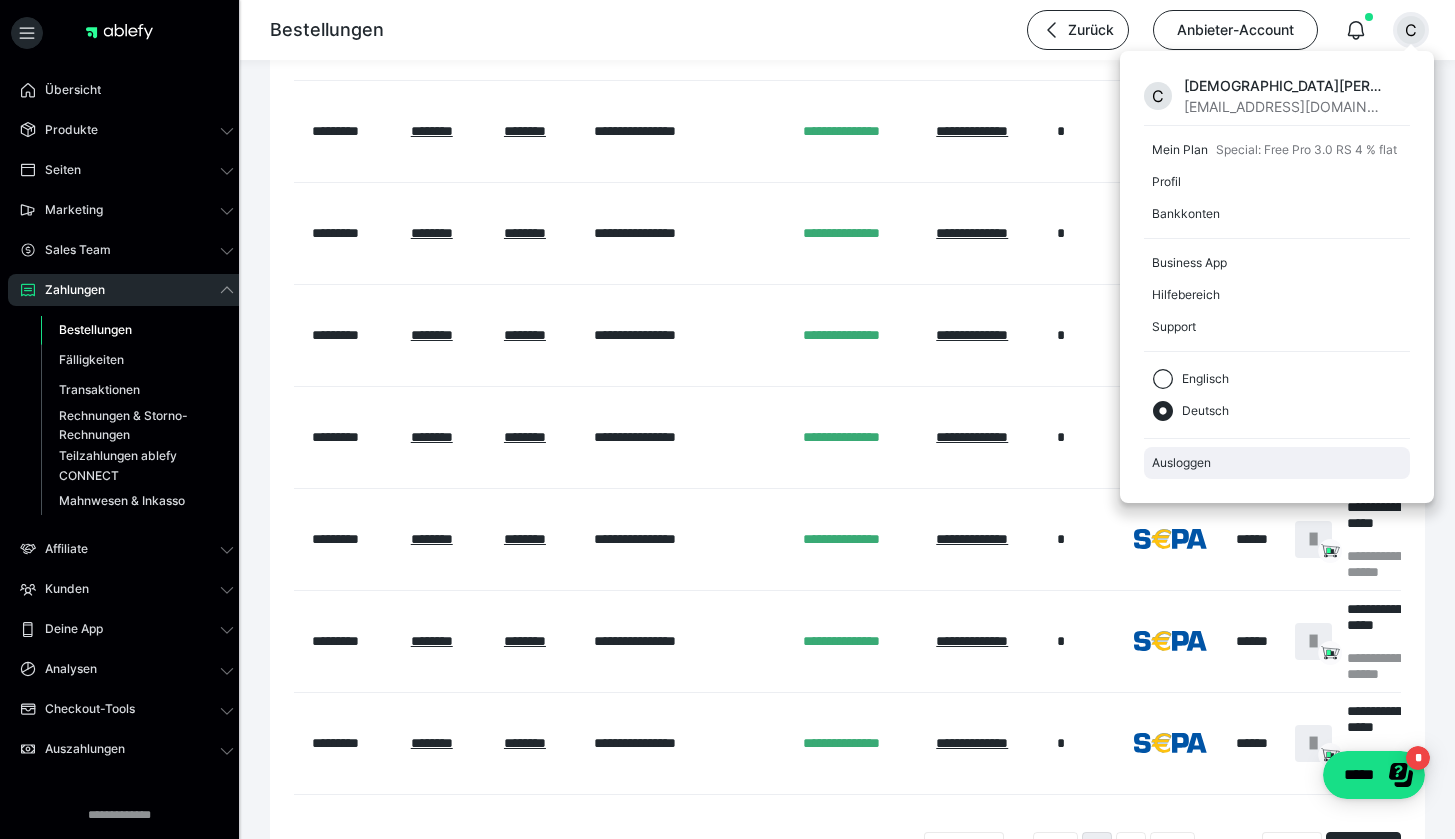click on "Ausloggen" at bounding box center [1277, 463] 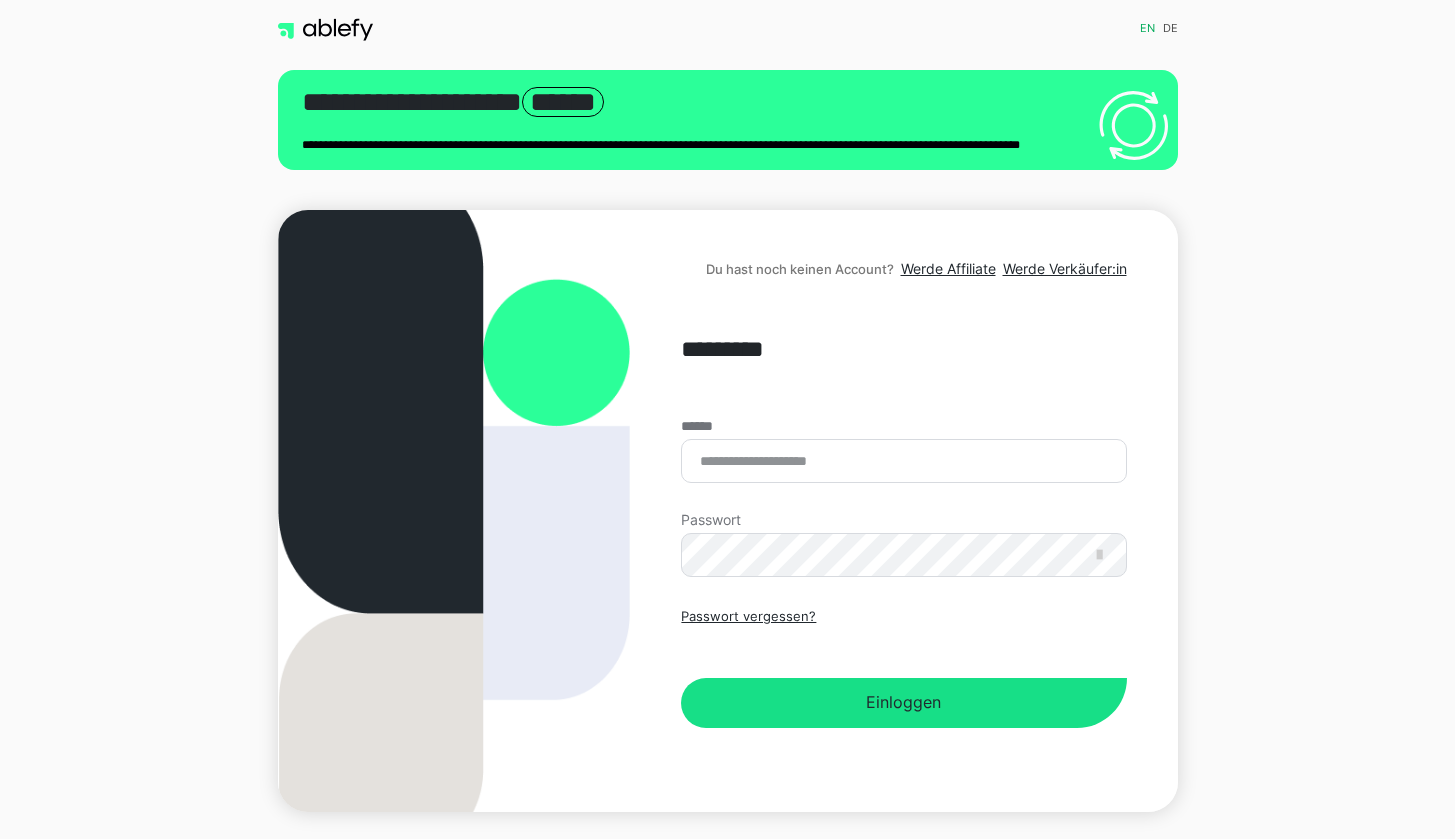scroll, scrollTop: 0, scrollLeft: 0, axis: both 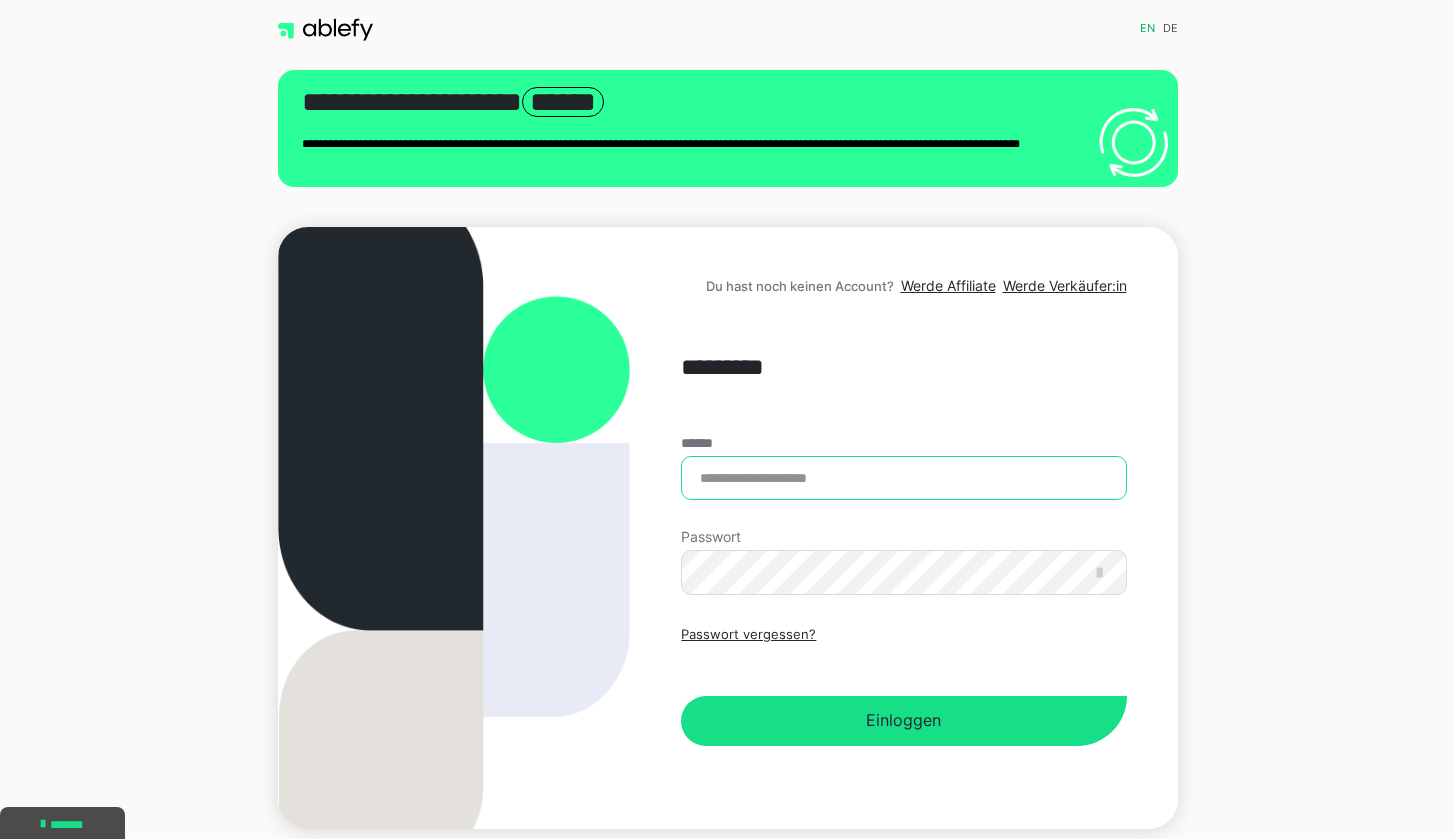 type on "**********" 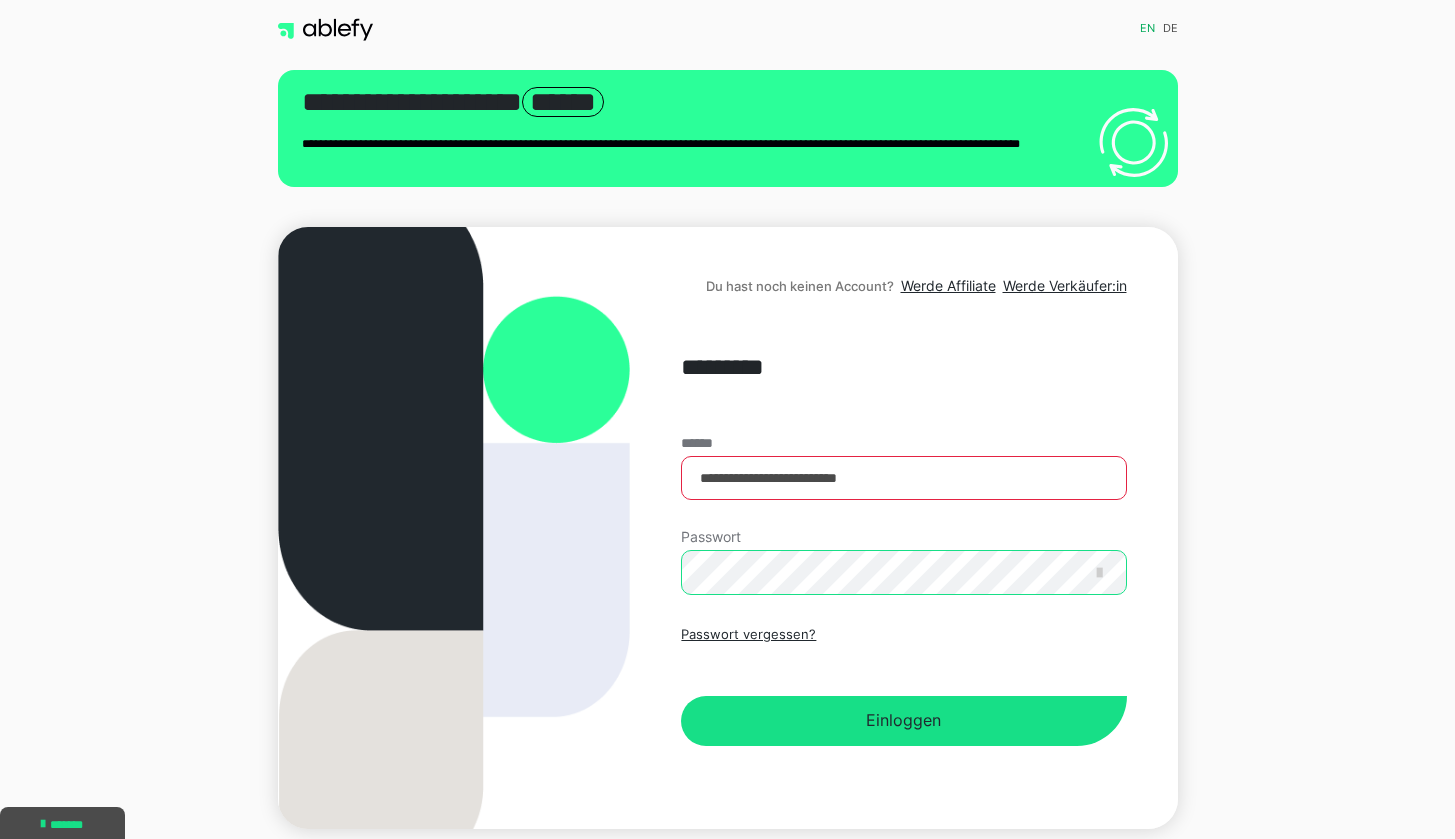 click on "Einloggen" at bounding box center (903, 721) 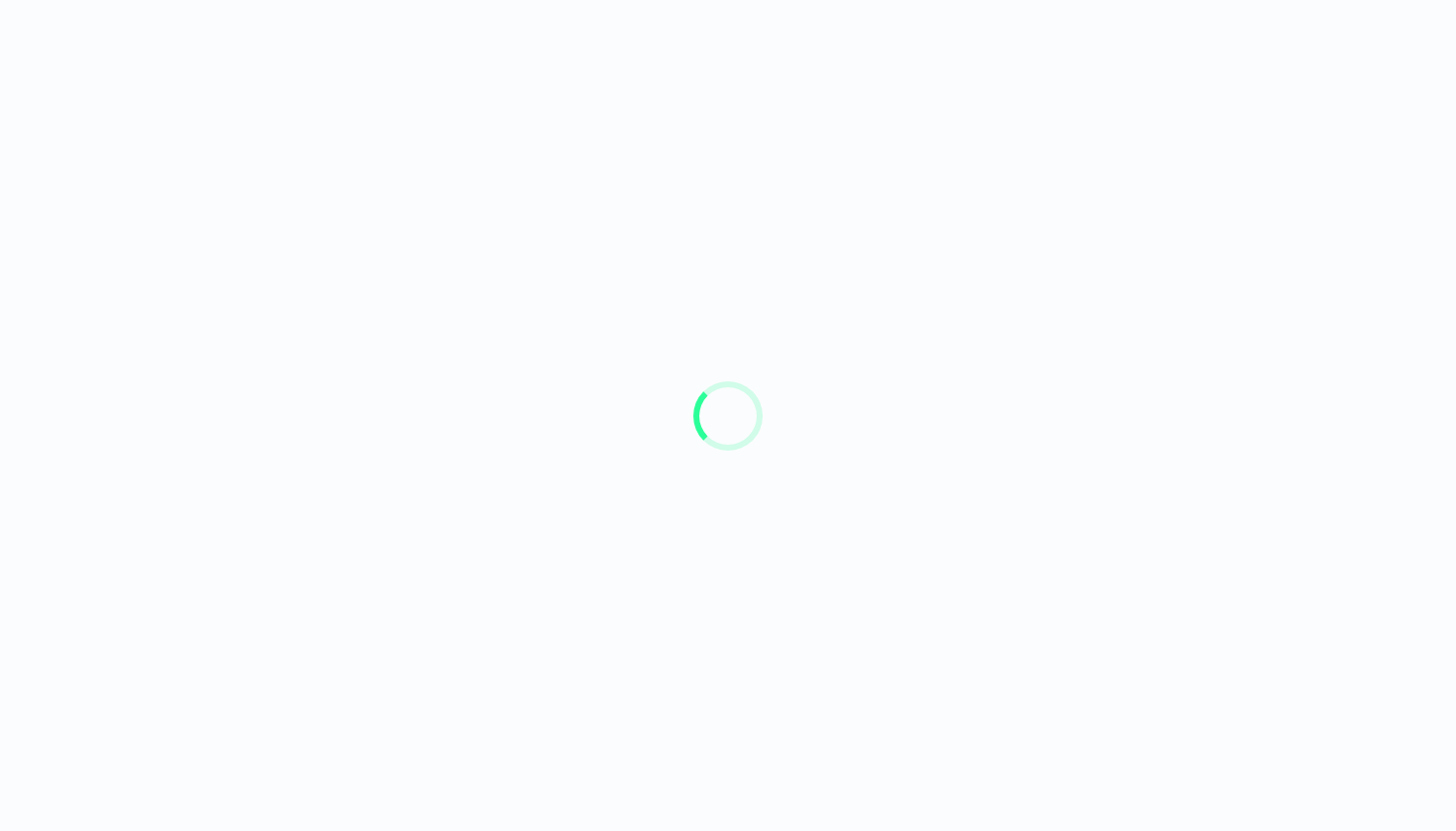 scroll, scrollTop: 0, scrollLeft: 0, axis: both 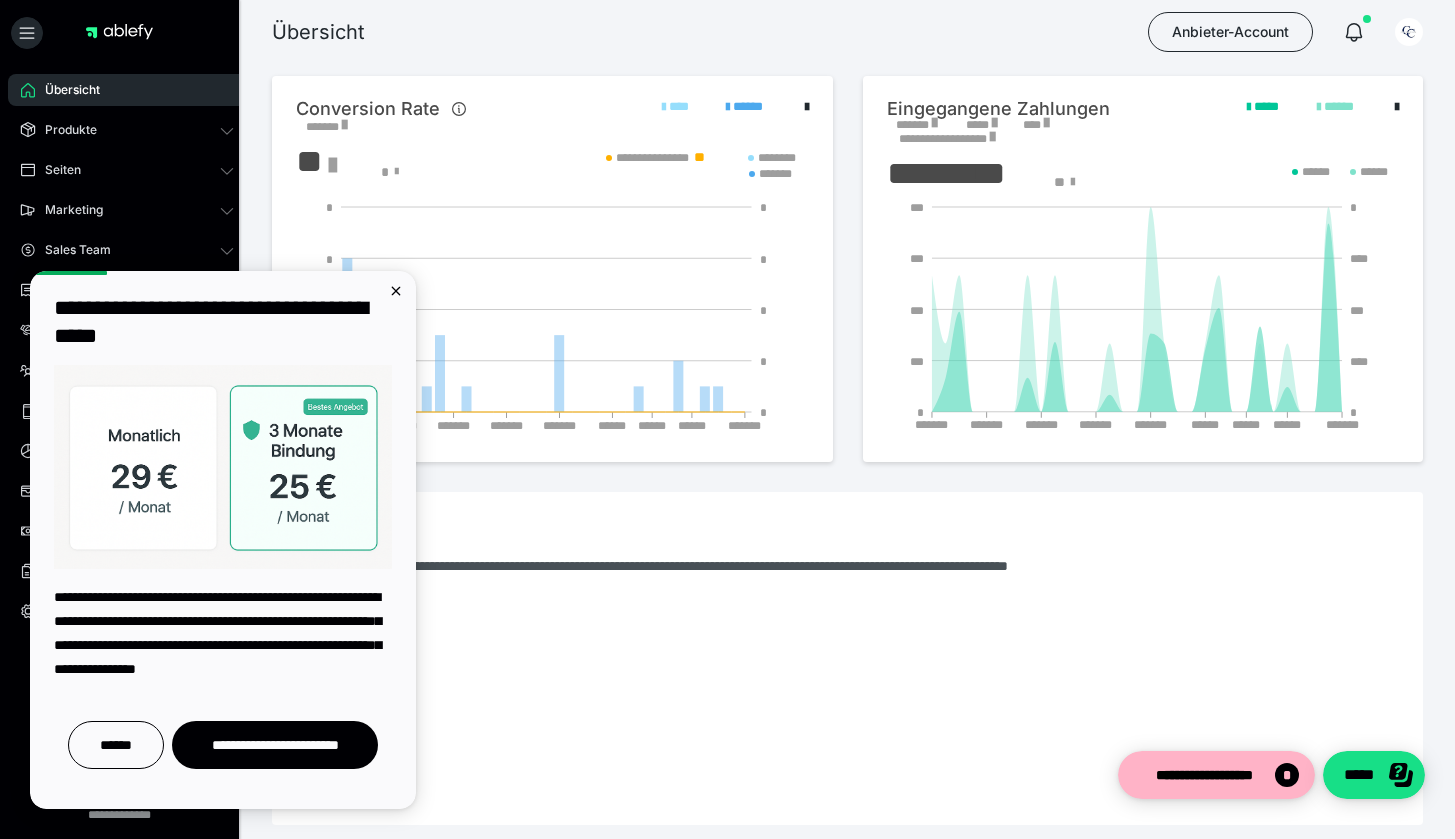 click on "**********" at bounding box center [223, 540] 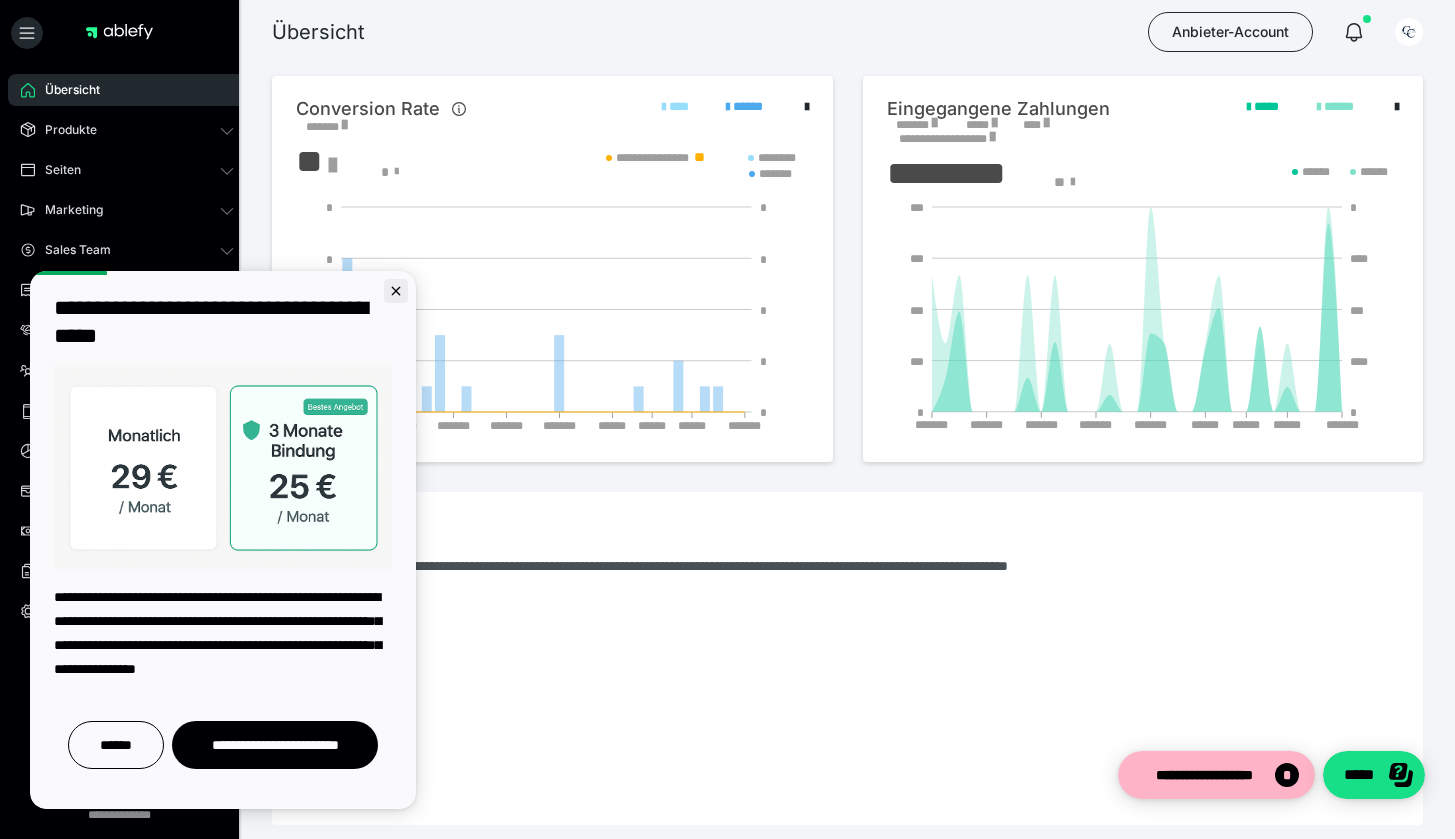 click at bounding box center [396, 291] 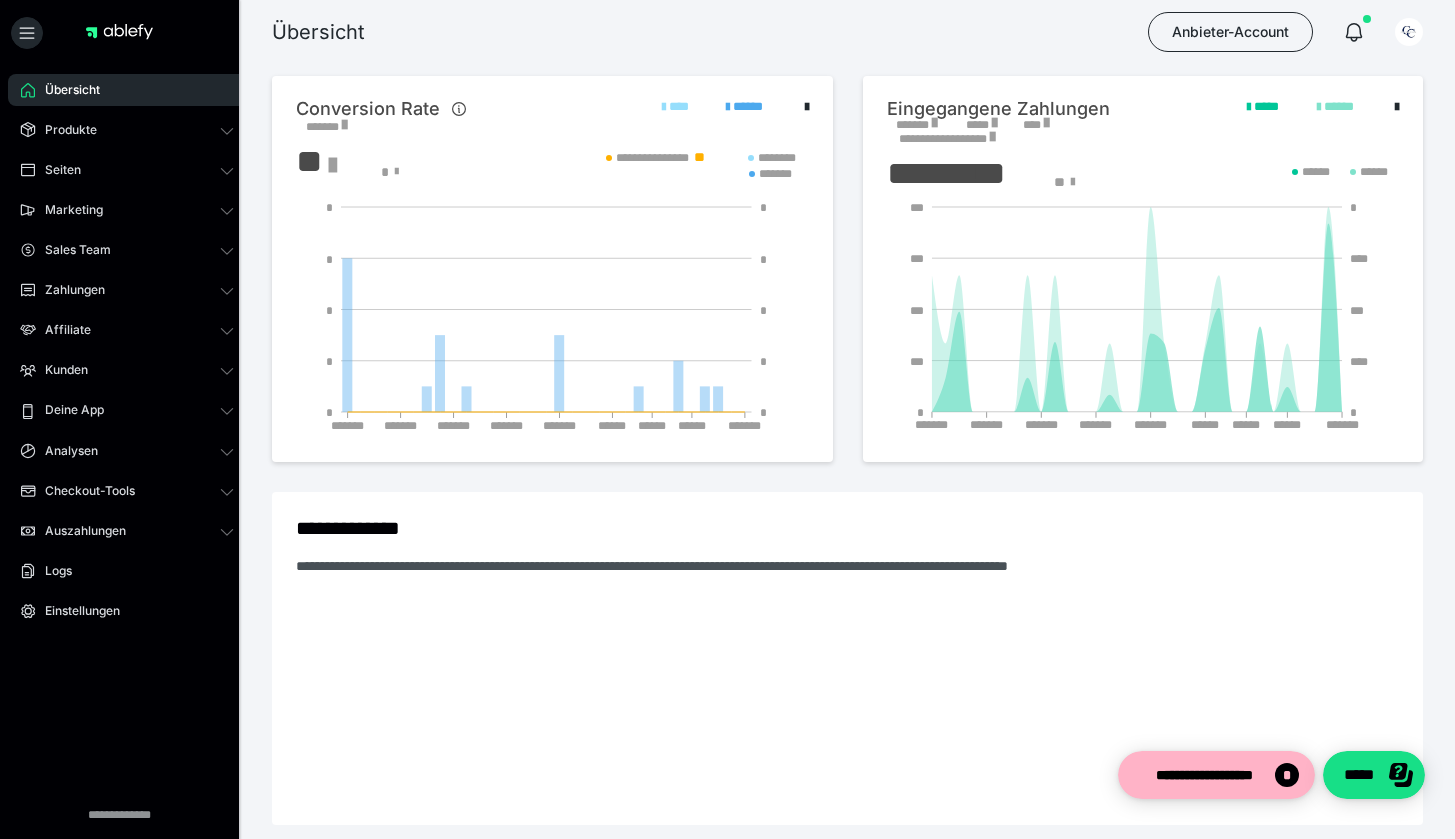 scroll, scrollTop: 0, scrollLeft: 0, axis: both 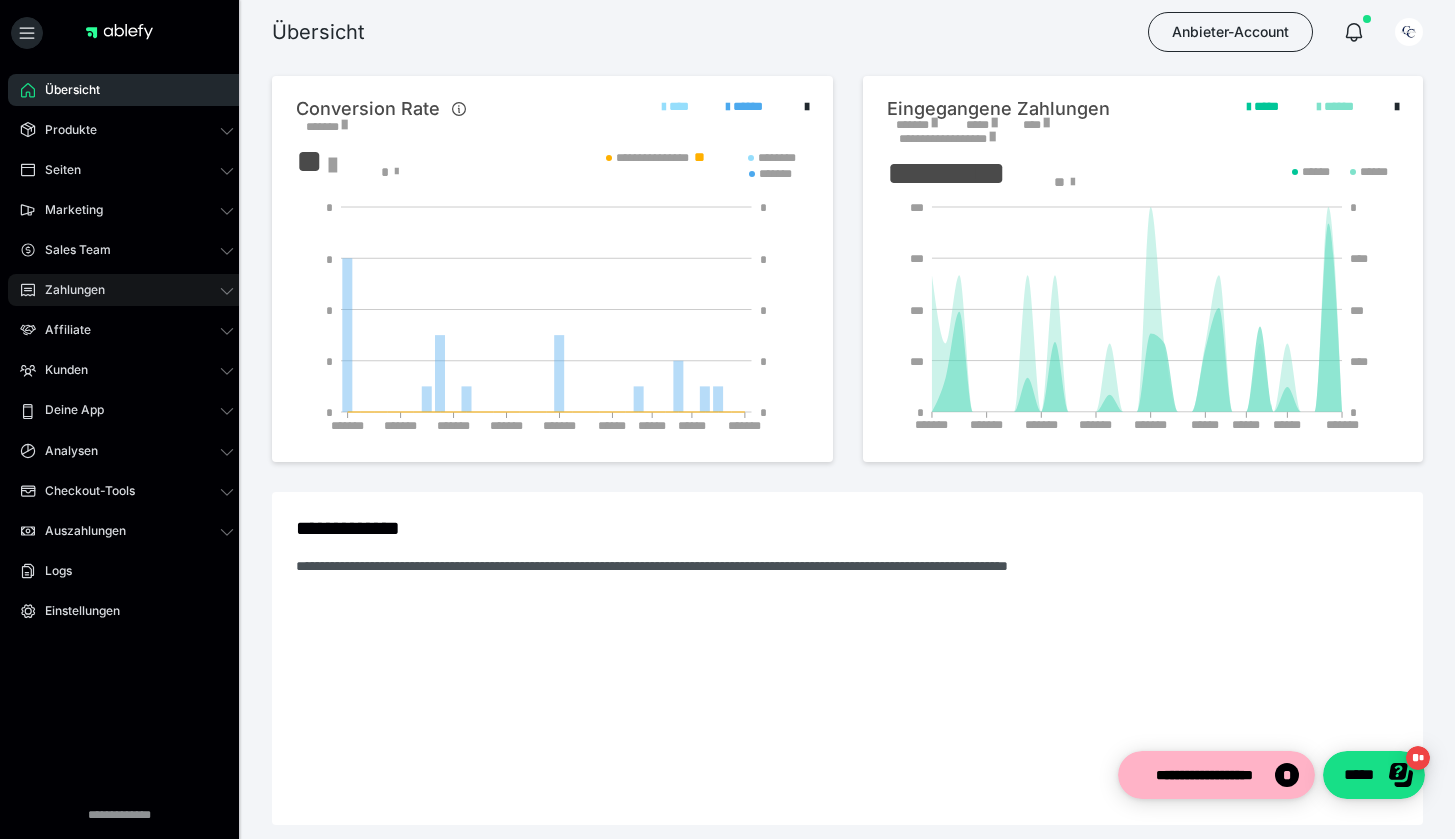 click on "Zahlungen" at bounding box center [68, 290] 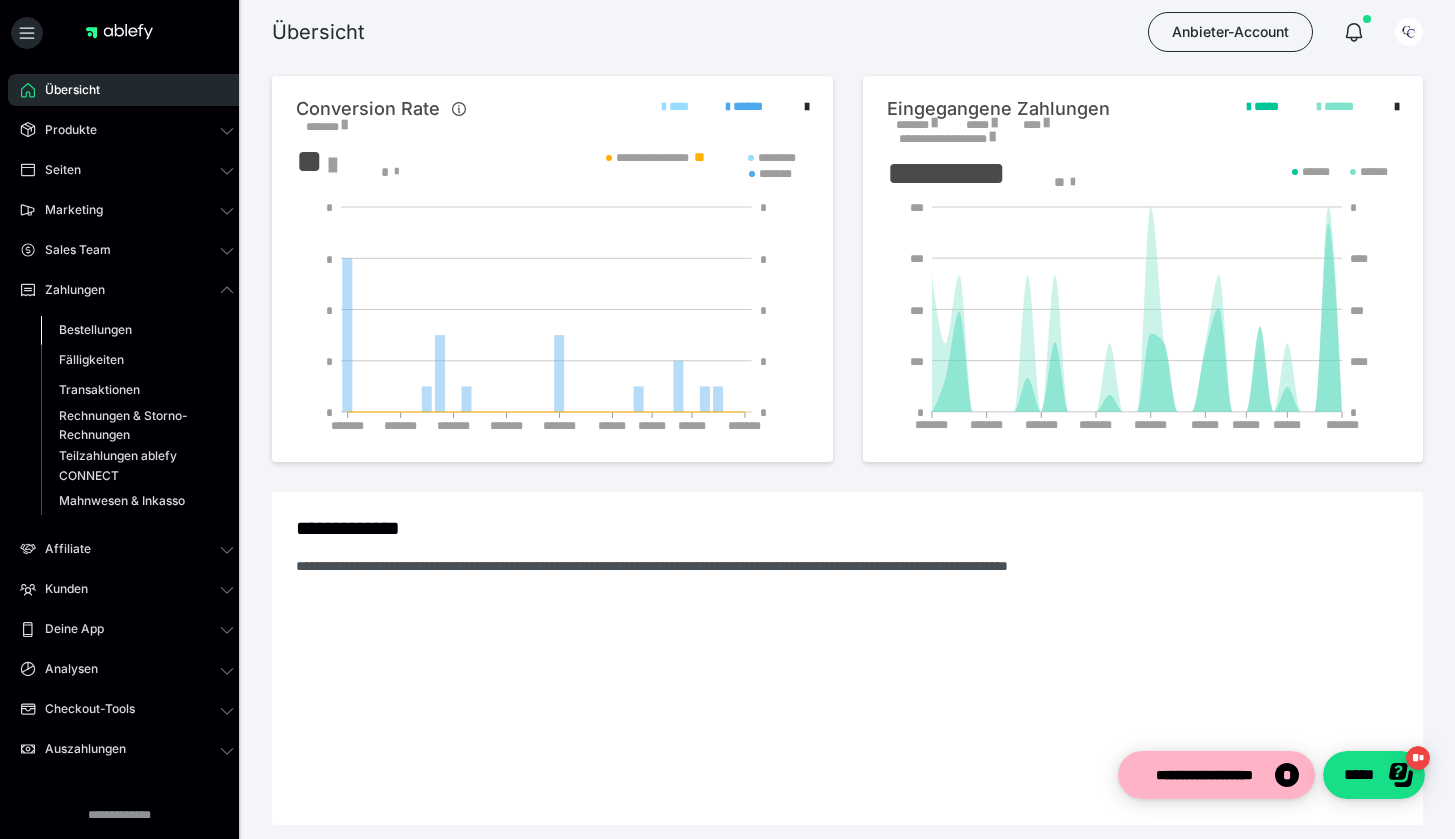 click on "Bestellungen" at bounding box center (95, 329) 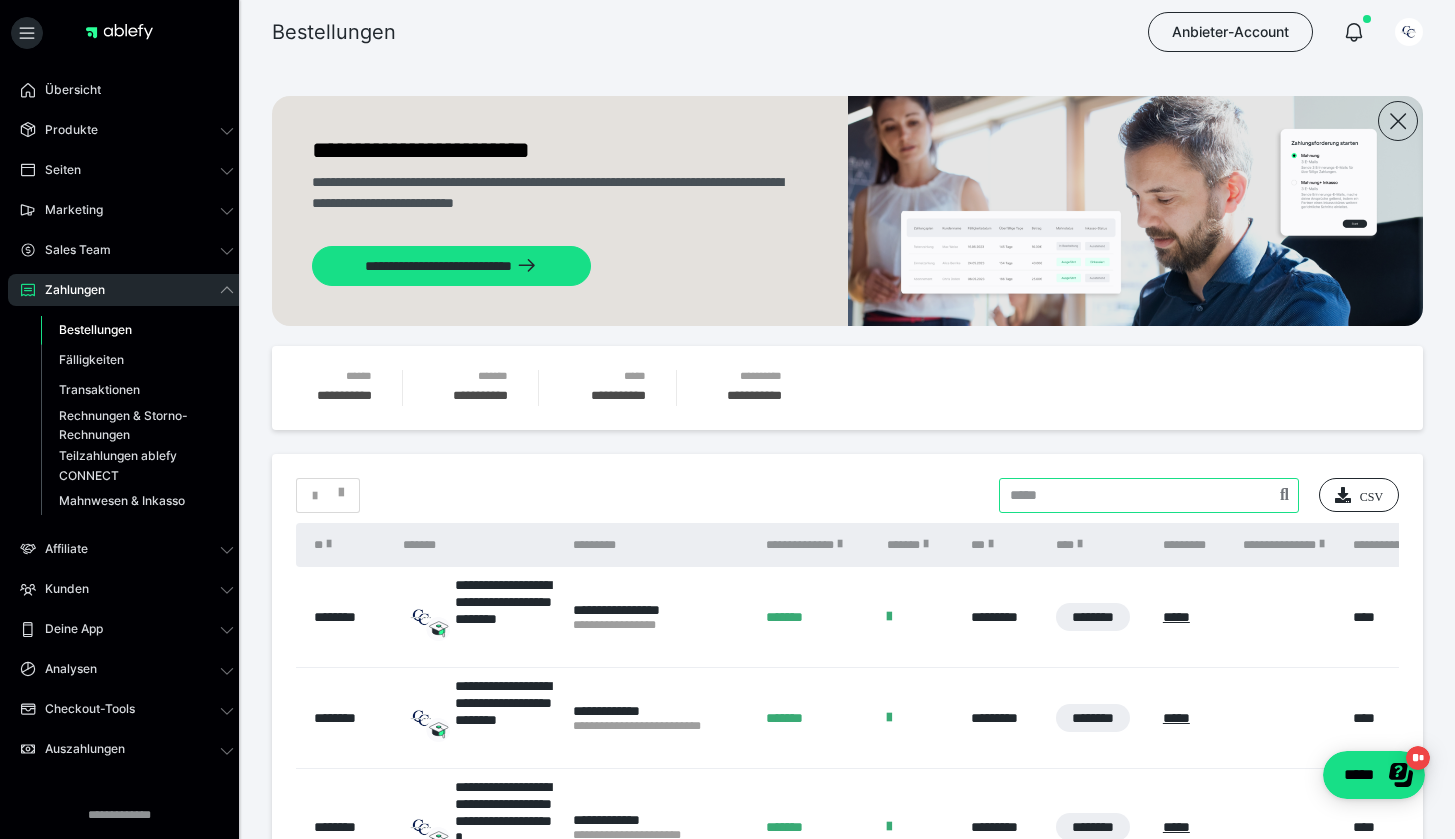 click at bounding box center [1149, 495] 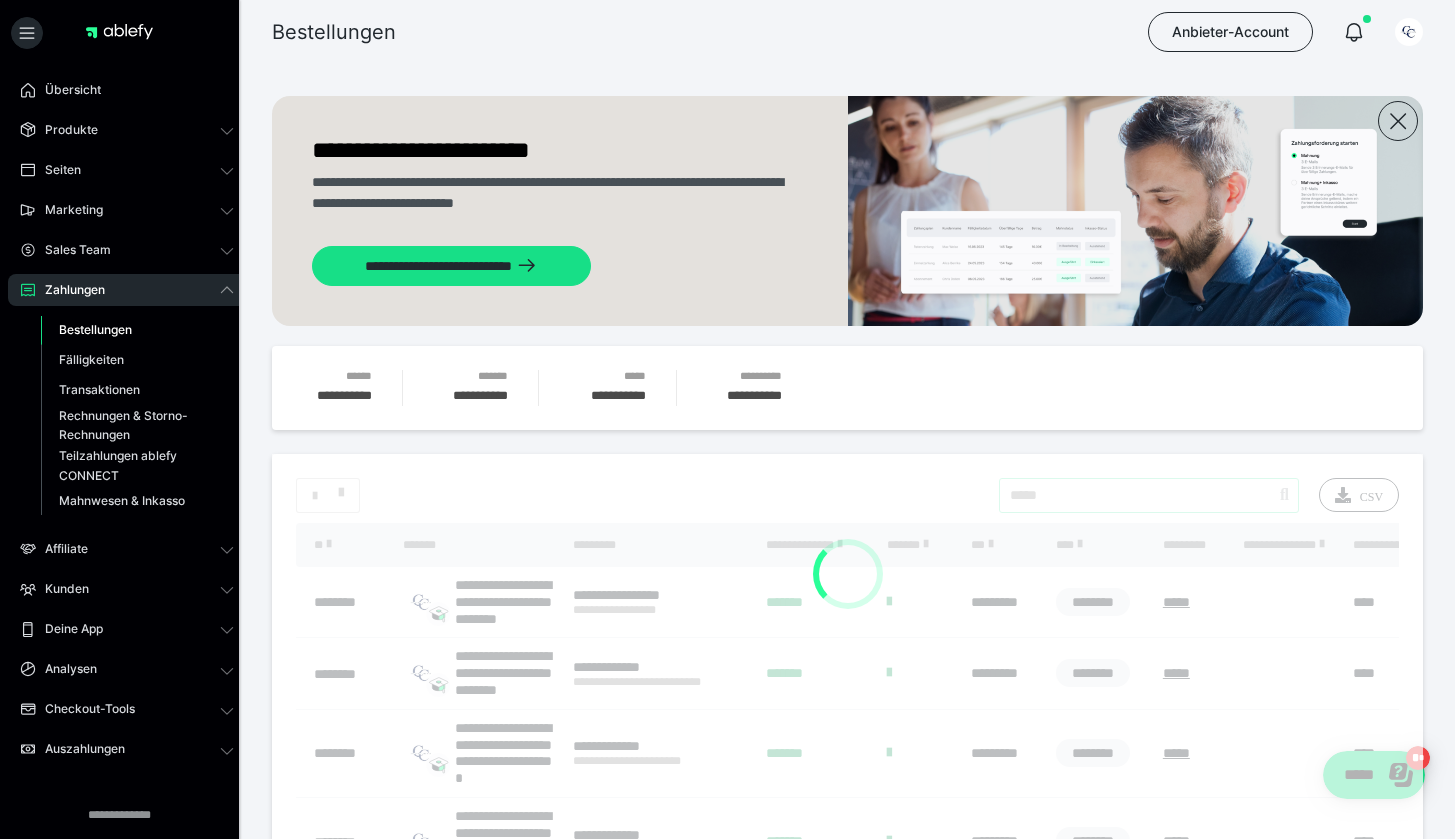 type on "*****" 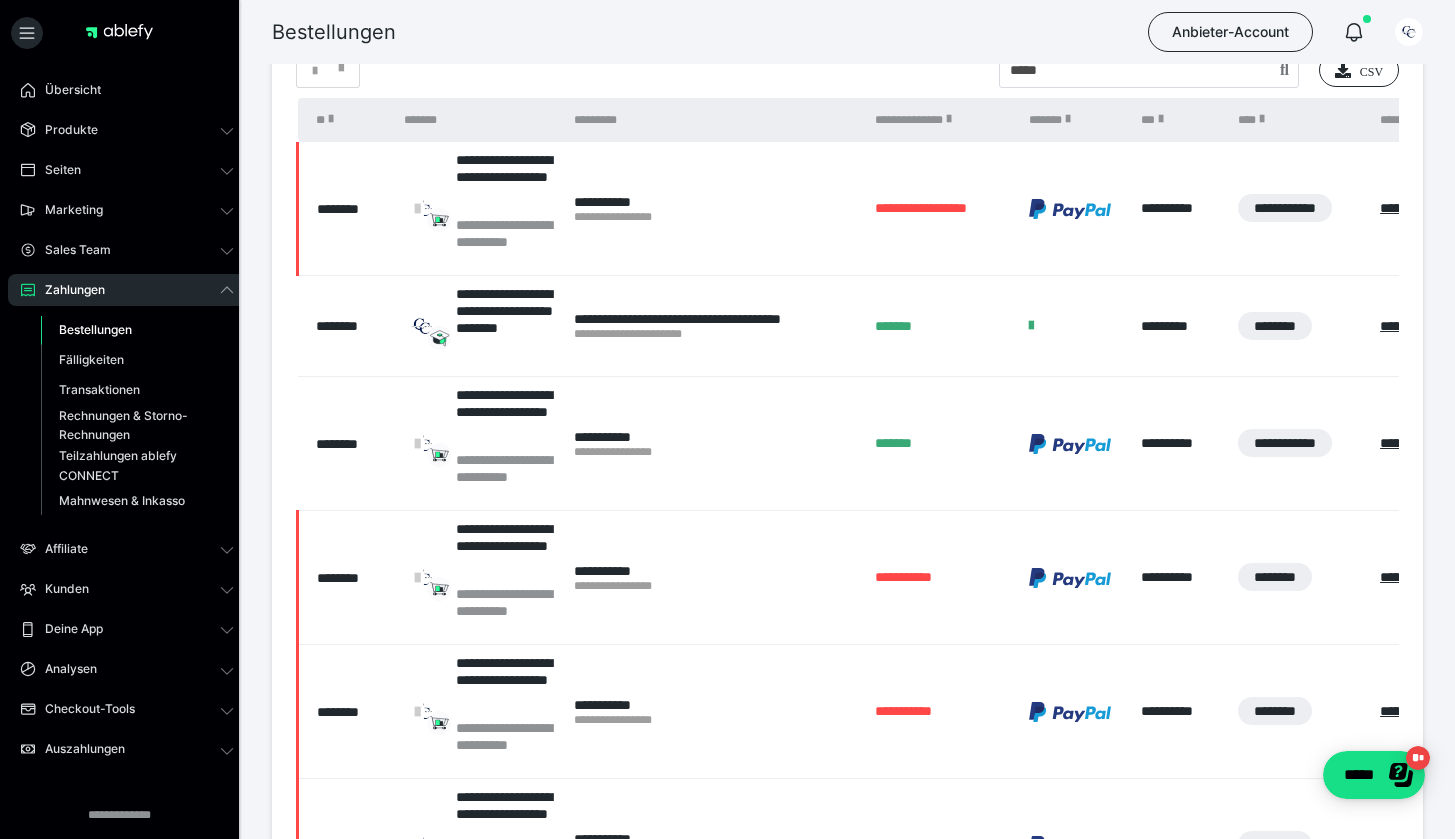 scroll, scrollTop: 450, scrollLeft: 0, axis: vertical 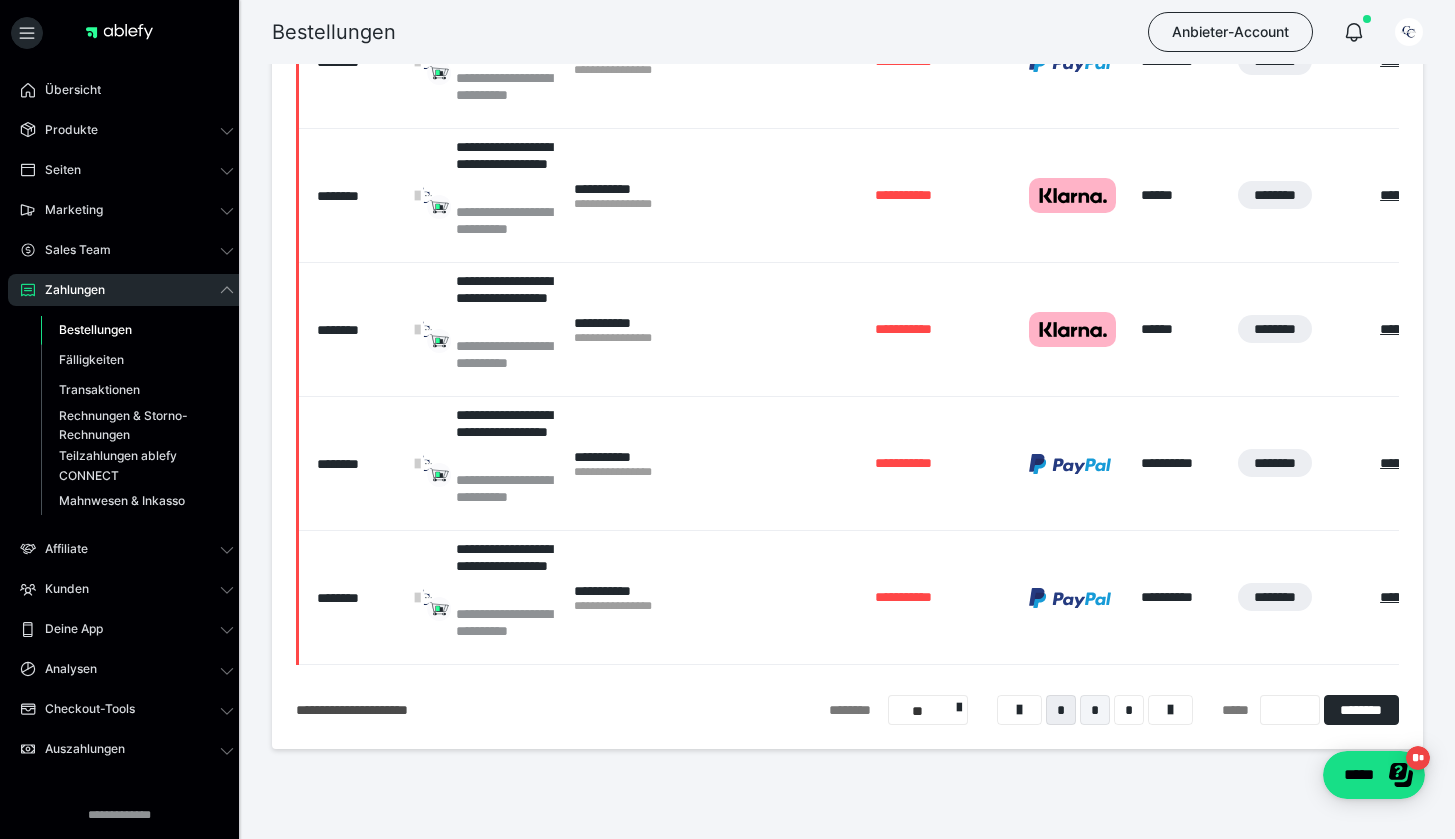click on "*" at bounding box center (1095, 710) 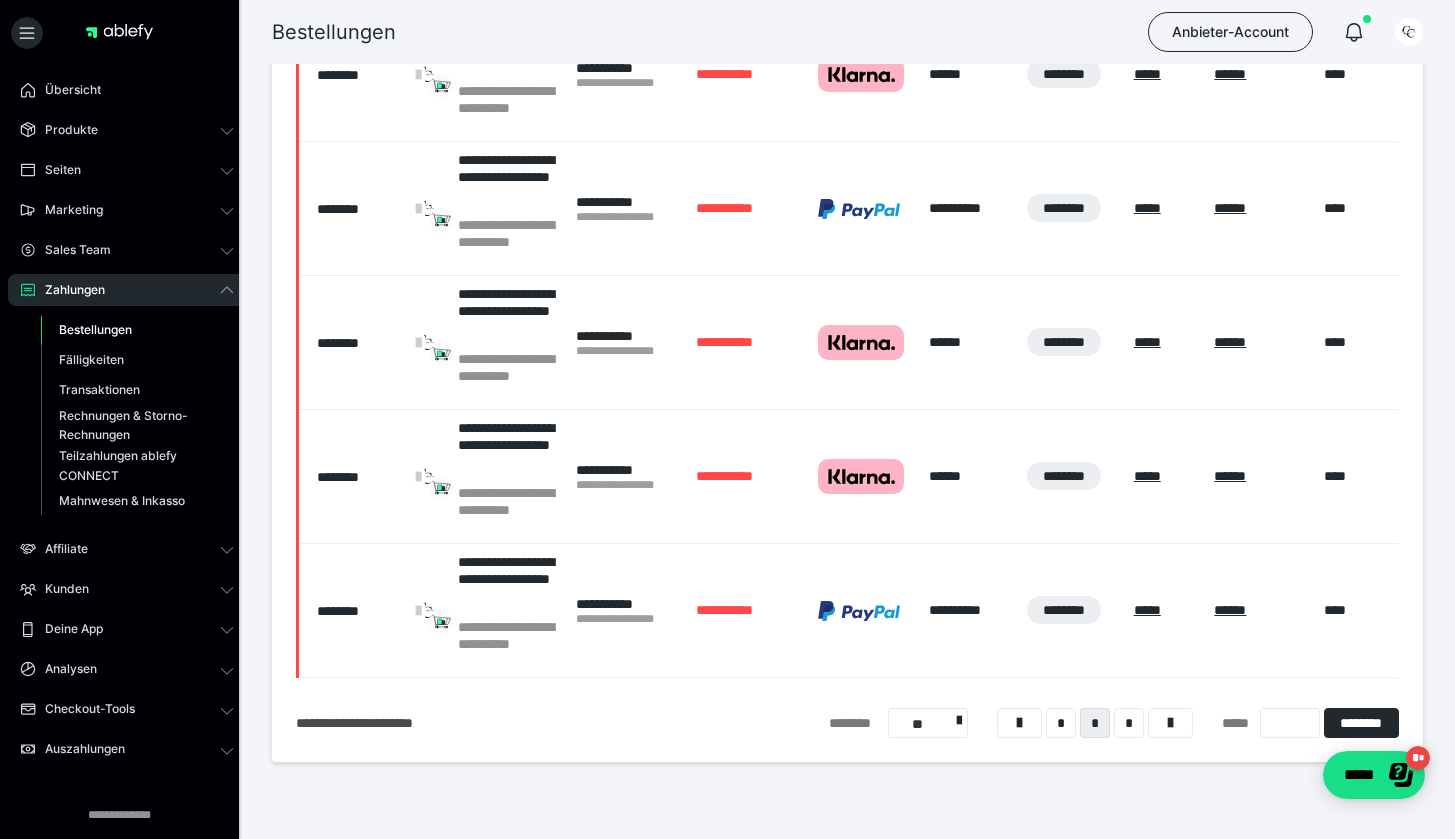 scroll, scrollTop: 1268, scrollLeft: 0, axis: vertical 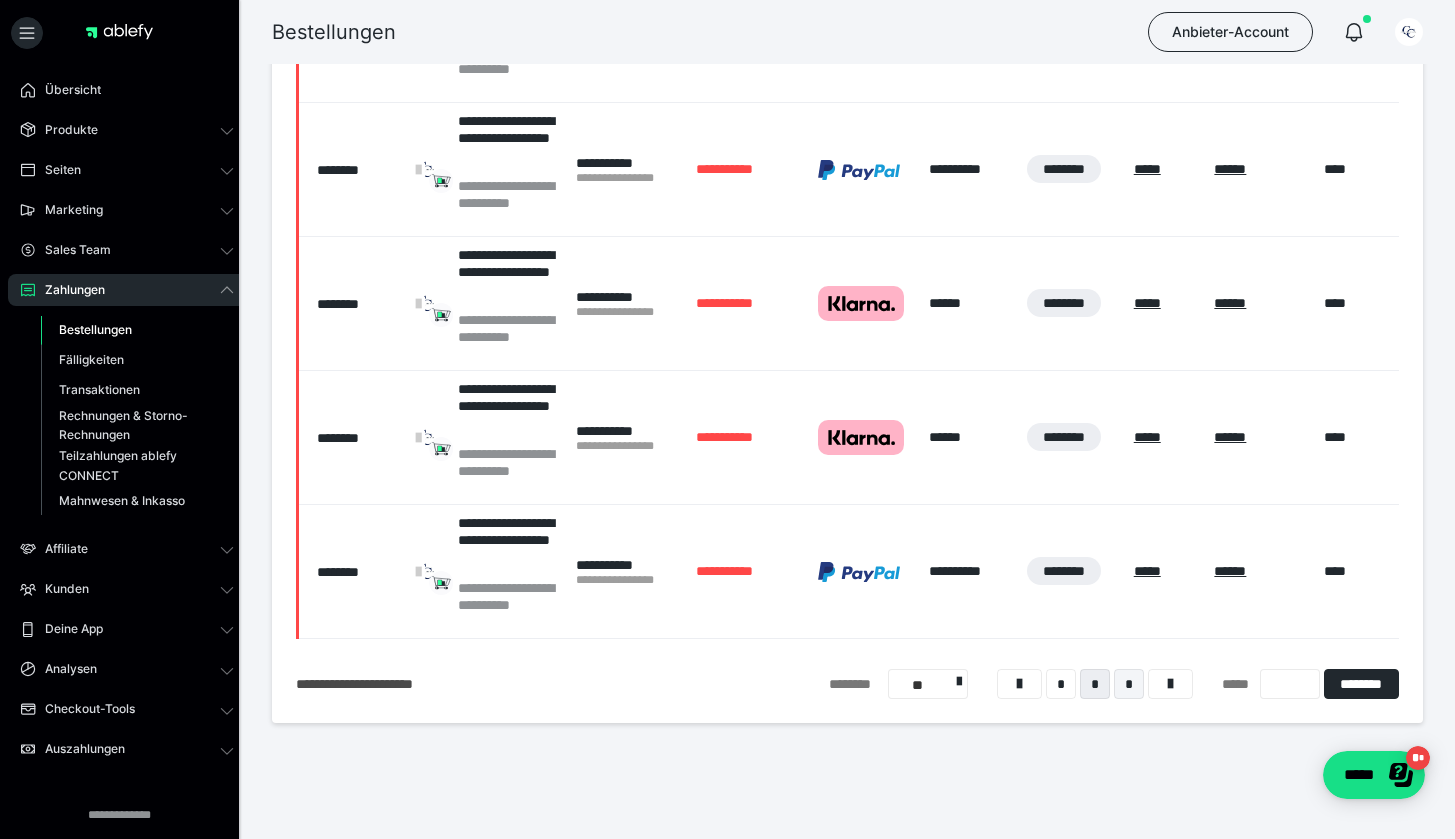 click on "**********" at bounding box center [847, -46] 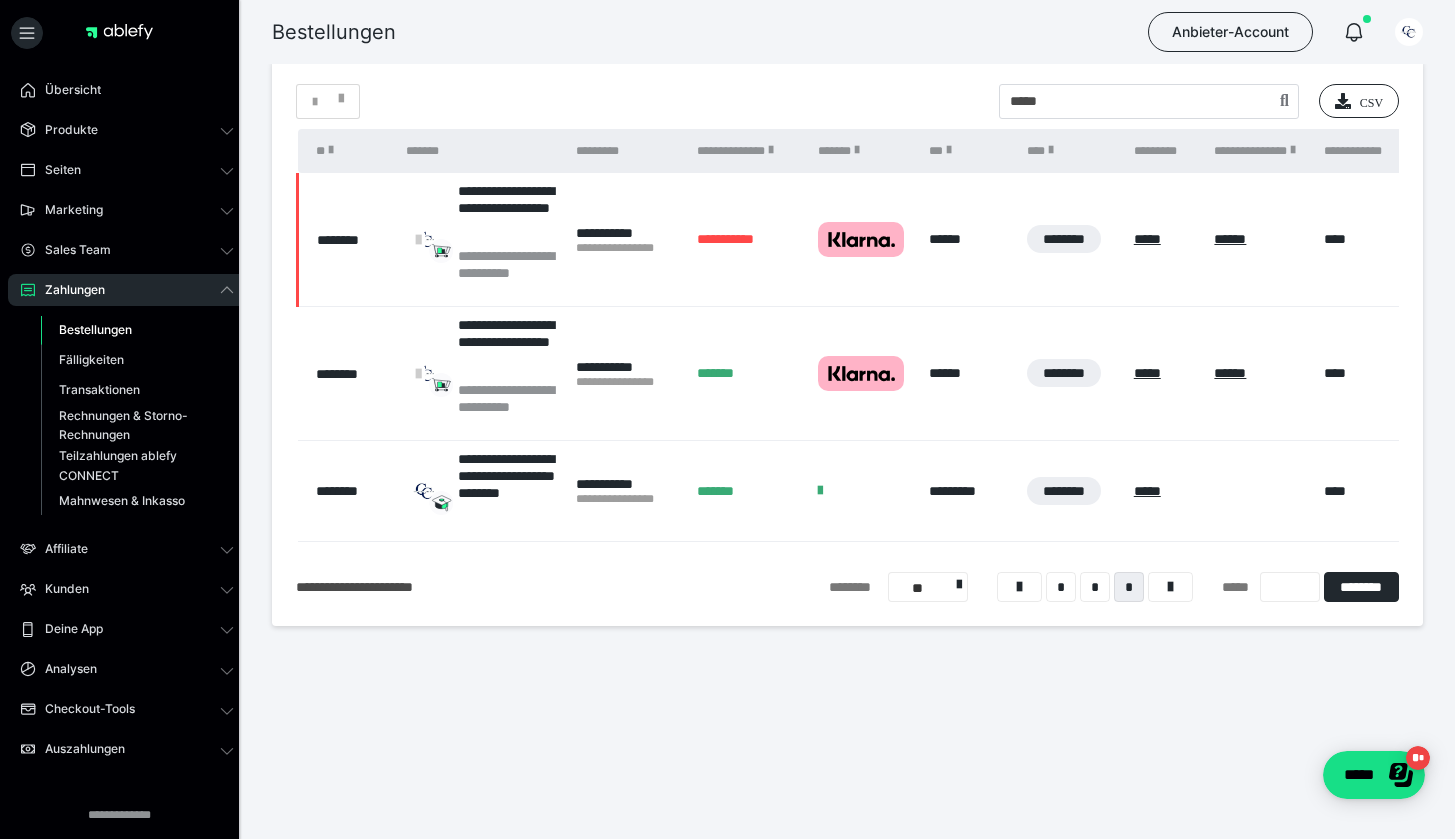 scroll, scrollTop: 320, scrollLeft: 0, axis: vertical 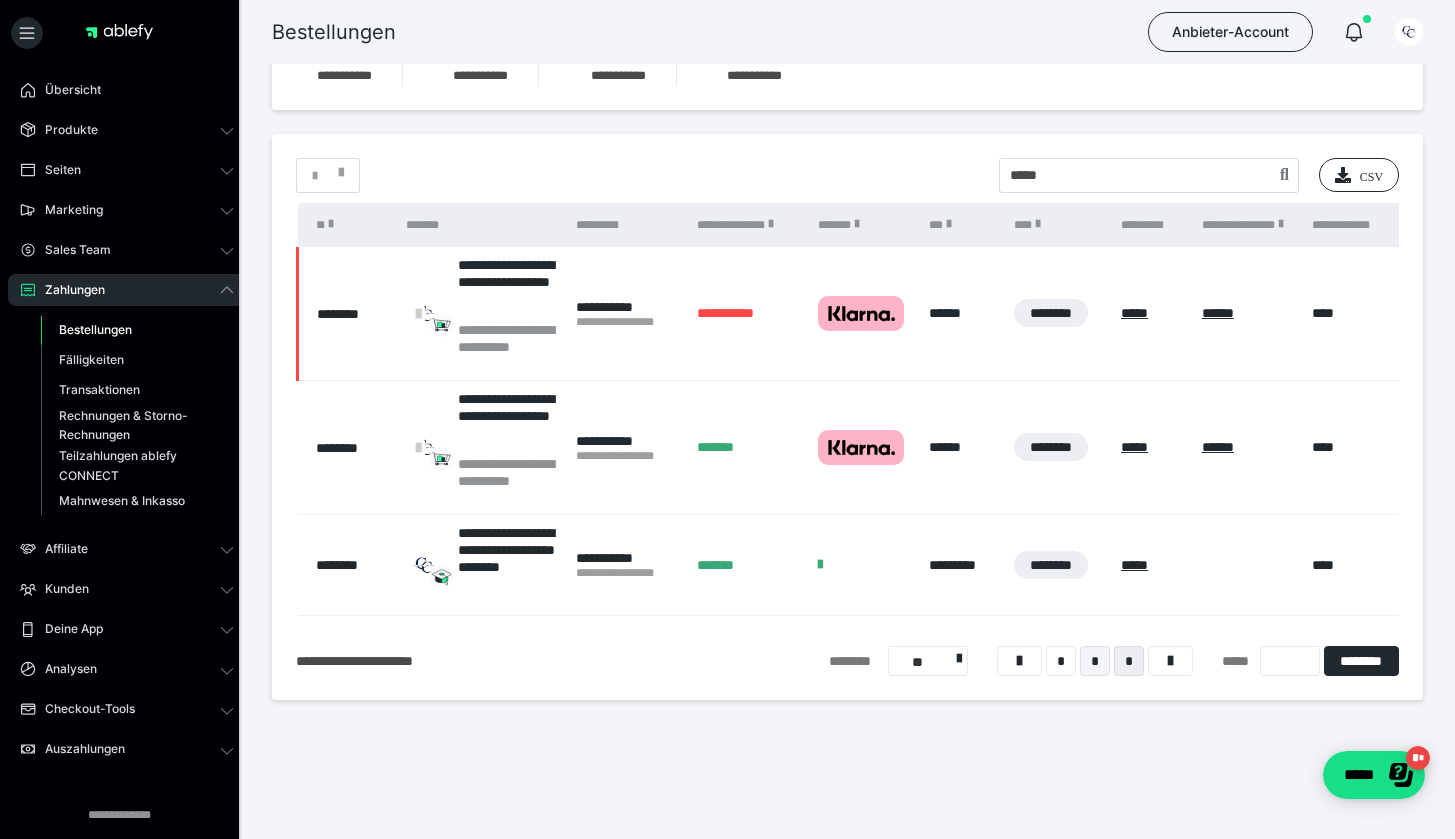 click on "*" at bounding box center (1095, 661) 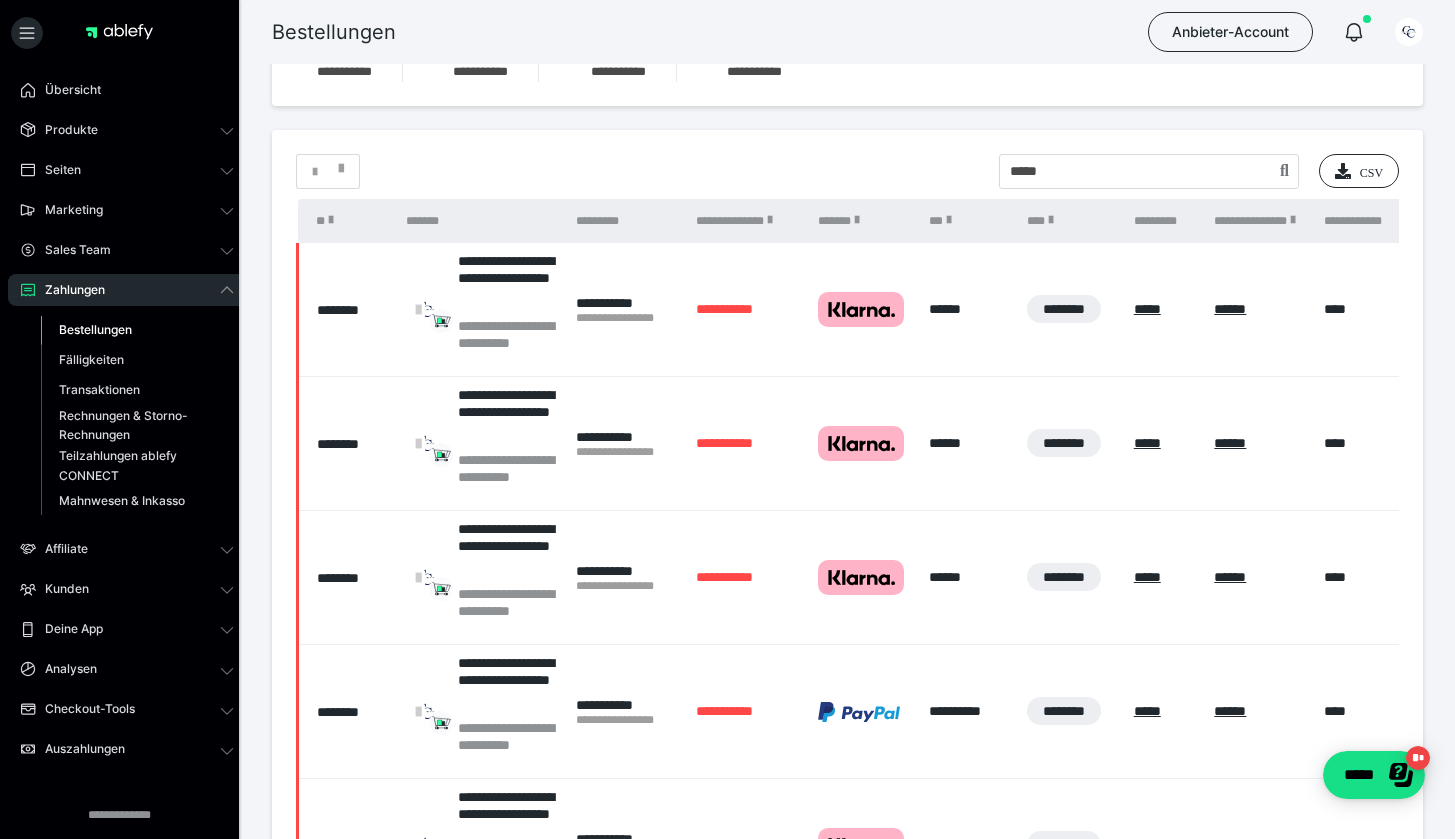 scroll, scrollTop: 1123, scrollLeft: 0, axis: vertical 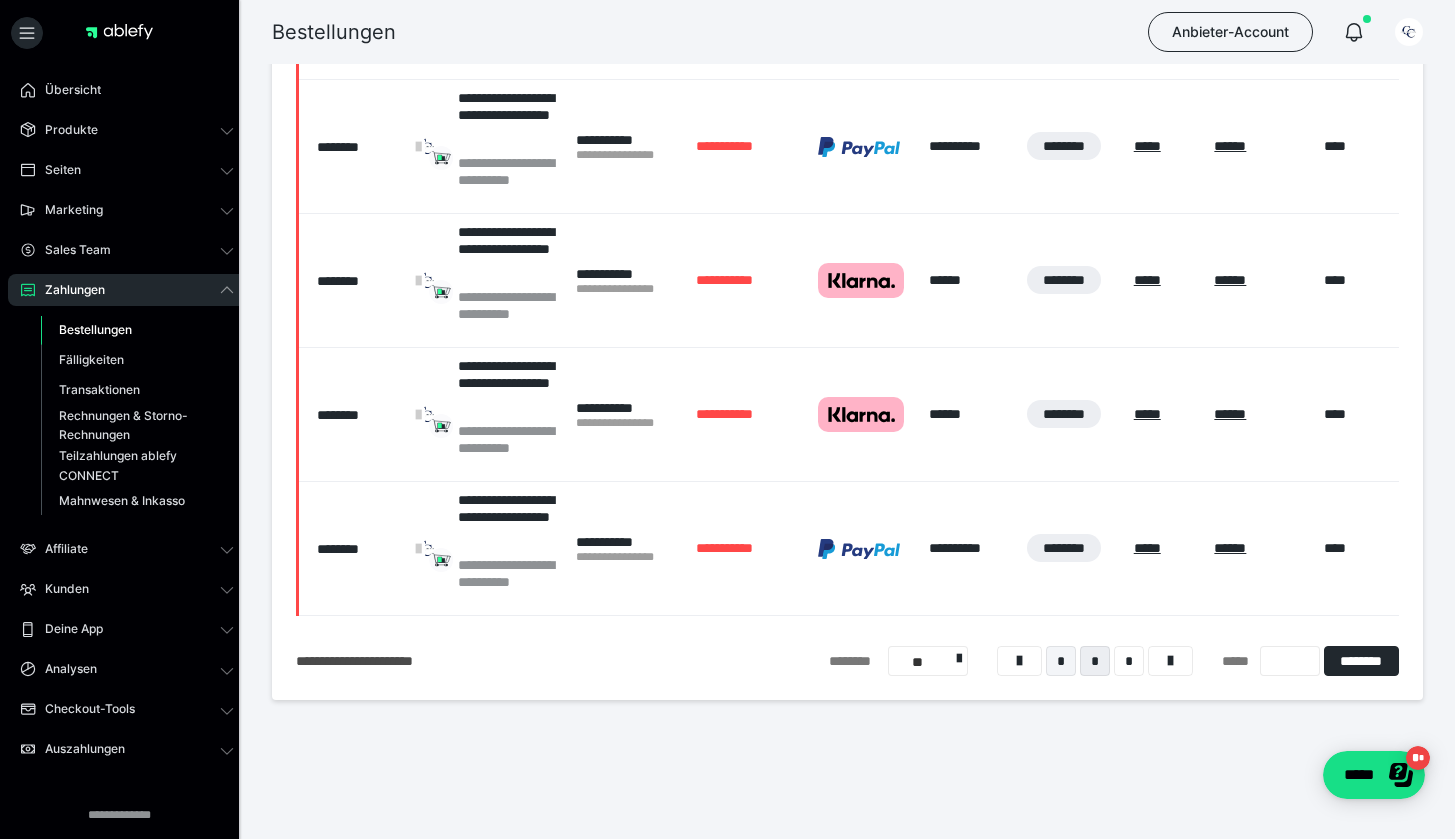 click on "*" at bounding box center [1061, 661] 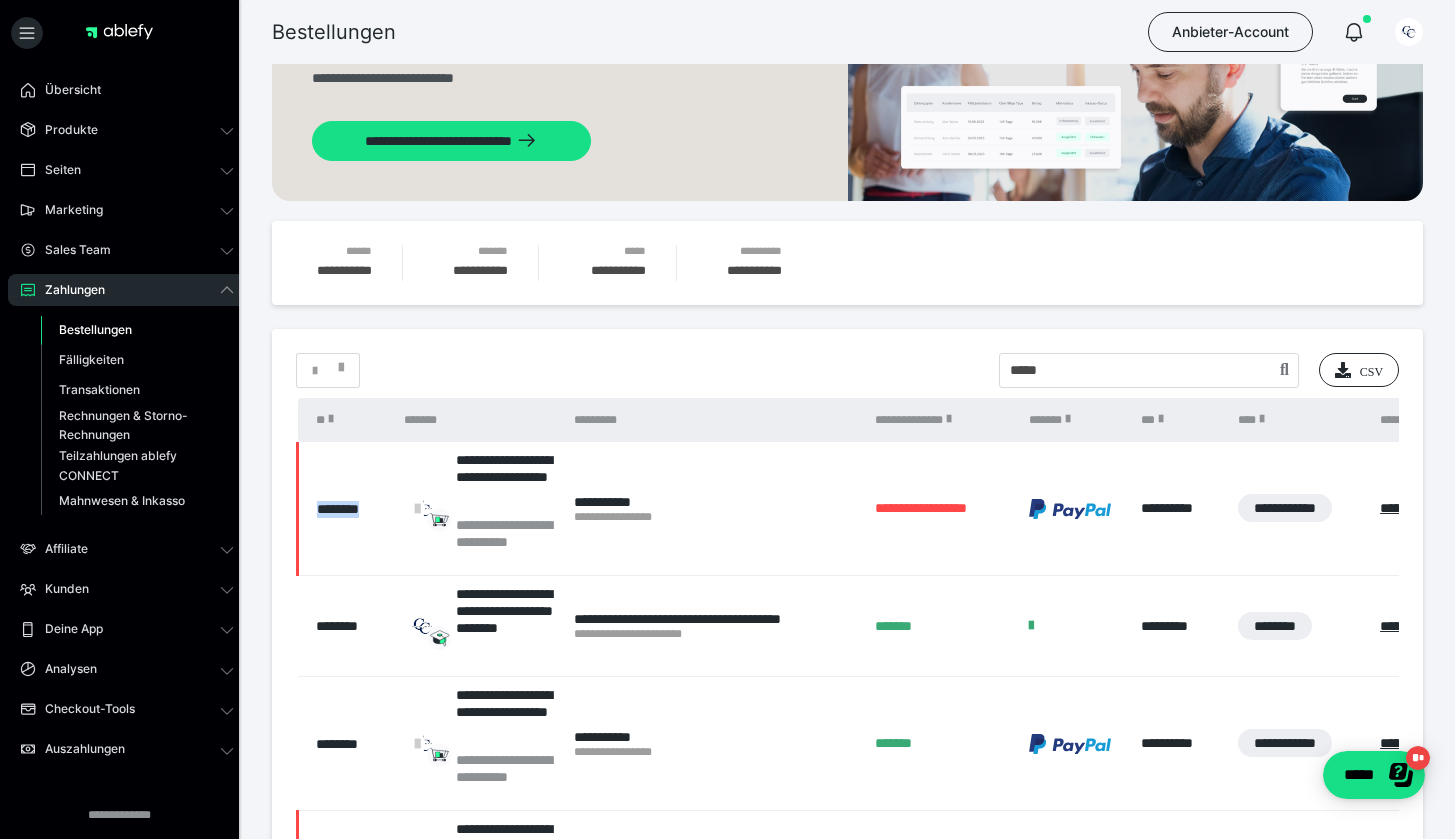 scroll, scrollTop: 0, scrollLeft: 0, axis: both 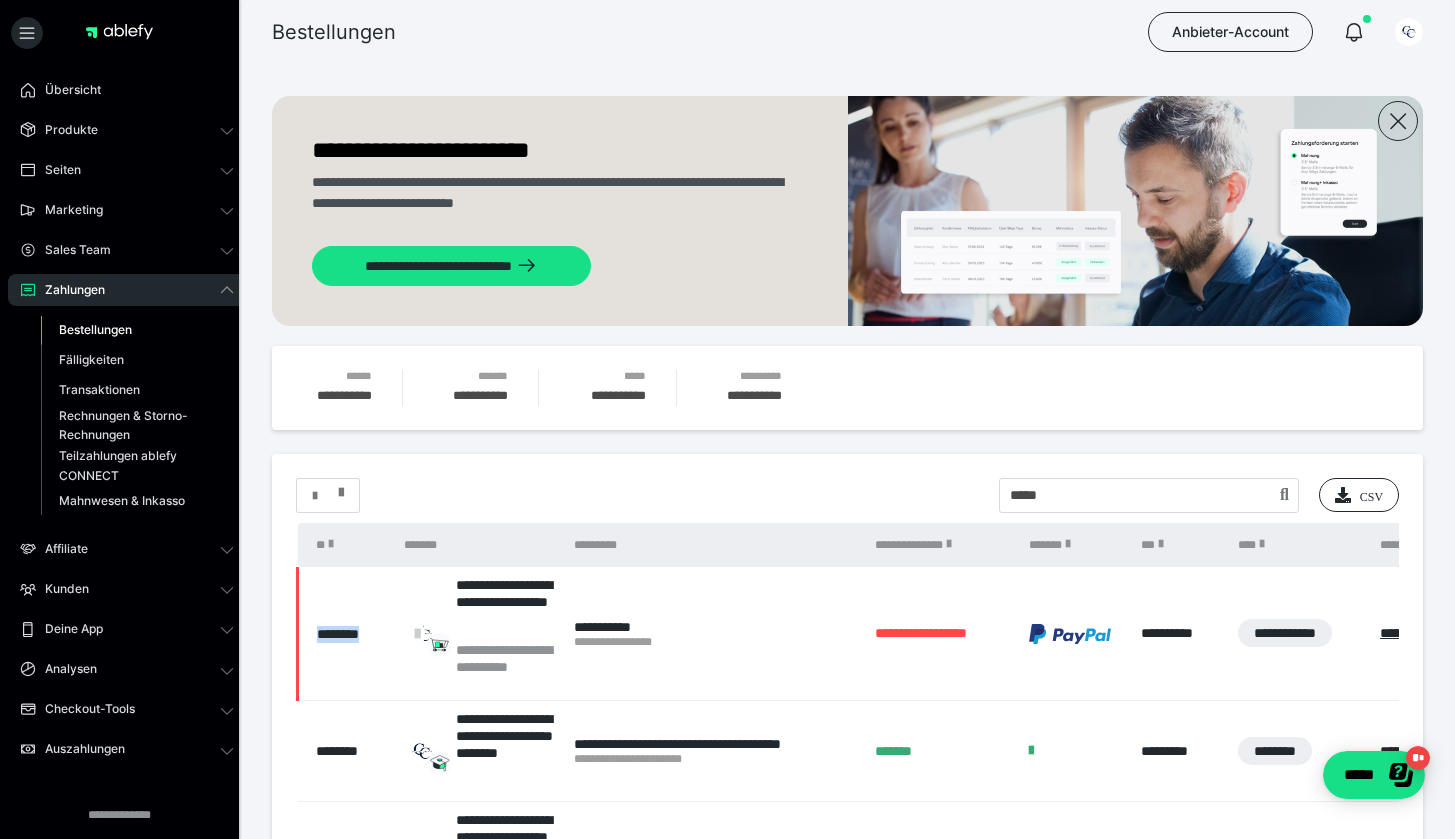 click at bounding box center [328, 496] 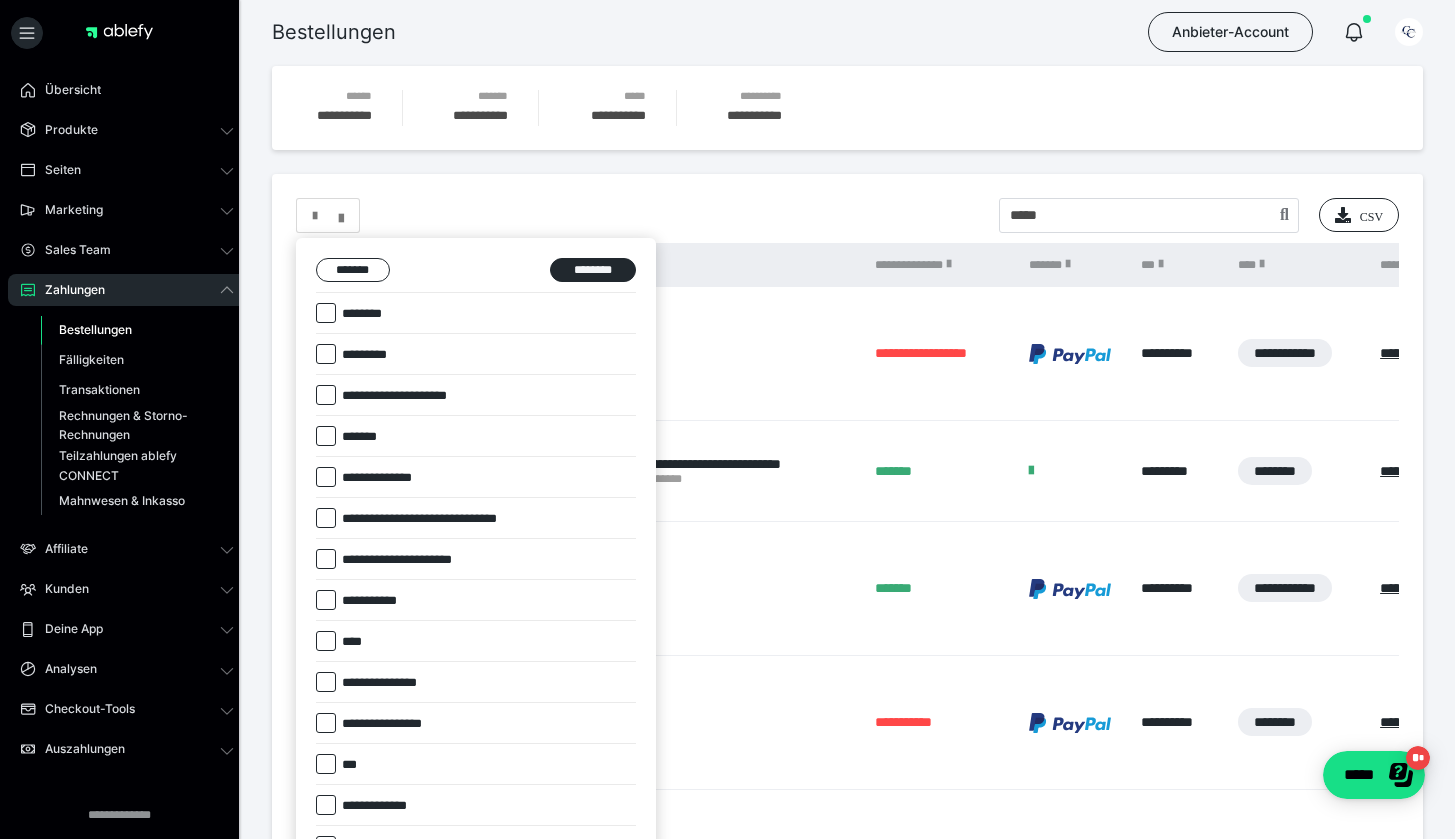 scroll, scrollTop: 421, scrollLeft: 0, axis: vertical 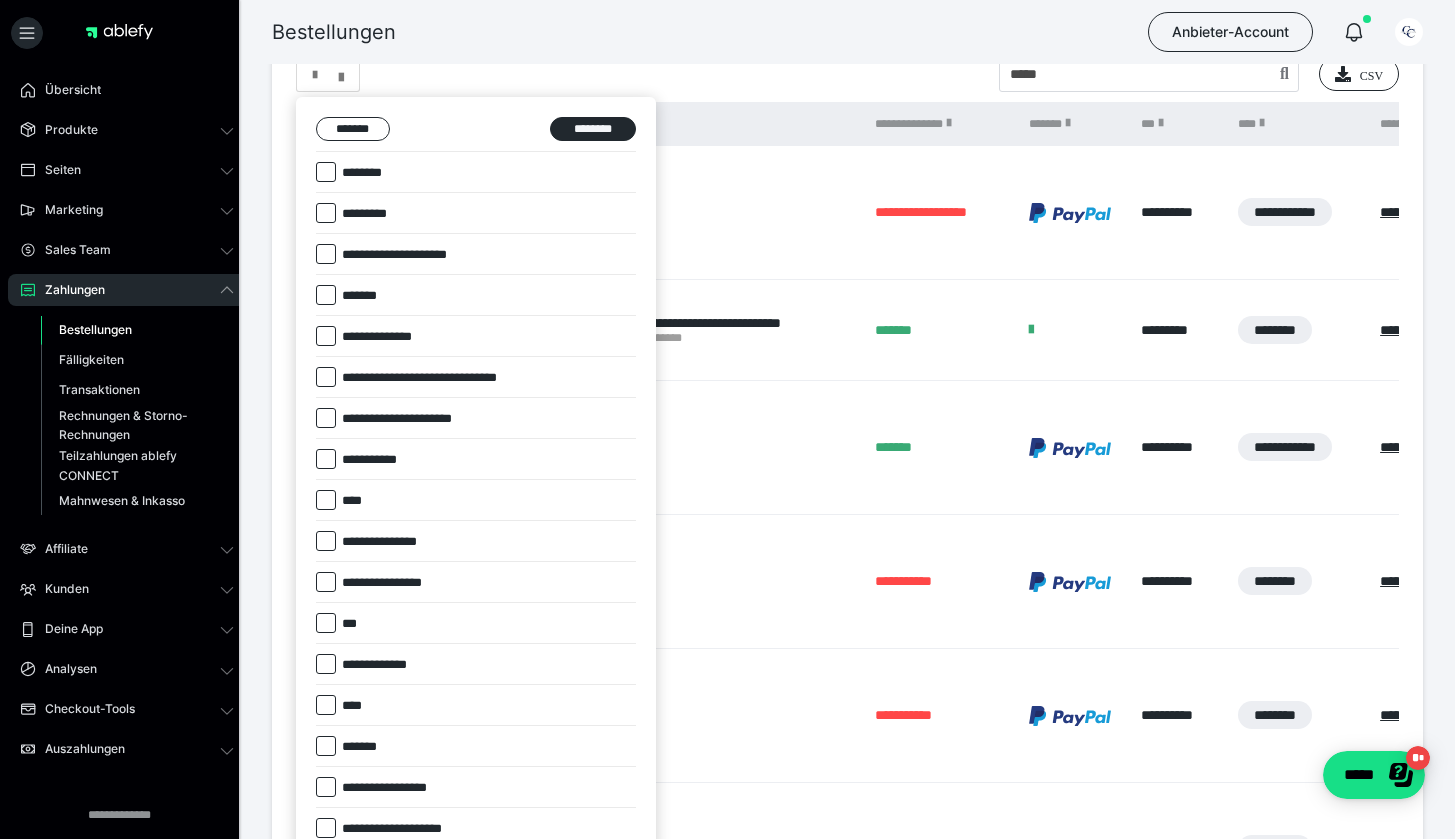 click at bounding box center (326, 336) 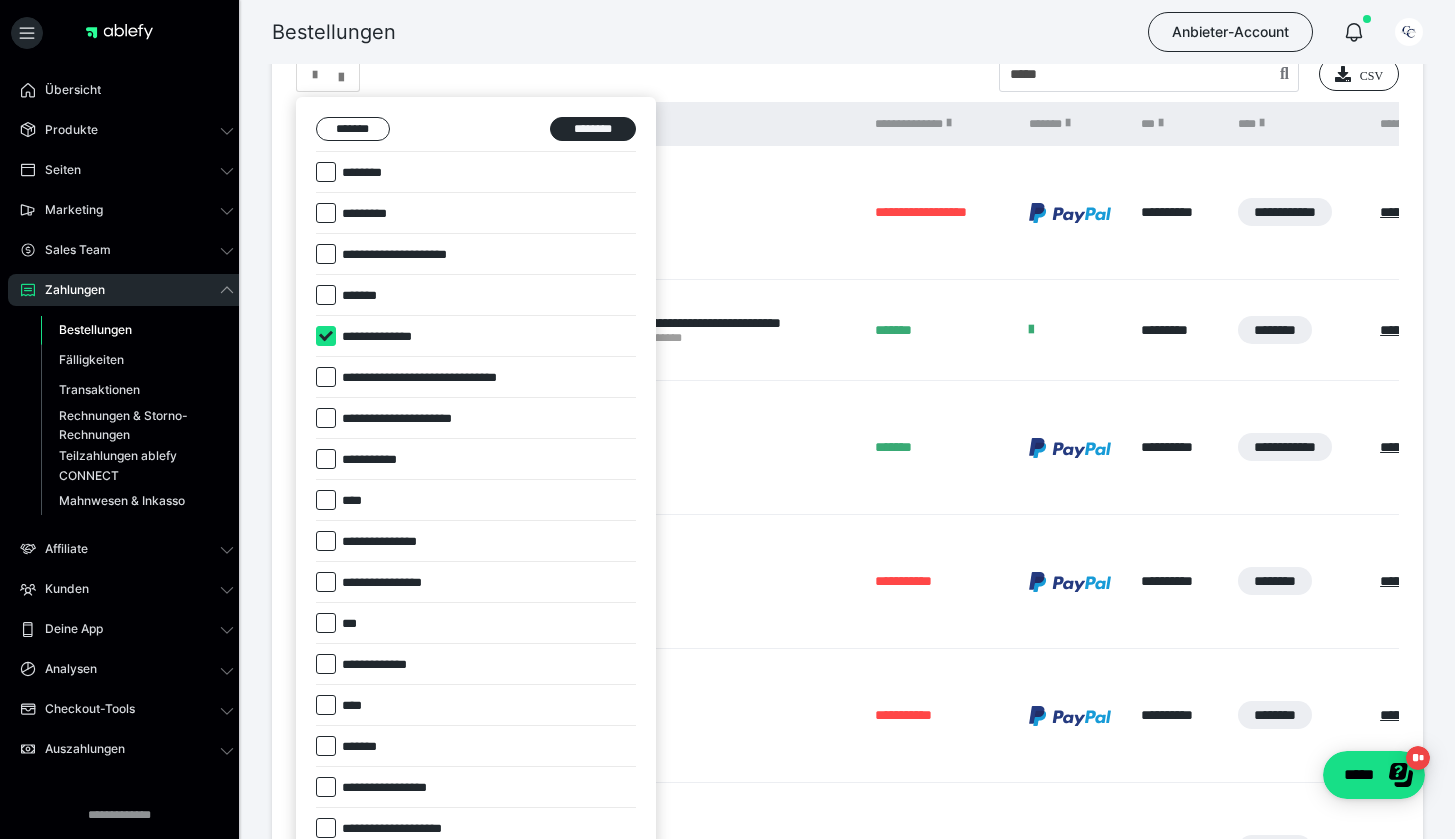 checkbox on "****" 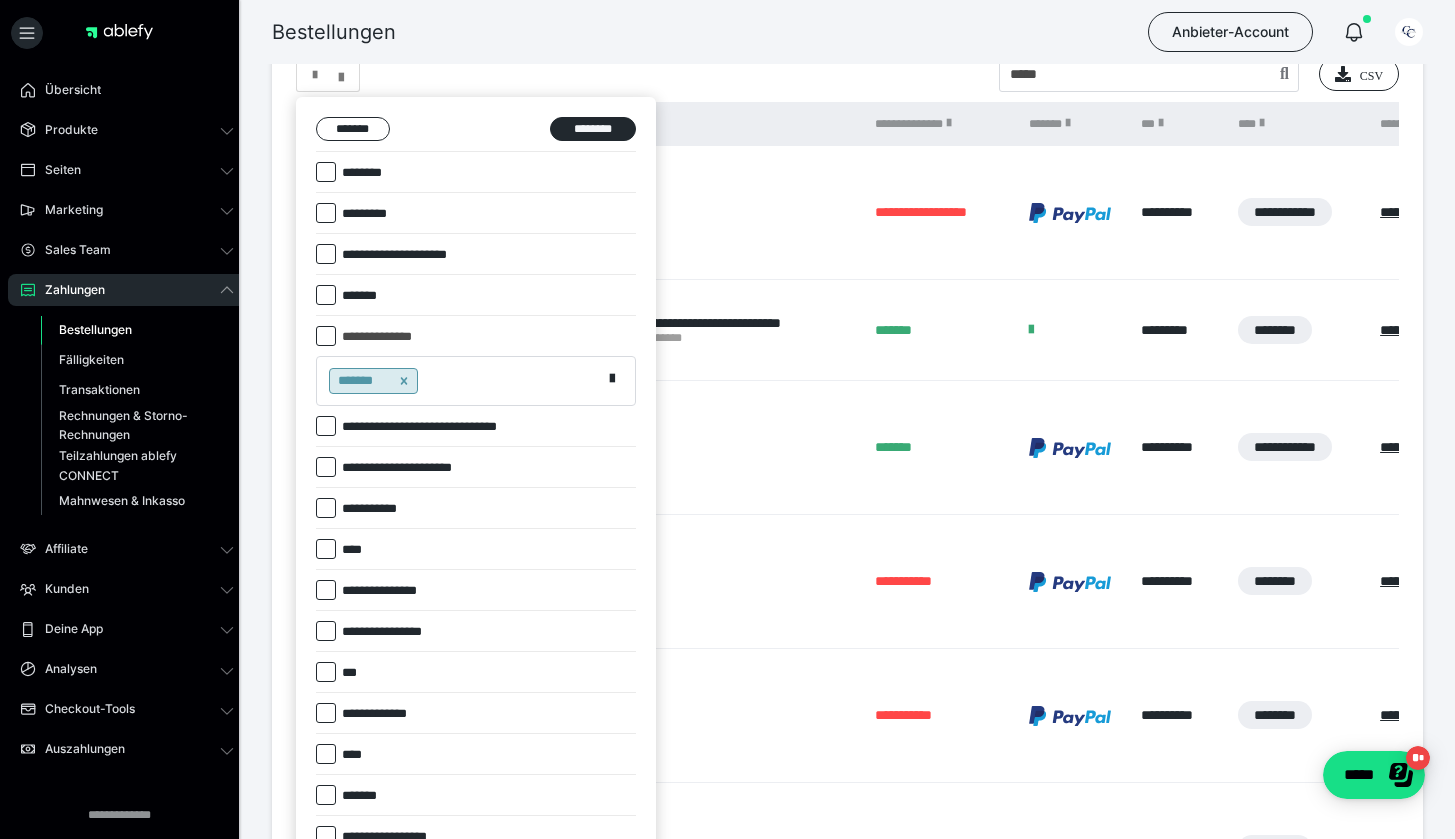 click on "*******" at bounding box center (459, 381) 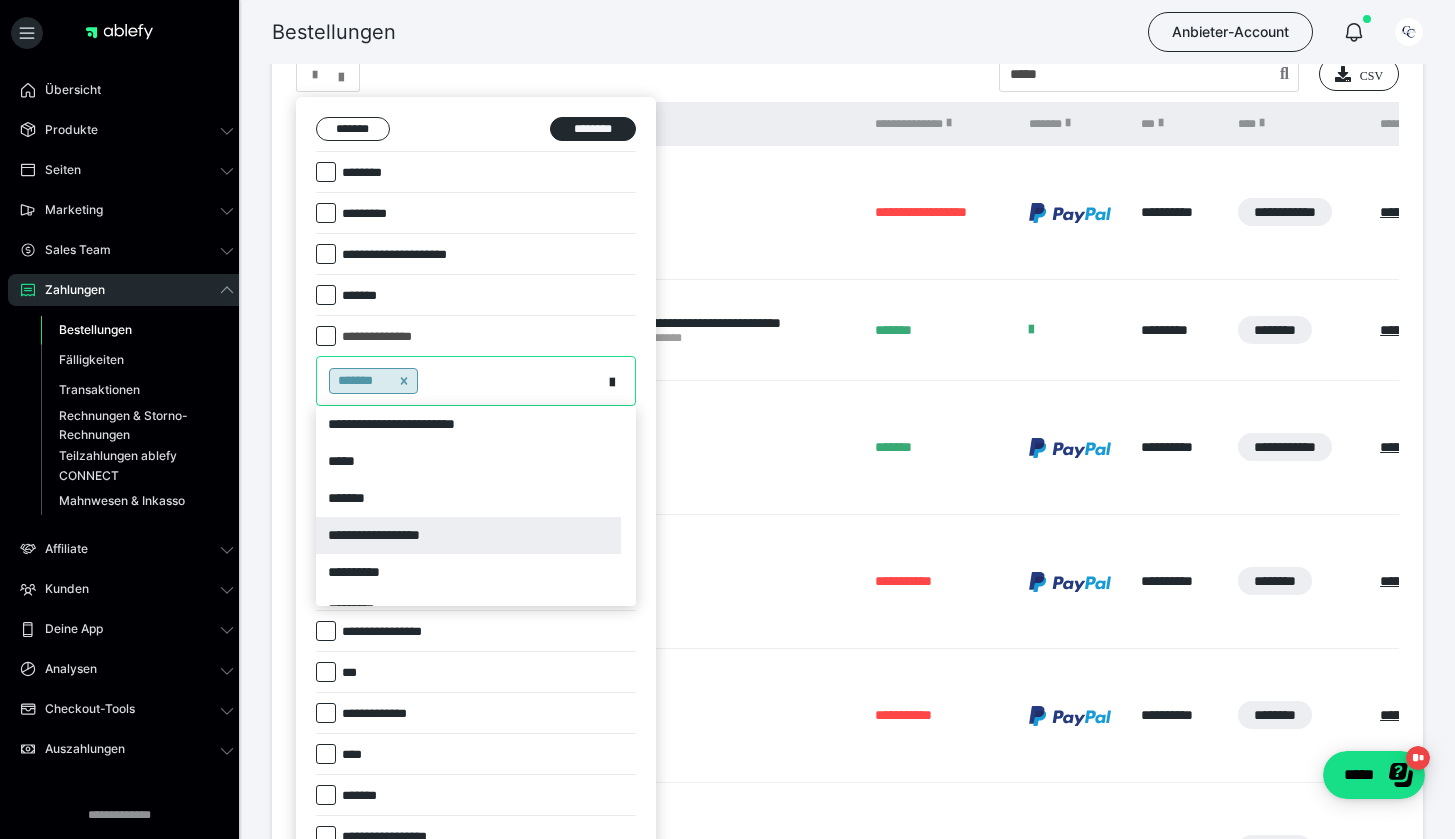 drag, startPoint x: 451, startPoint y: 546, endPoint x: 454, endPoint y: 536, distance: 10.440307 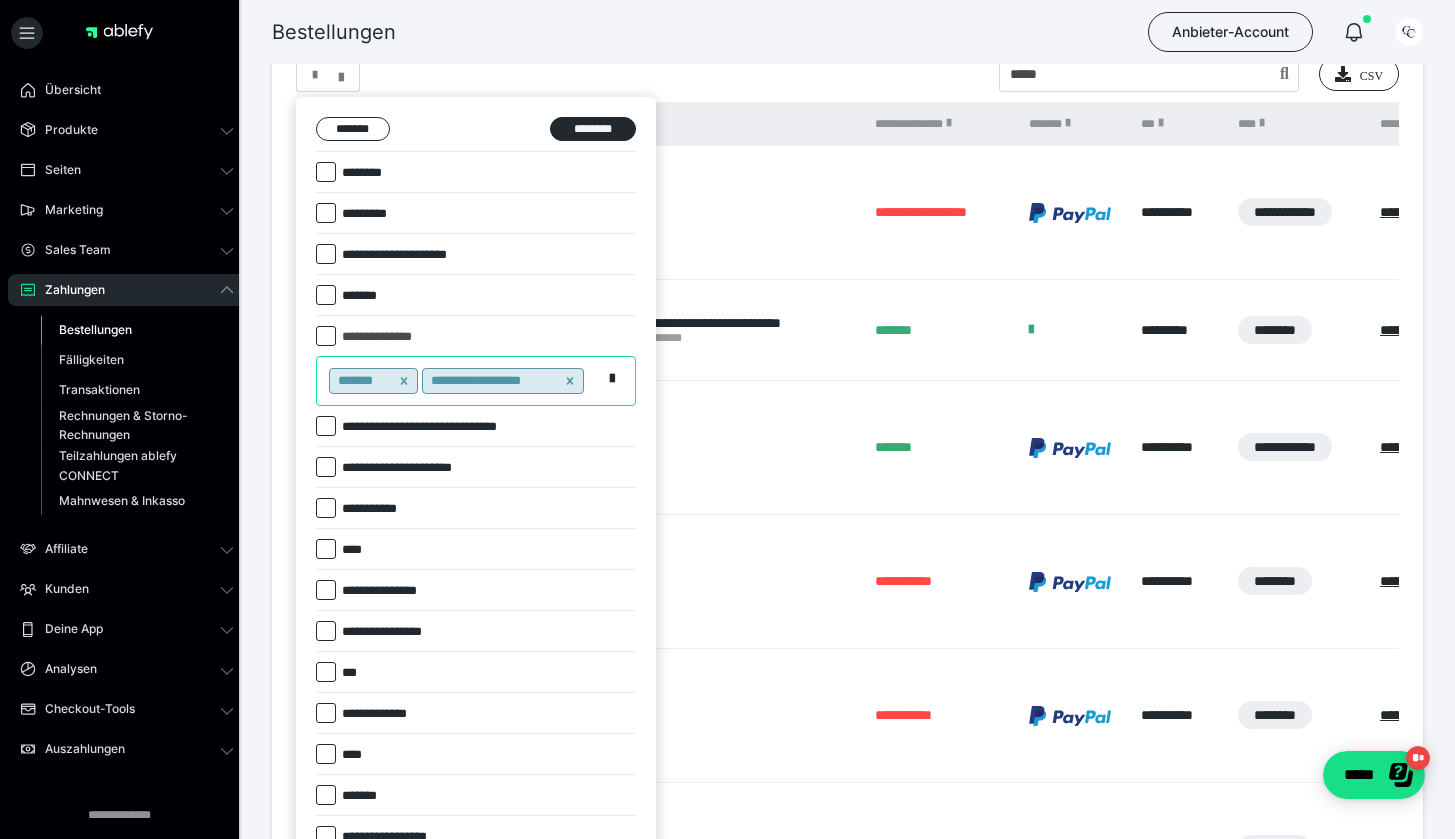 click on "**********" at bounding box center (459, 381) 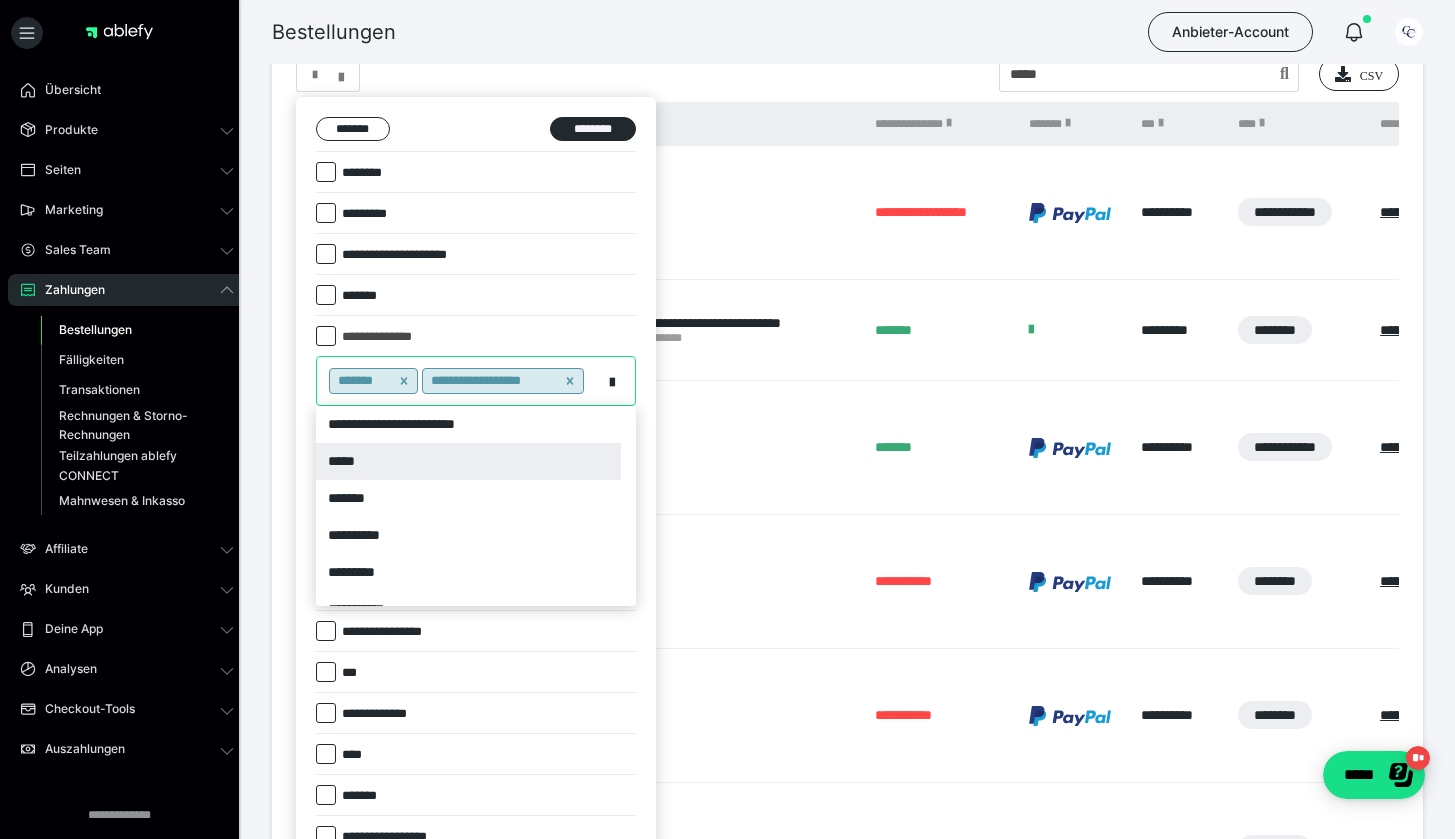 drag, startPoint x: 390, startPoint y: 485, endPoint x: 397, endPoint y: 467, distance: 19.313208 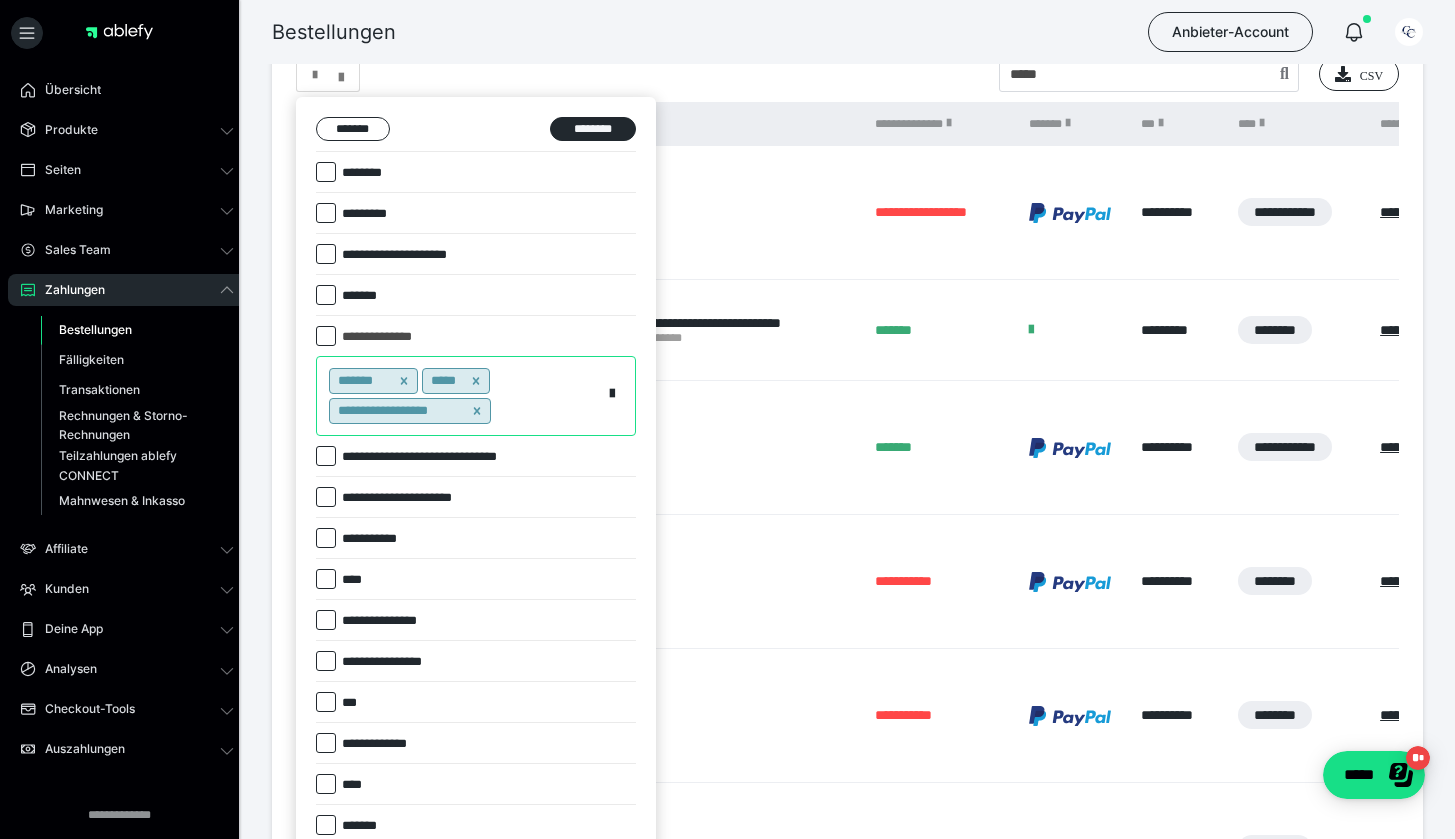 click 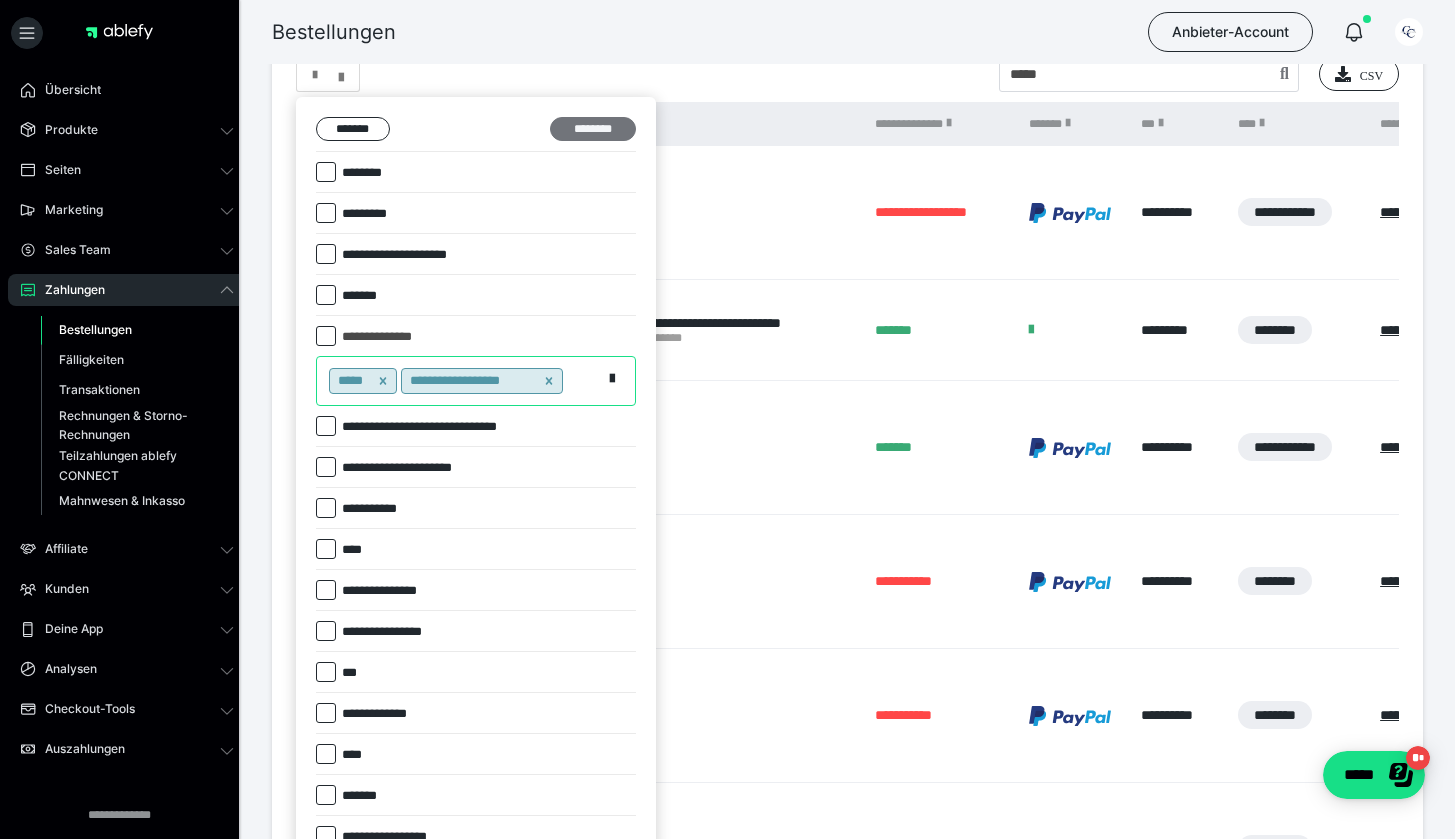 click on "********" at bounding box center [593, 129] 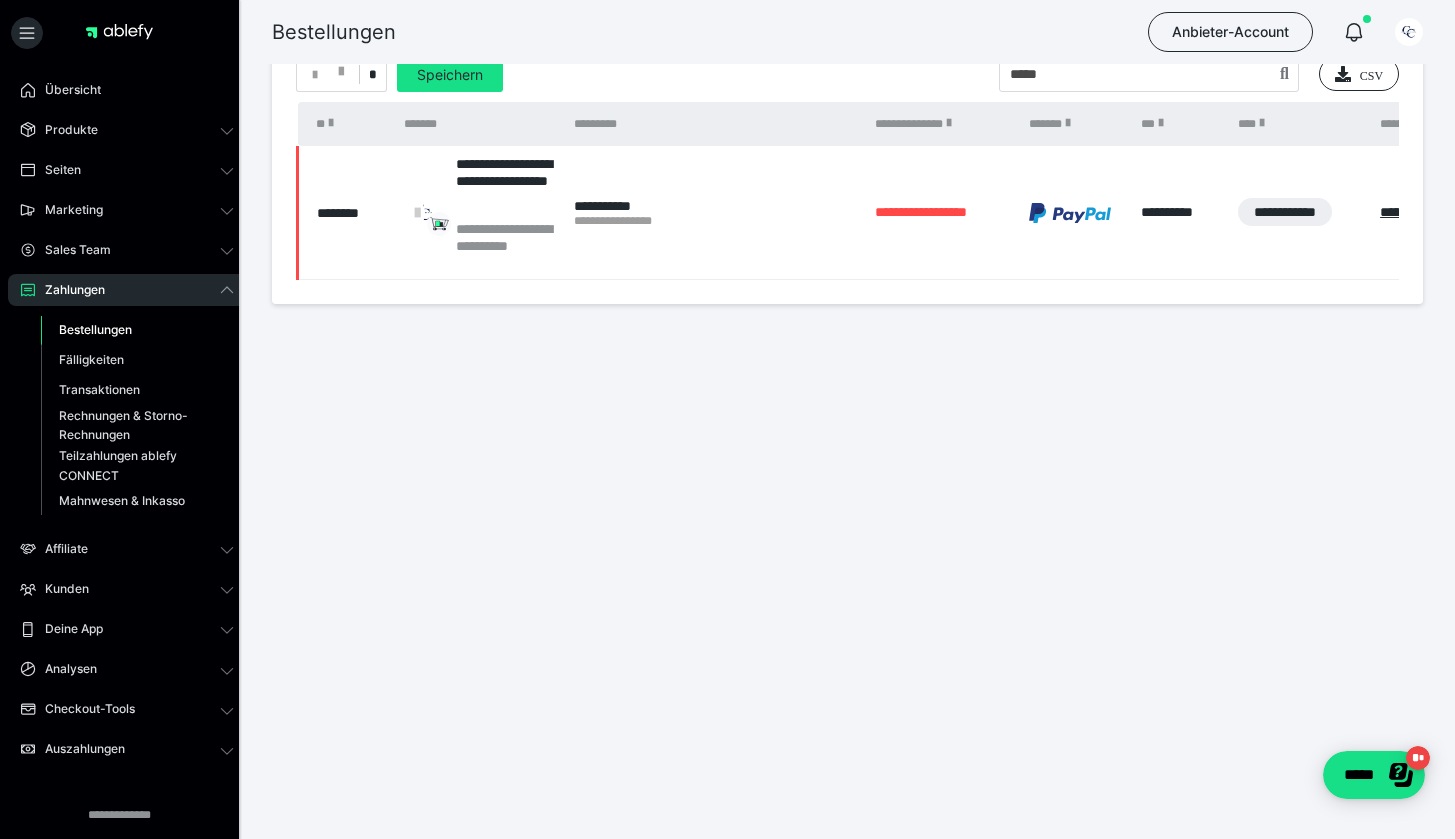 scroll, scrollTop: 25, scrollLeft: 0, axis: vertical 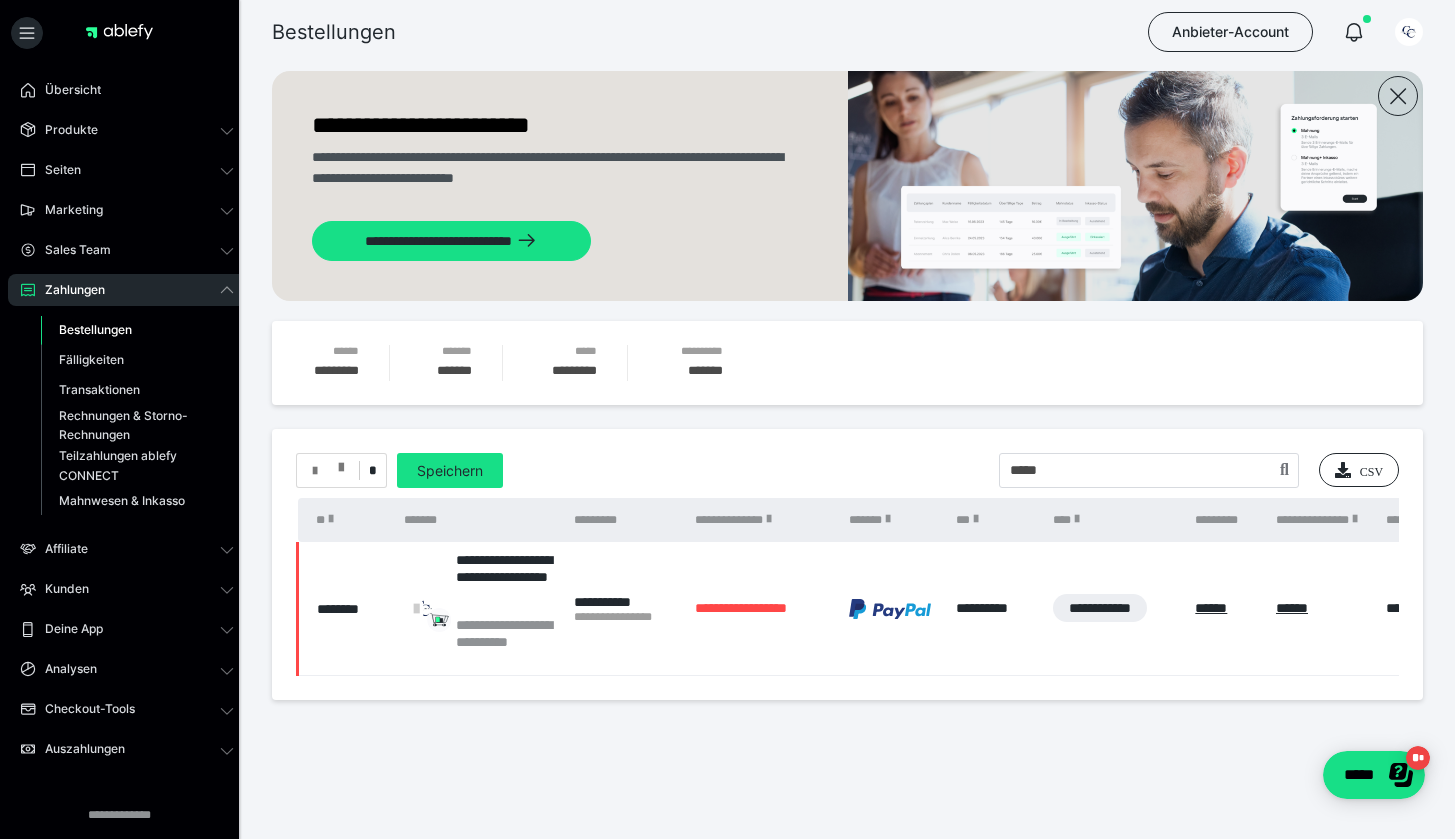click at bounding box center (315, 471) 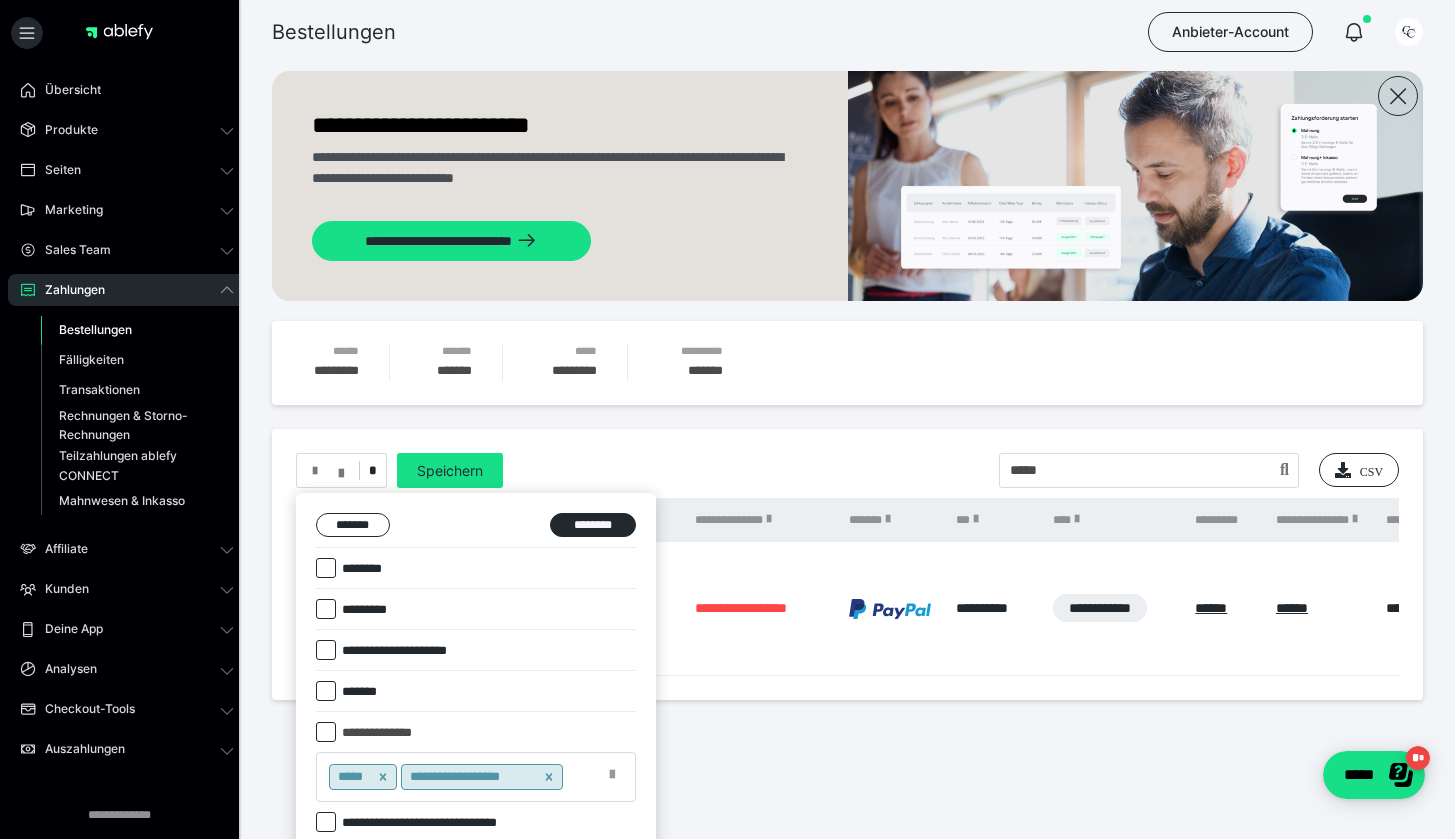 click at bounding box center (618, 777) 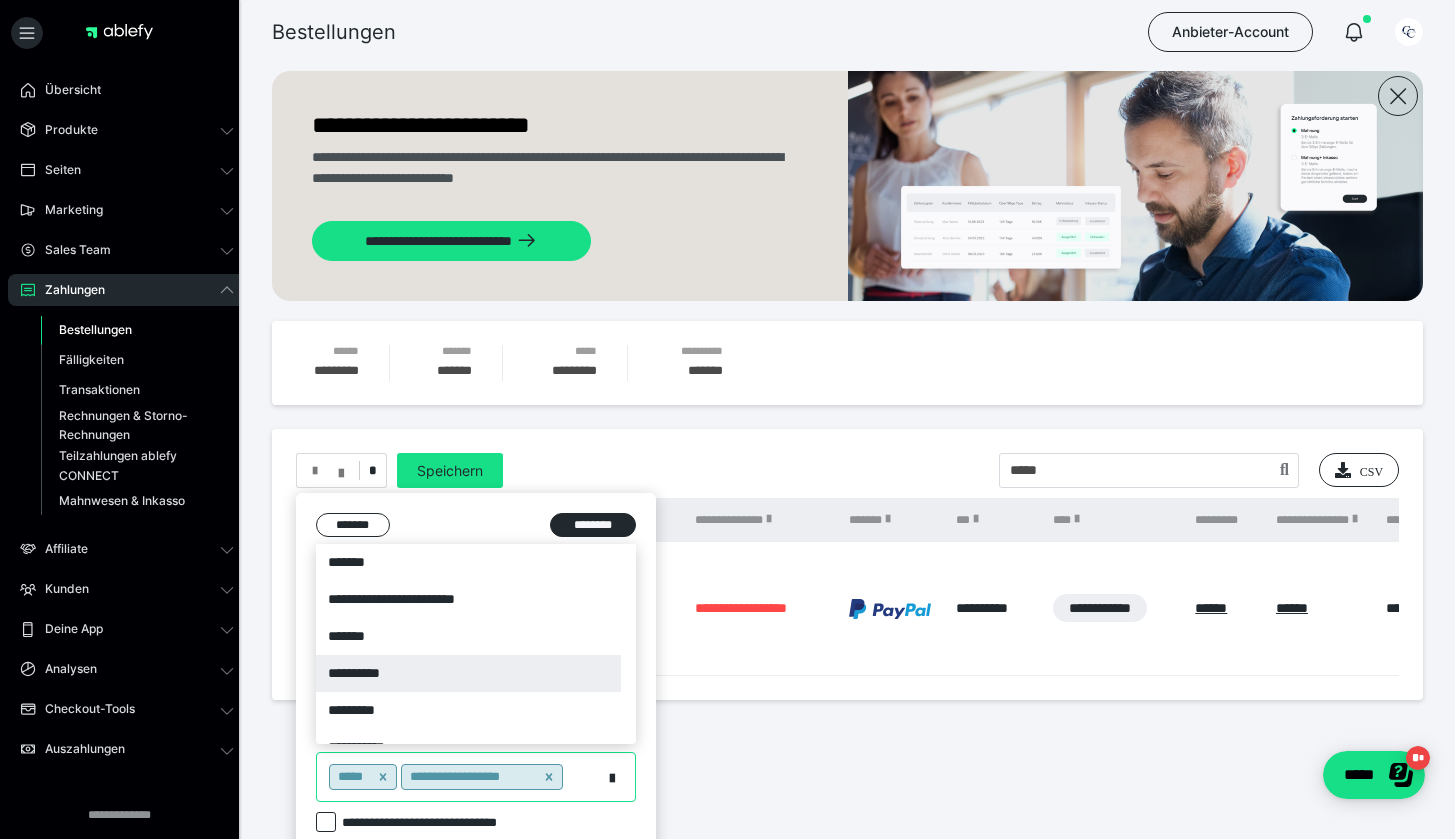 scroll, scrollTop: 4, scrollLeft: 0, axis: vertical 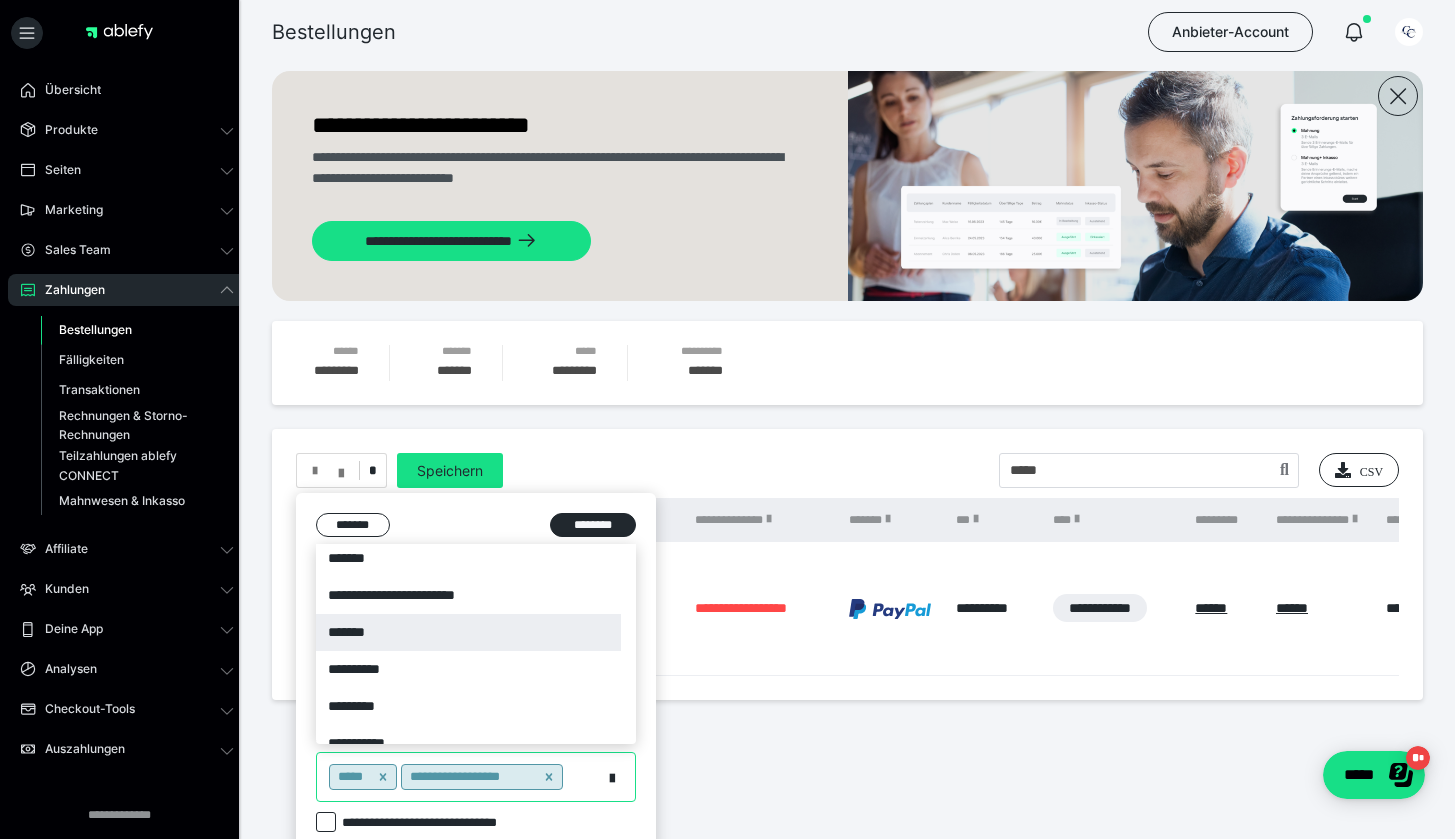 click on "*******" at bounding box center (468, 632) 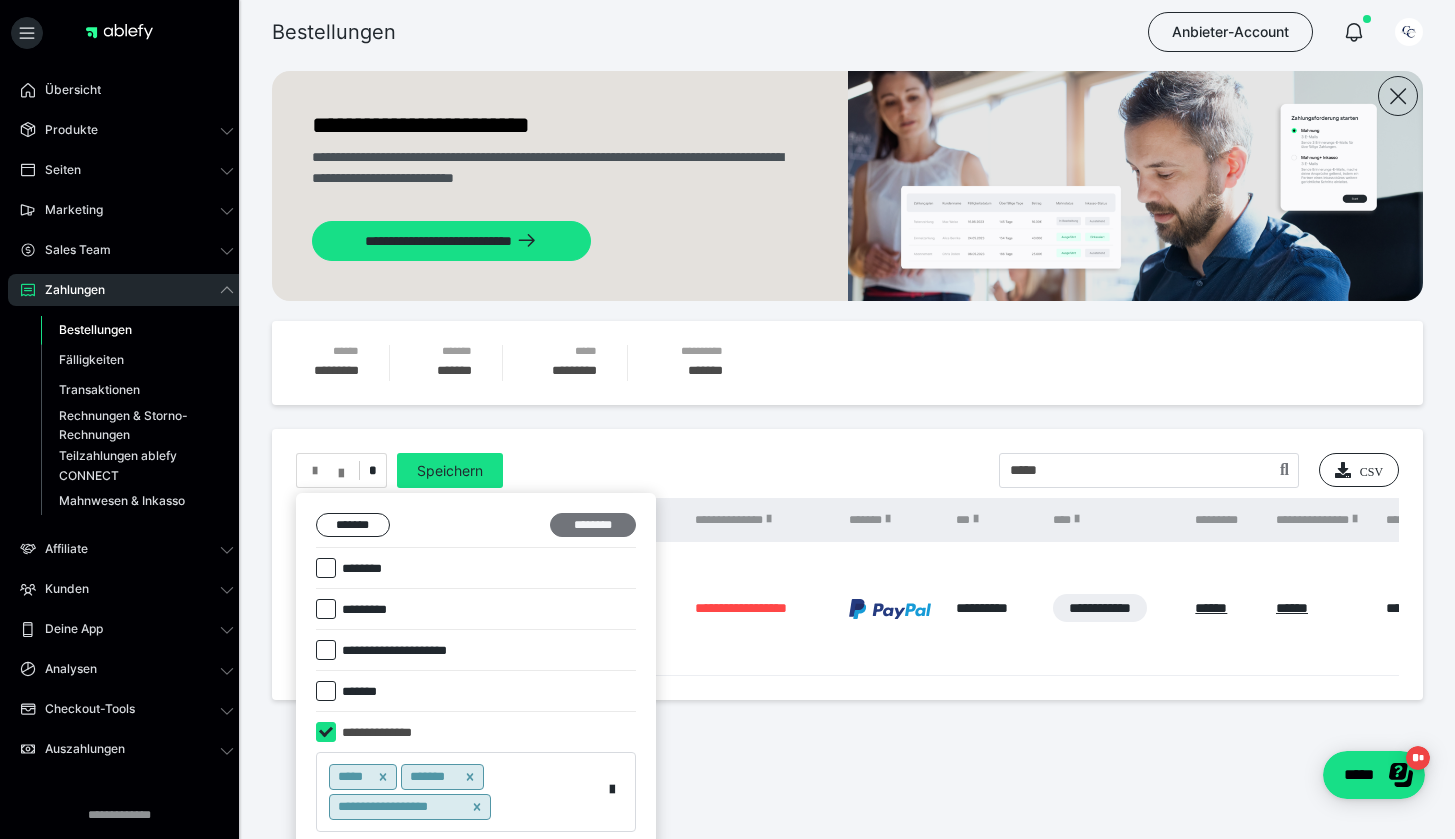 click on "********" at bounding box center (593, 525) 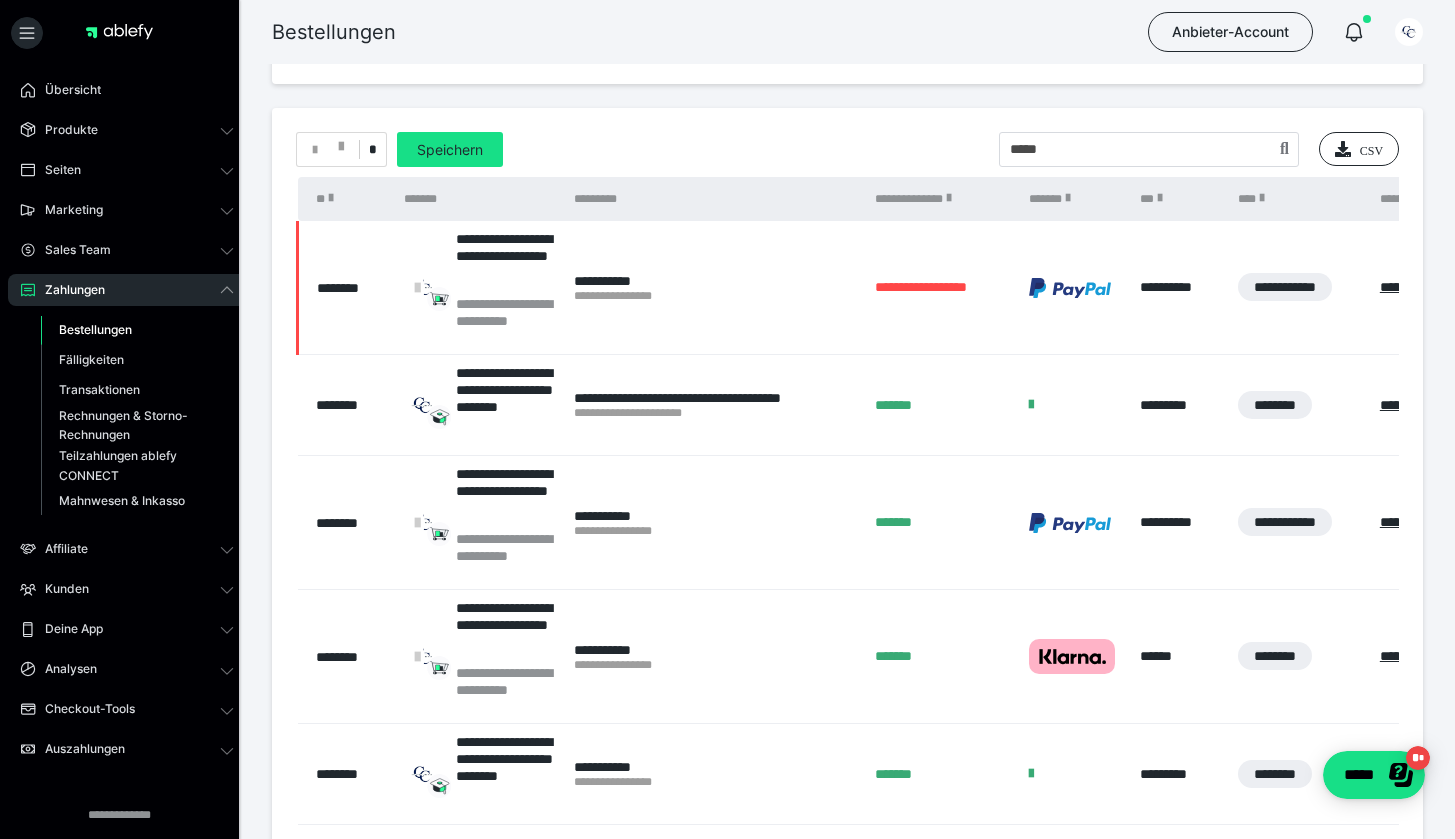 scroll, scrollTop: 380, scrollLeft: 0, axis: vertical 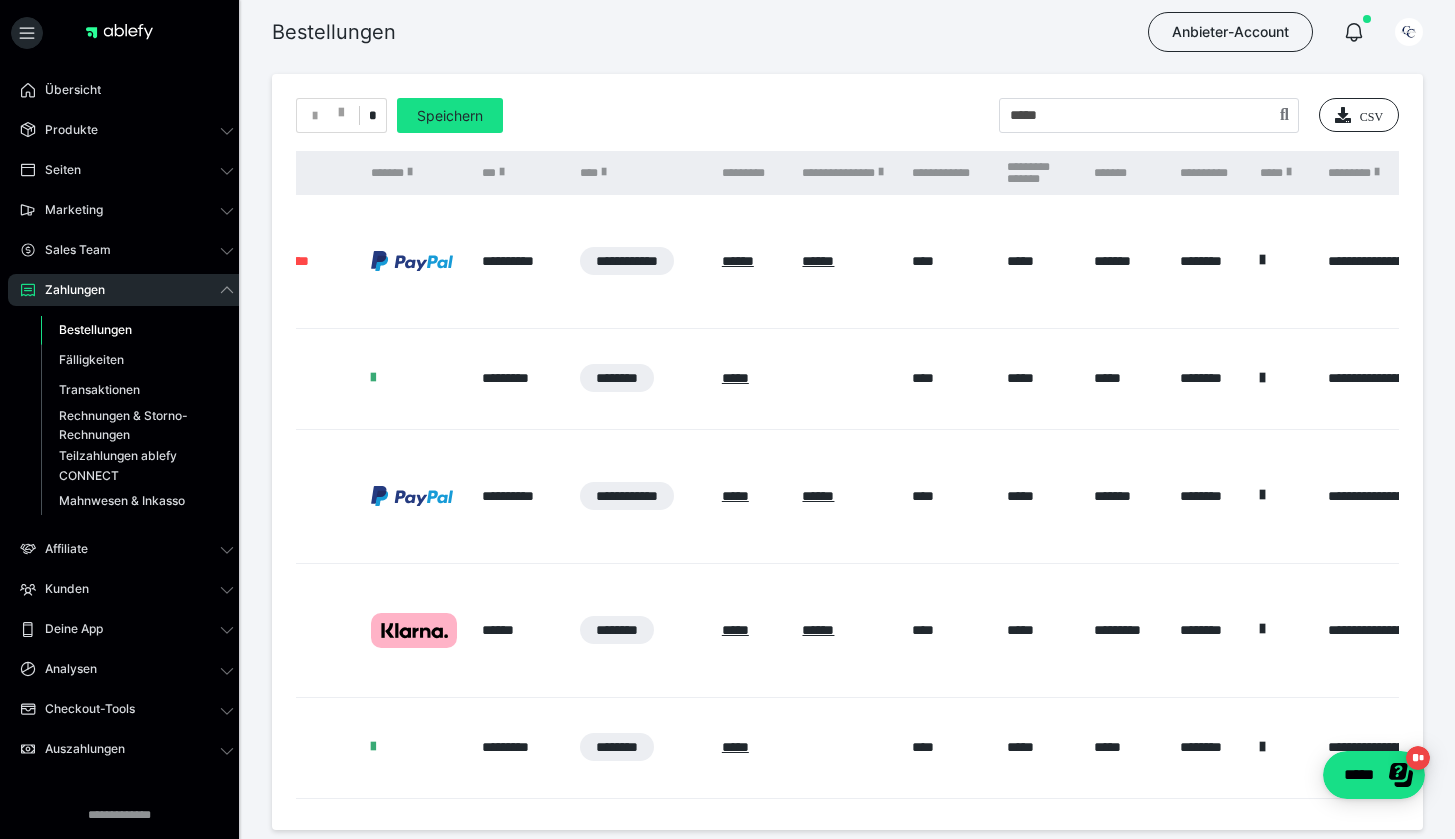 click on "Bestellungen" at bounding box center (137, 330) 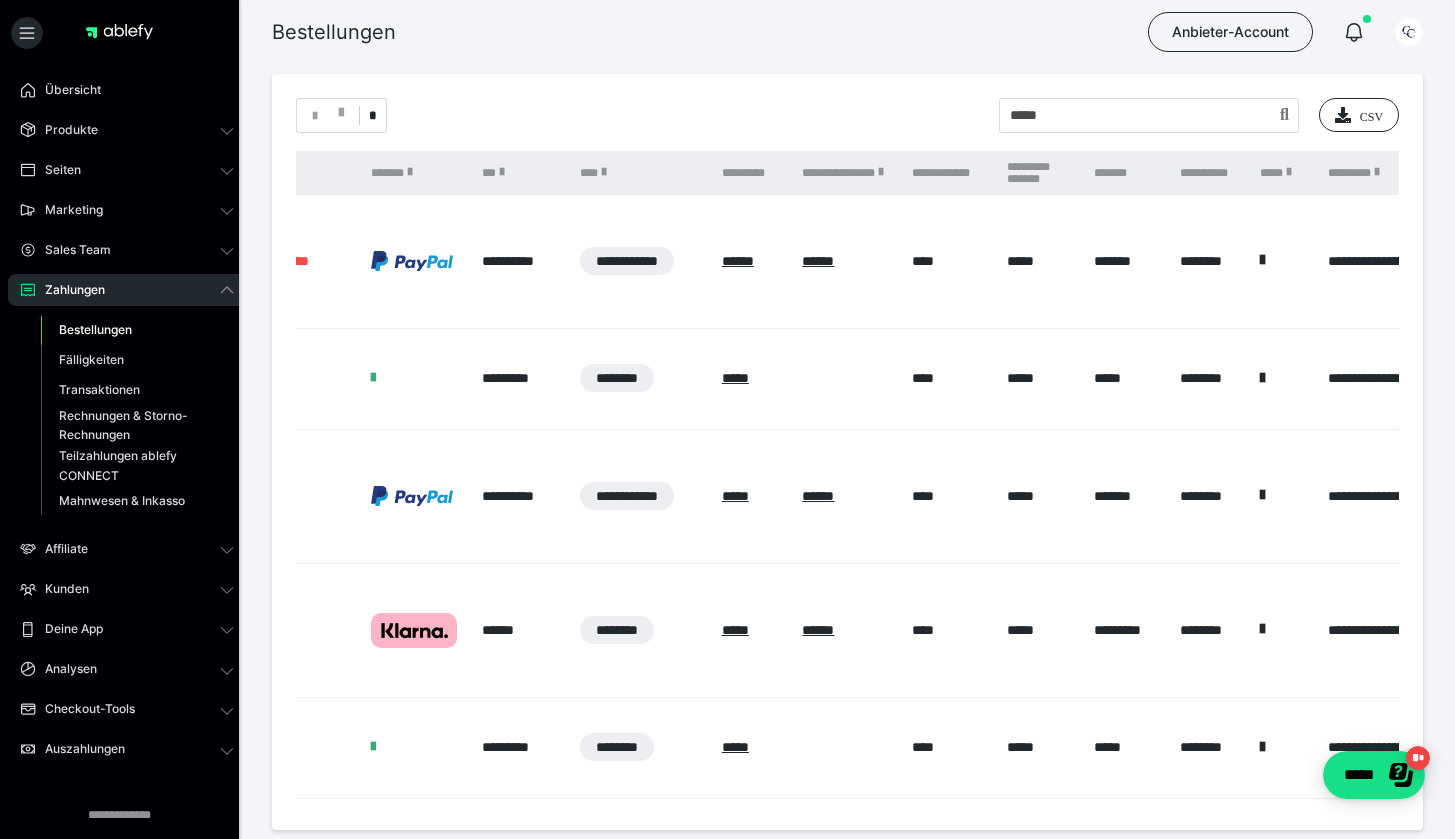 click on "Bestellungen" at bounding box center (95, 329) 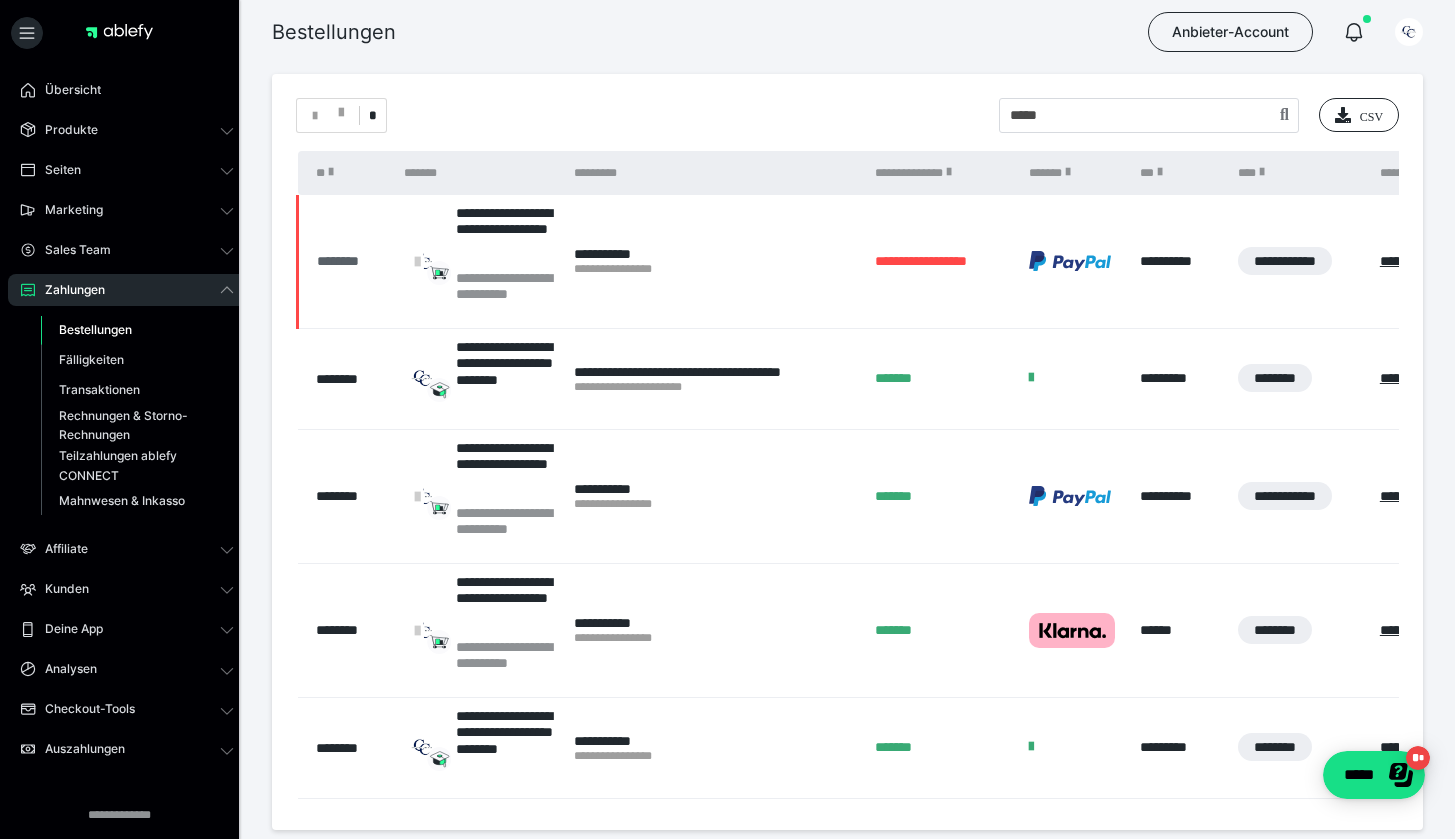 scroll, scrollTop: 0, scrollLeft: 0, axis: both 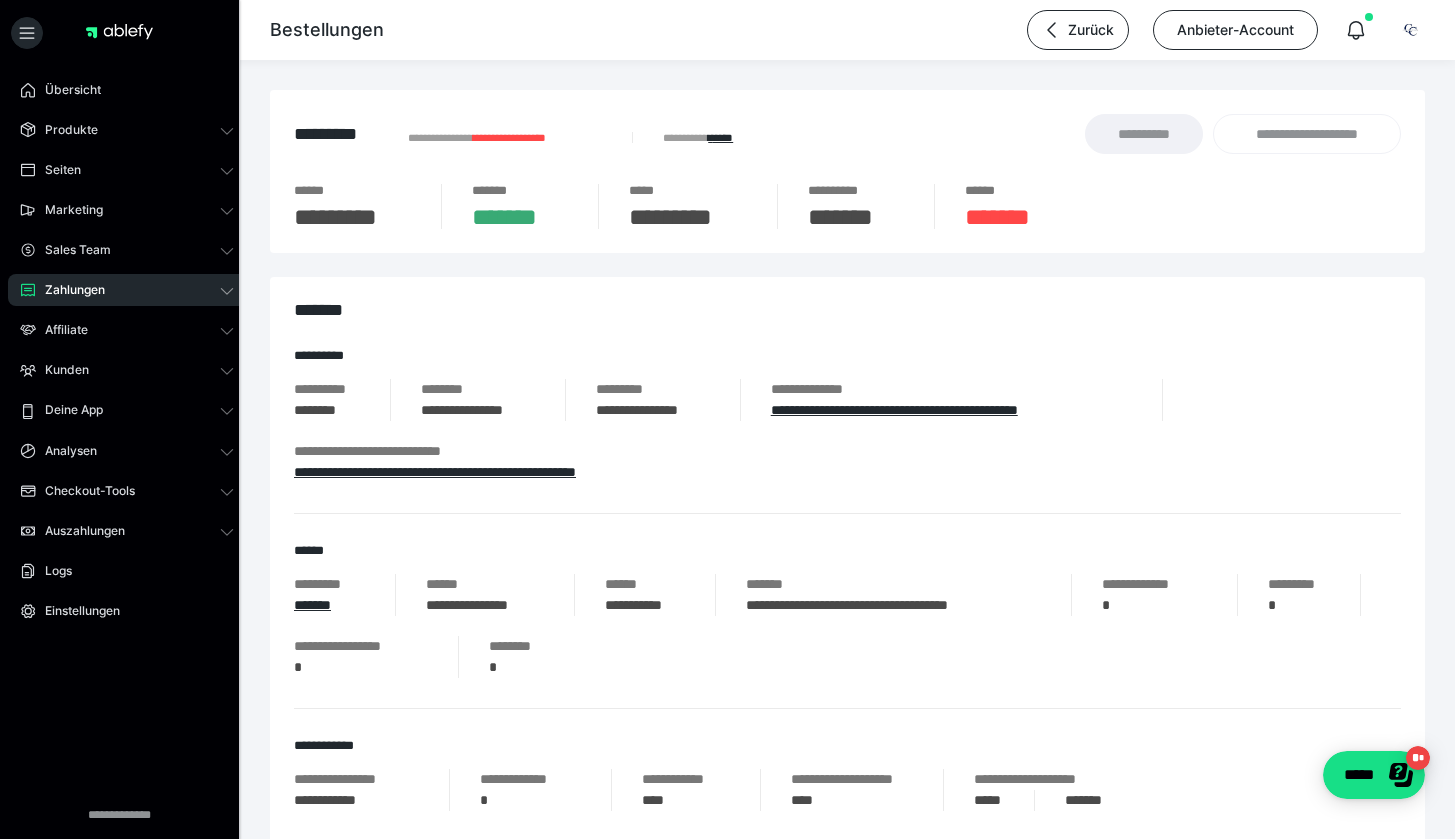 click on "Zahlungen" at bounding box center (68, 290) 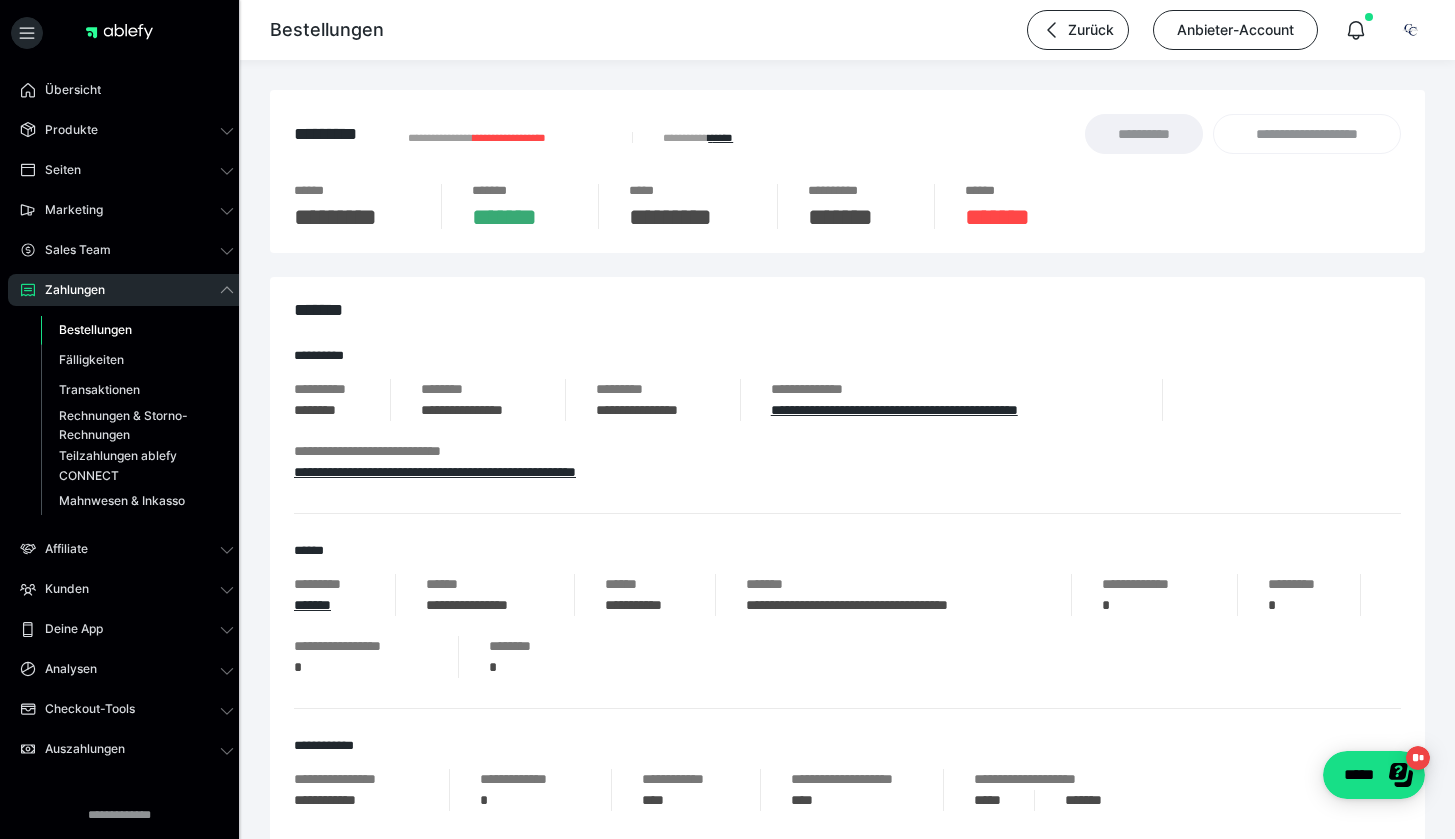 click on "Bestellungen" at bounding box center (95, 329) 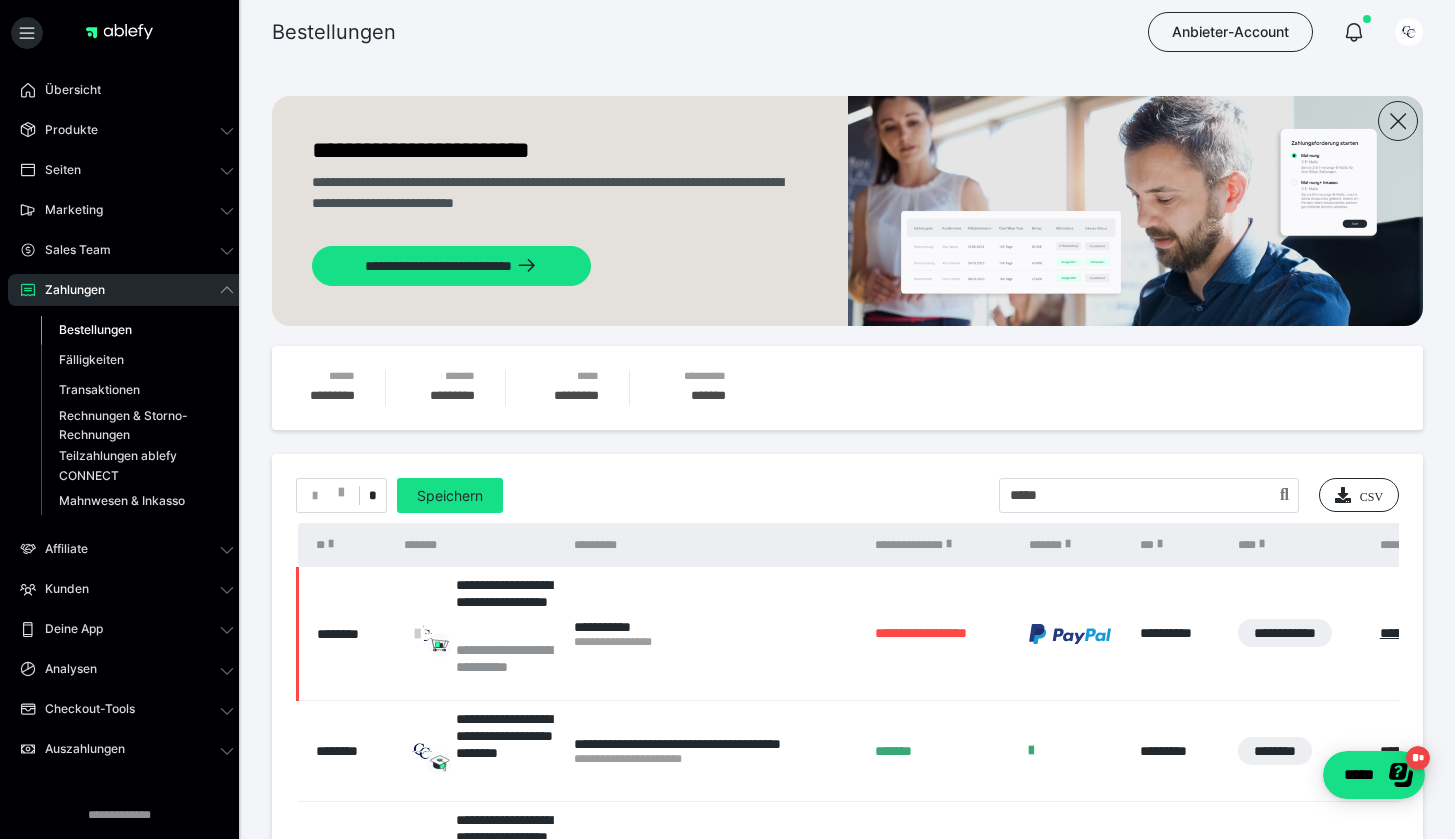click at bounding box center [1284, 496] 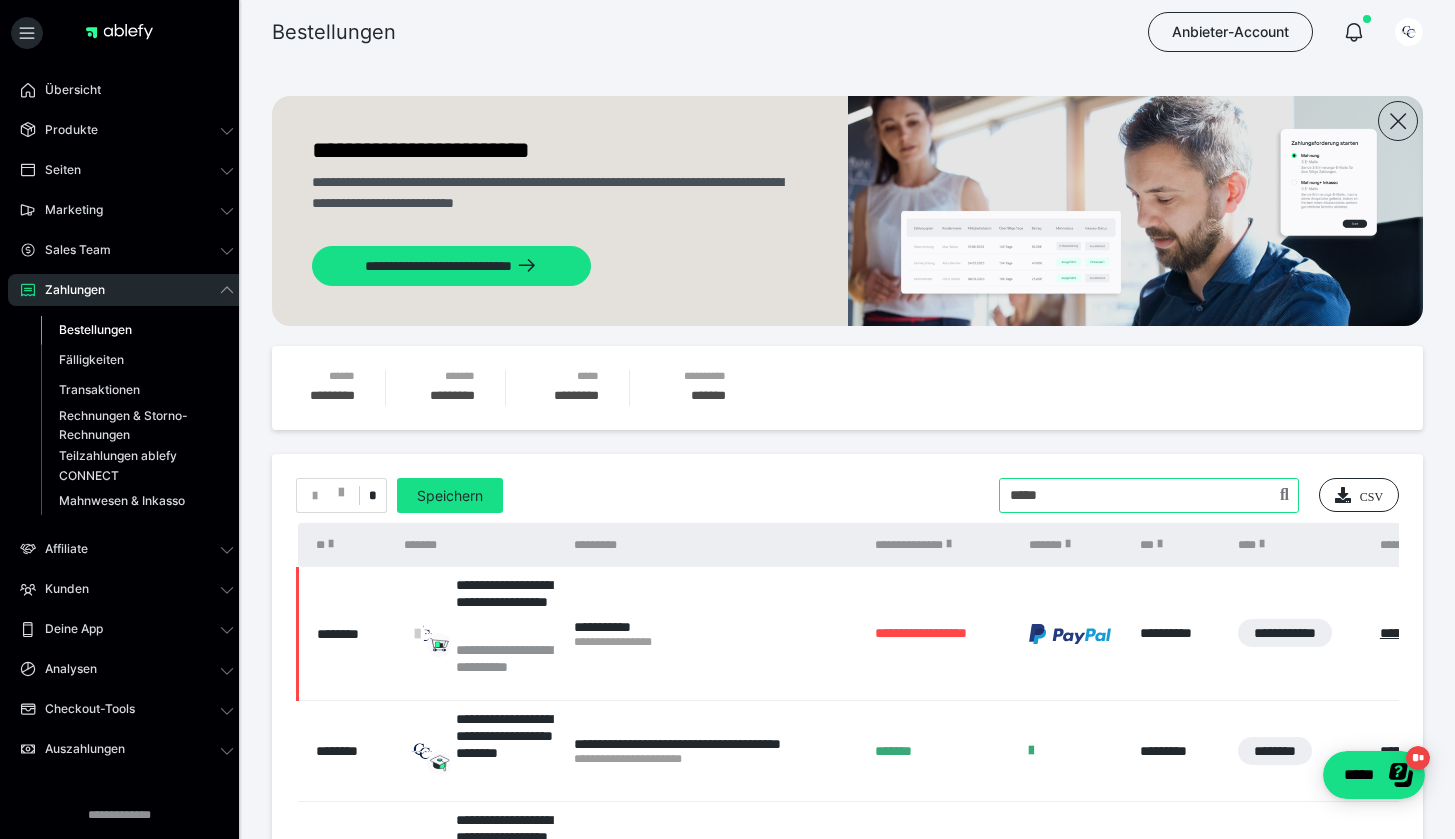 click at bounding box center [1149, 495] 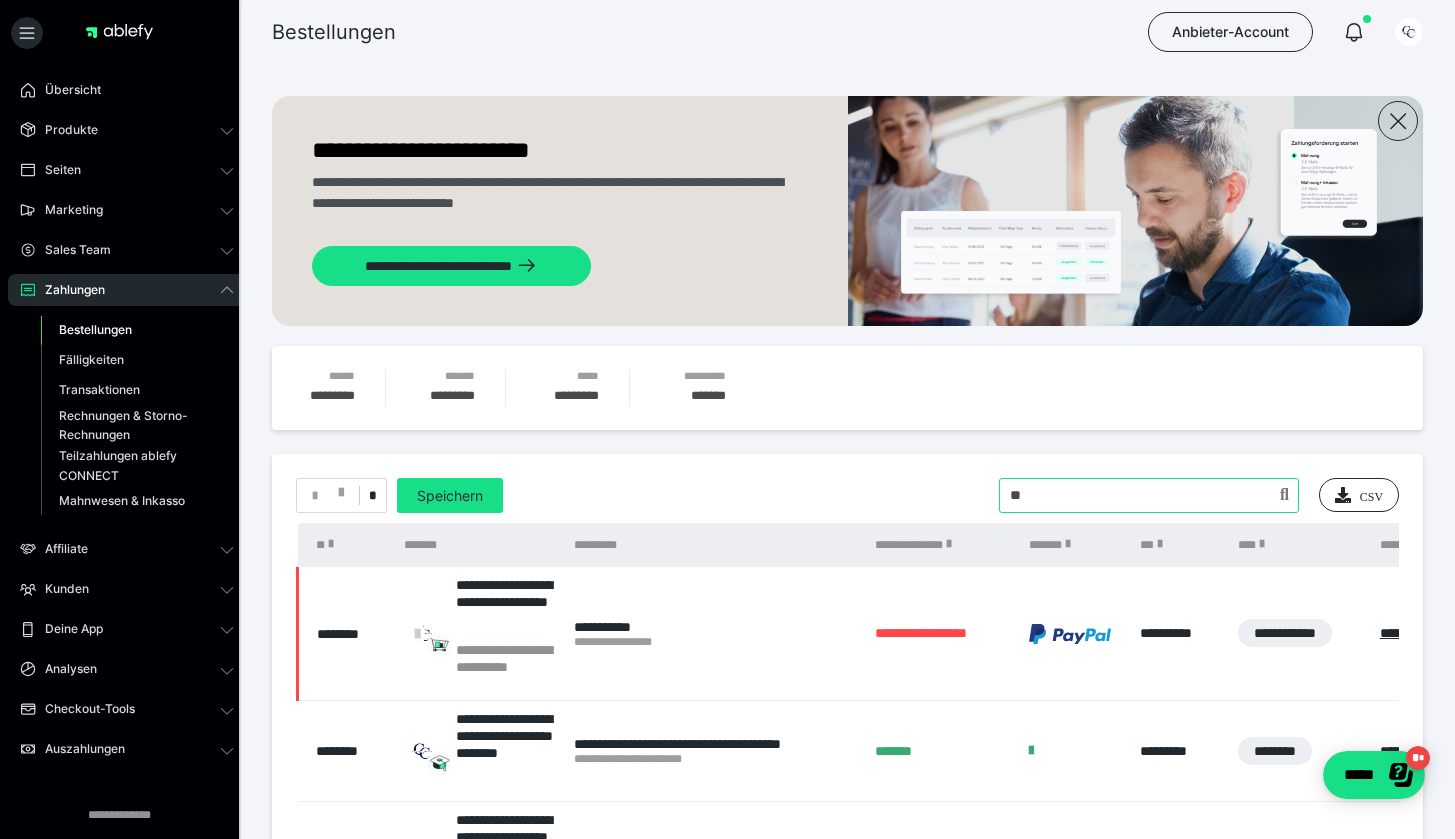 type on "*" 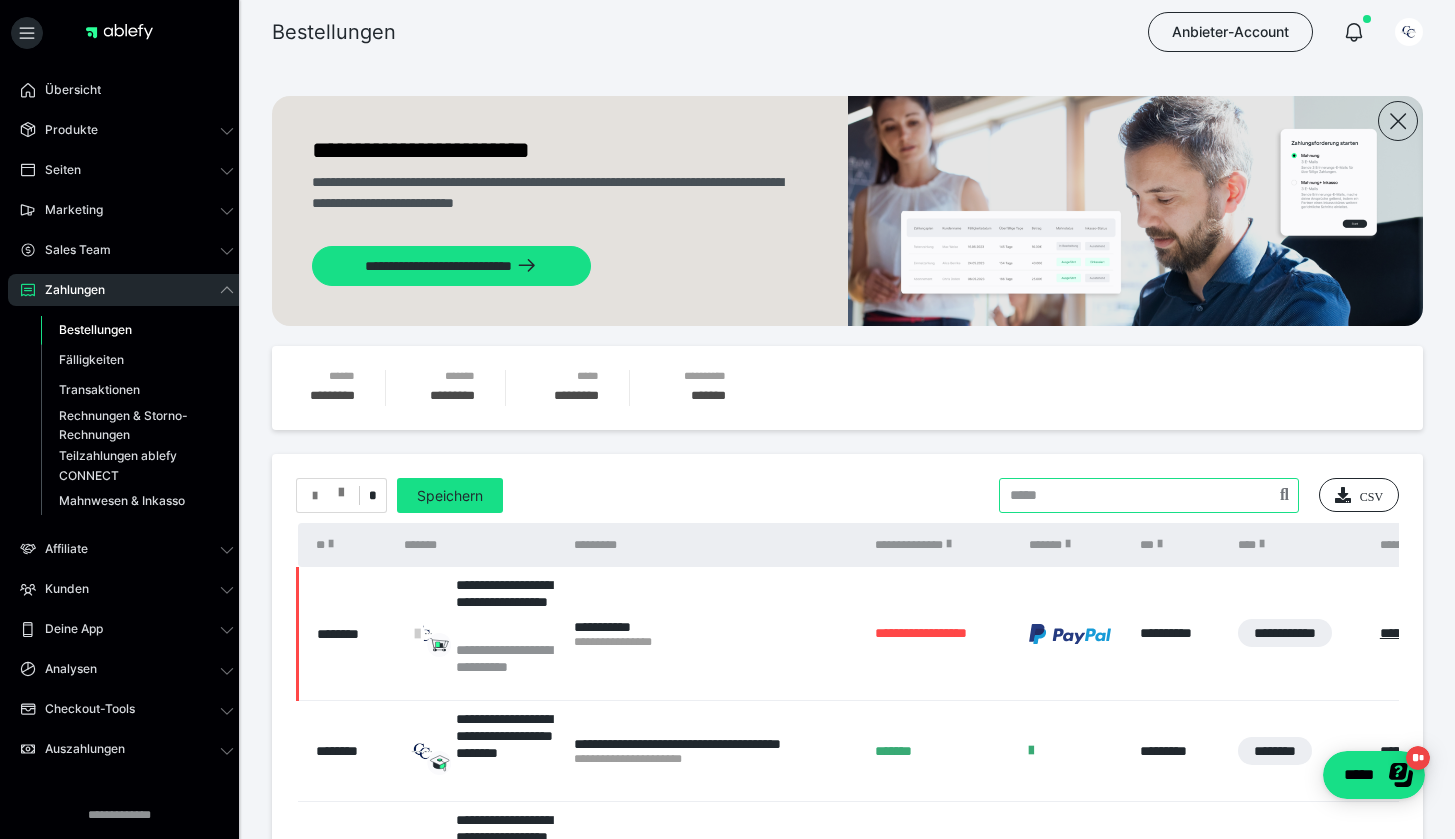 type 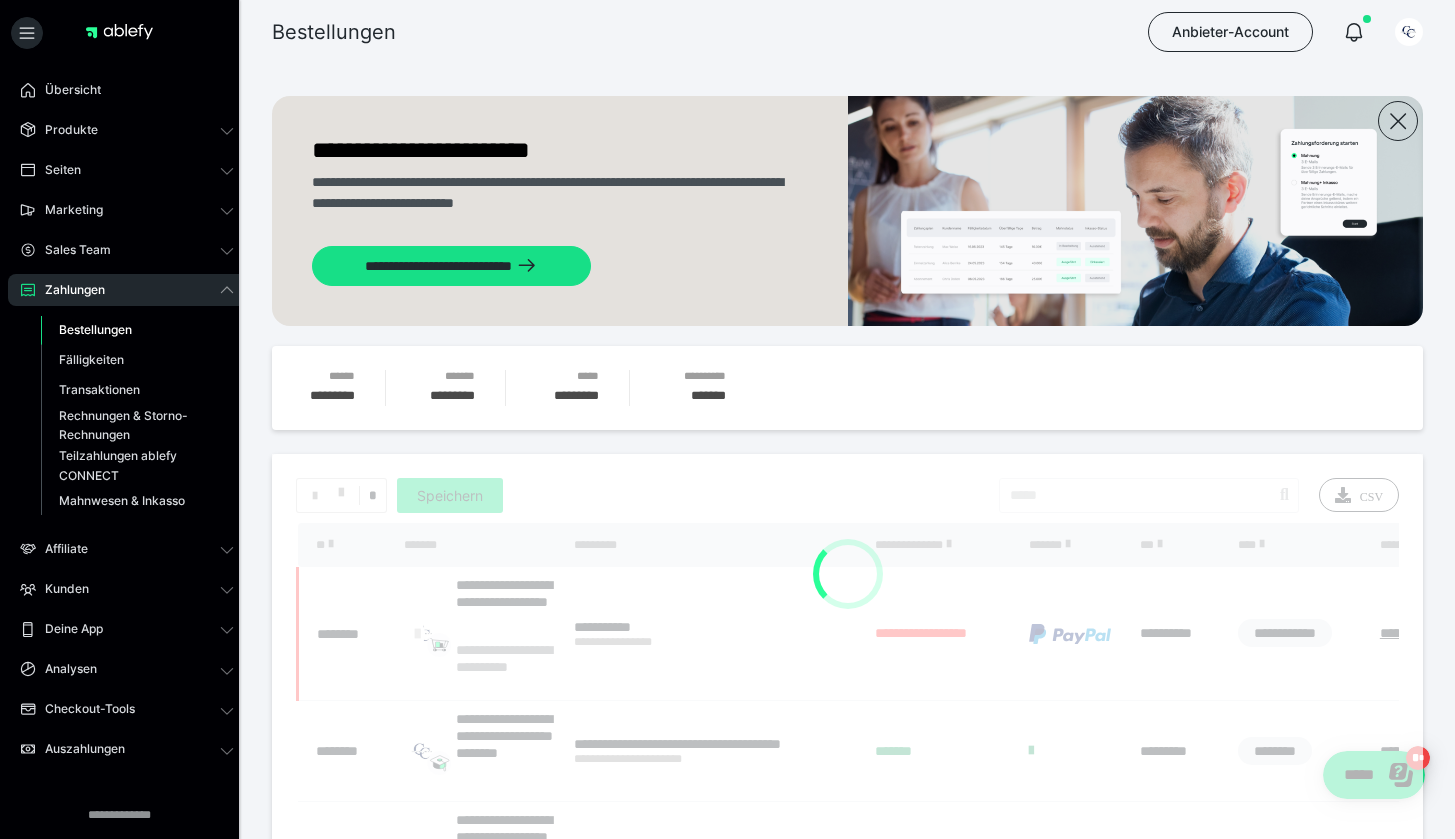 click on "**********" at bounding box center [847, 824] 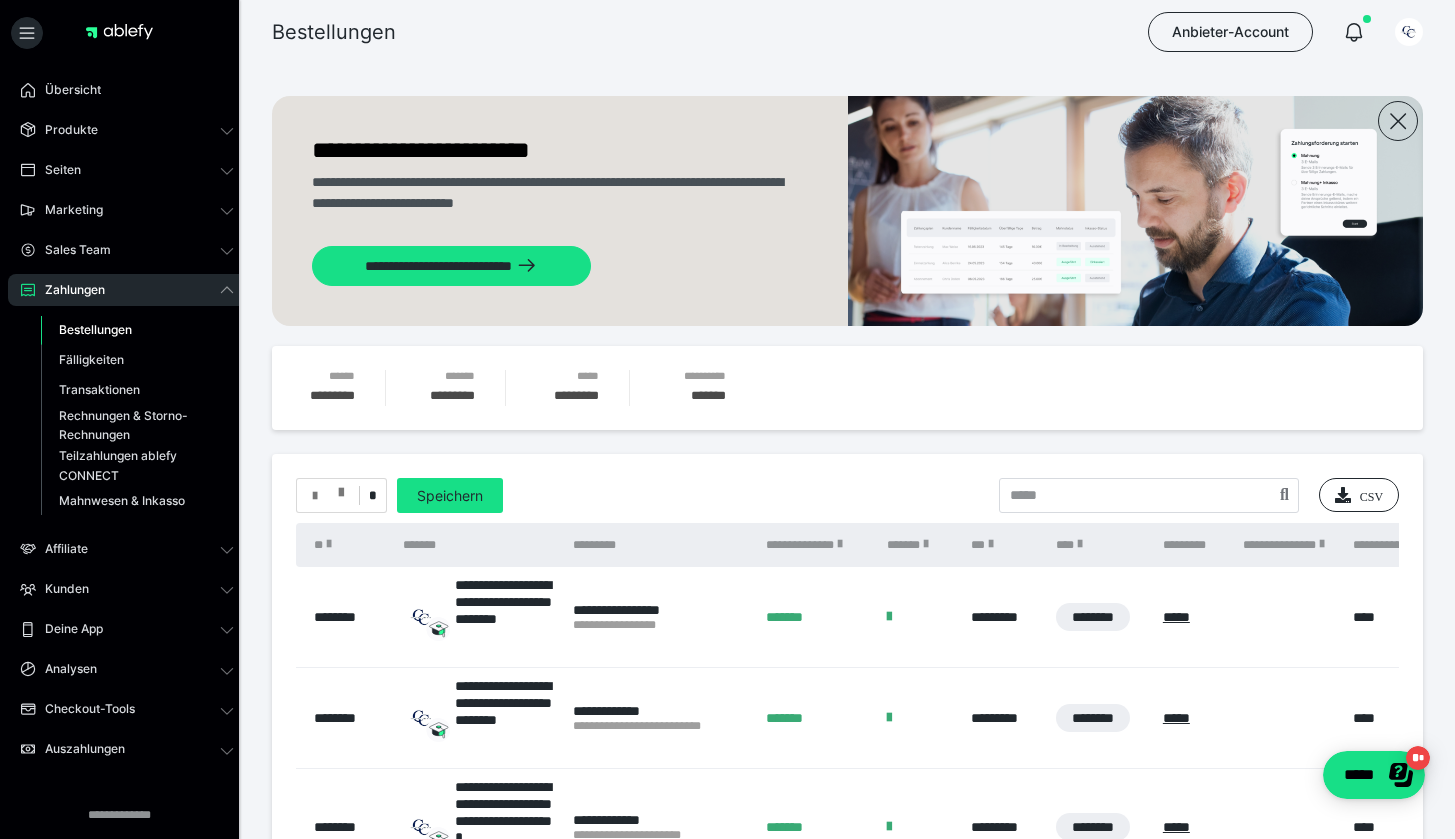 click on "*" at bounding box center [341, 495] 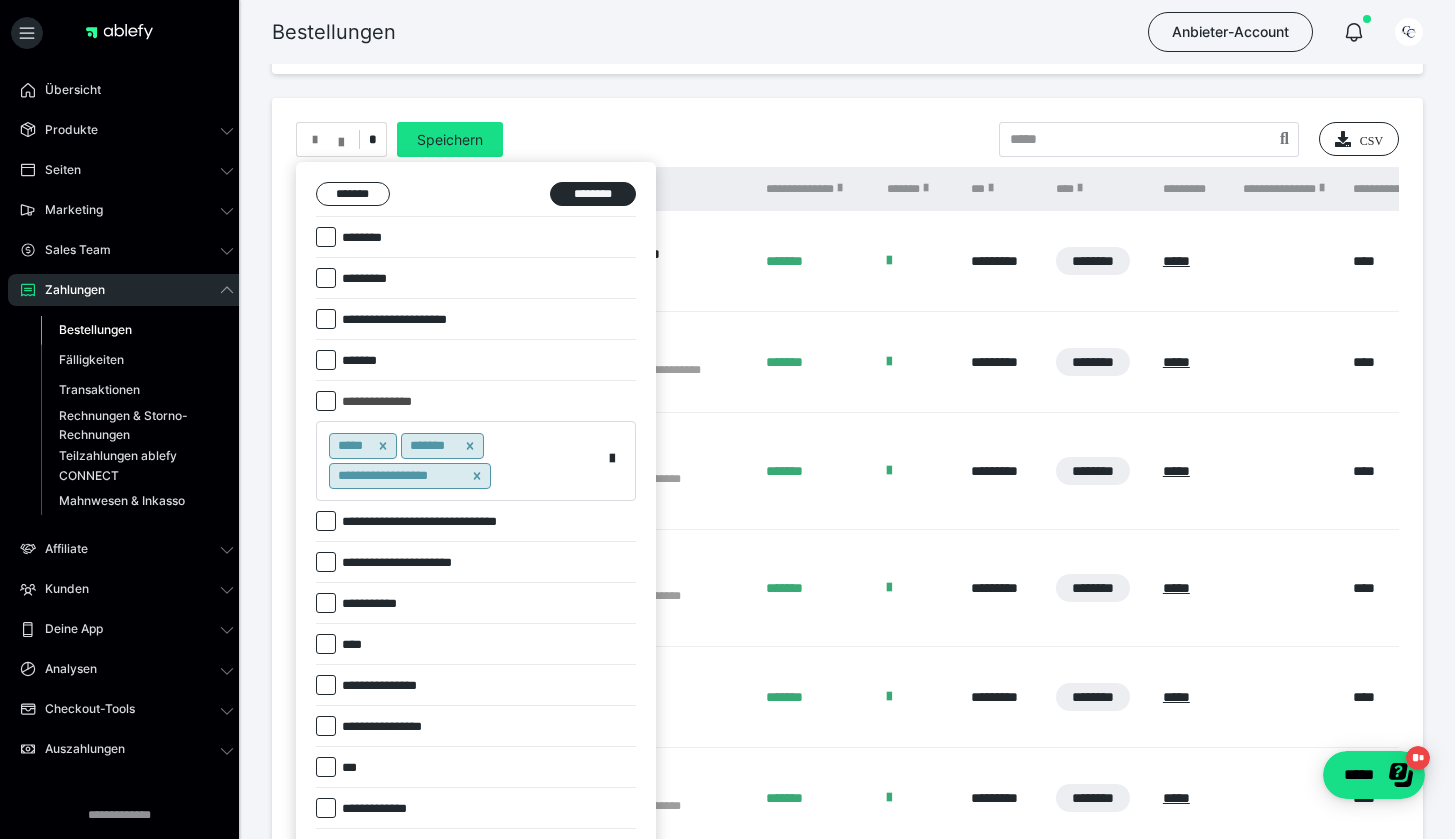 scroll, scrollTop: 367, scrollLeft: 0, axis: vertical 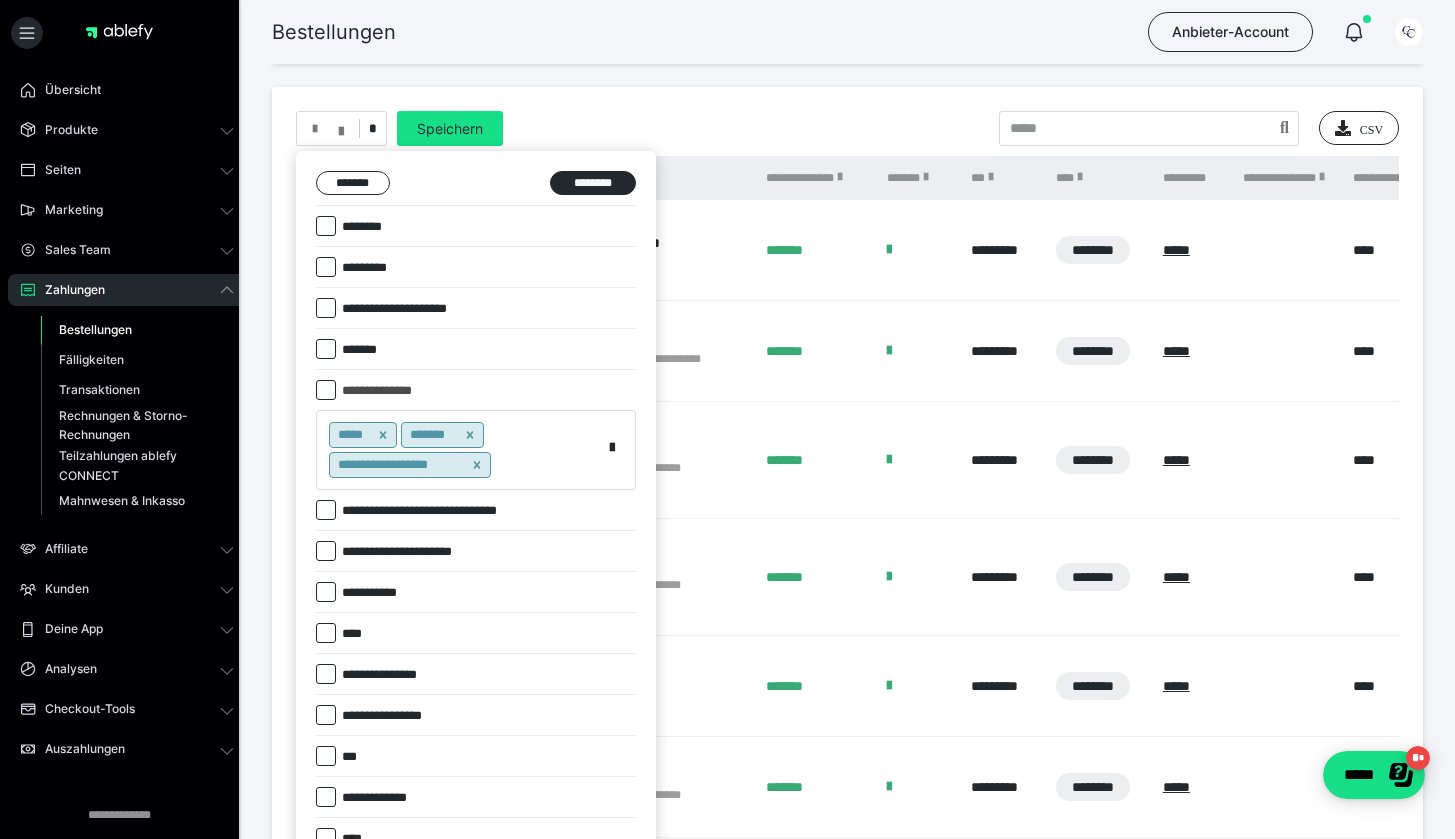 click at bounding box center (470, 435) 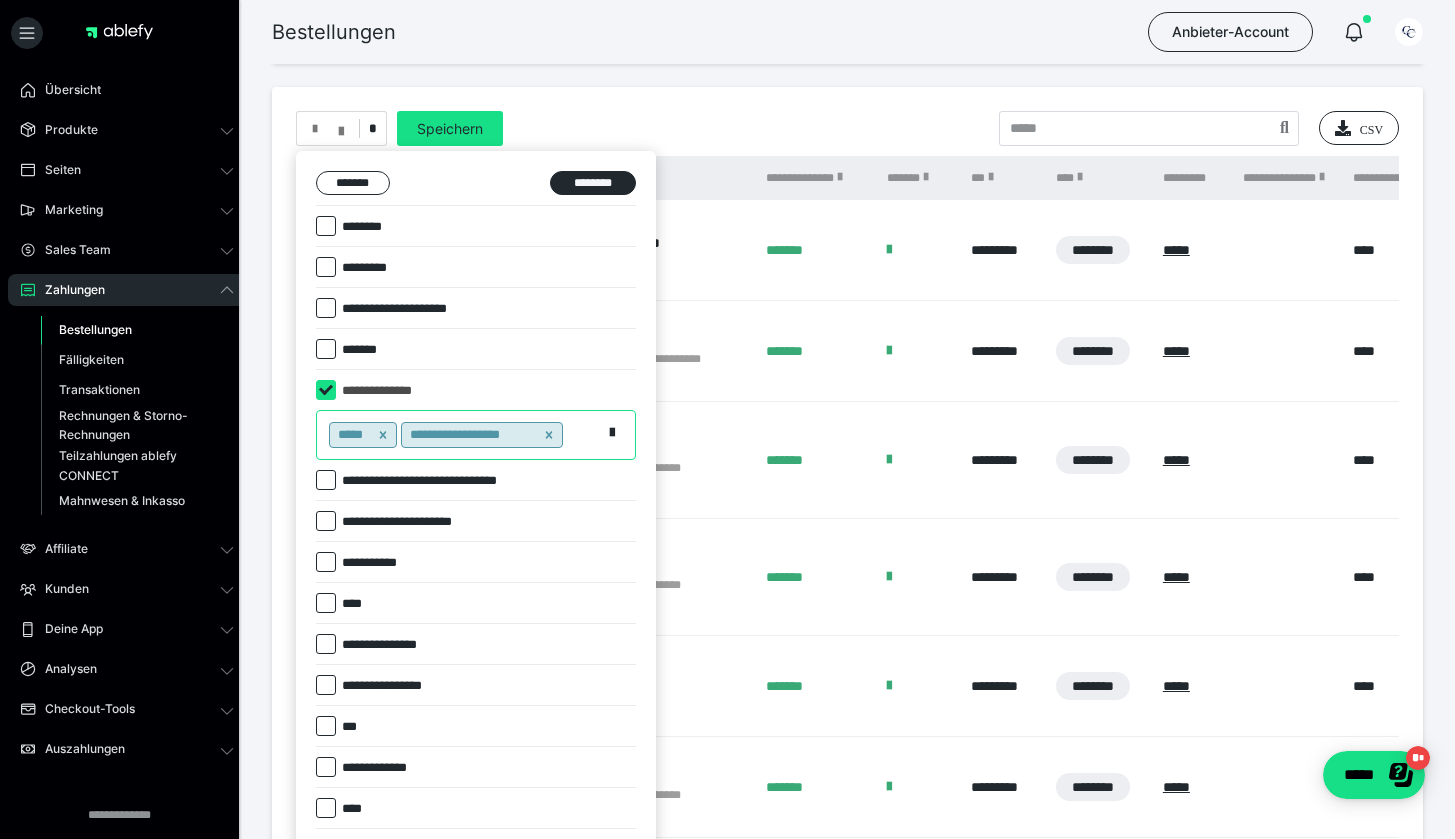 click 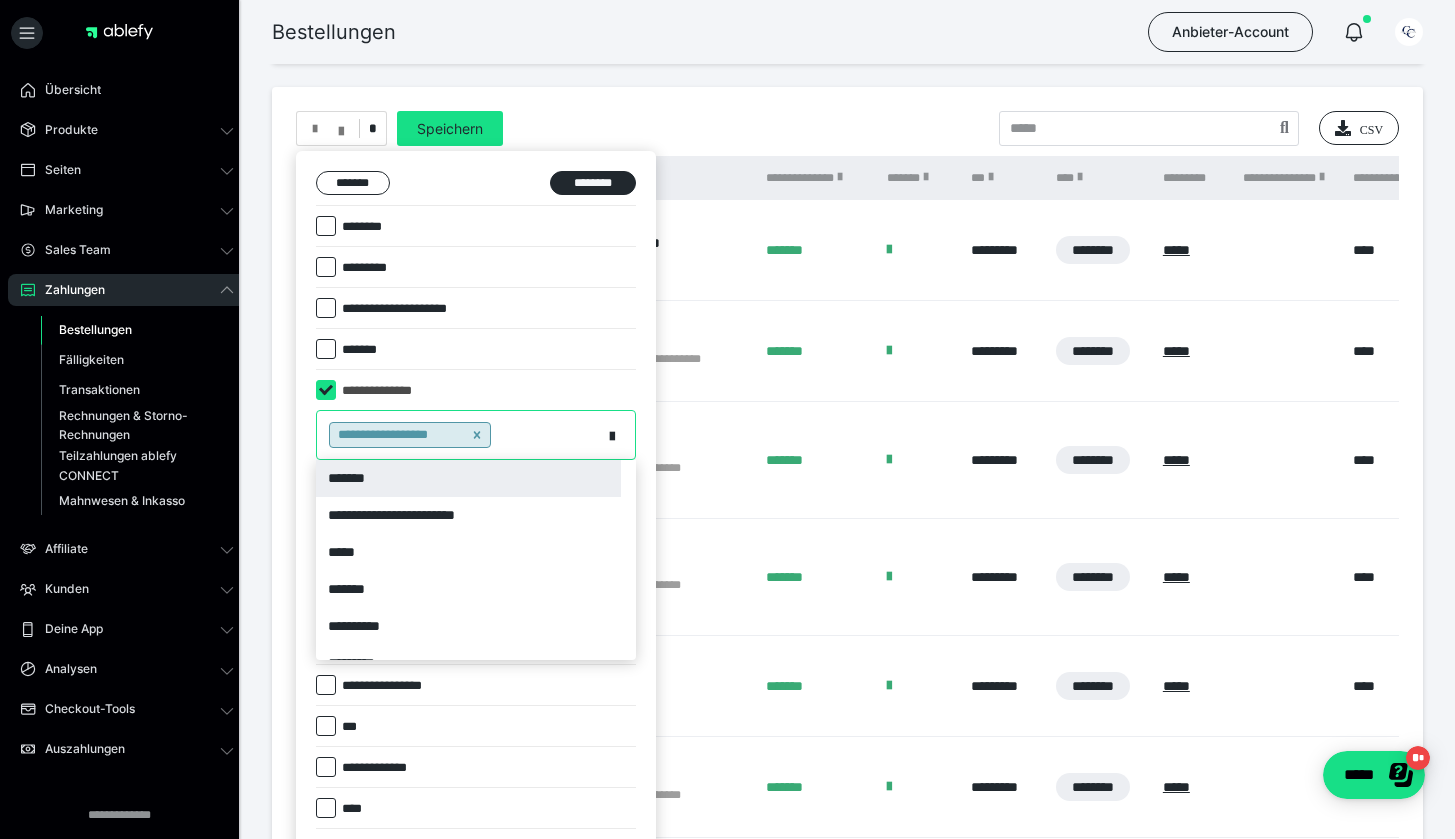 click on "**********" at bounding box center [459, 435] 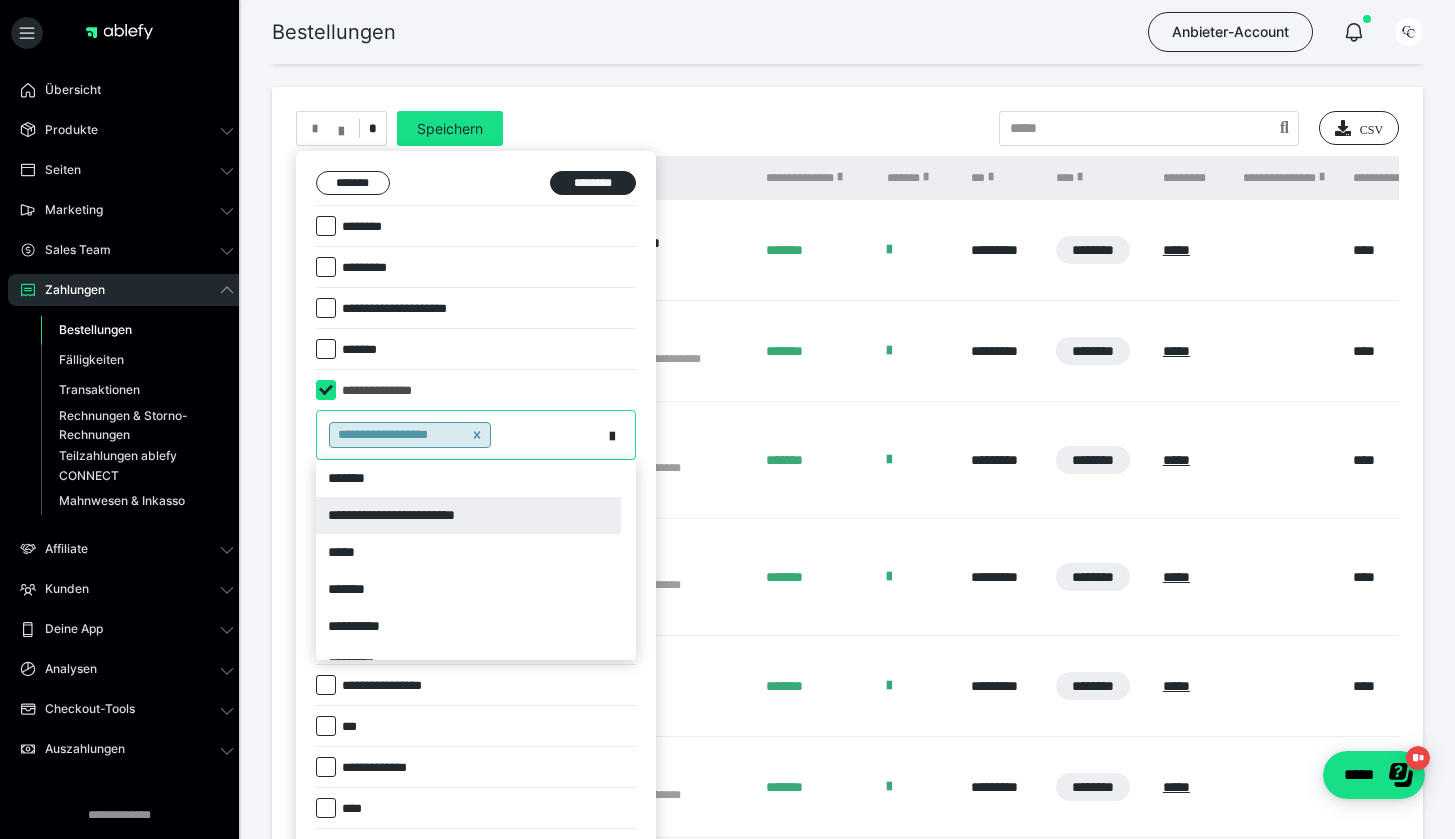 click on "**********" at bounding box center [468, 515] 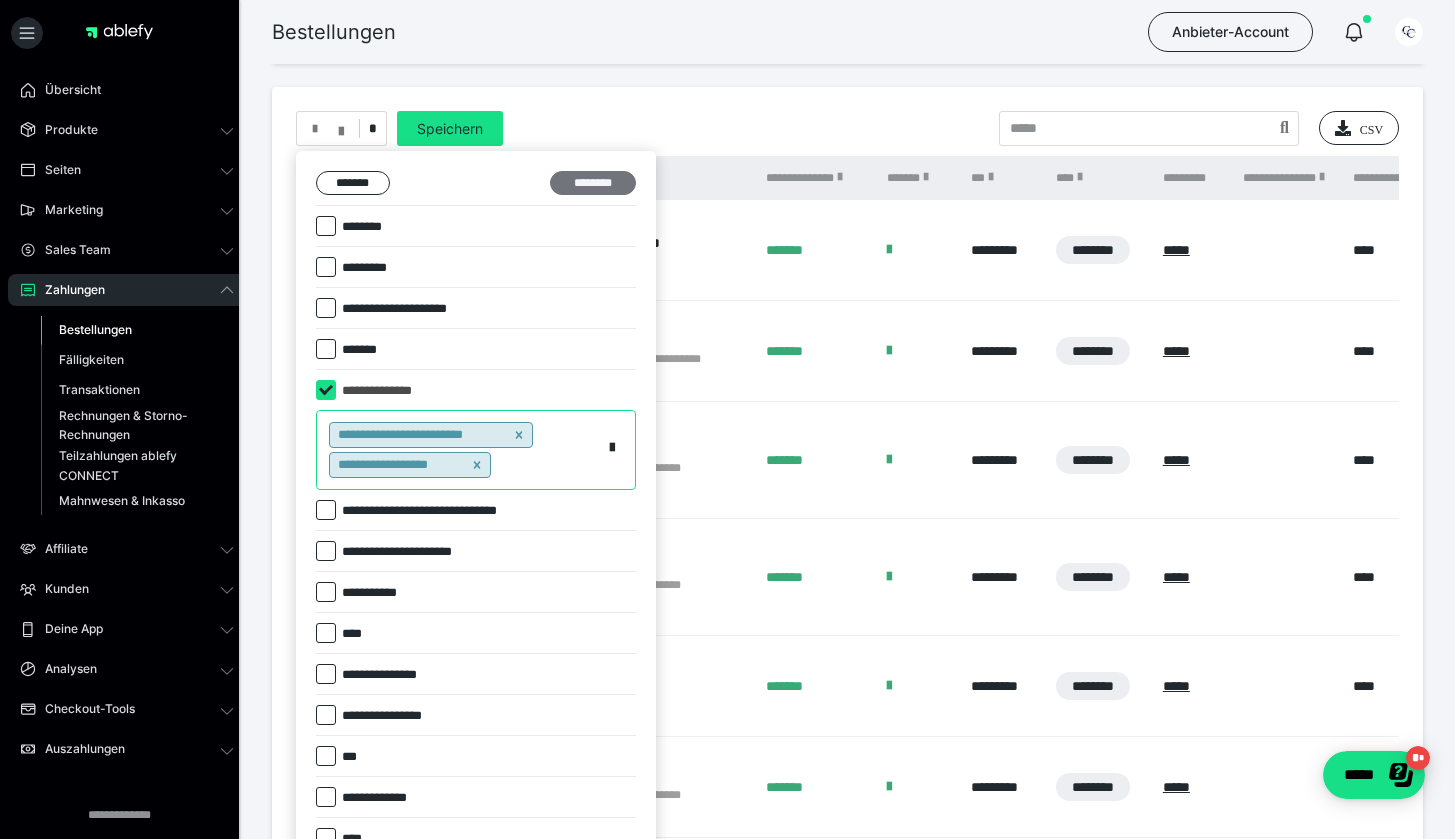 click on "********" at bounding box center (593, 183) 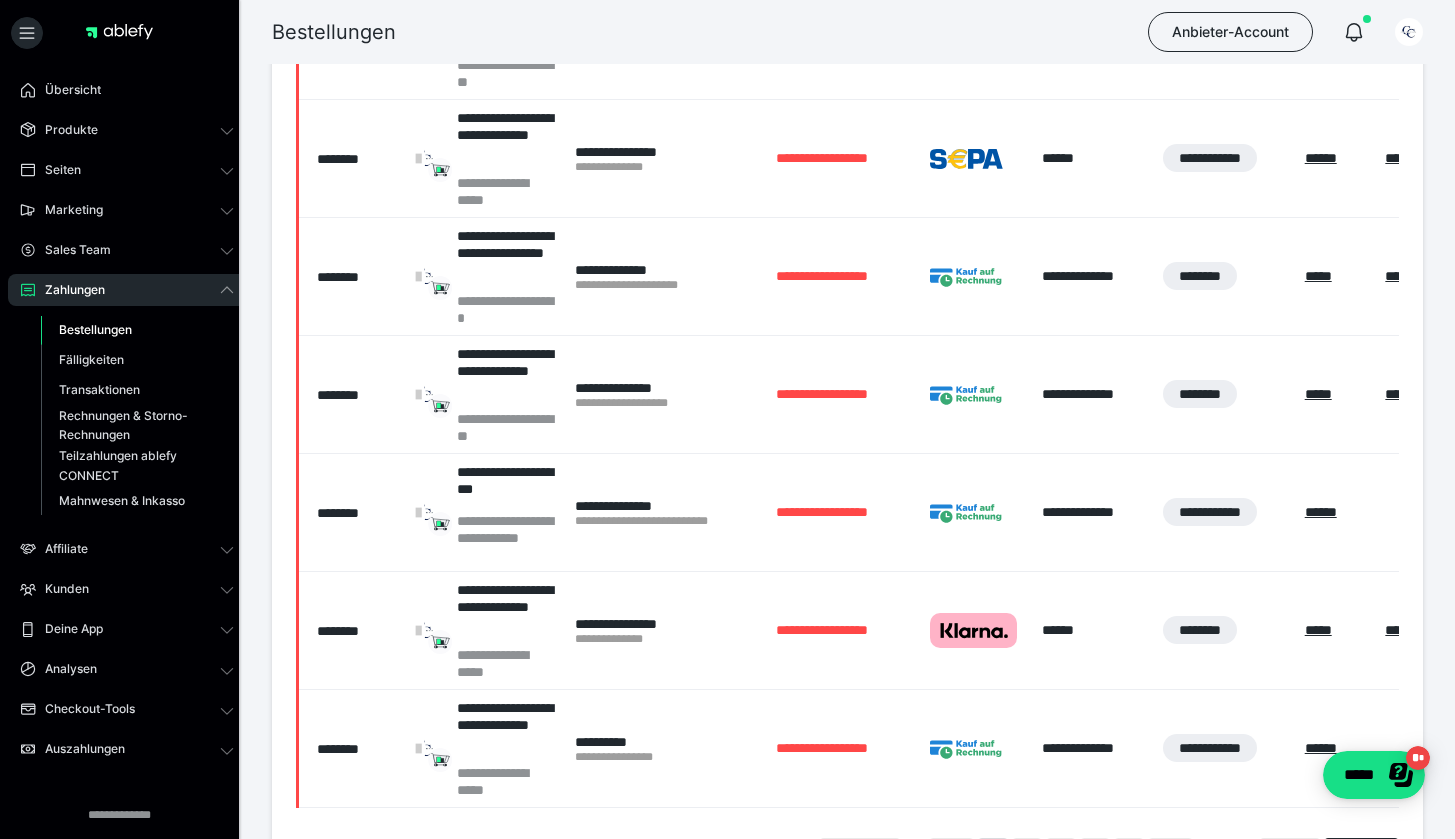 scroll, scrollTop: 958, scrollLeft: 0, axis: vertical 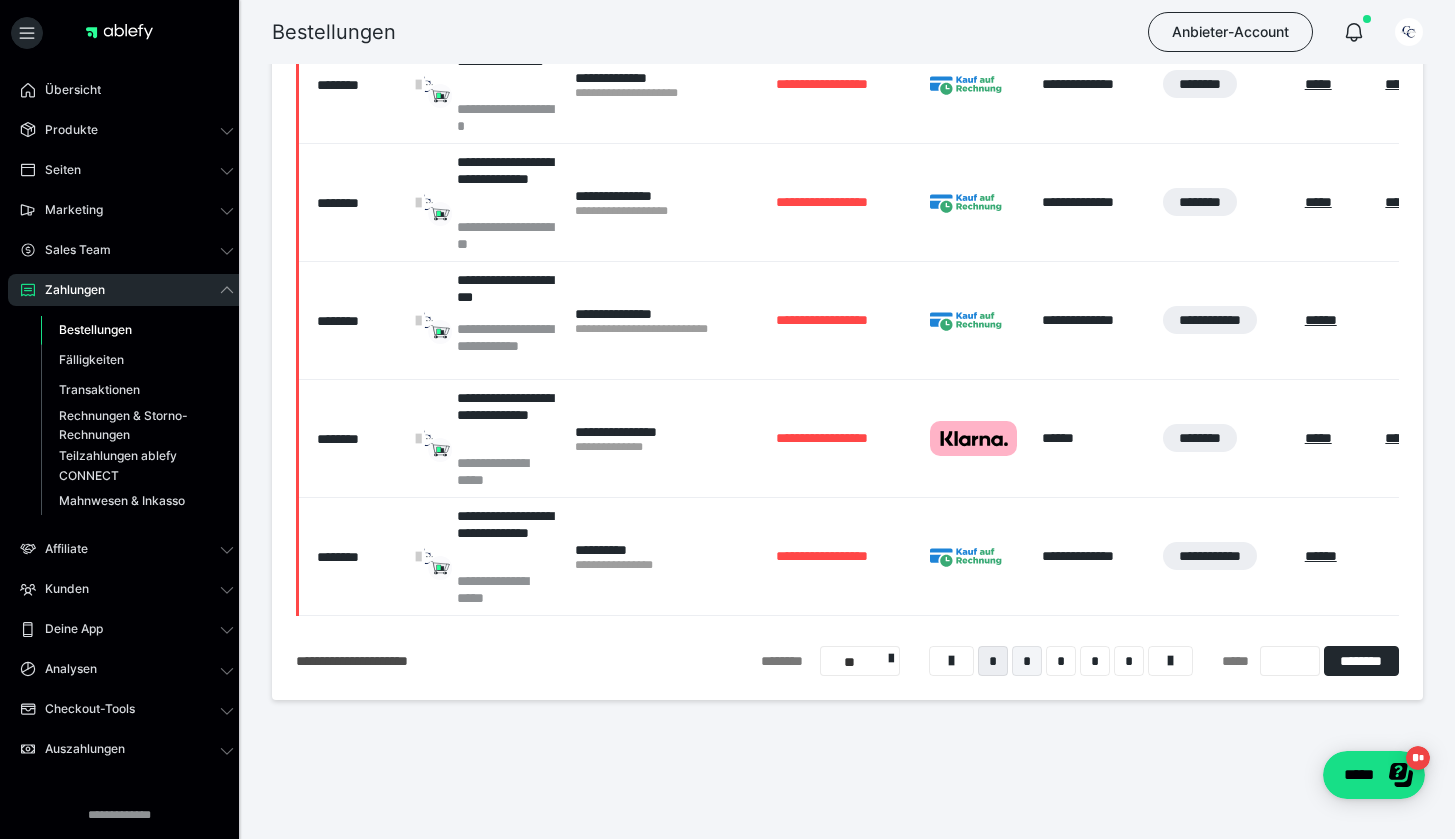 click on "*" at bounding box center [1027, 661] 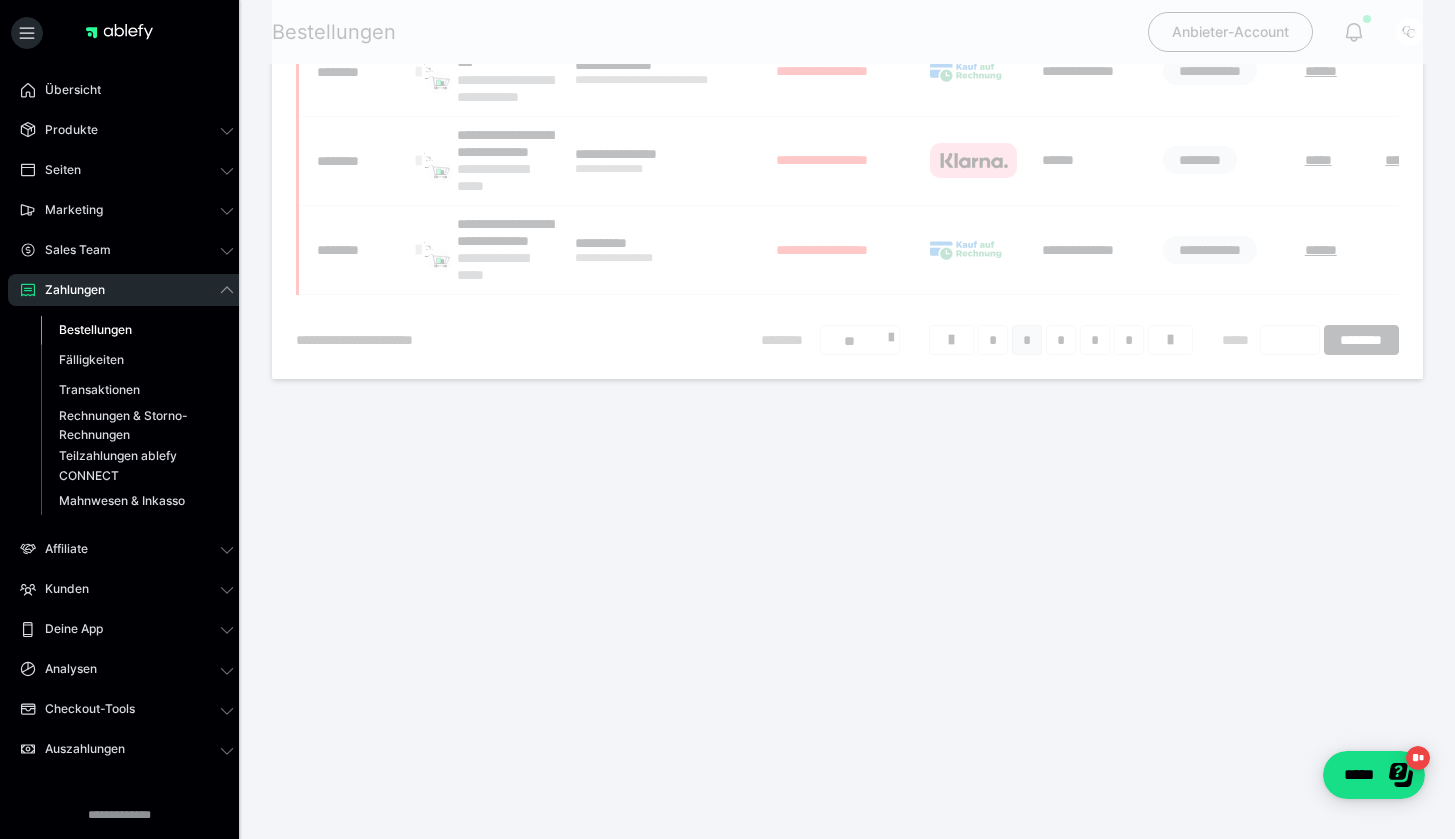 scroll, scrollTop: 394, scrollLeft: 0, axis: vertical 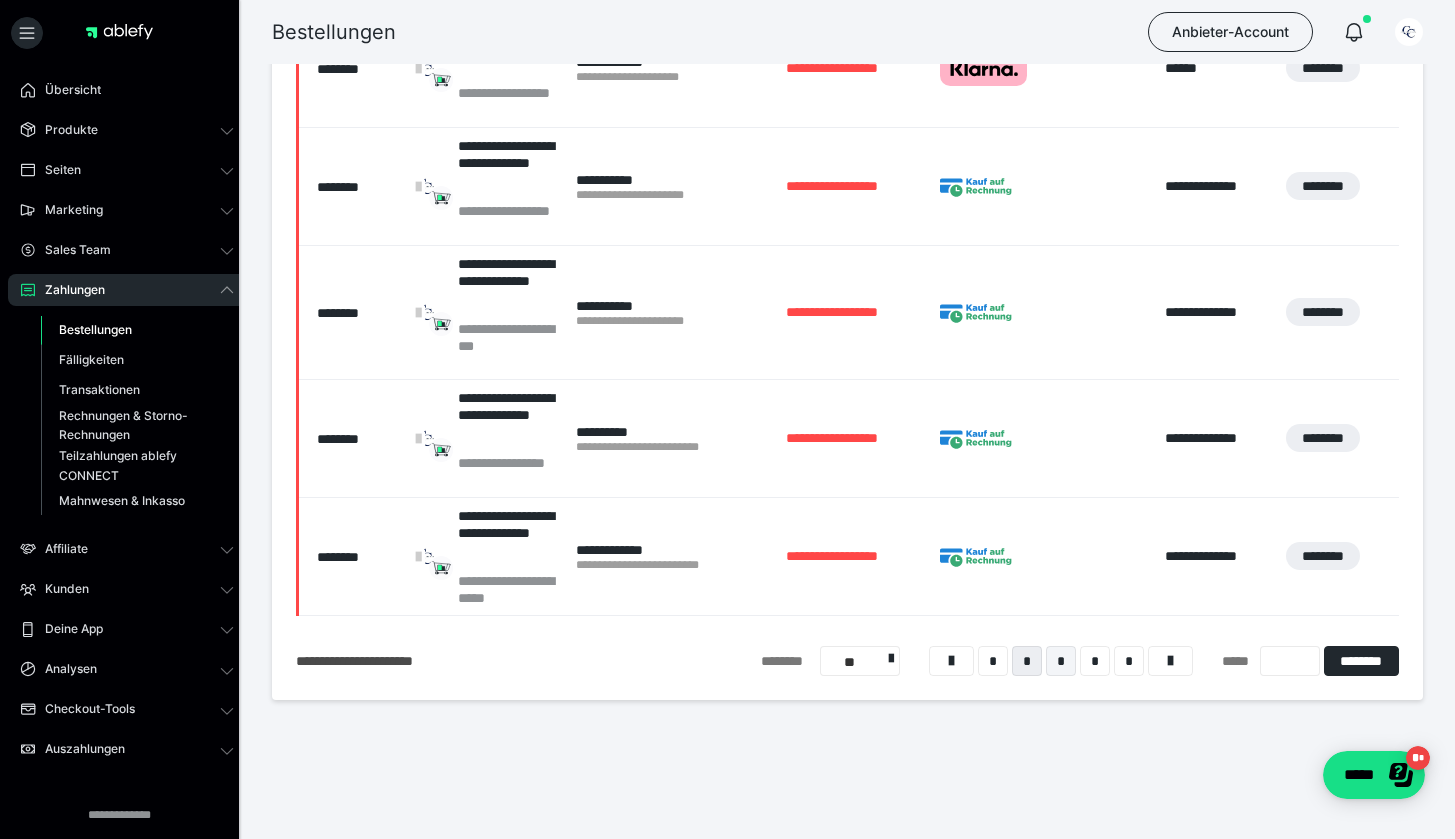click on "*" at bounding box center (1061, 661) 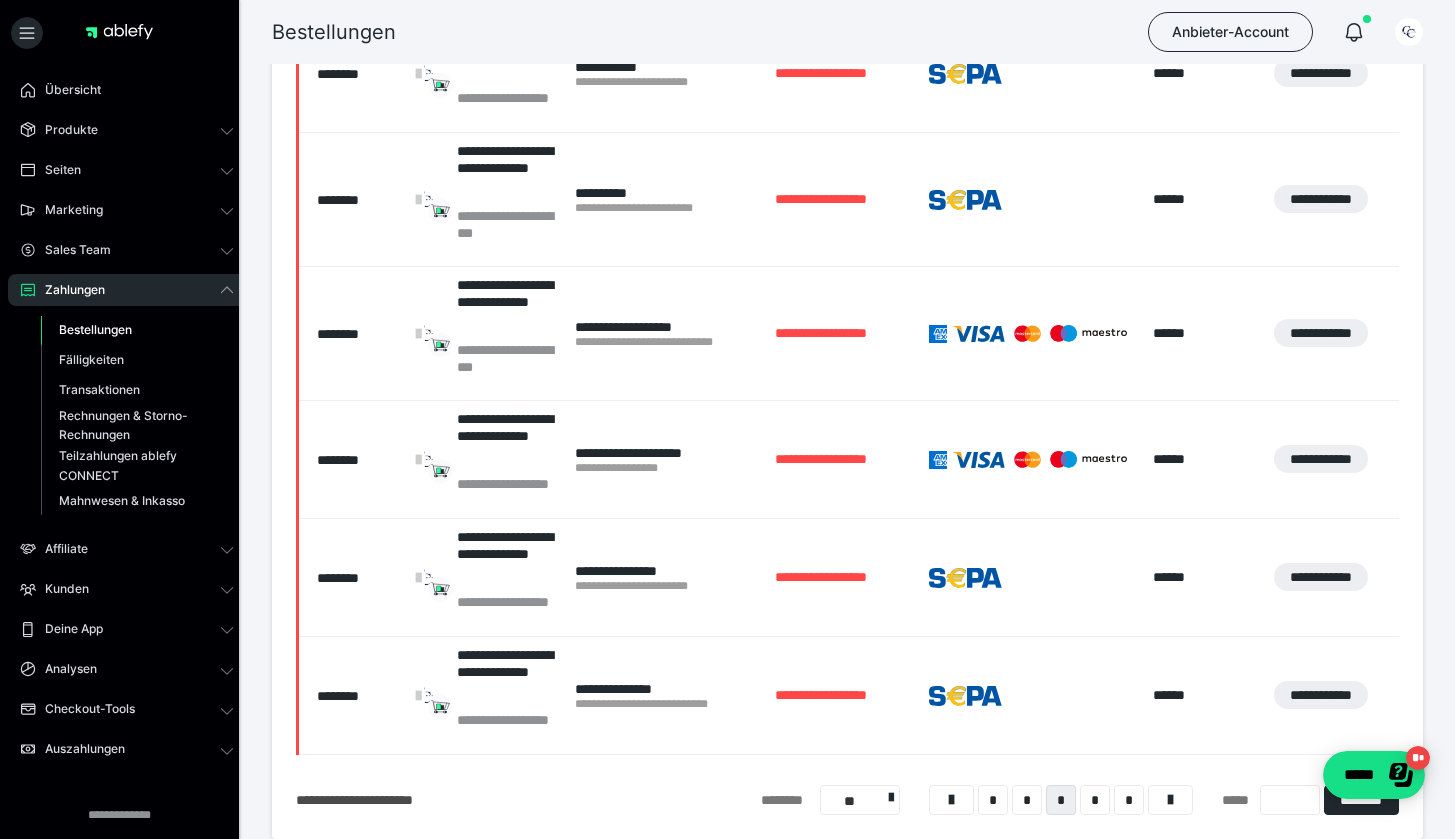 scroll, scrollTop: 1163, scrollLeft: 0, axis: vertical 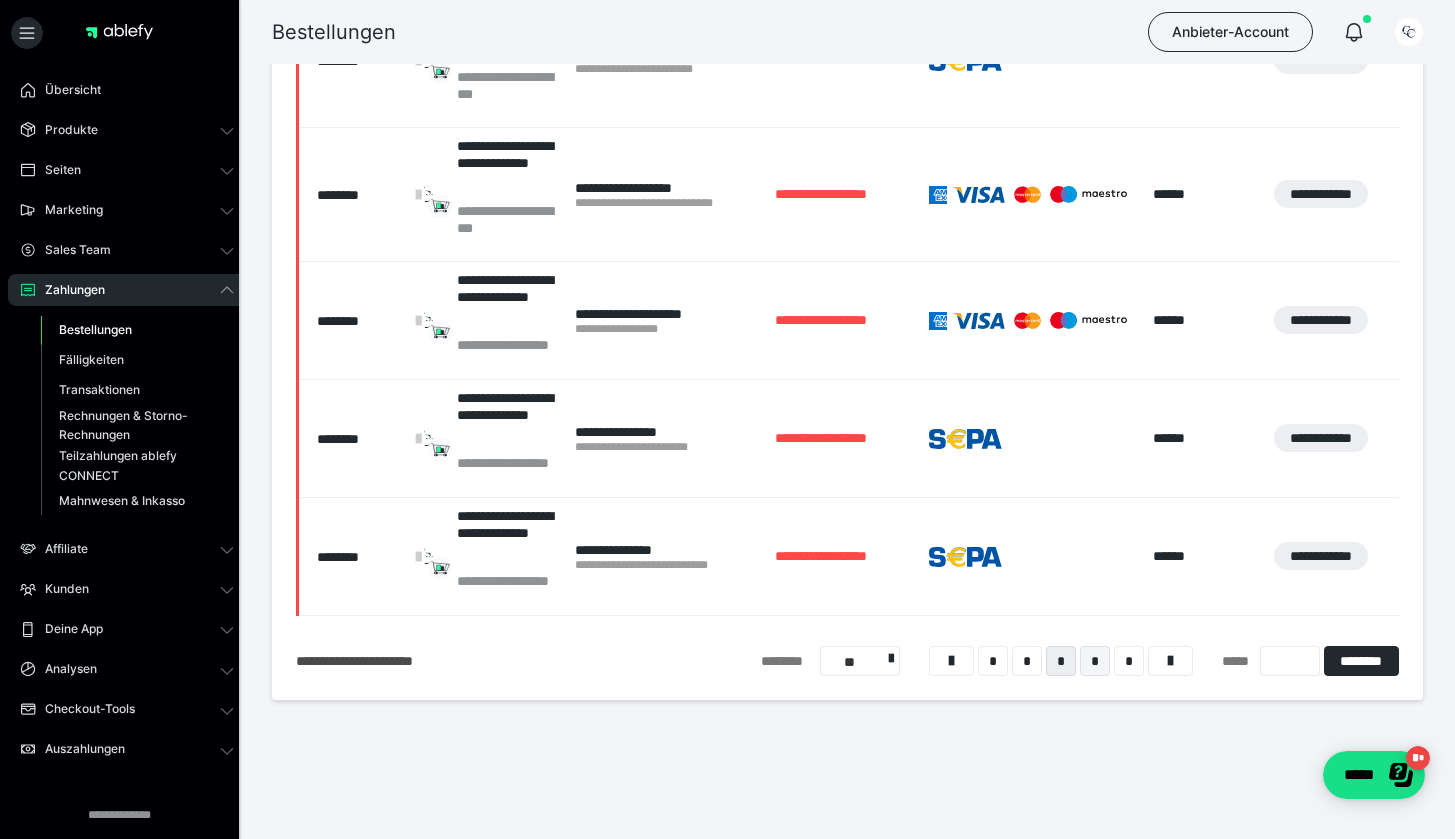 click on "*" at bounding box center (1095, 661) 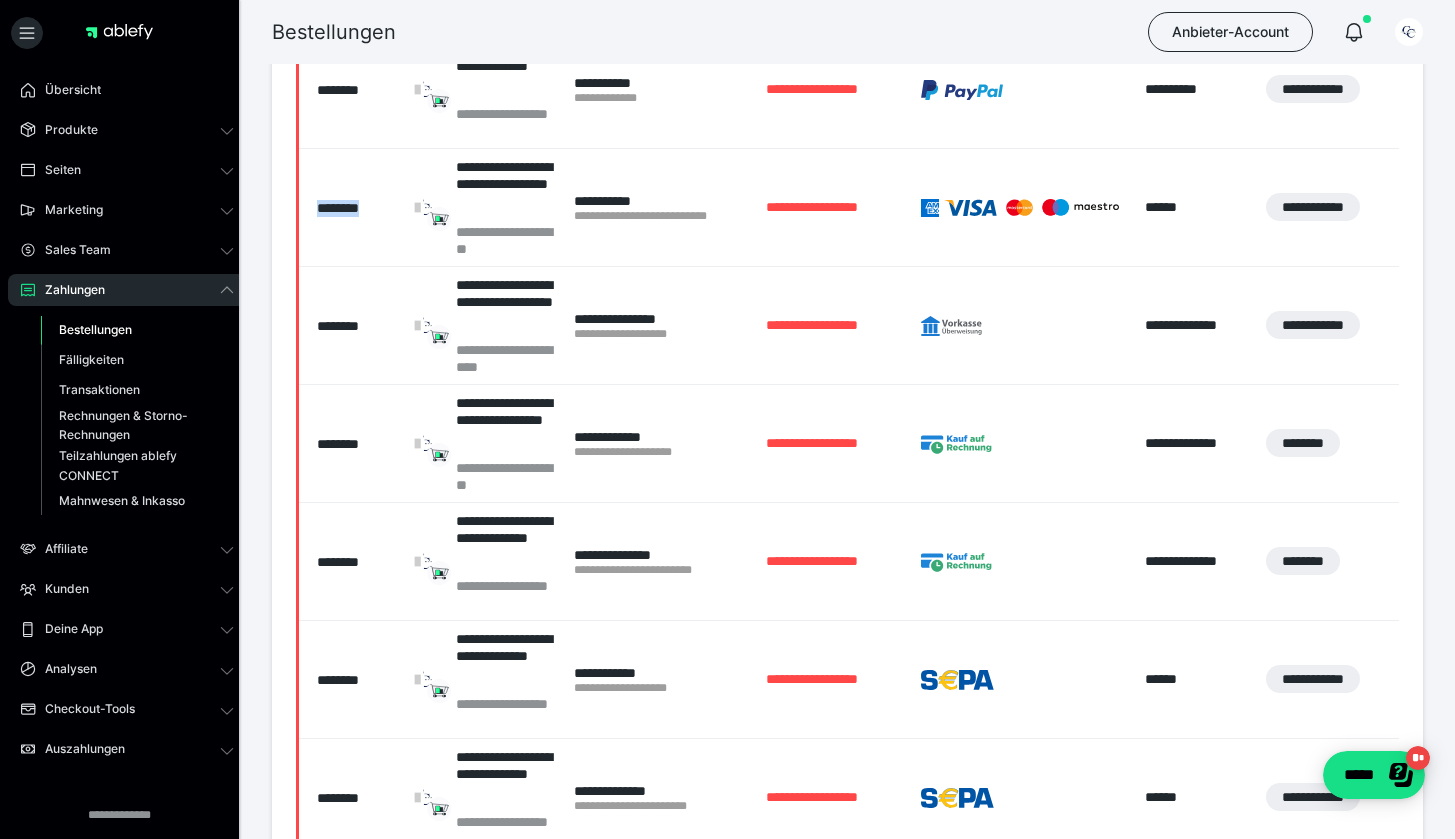 scroll, scrollTop: 1060, scrollLeft: 0, axis: vertical 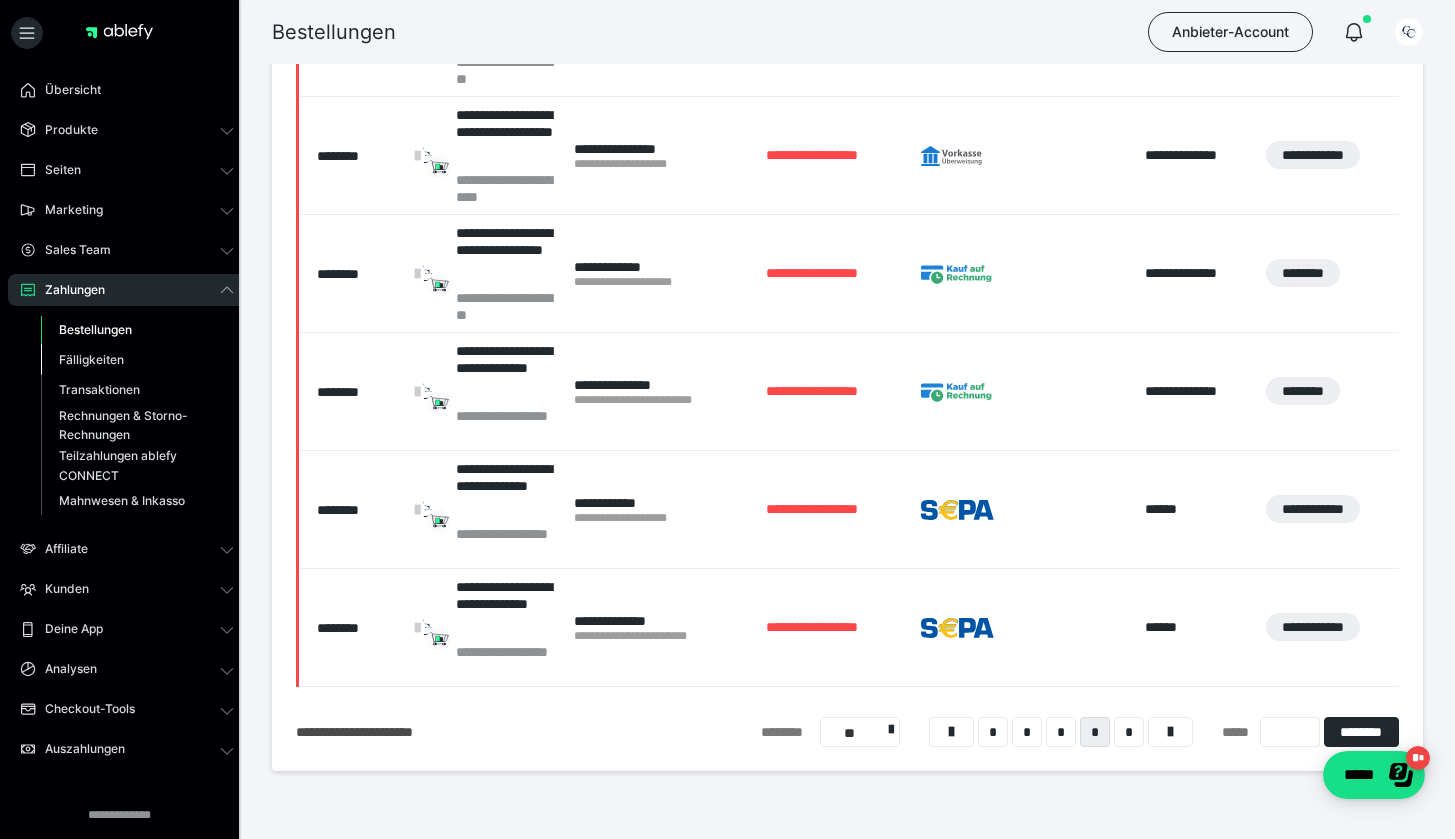 drag, startPoint x: 633, startPoint y: 582, endPoint x: 99, endPoint y: 358, distance: 579.07855 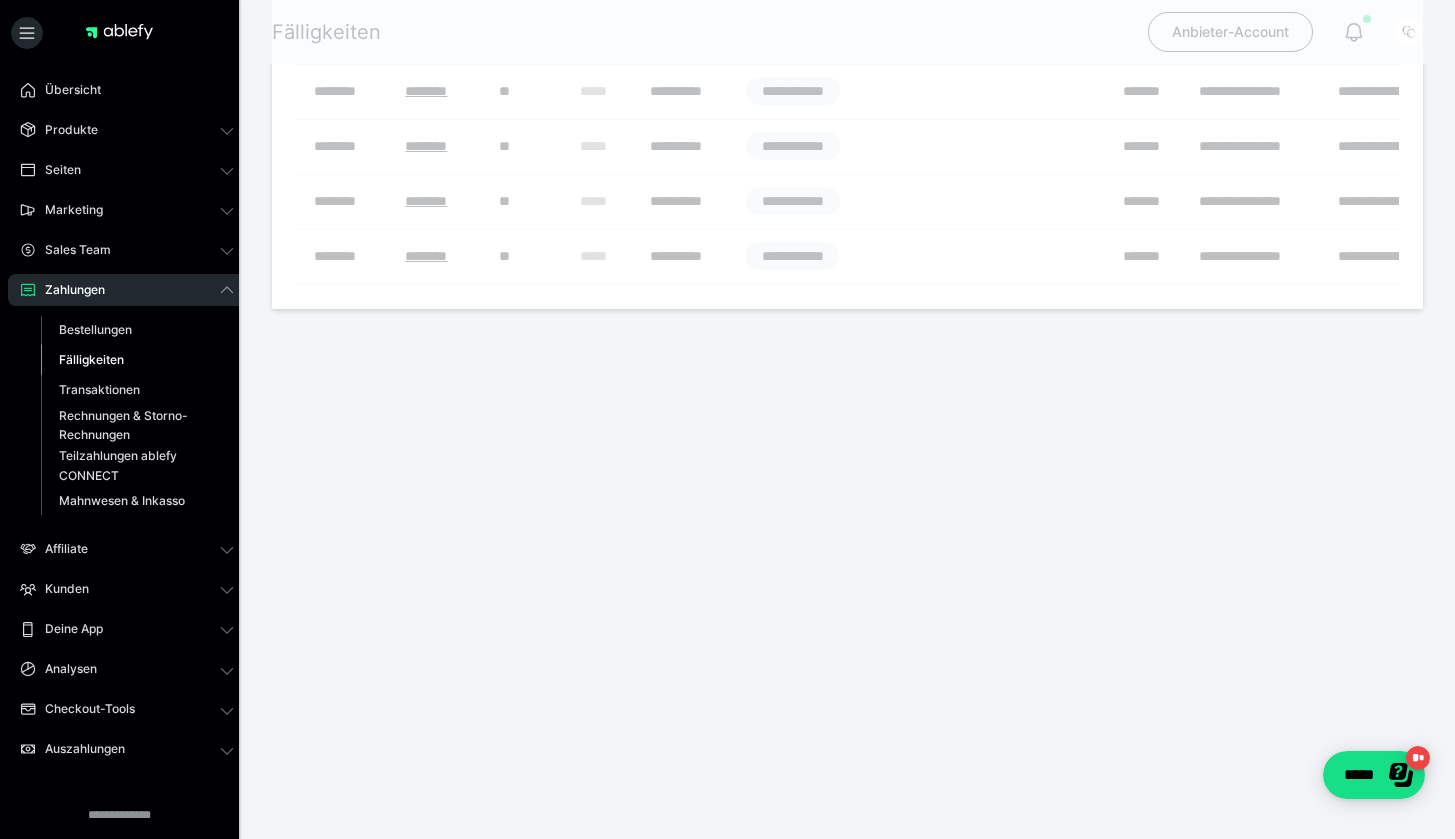 scroll, scrollTop: 0, scrollLeft: 0, axis: both 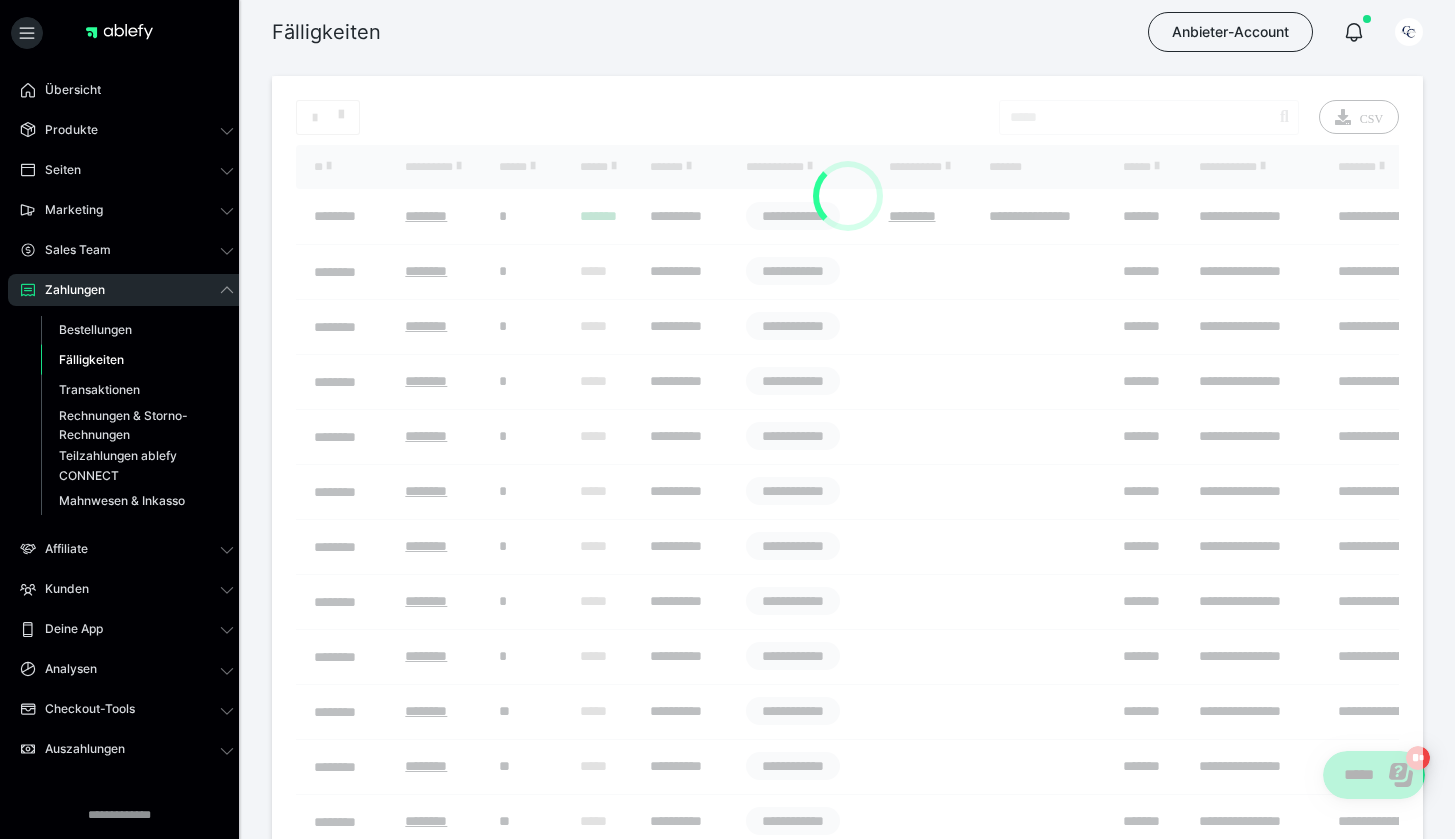 click on "Bestellungen" at bounding box center (95, 329) 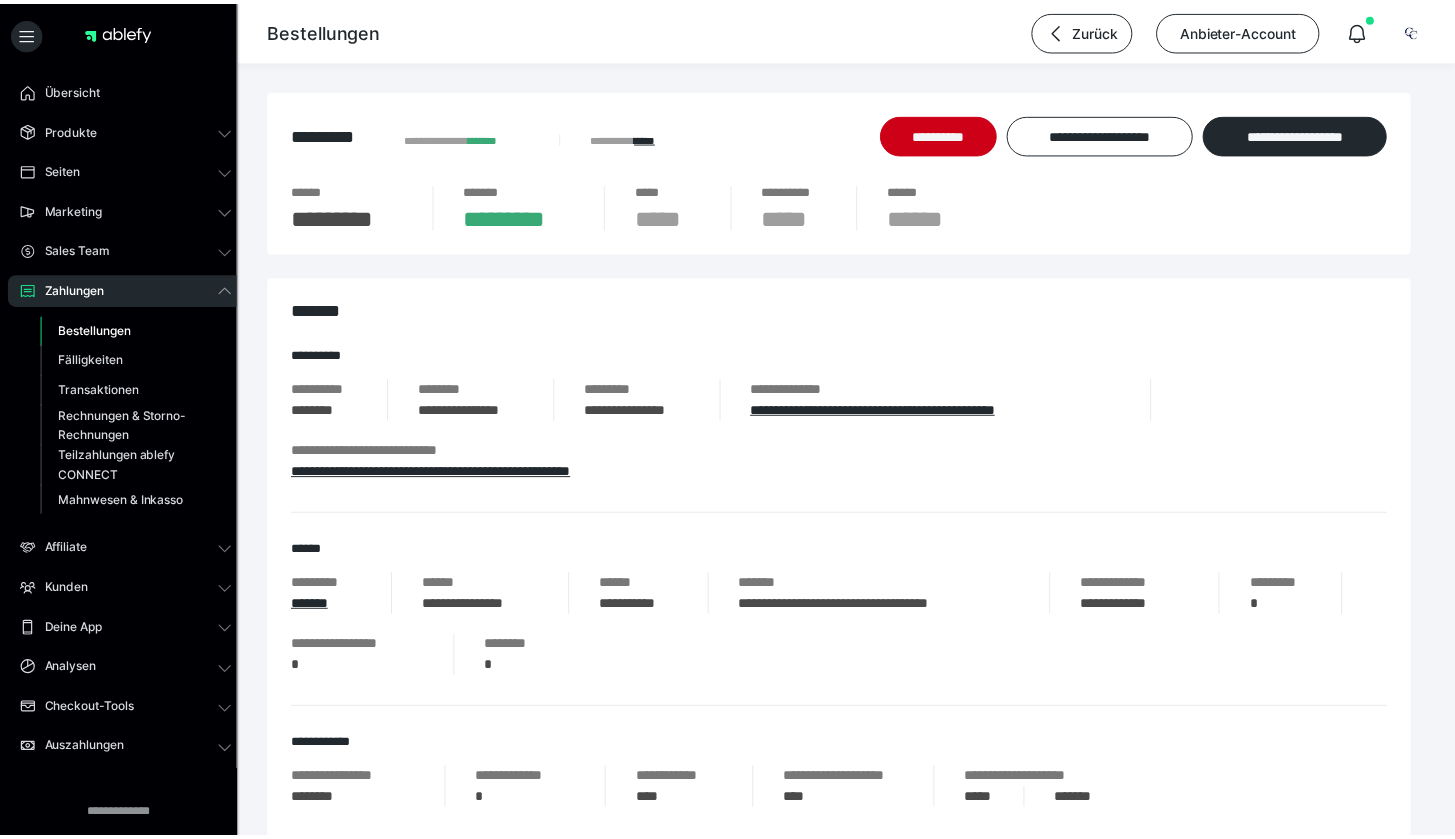 scroll, scrollTop: 0, scrollLeft: 0, axis: both 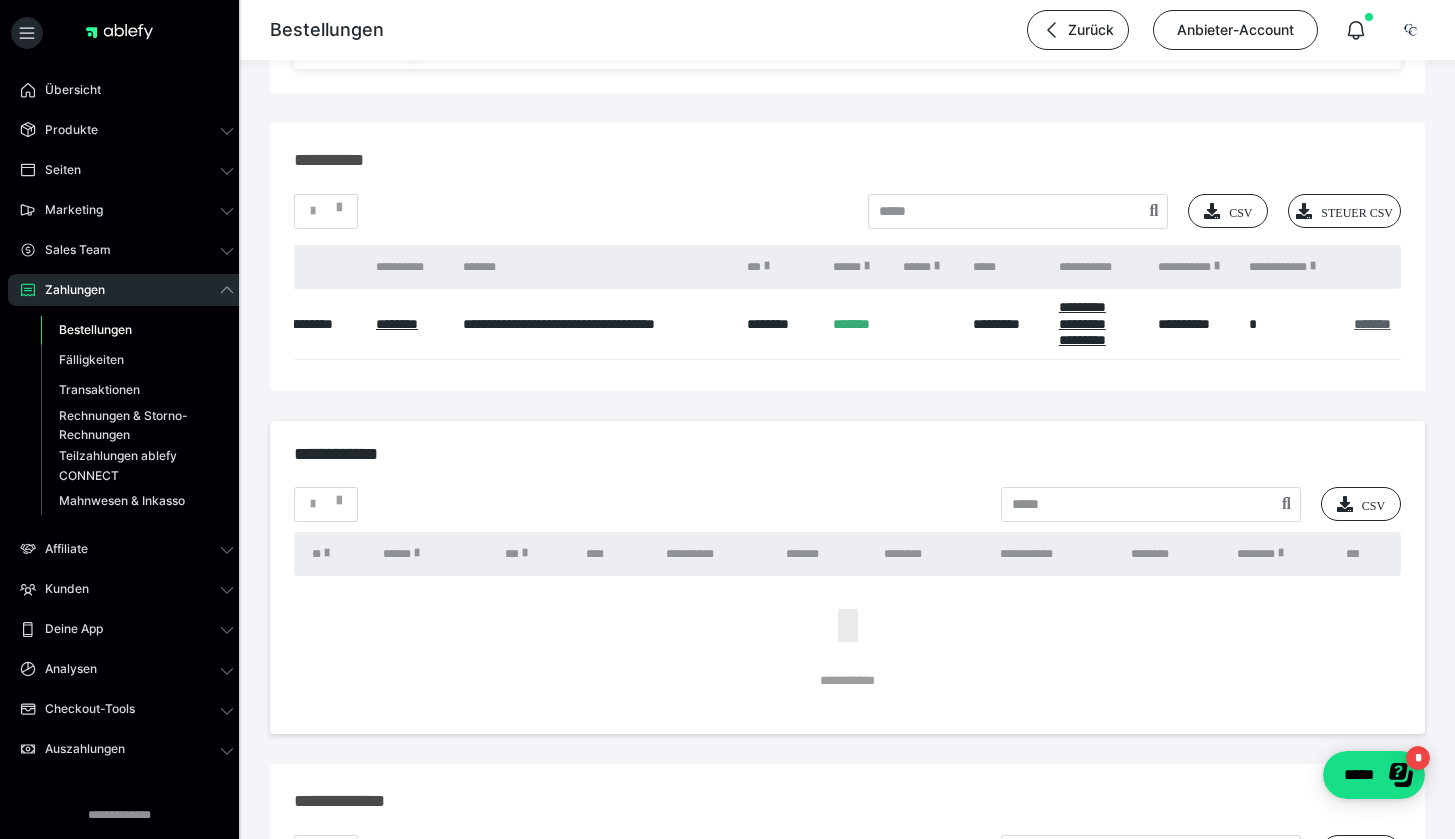 click on "*******" at bounding box center [1372, 324] 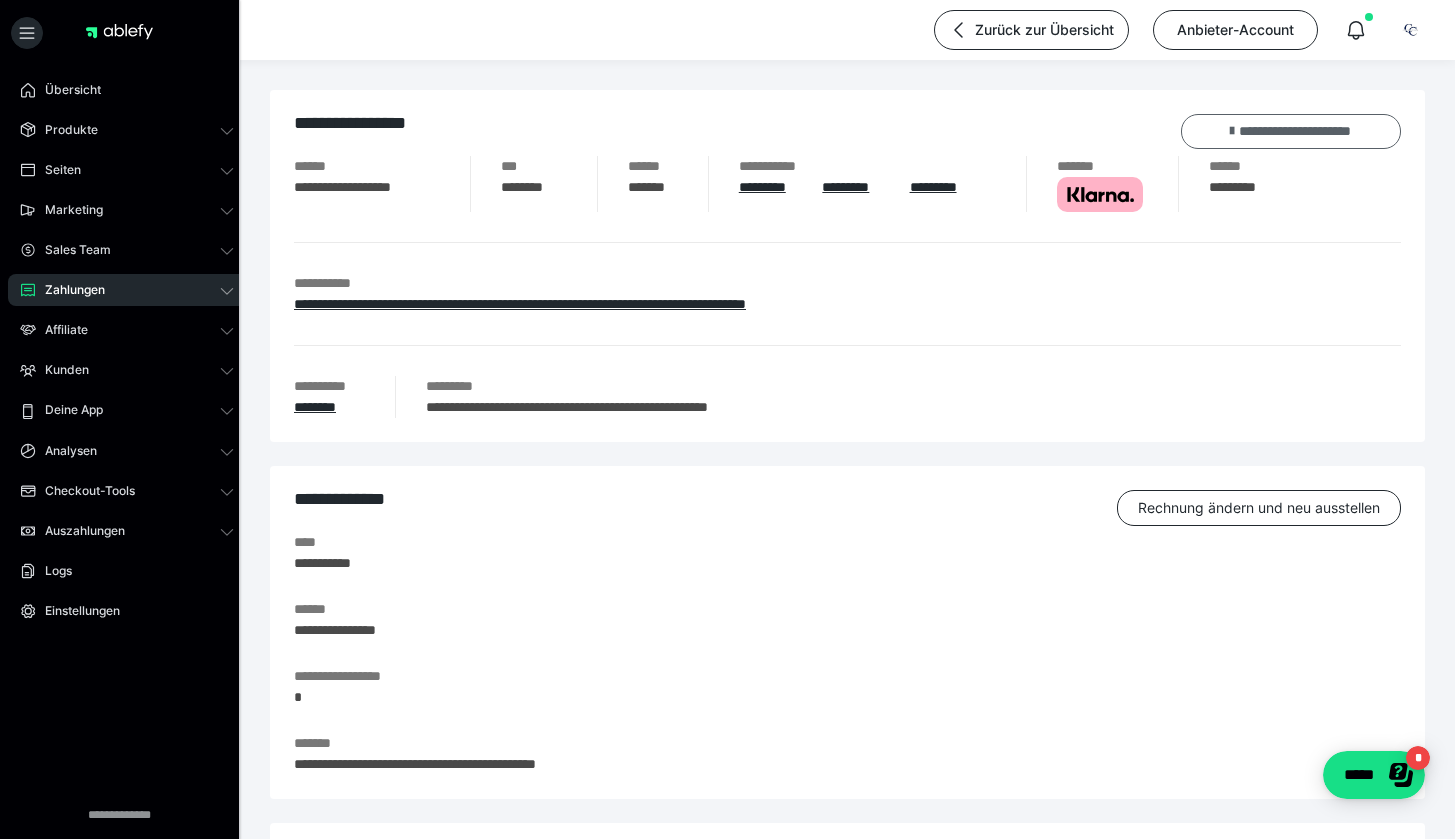 click on "**********" at bounding box center [1291, 131] 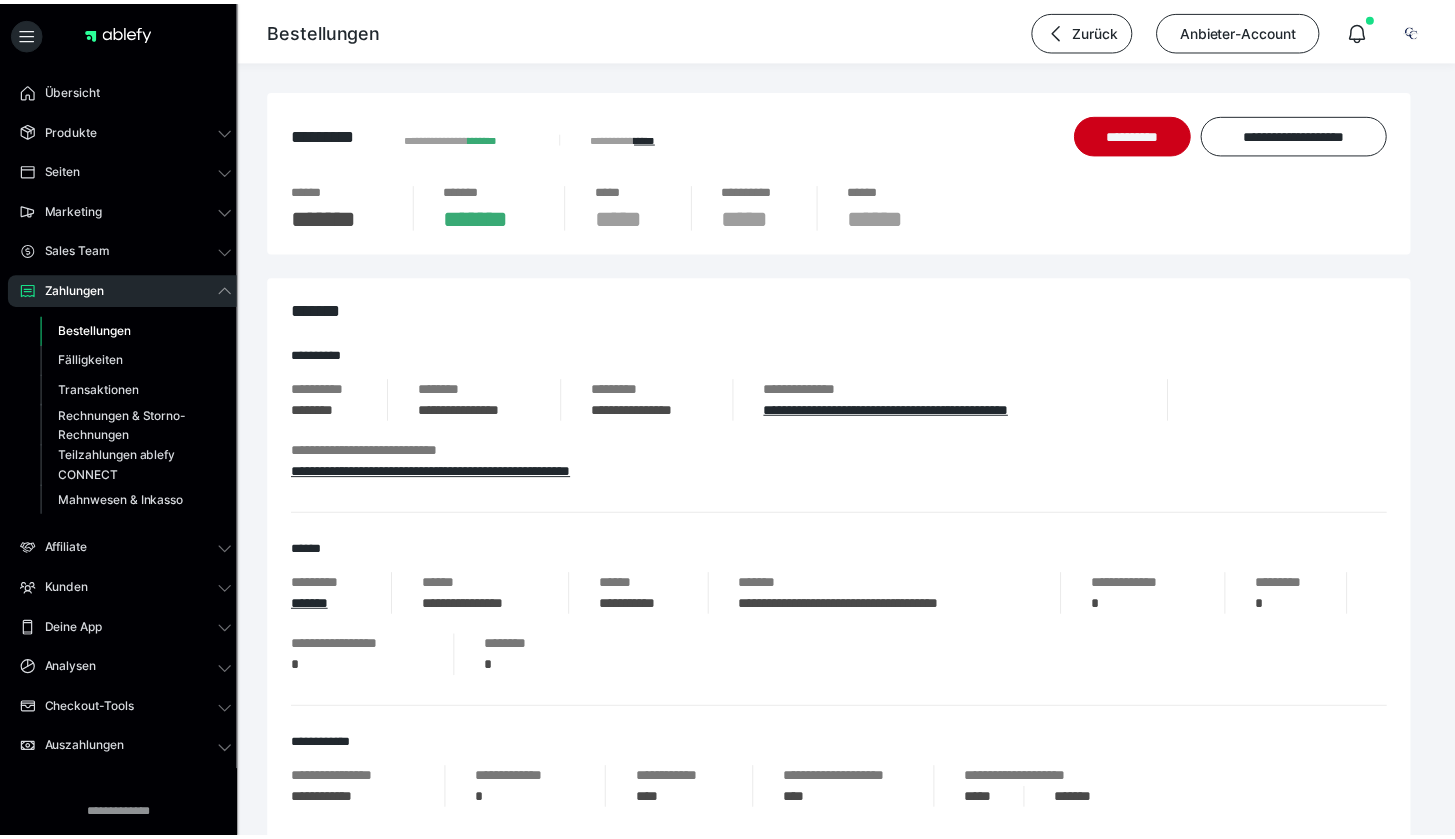 scroll, scrollTop: 0, scrollLeft: 0, axis: both 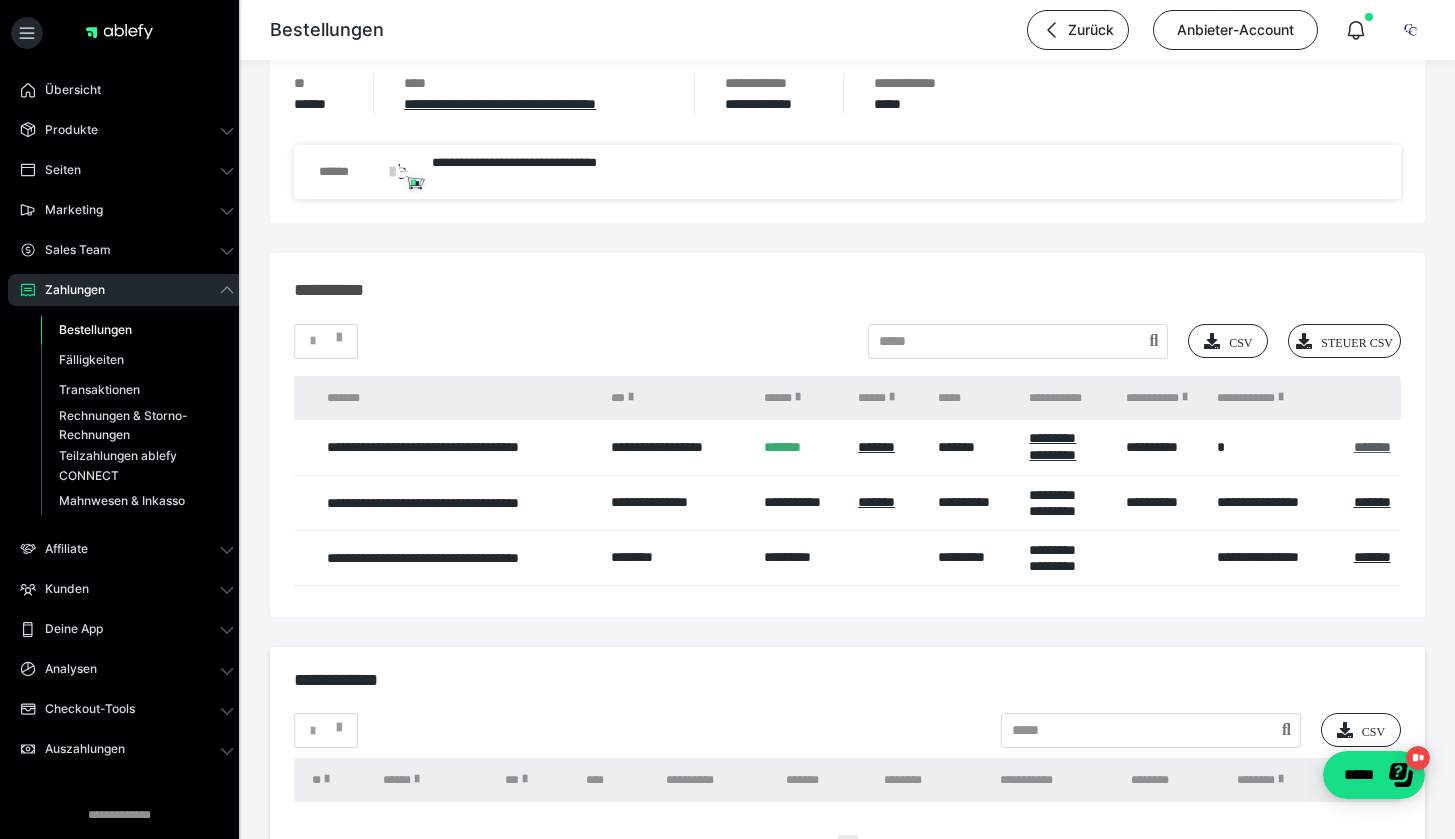 click on "*******" at bounding box center (1372, 447) 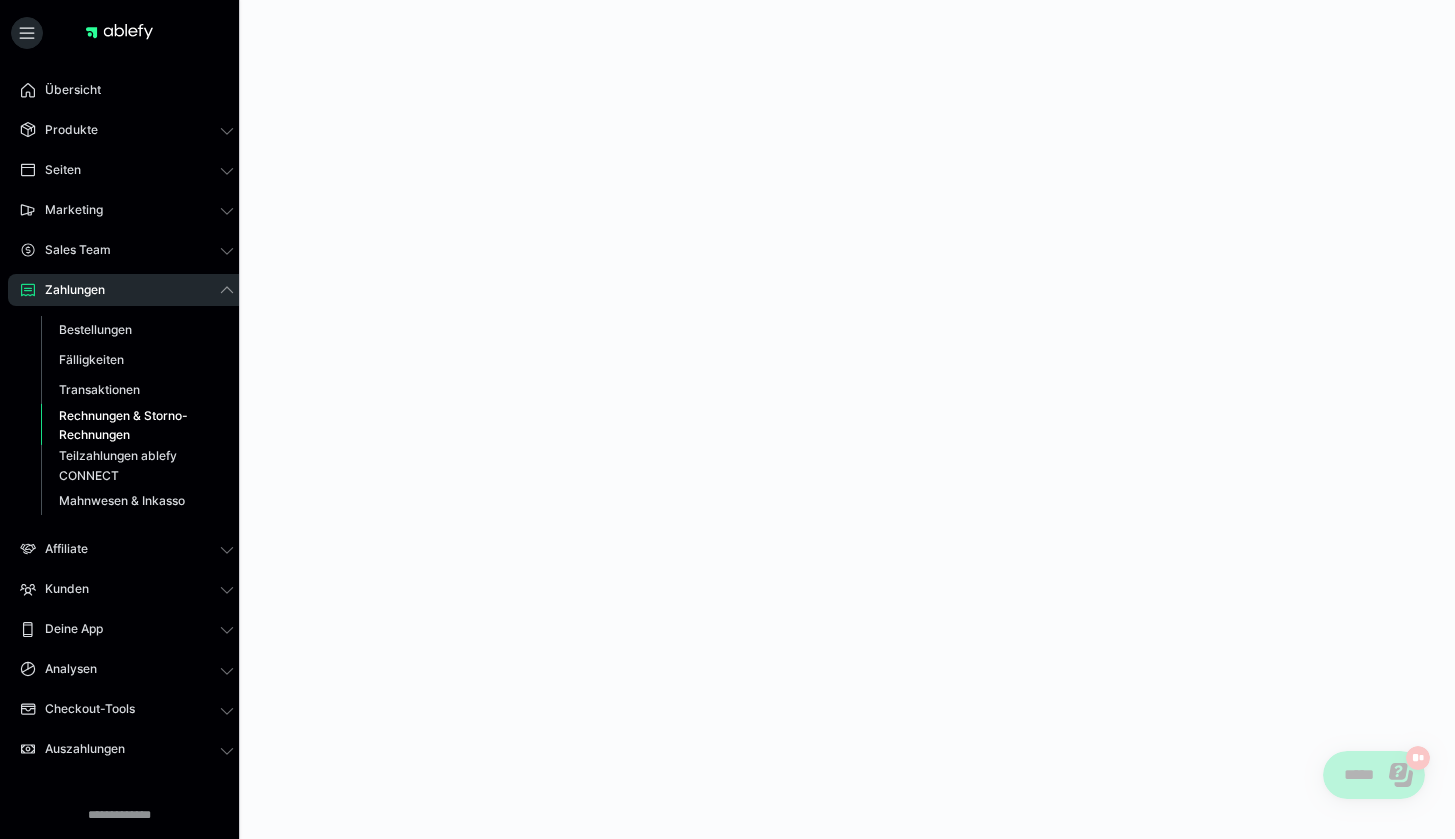 scroll, scrollTop: 0, scrollLeft: 0, axis: both 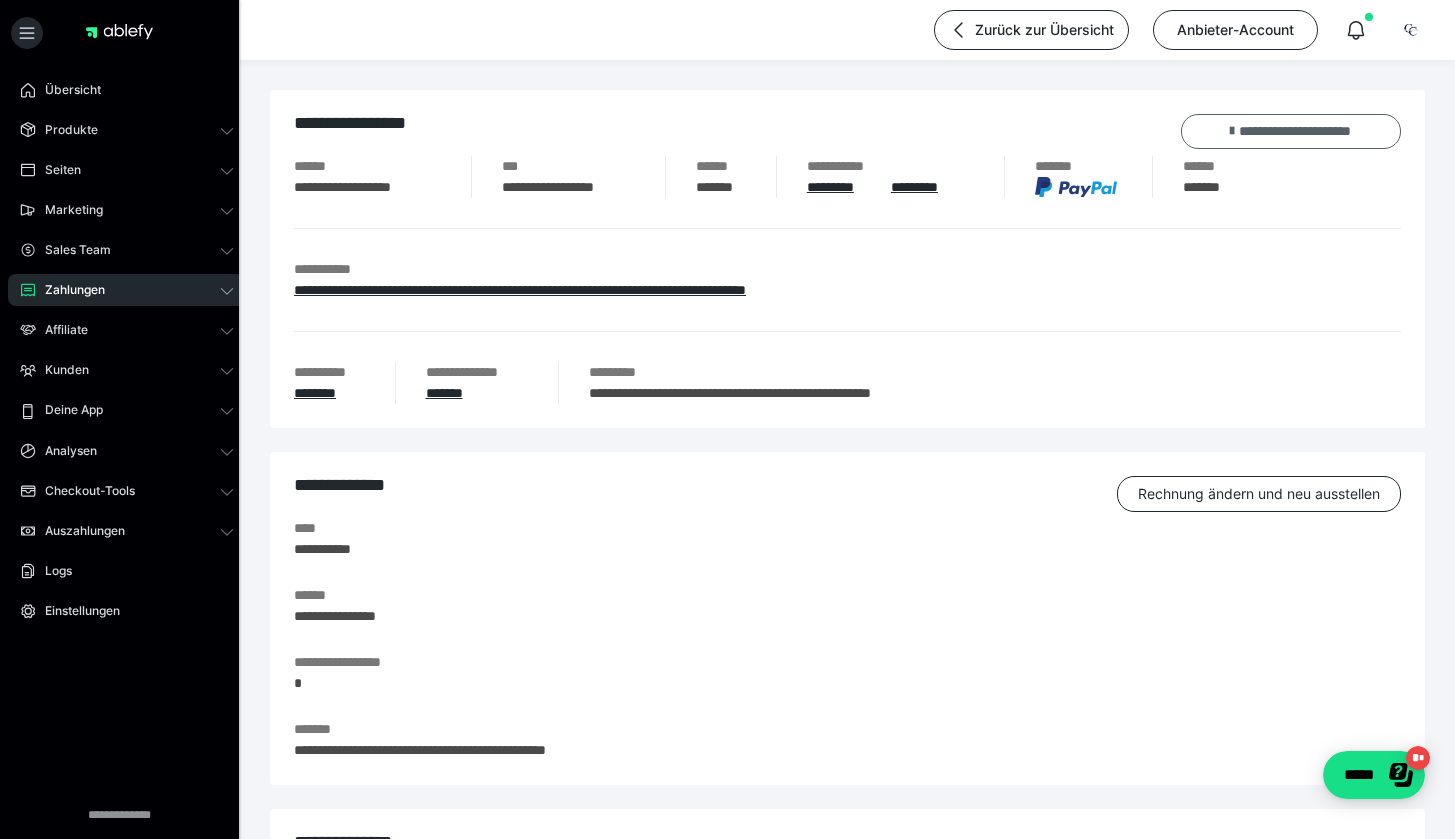 click on "**********" at bounding box center [1291, 131] 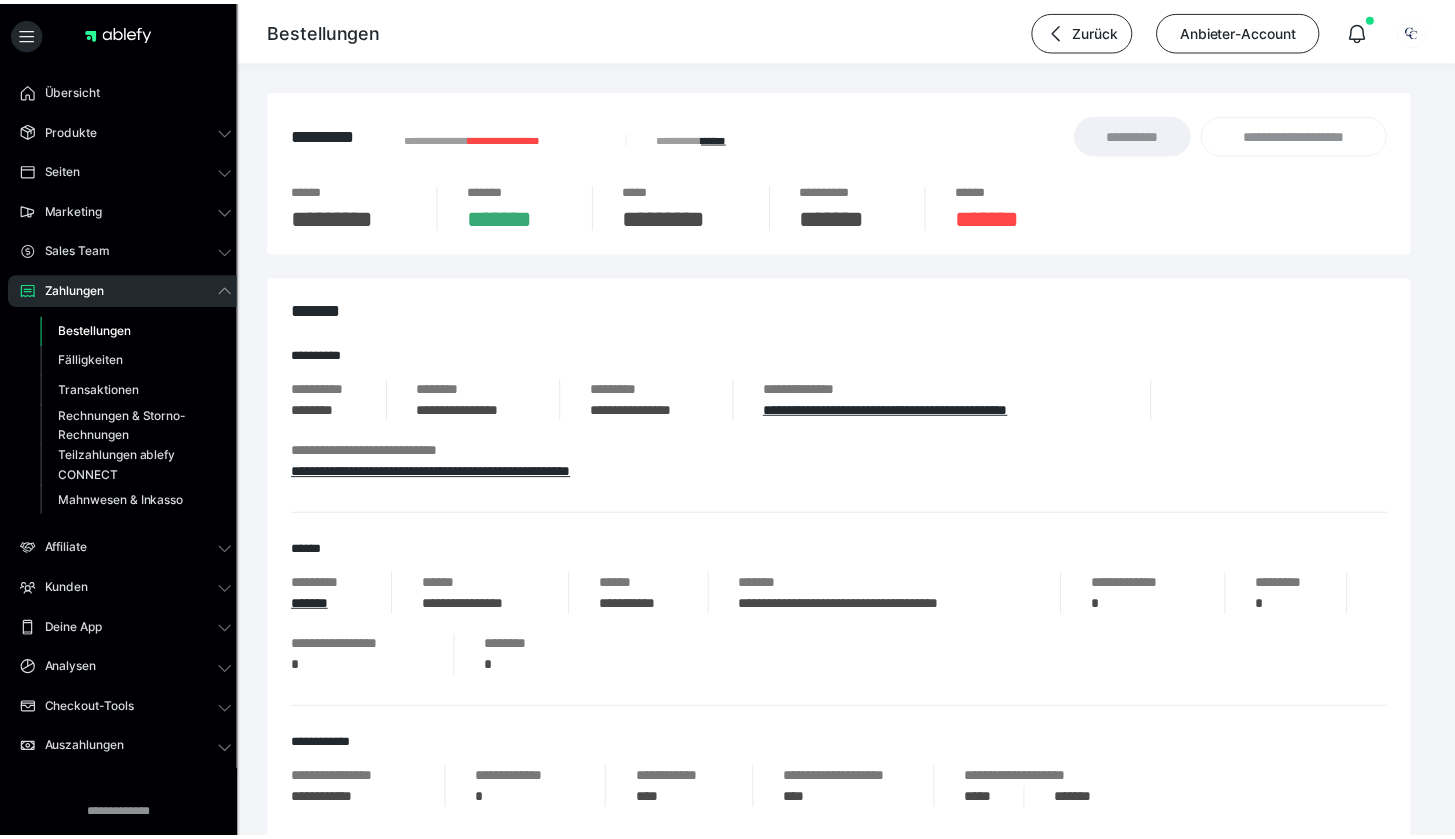 scroll, scrollTop: 0, scrollLeft: 0, axis: both 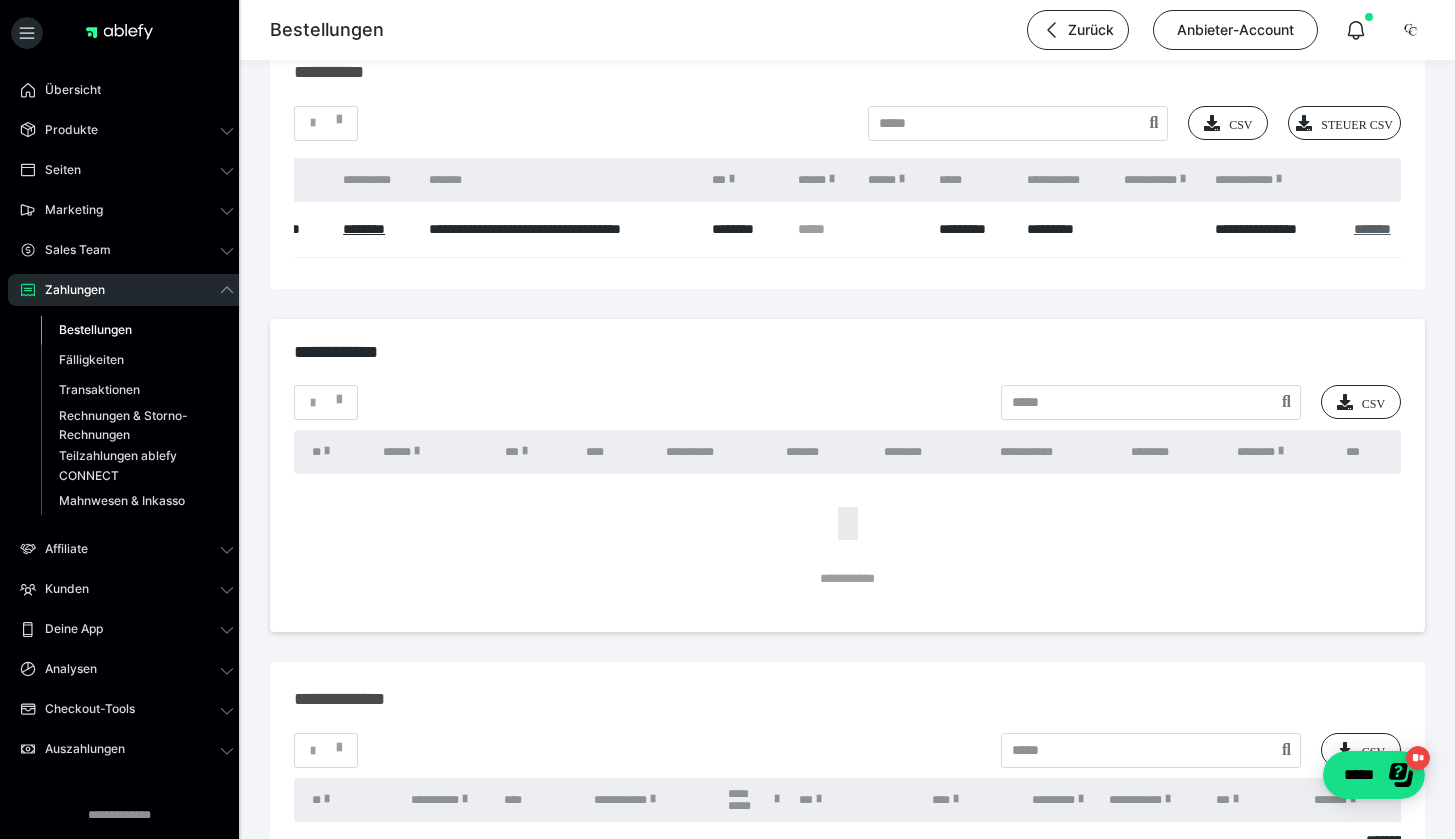 click on "*******" at bounding box center (1372, 229) 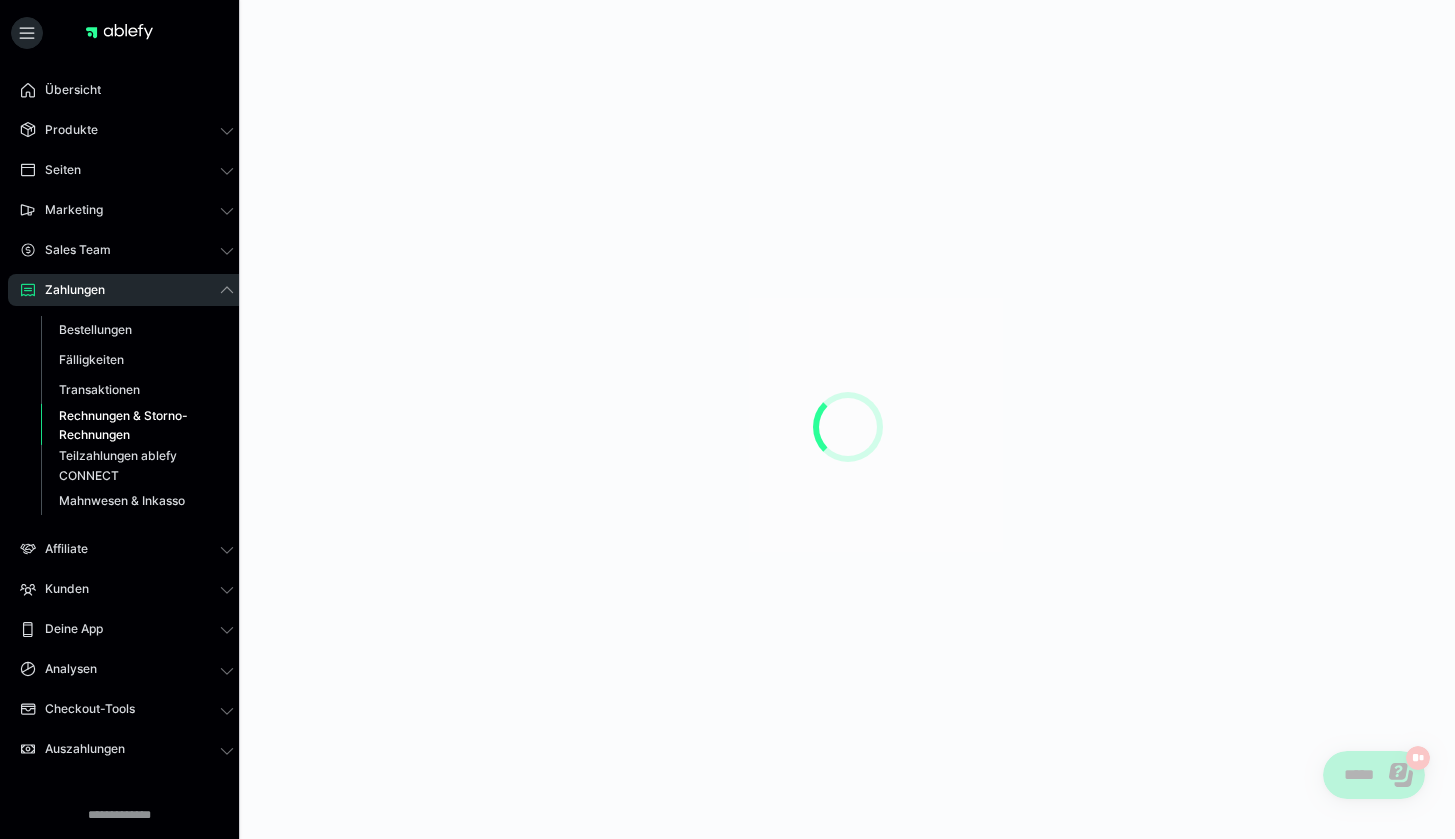 scroll, scrollTop: 0, scrollLeft: 0, axis: both 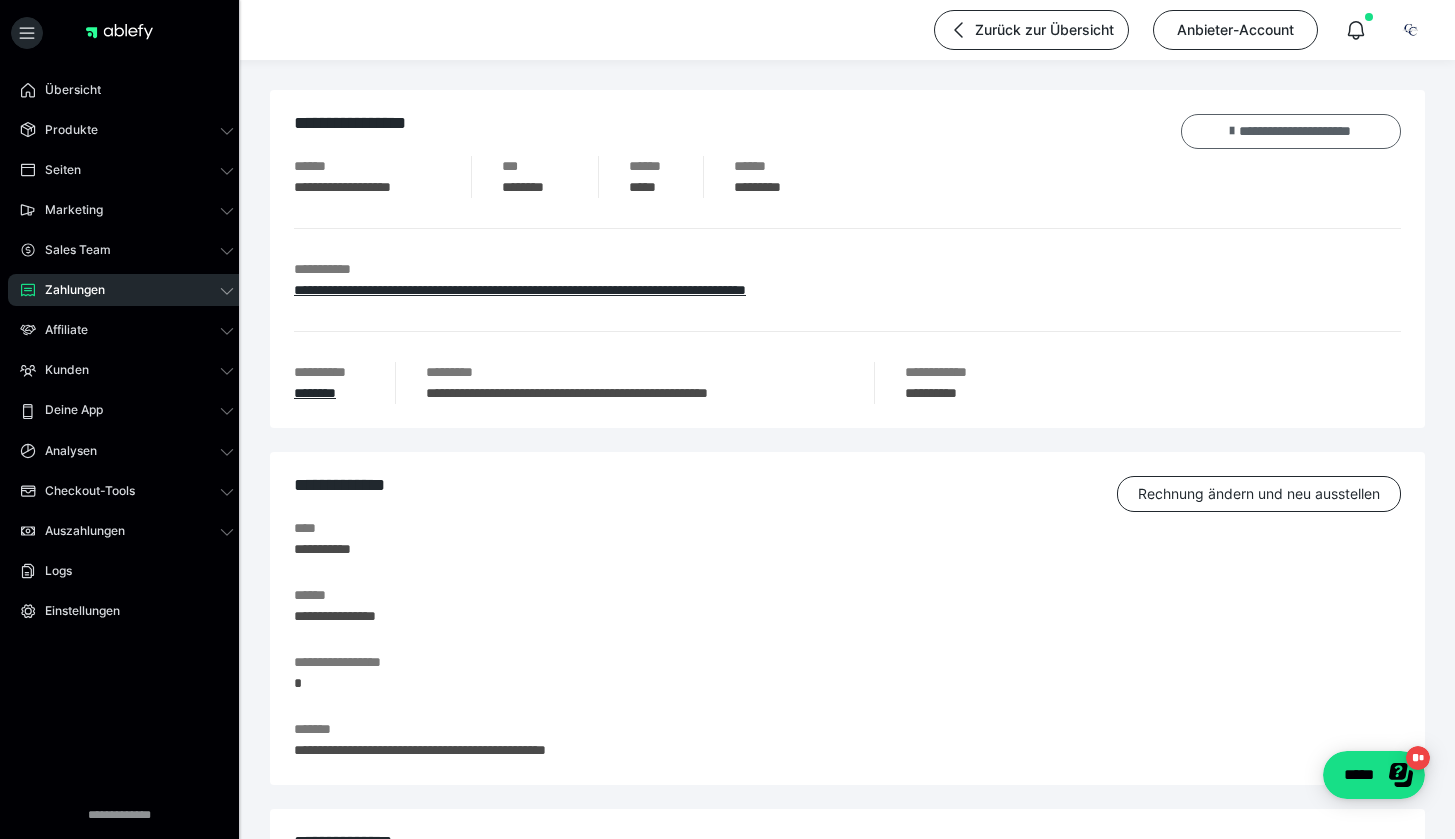 click on "**********" at bounding box center [1291, 131] 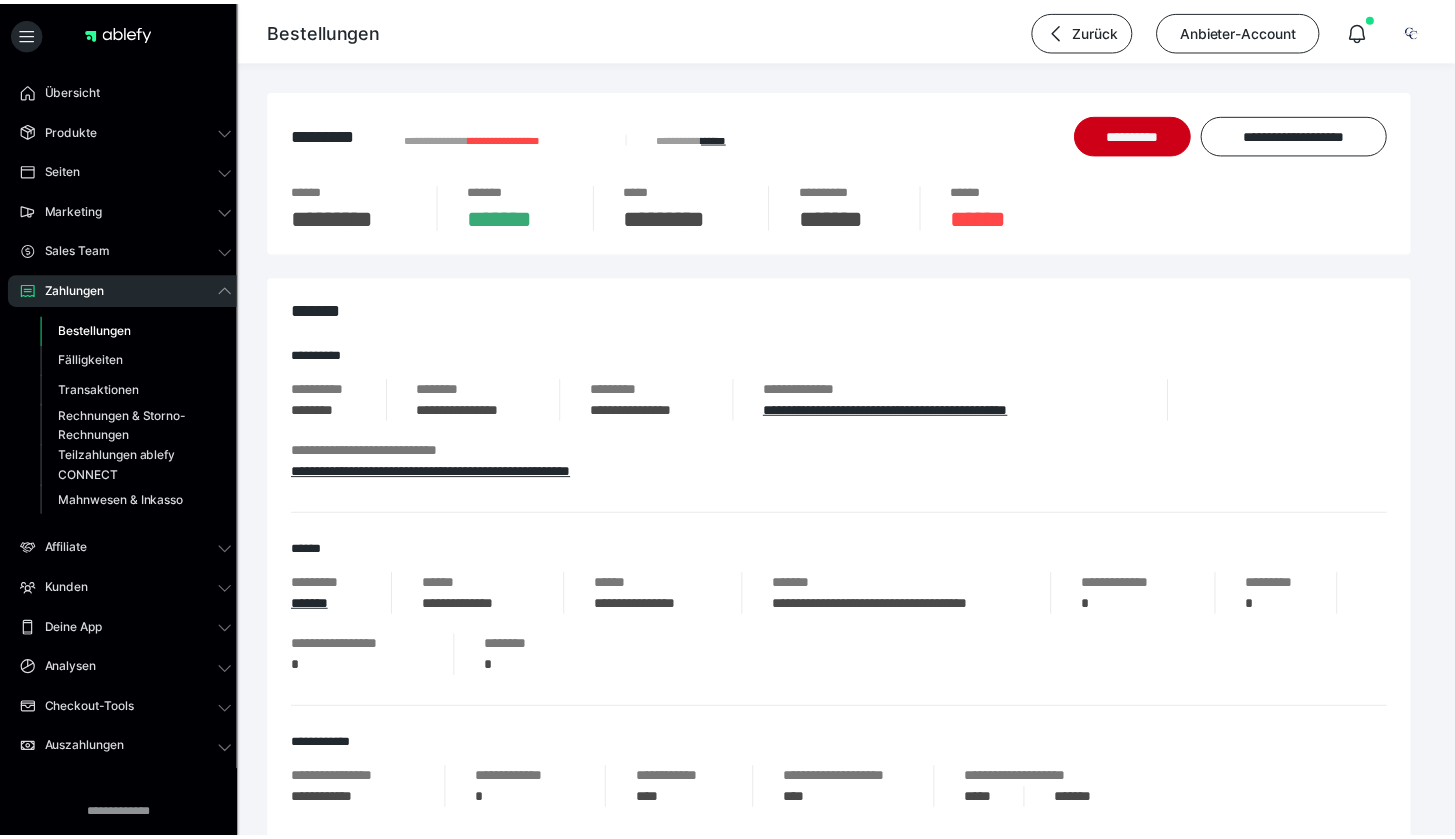 scroll, scrollTop: 0, scrollLeft: 0, axis: both 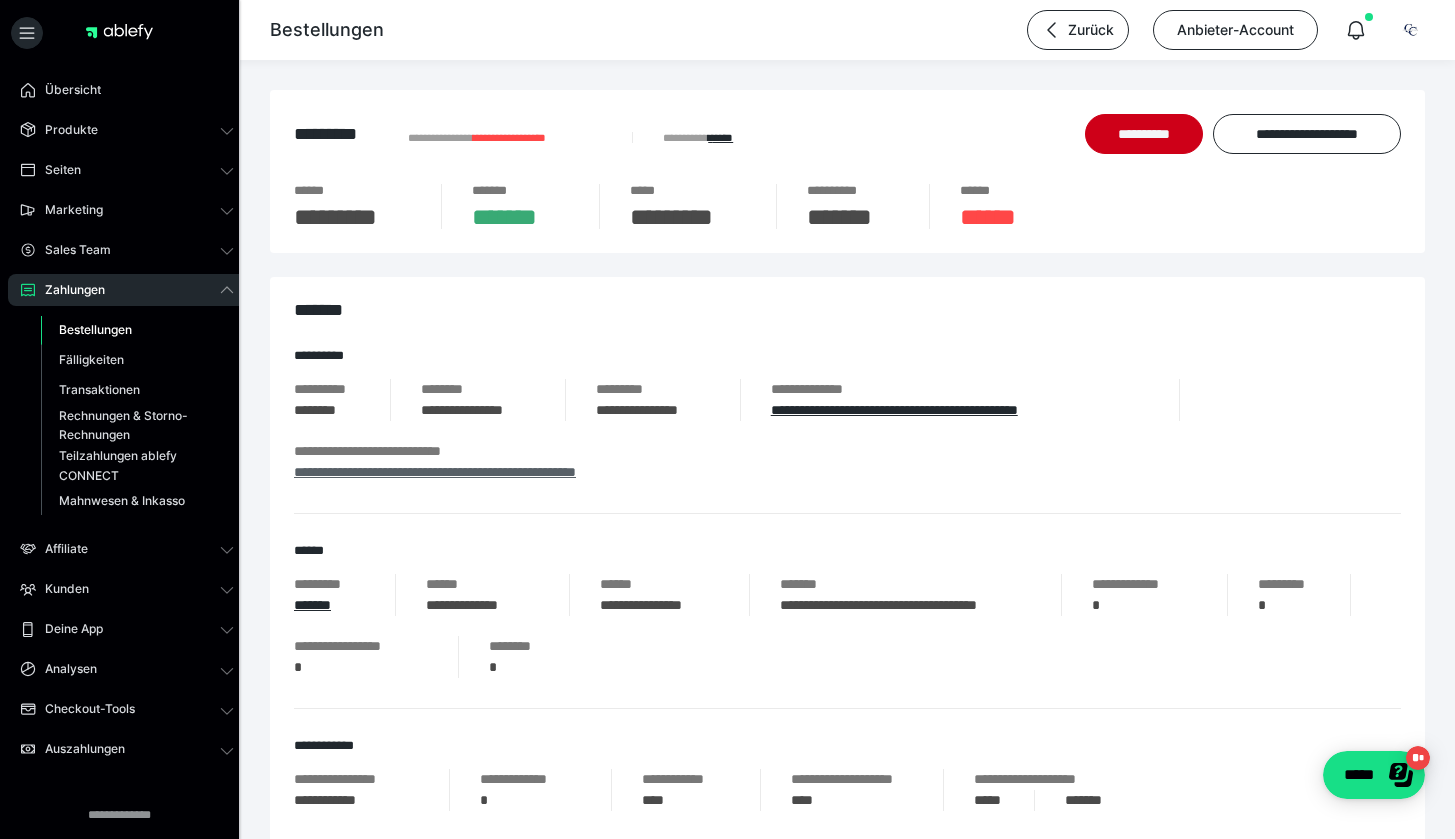 click on "**********" at bounding box center [435, 472] 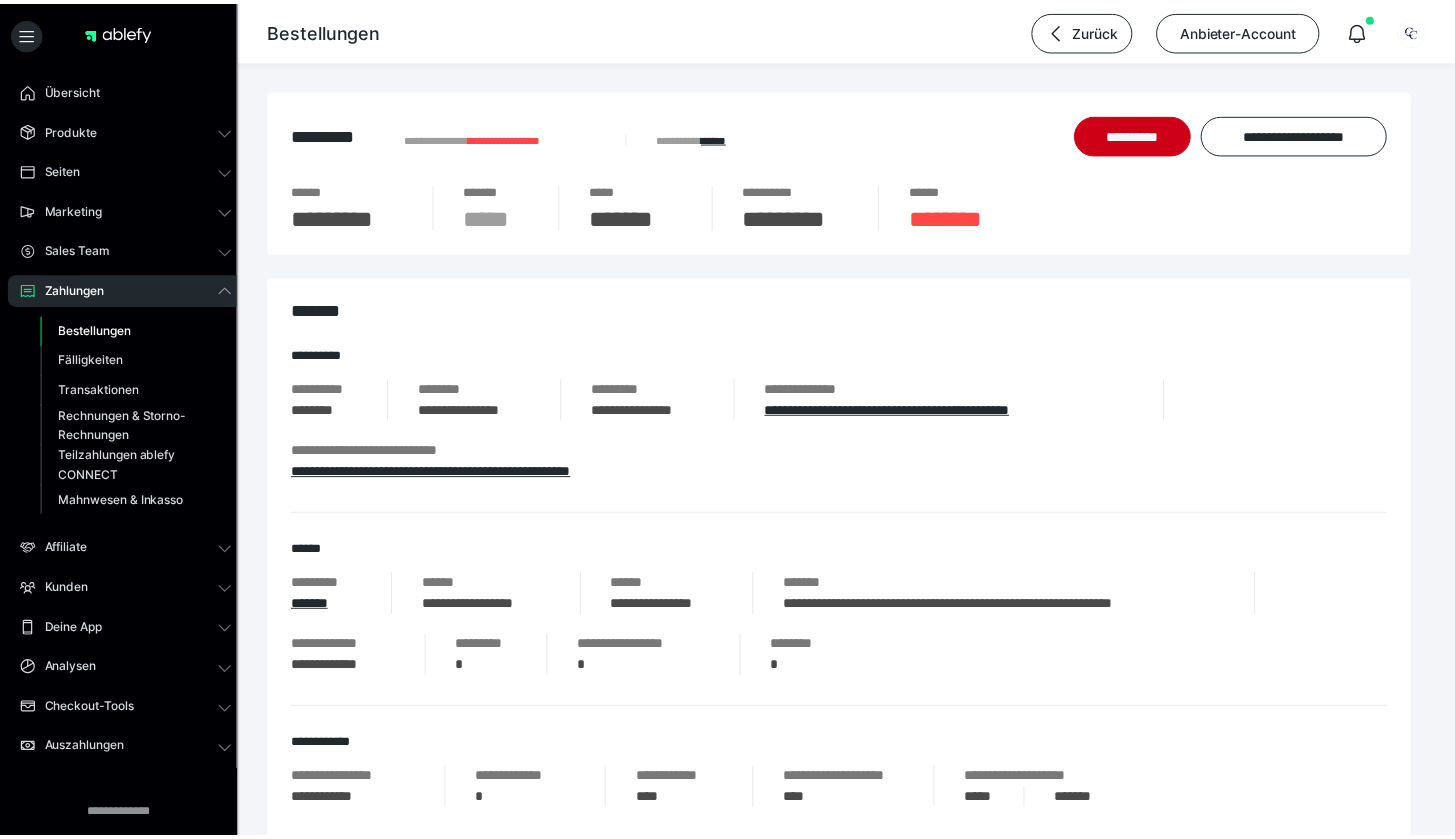 scroll, scrollTop: 0, scrollLeft: 0, axis: both 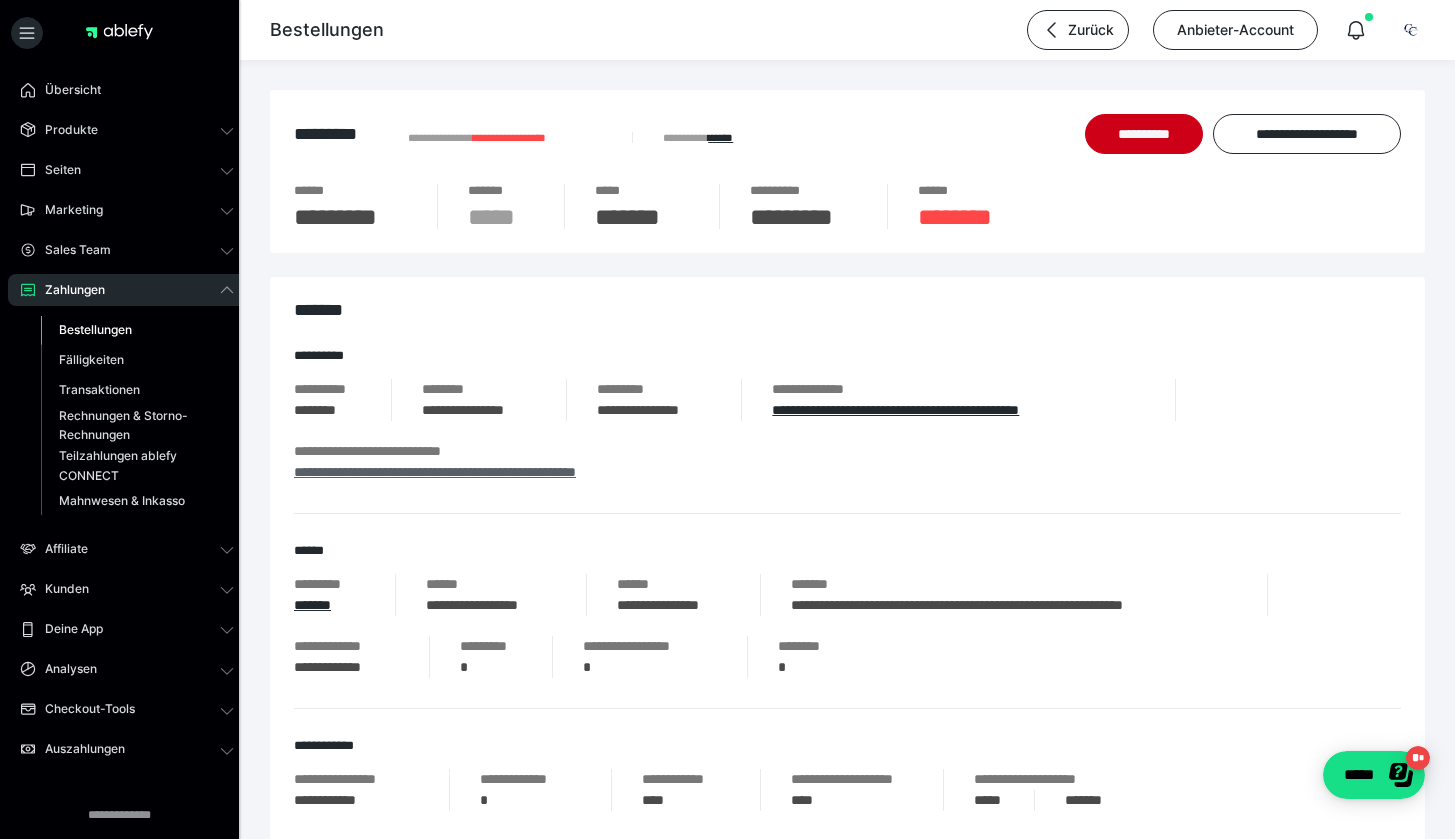 click on "**********" at bounding box center [435, 472] 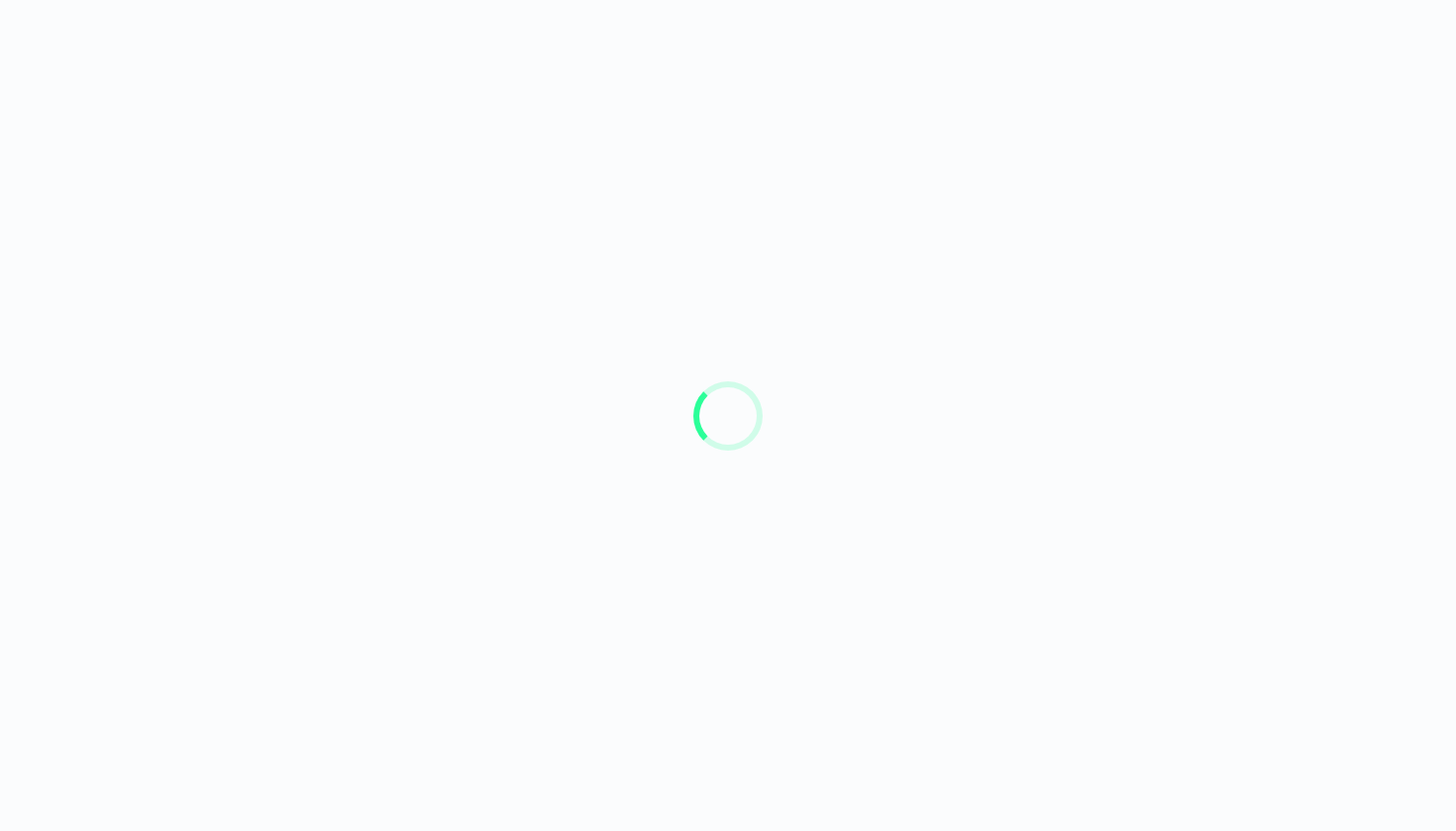 scroll, scrollTop: 0, scrollLeft: 0, axis: both 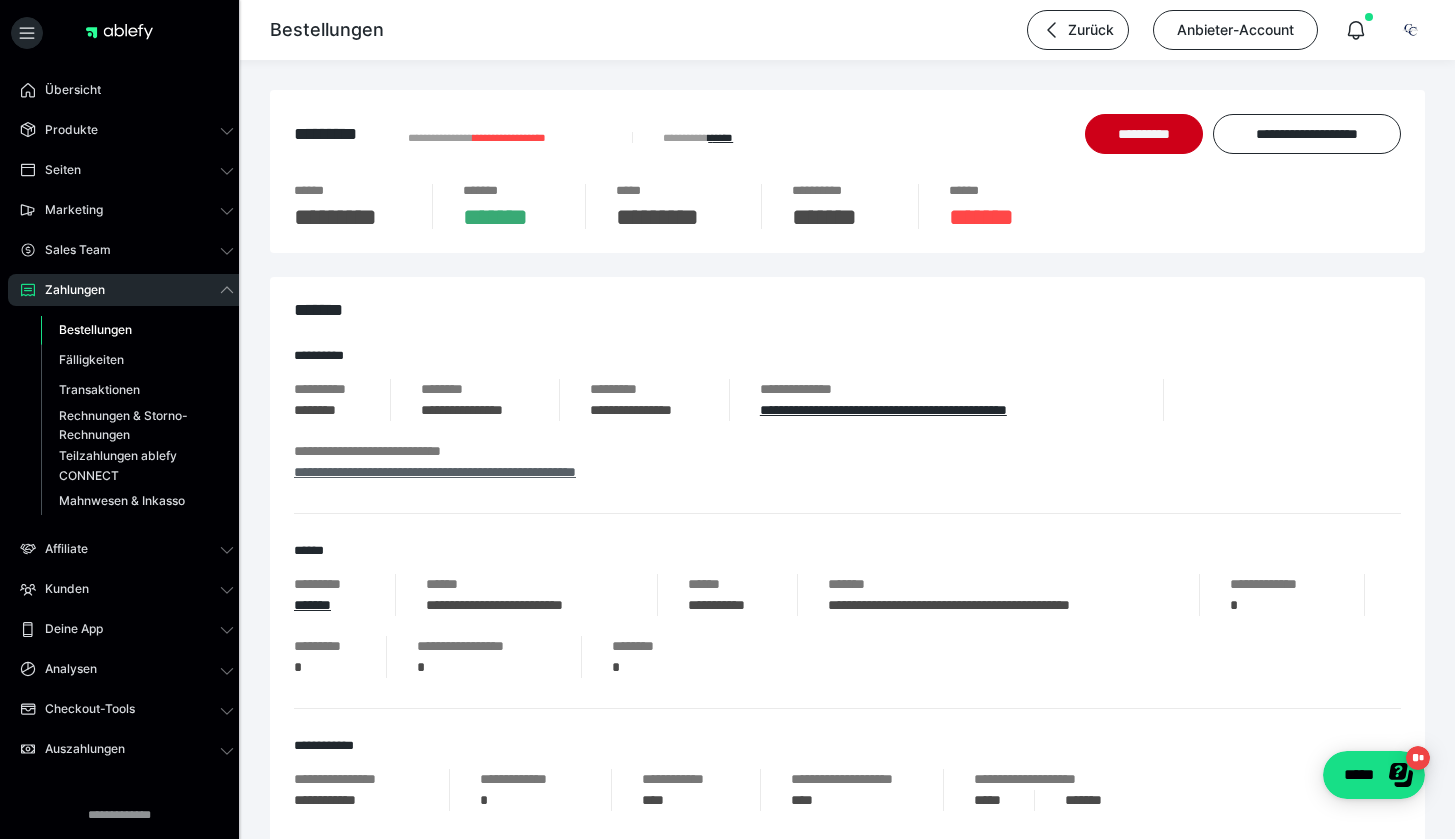 click on "**********" at bounding box center [435, 472] 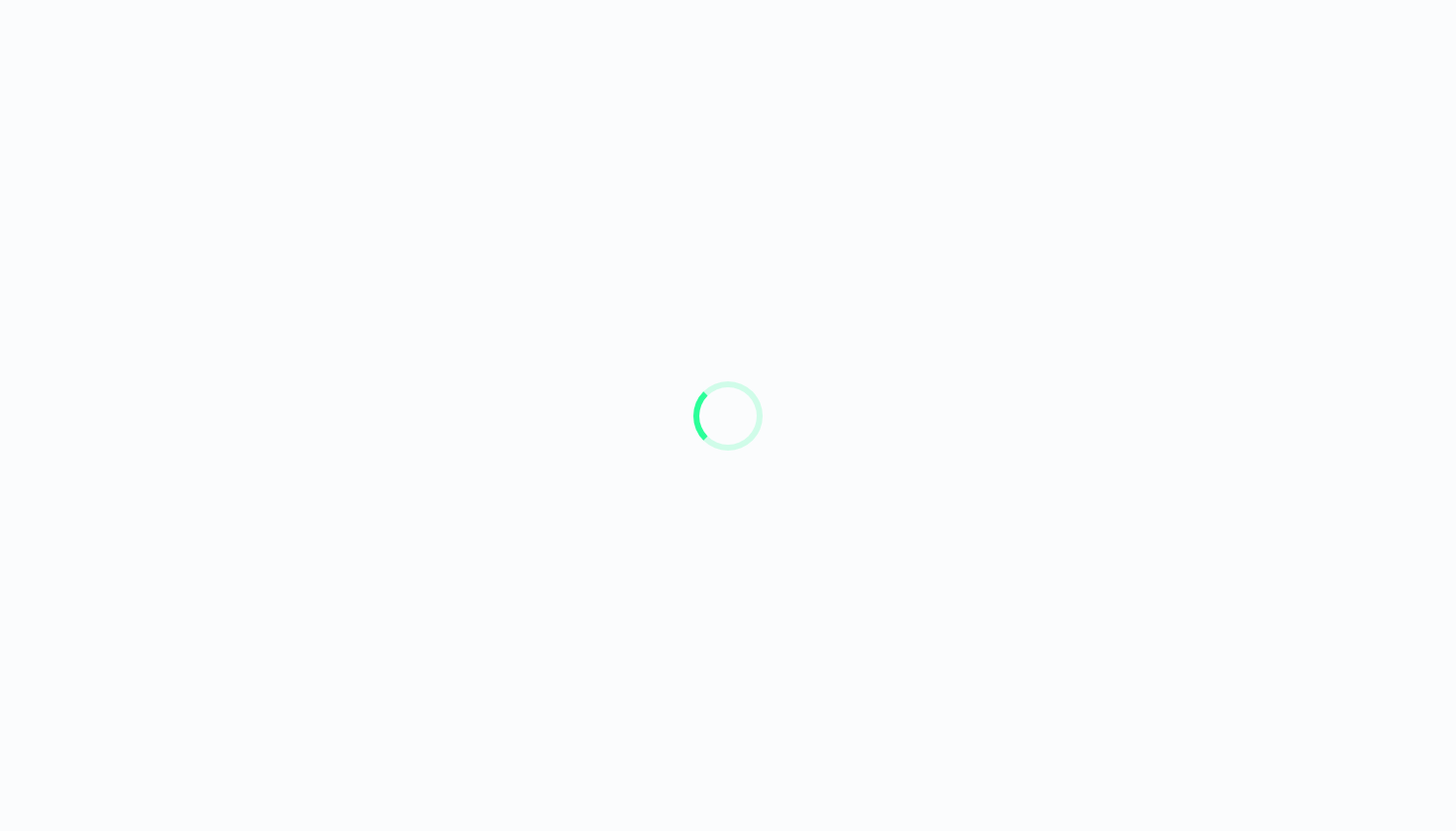 scroll, scrollTop: 0, scrollLeft: 0, axis: both 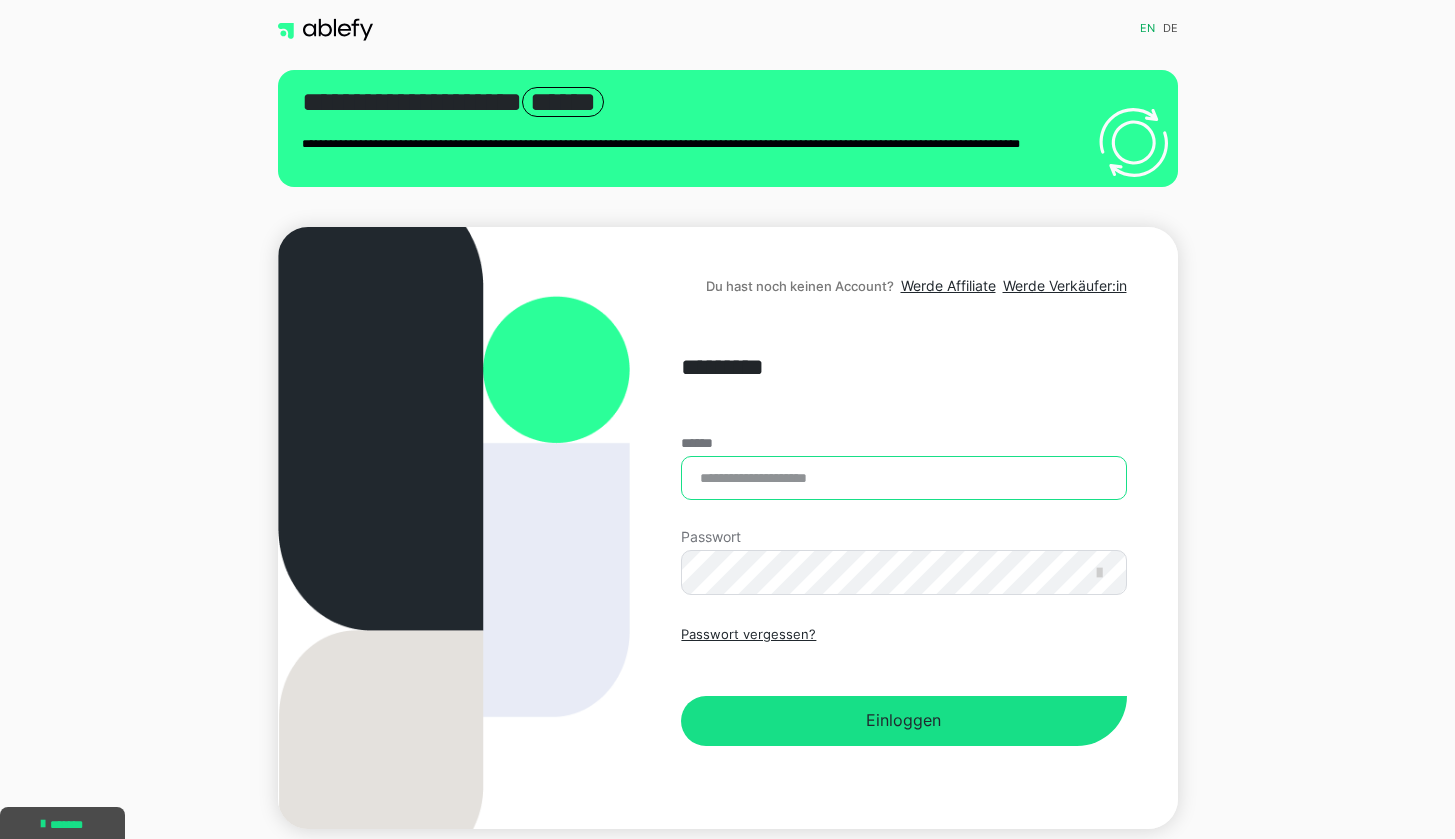 type on "**********" 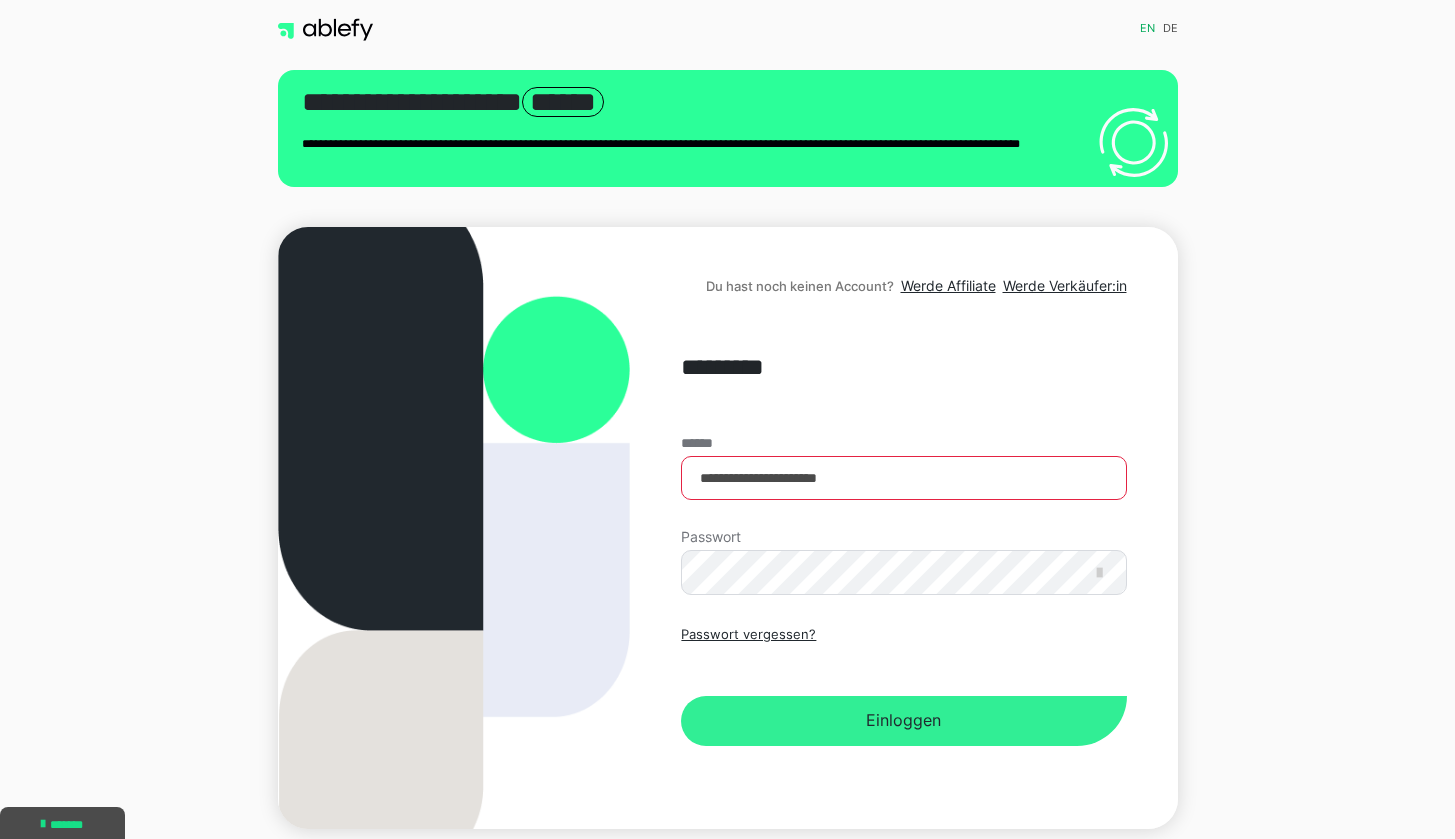 click on "Einloggen" at bounding box center [903, 721] 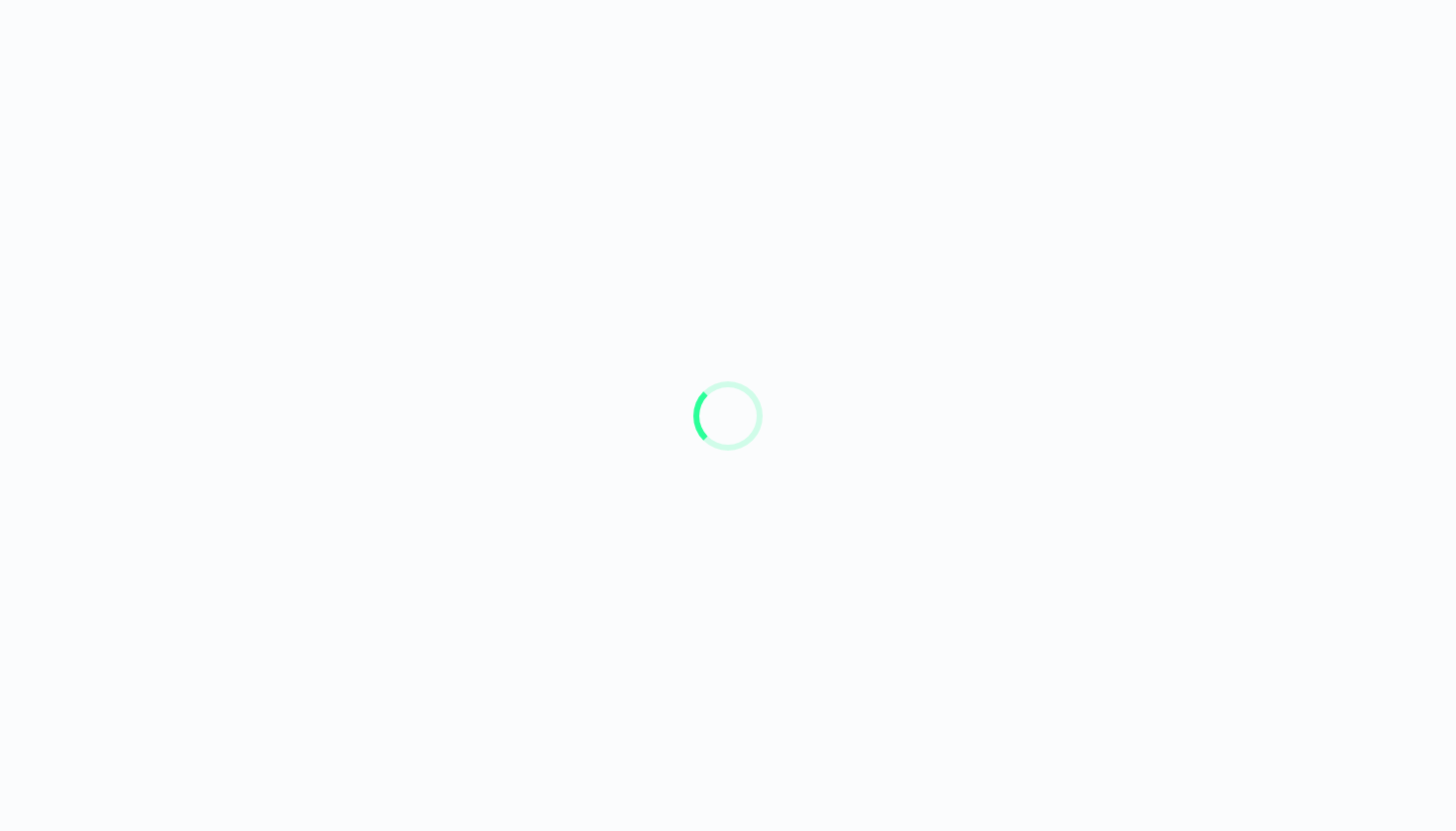 scroll, scrollTop: 0, scrollLeft: 0, axis: both 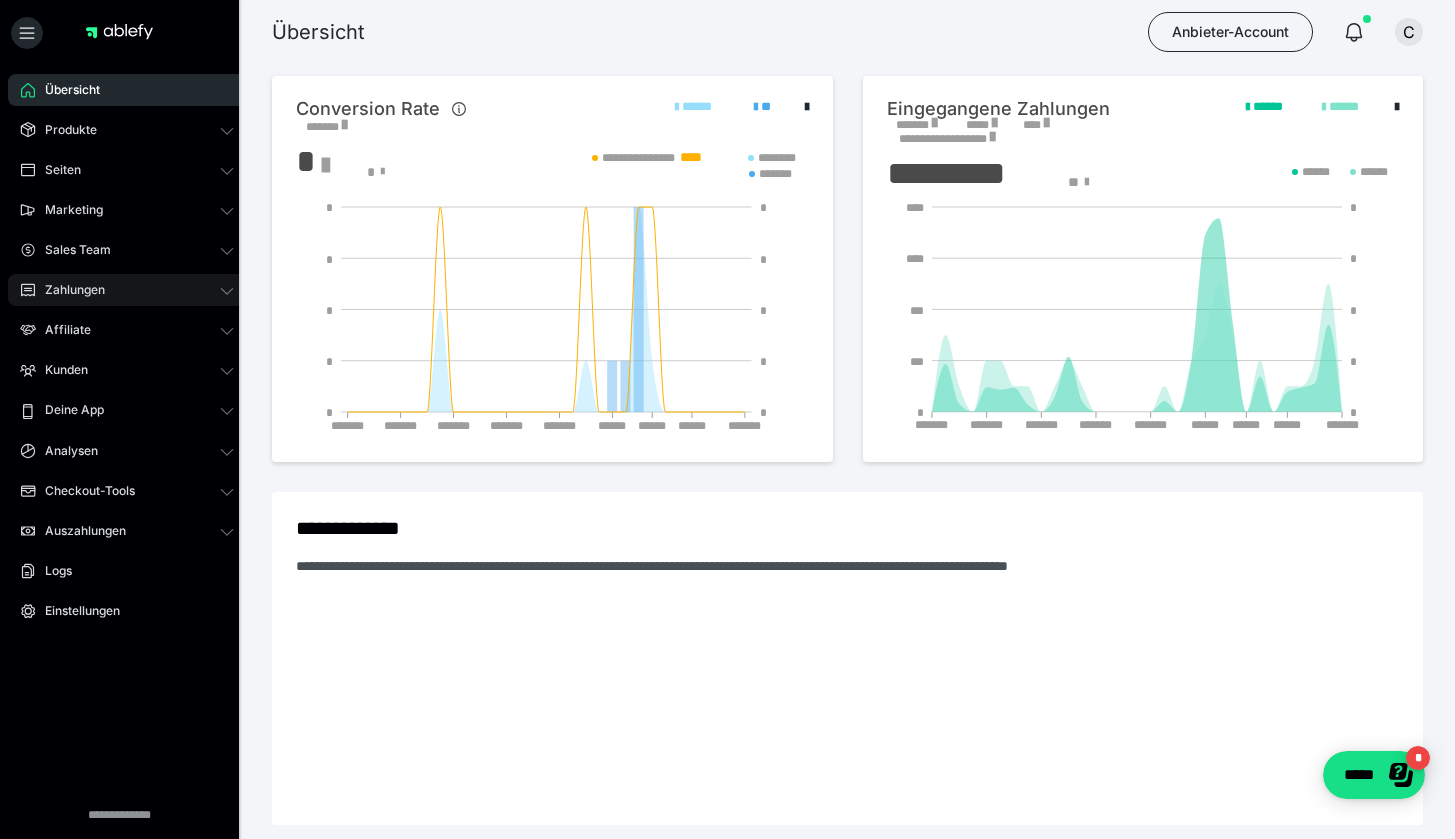 click on "Zahlungen" at bounding box center (127, 290) 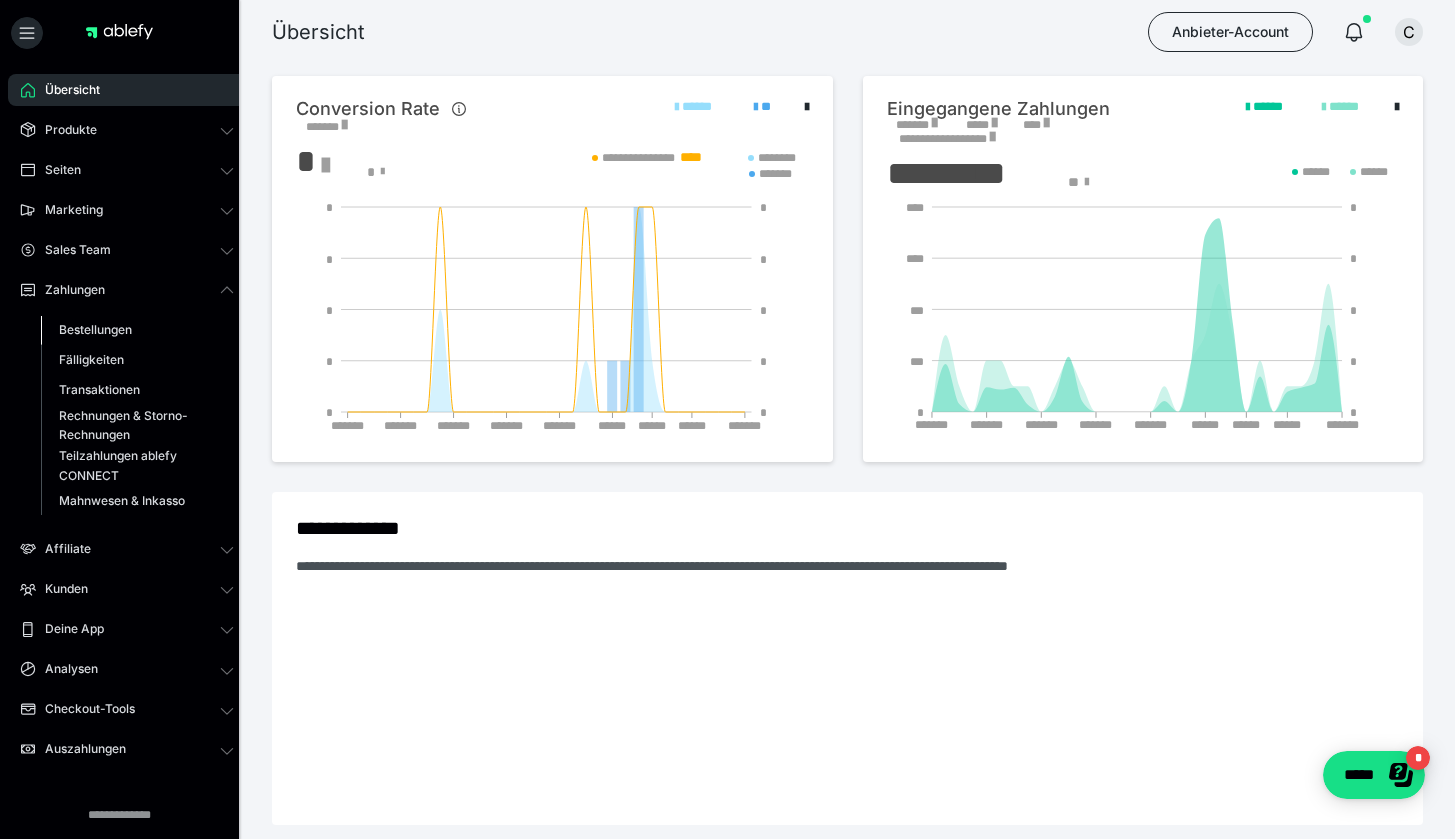 click on "Bestellungen" at bounding box center [95, 329] 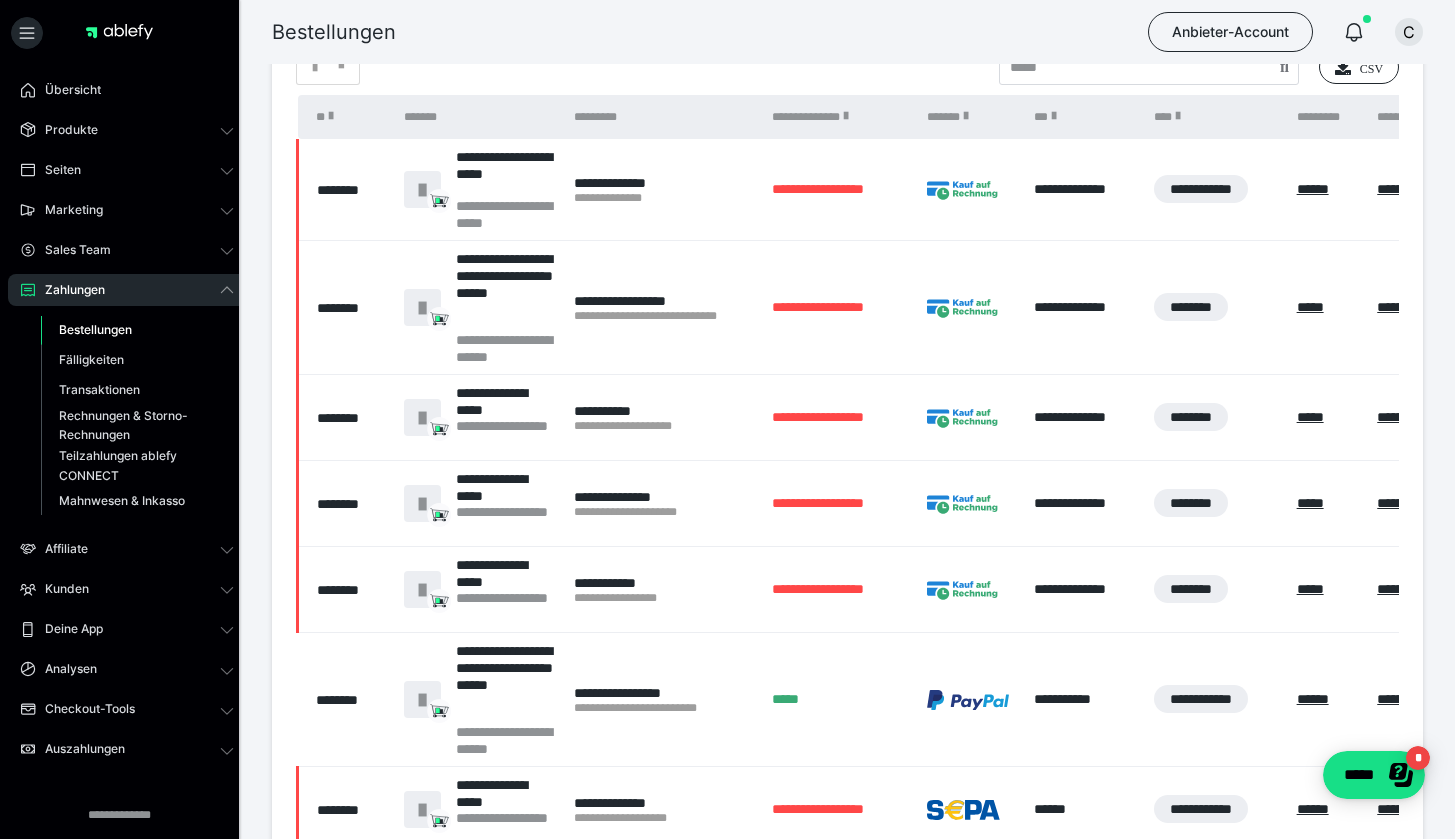 scroll, scrollTop: 620, scrollLeft: 0, axis: vertical 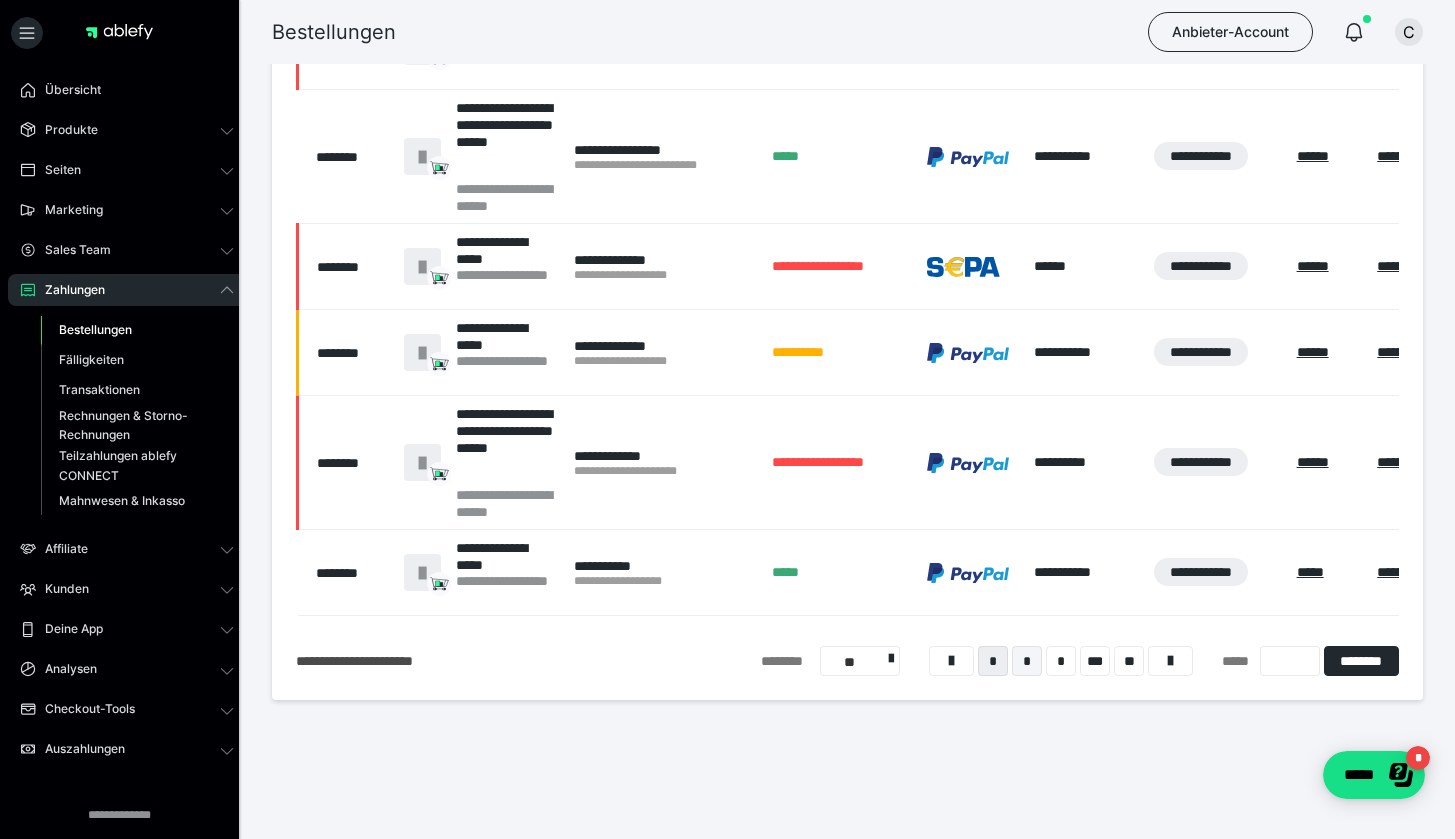 click on "*" at bounding box center [1027, 661] 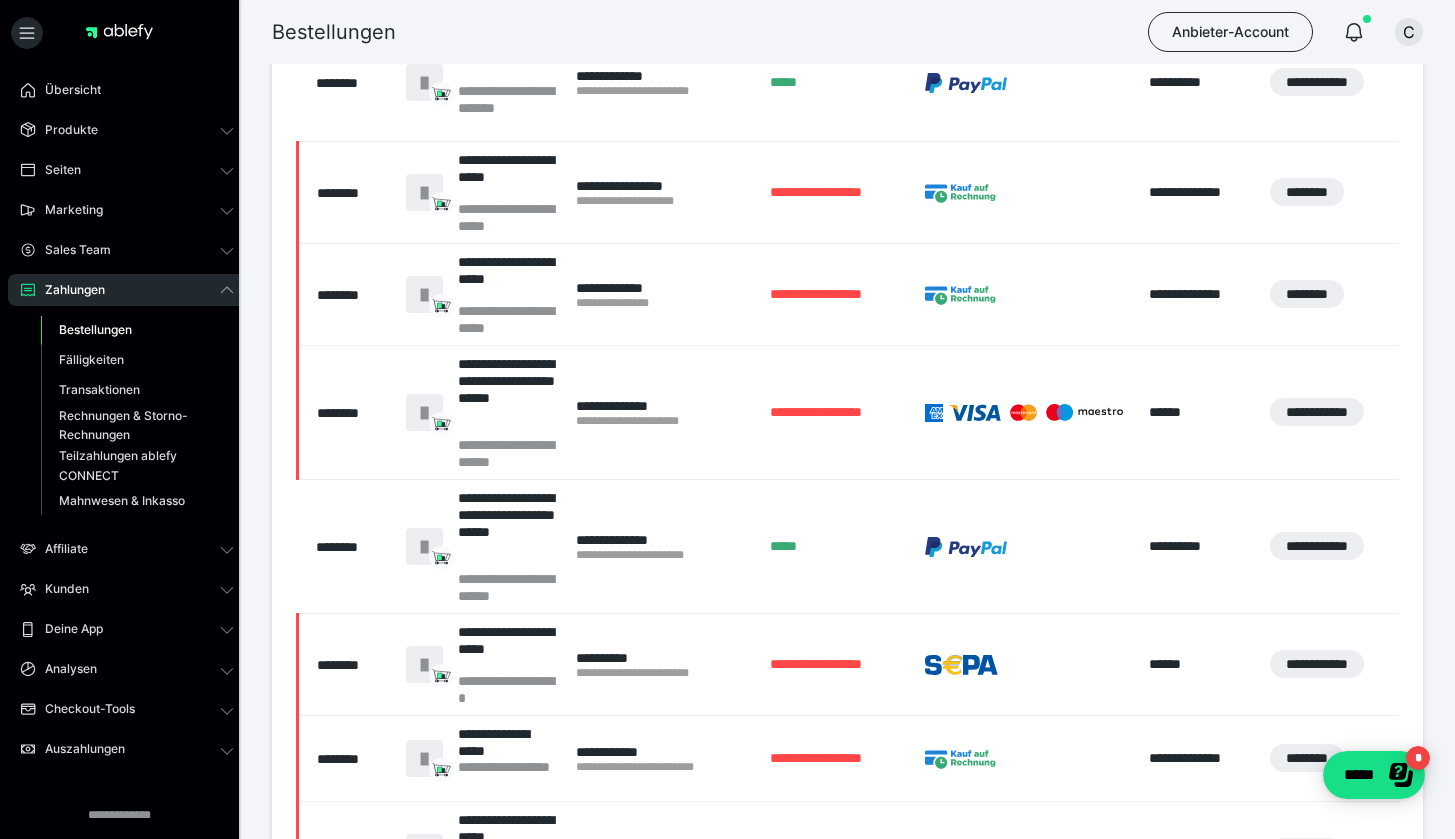scroll, scrollTop: 649, scrollLeft: 0, axis: vertical 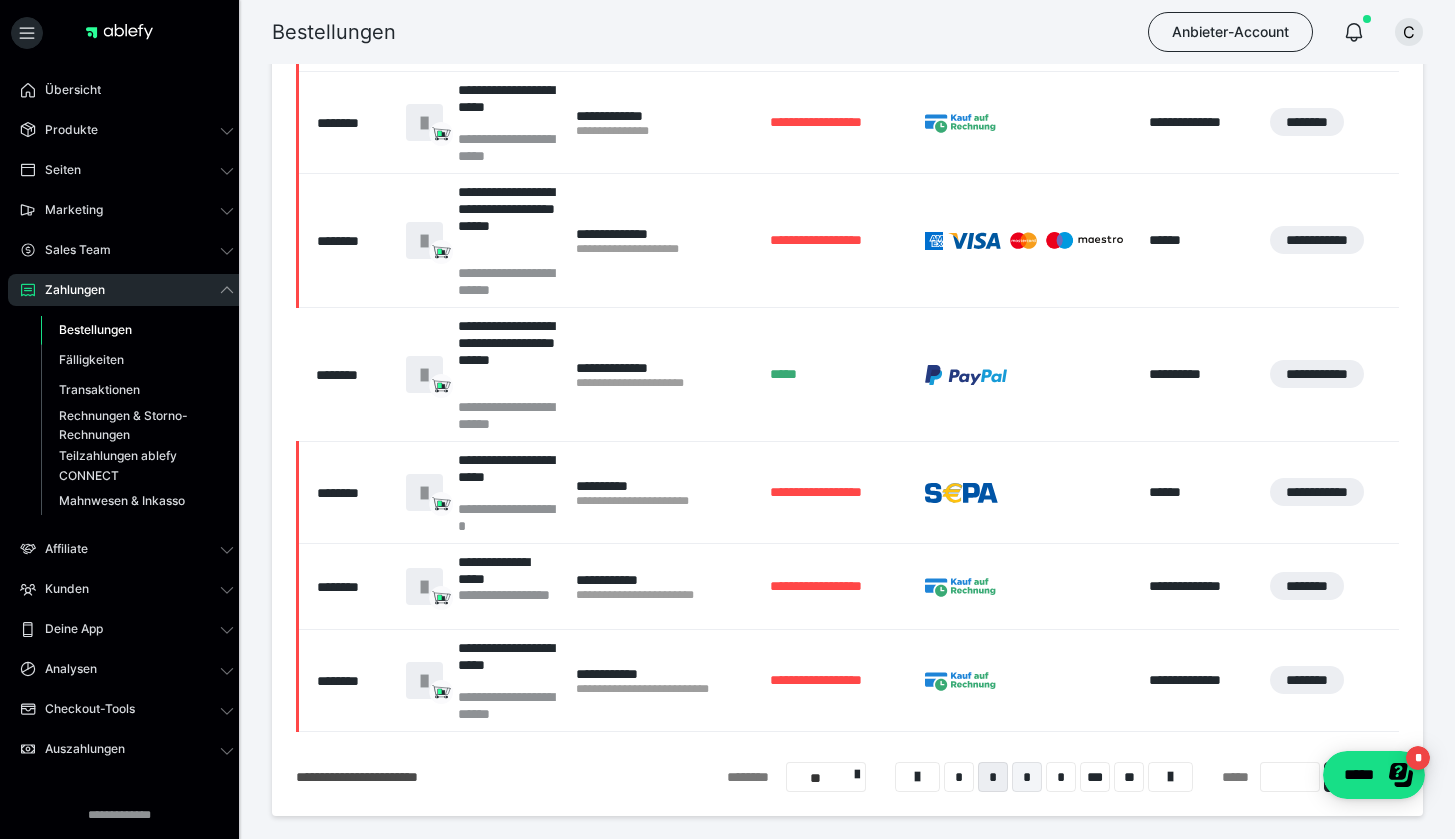 click on "*" at bounding box center (1027, 777) 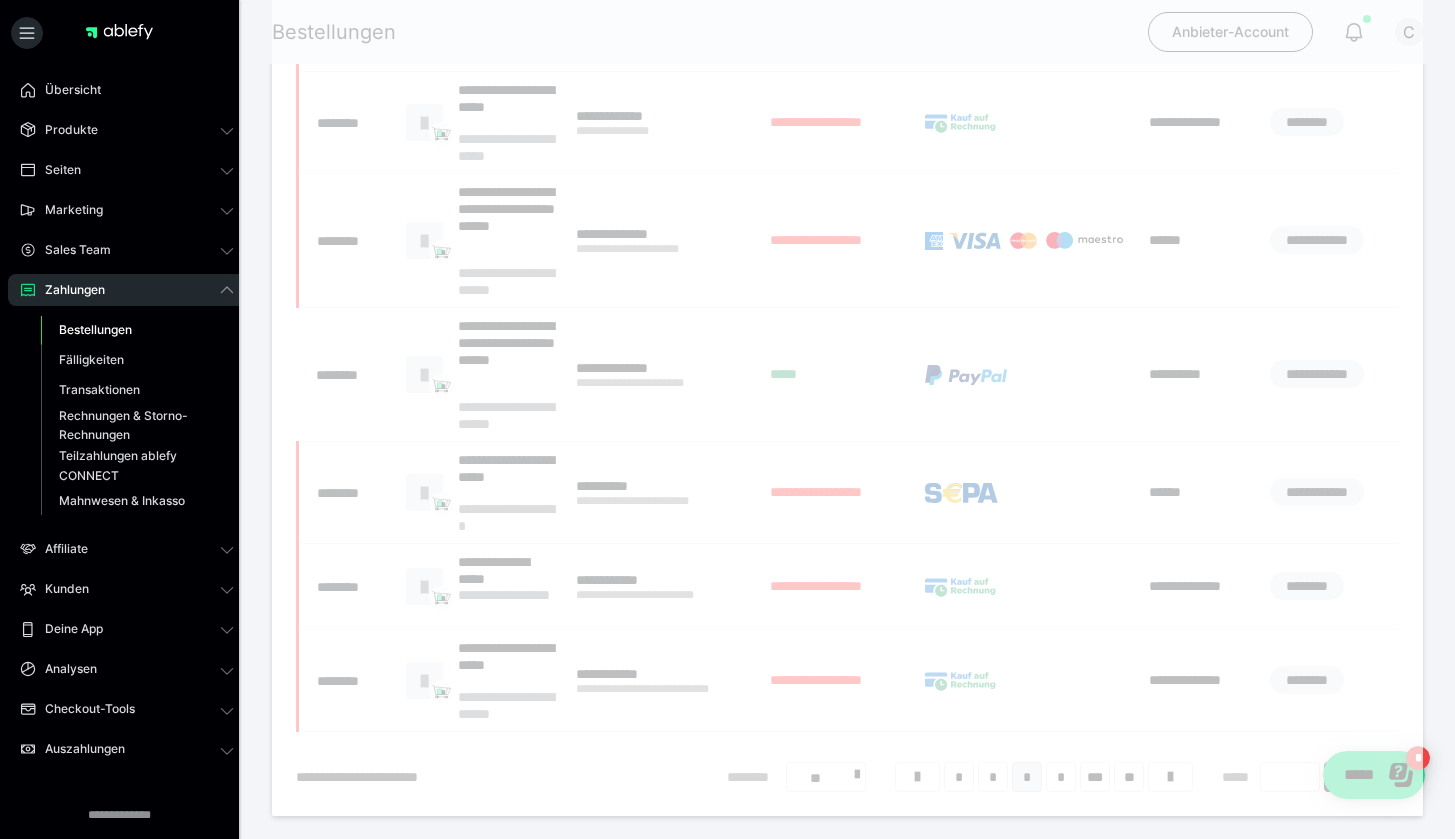 scroll, scrollTop: 124, scrollLeft: 0, axis: vertical 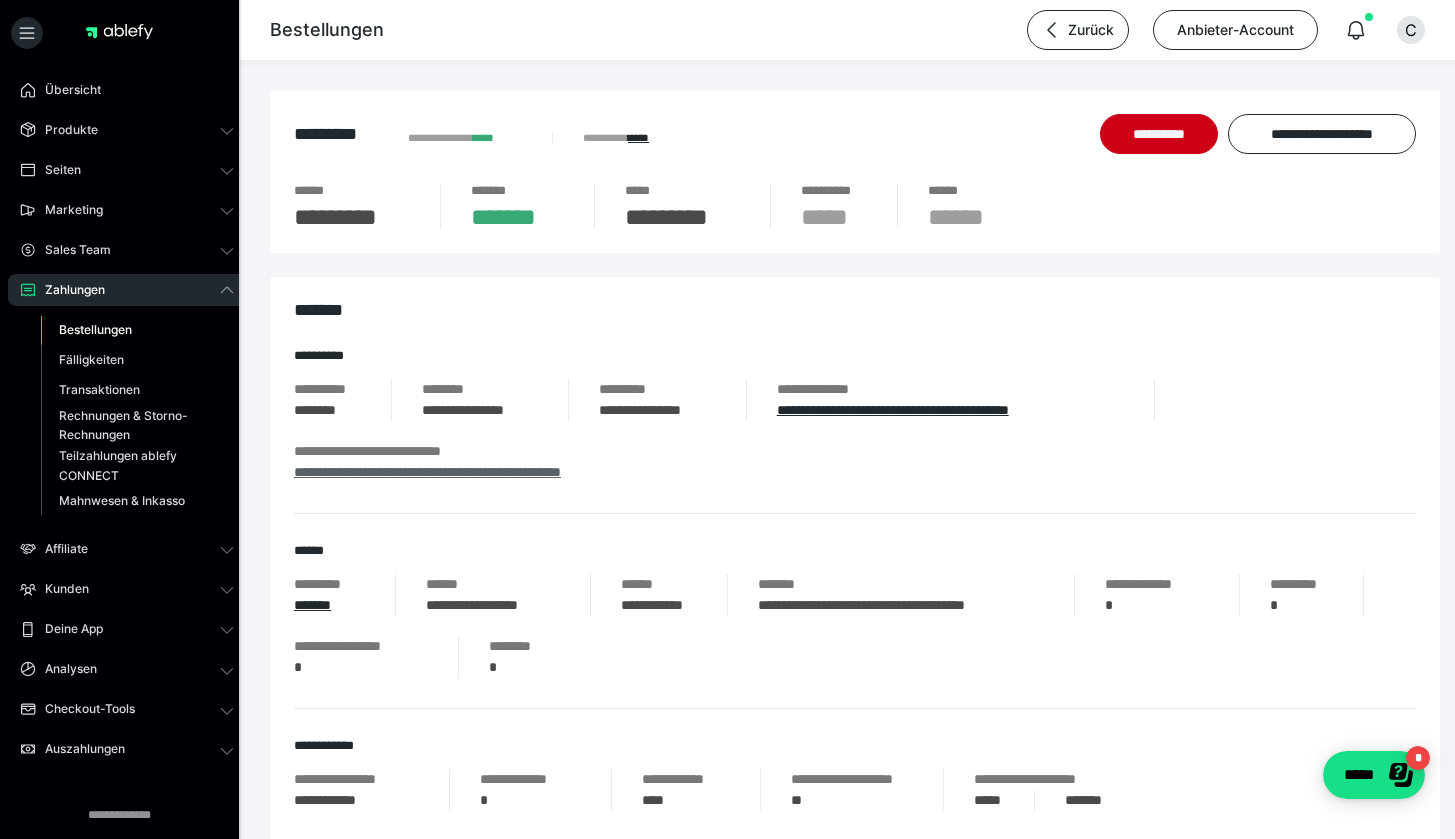 click on "**********" at bounding box center (427, 472) 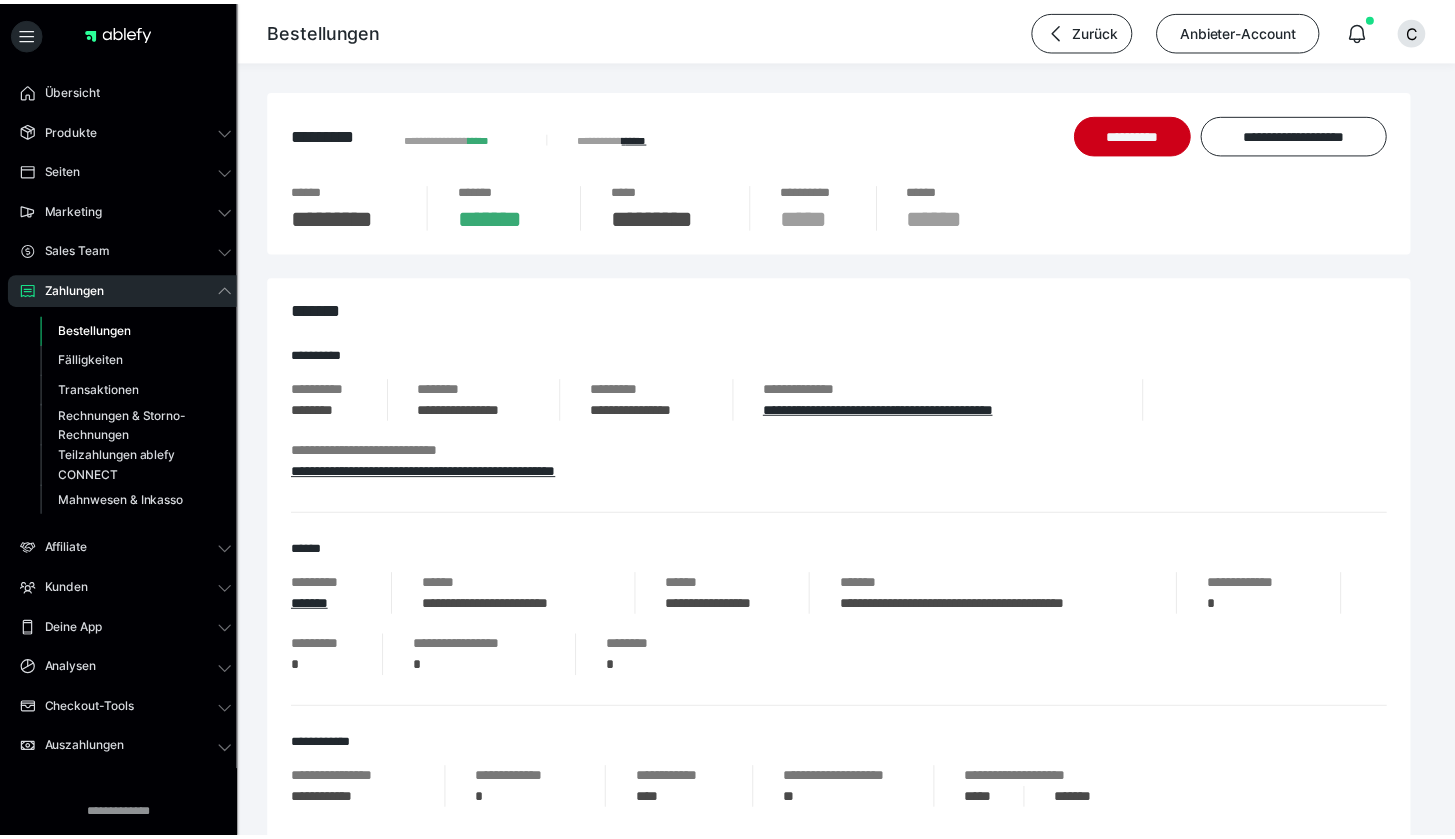 scroll, scrollTop: 0, scrollLeft: 0, axis: both 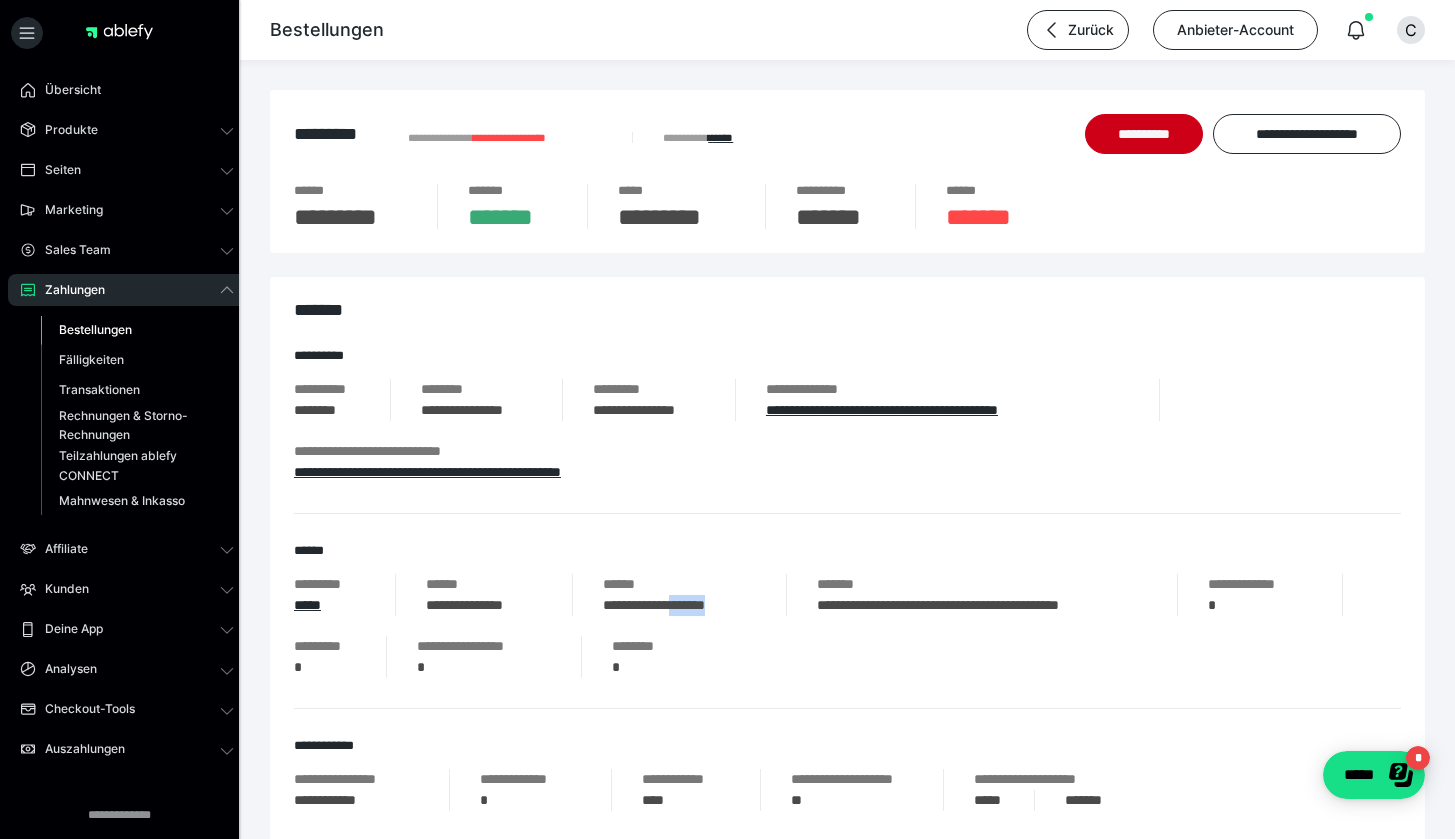 drag, startPoint x: 704, startPoint y: 607, endPoint x: 755, endPoint y: 607, distance: 51 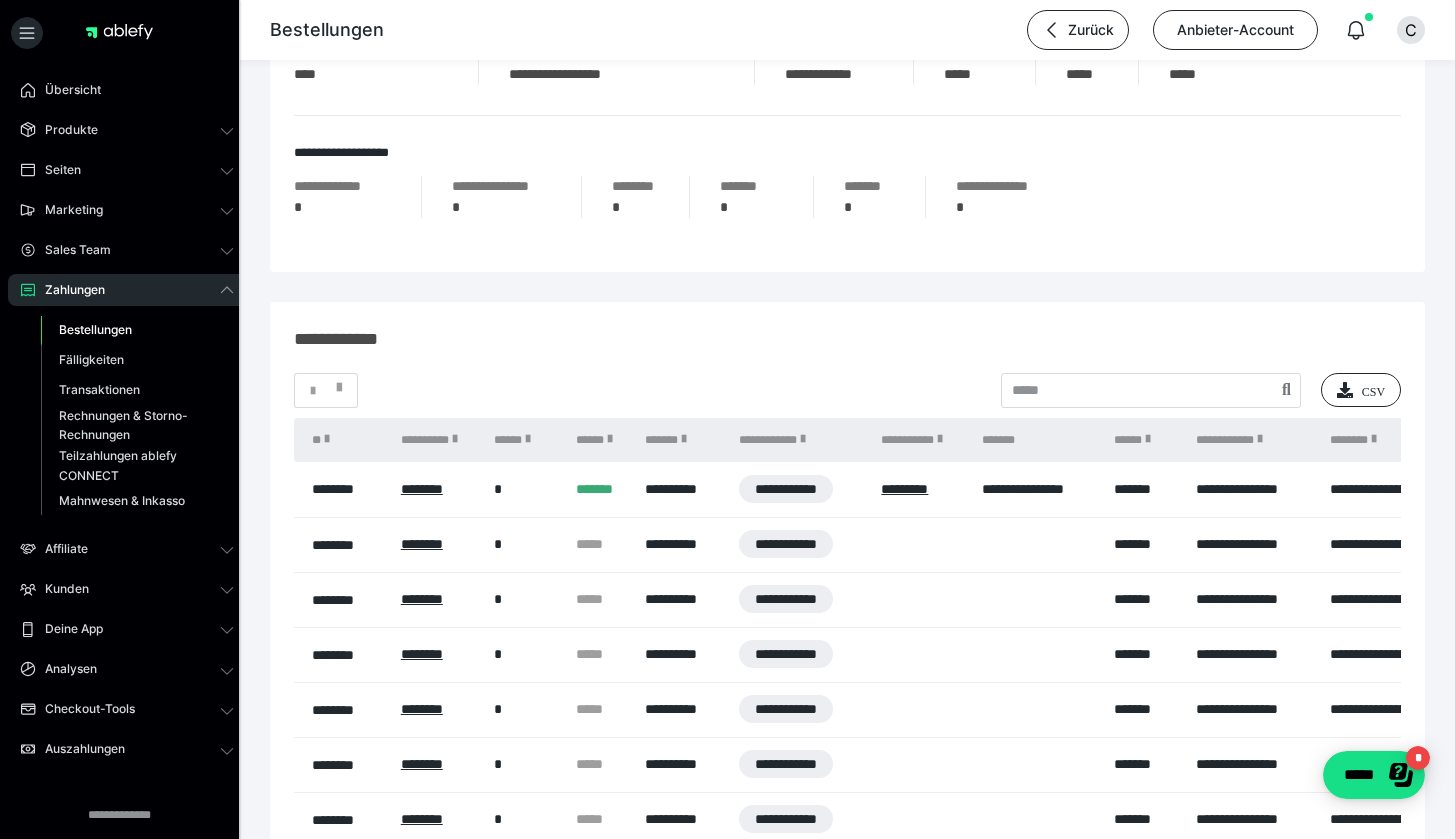 scroll, scrollTop: 1069, scrollLeft: 0, axis: vertical 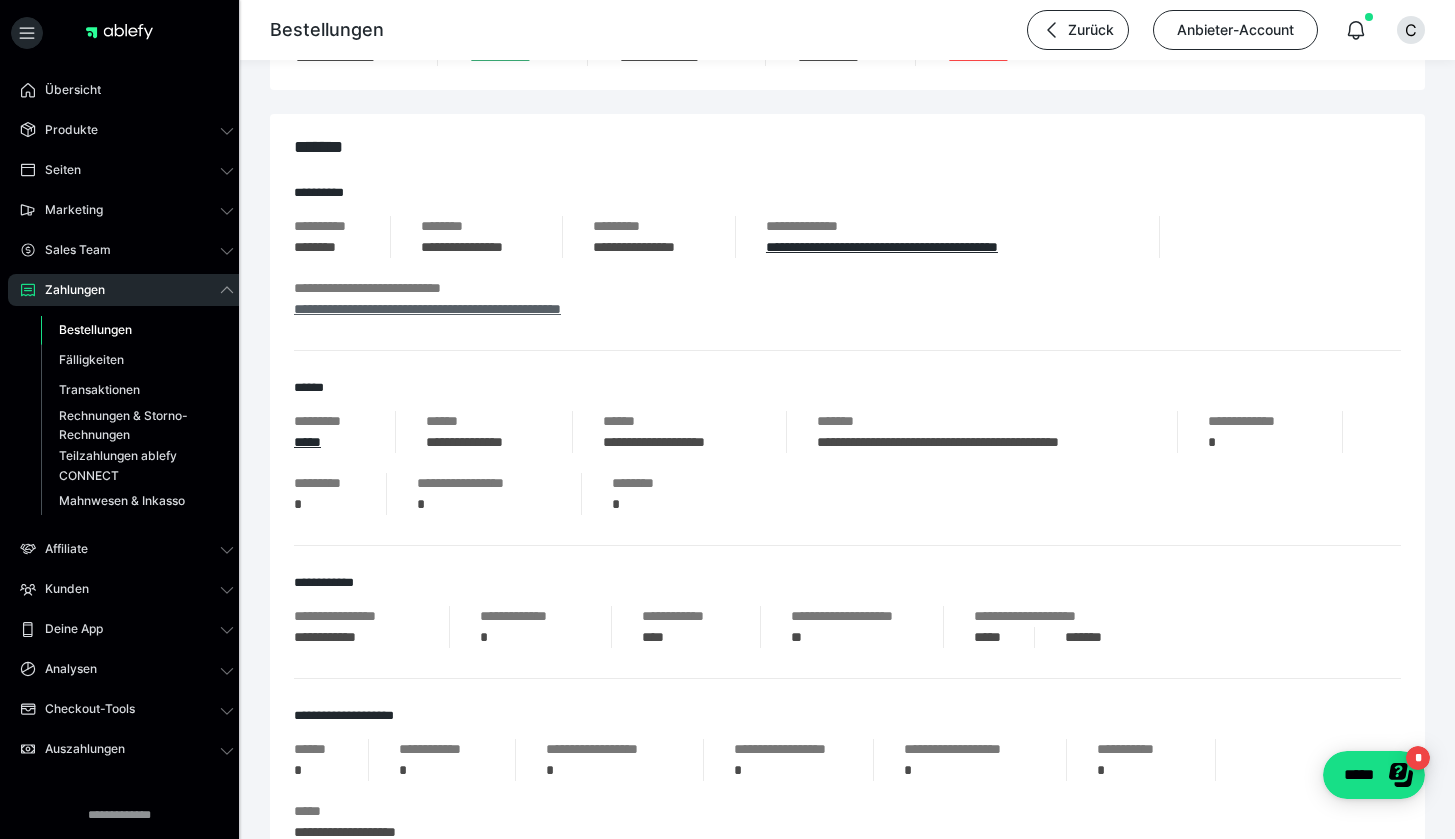 click on "**********" at bounding box center [427, 309] 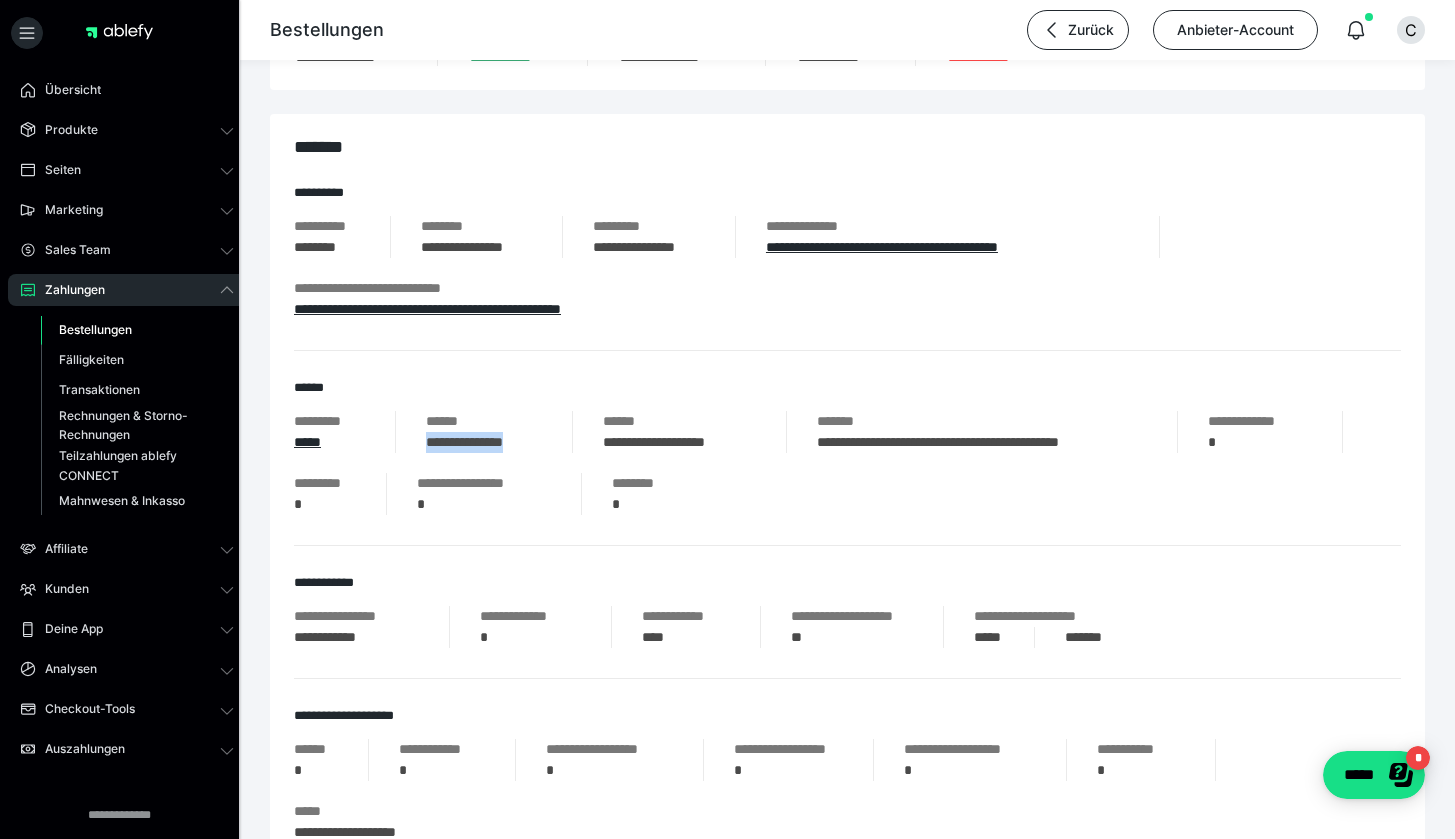 drag, startPoint x: 556, startPoint y: 450, endPoint x: 419, endPoint y: 449, distance: 137.00365 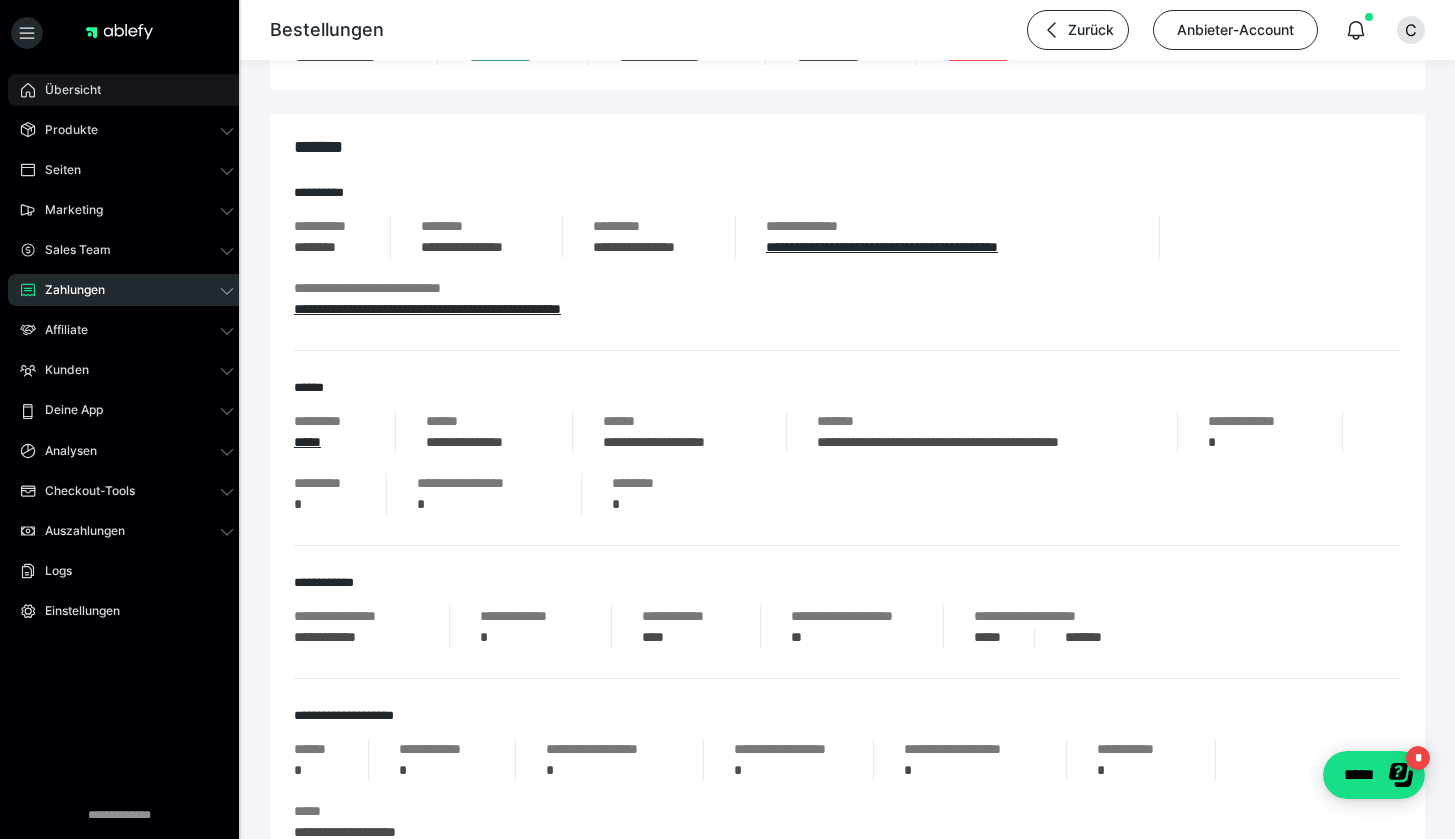 click on "Übersicht" at bounding box center (66, 90) 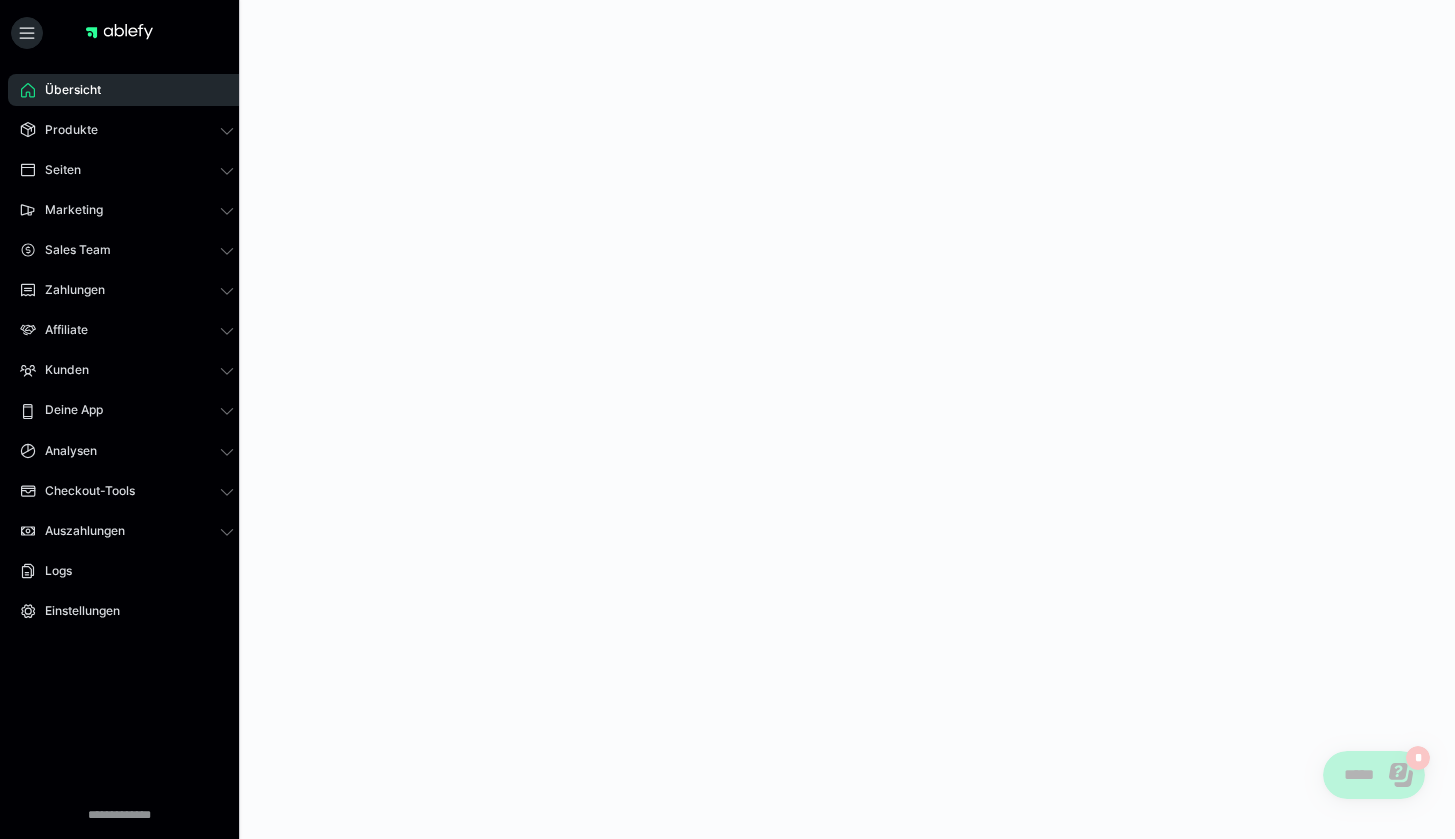 scroll, scrollTop: 0, scrollLeft: 0, axis: both 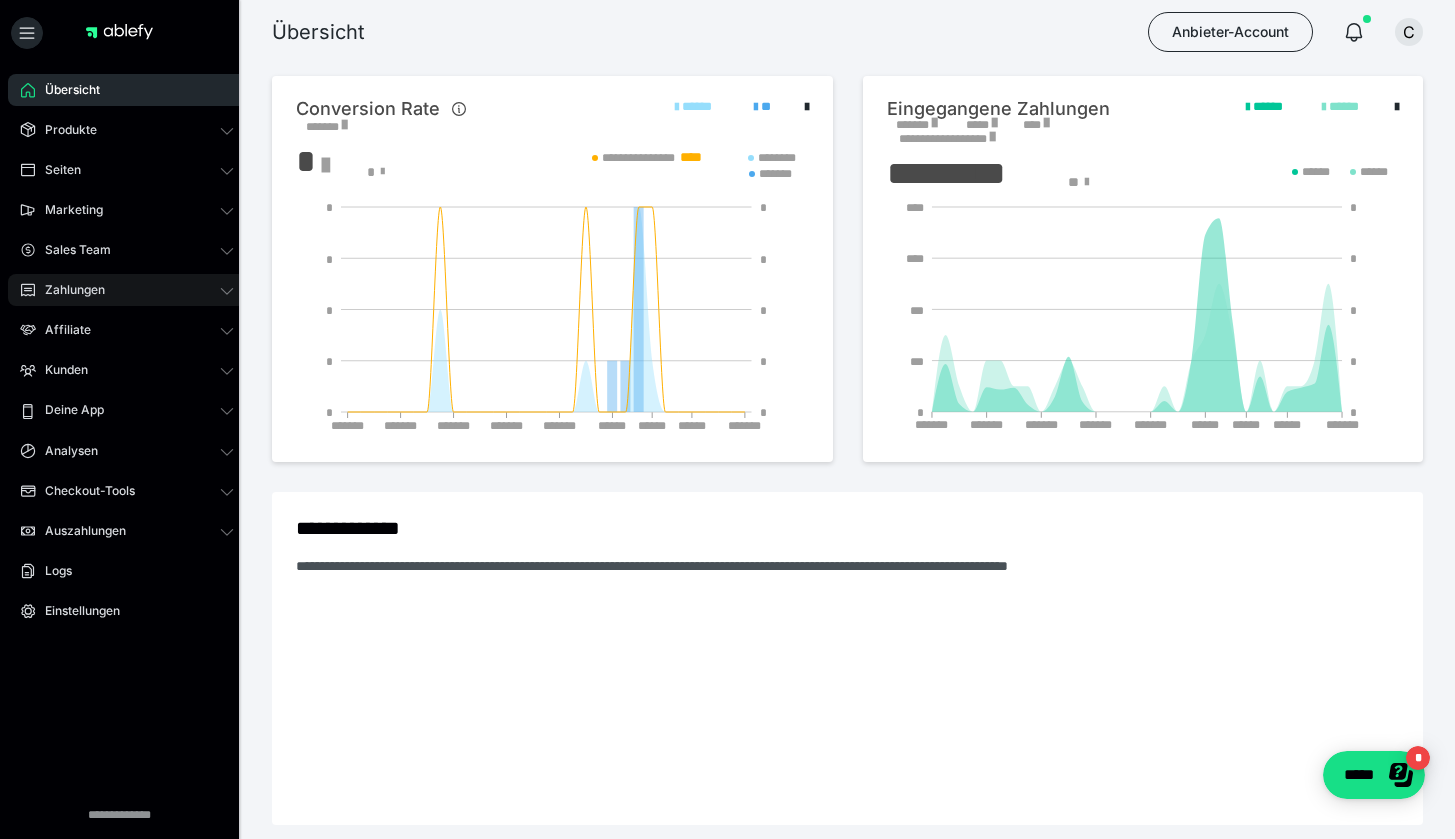 click on "Zahlungen" at bounding box center [127, 290] 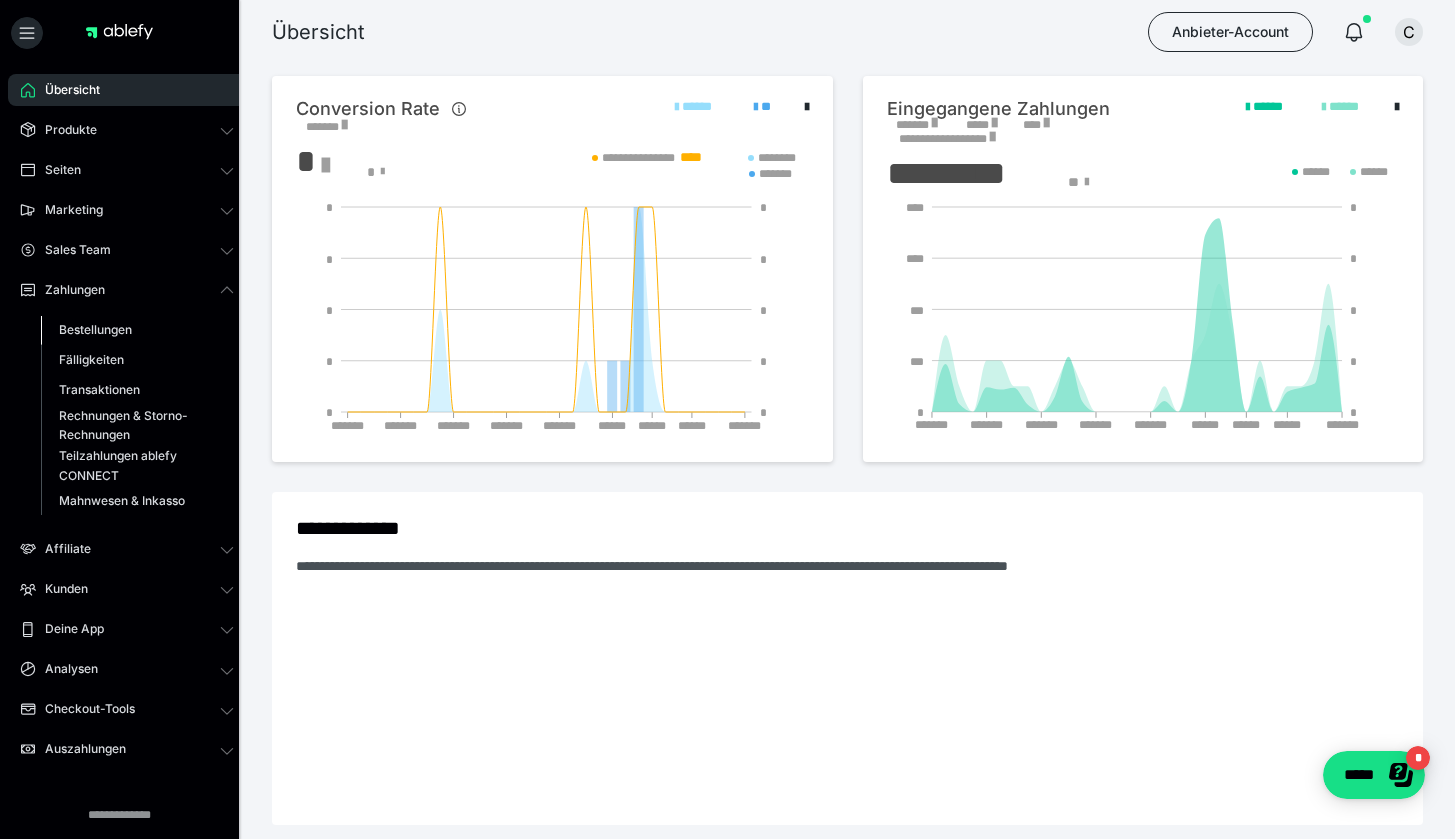 click on "Bestellungen" at bounding box center (95, 329) 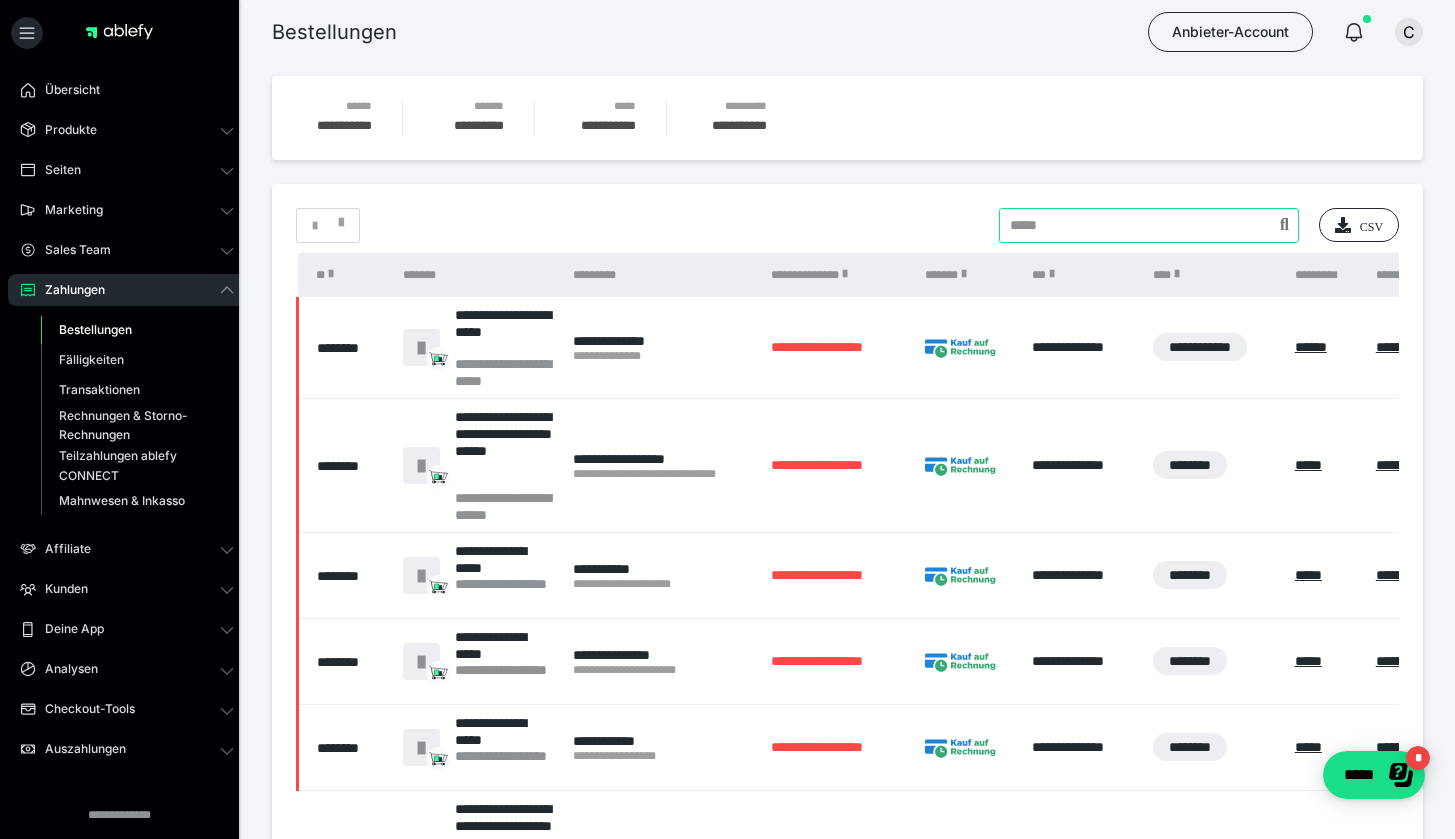 drag, startPoint x: 1072, startPoint y: 215, endPoint x: 1061, endPoint y: 215, distance: 11 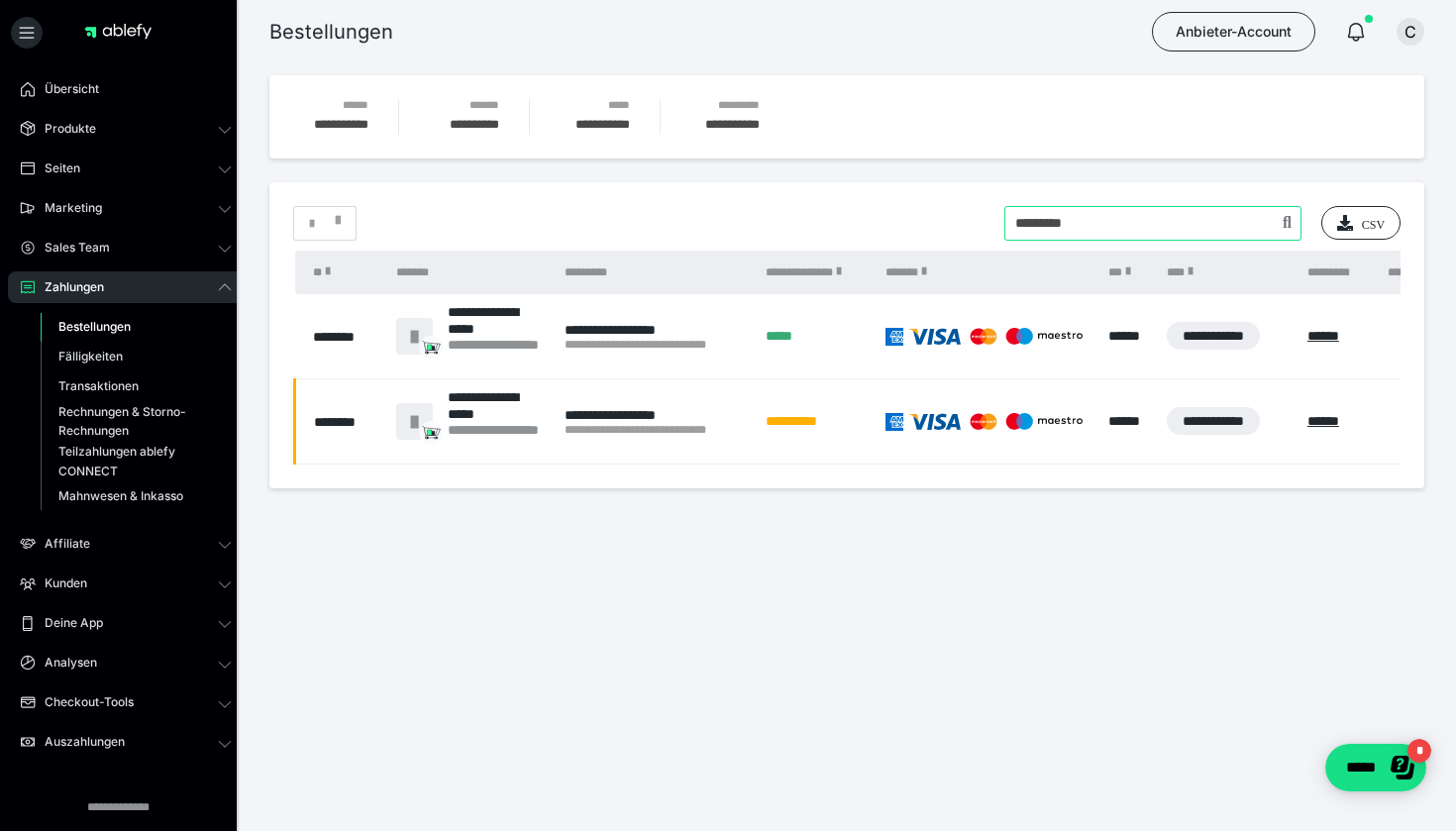 drag, startPoint x: 1114, startPoint y: 224, endPoint x: 897, endPoint y: 168, distance: 224.10935 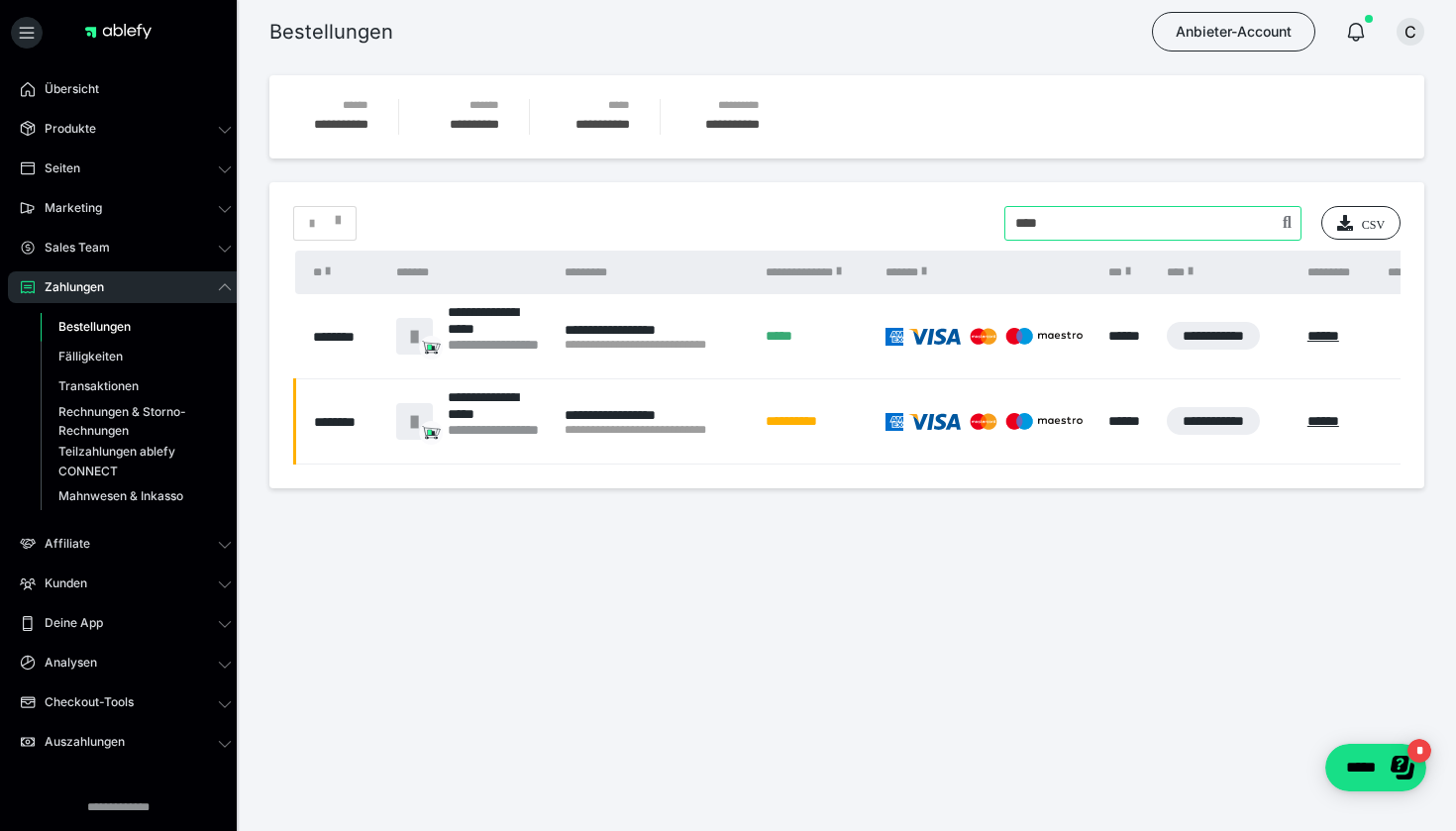type on "****" 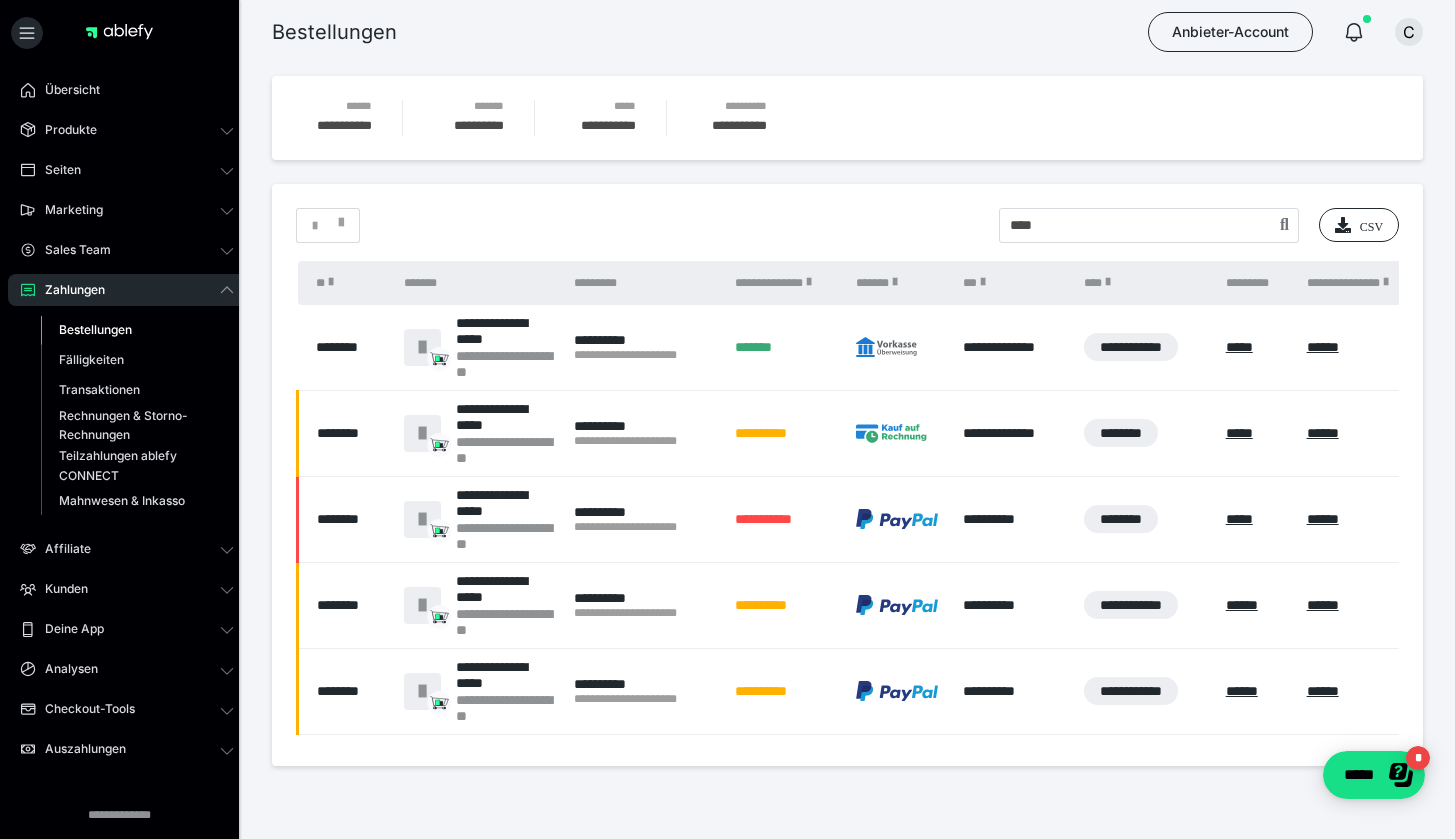 scroll, scrollTop: 0, scrollLeft: 0, axis: both 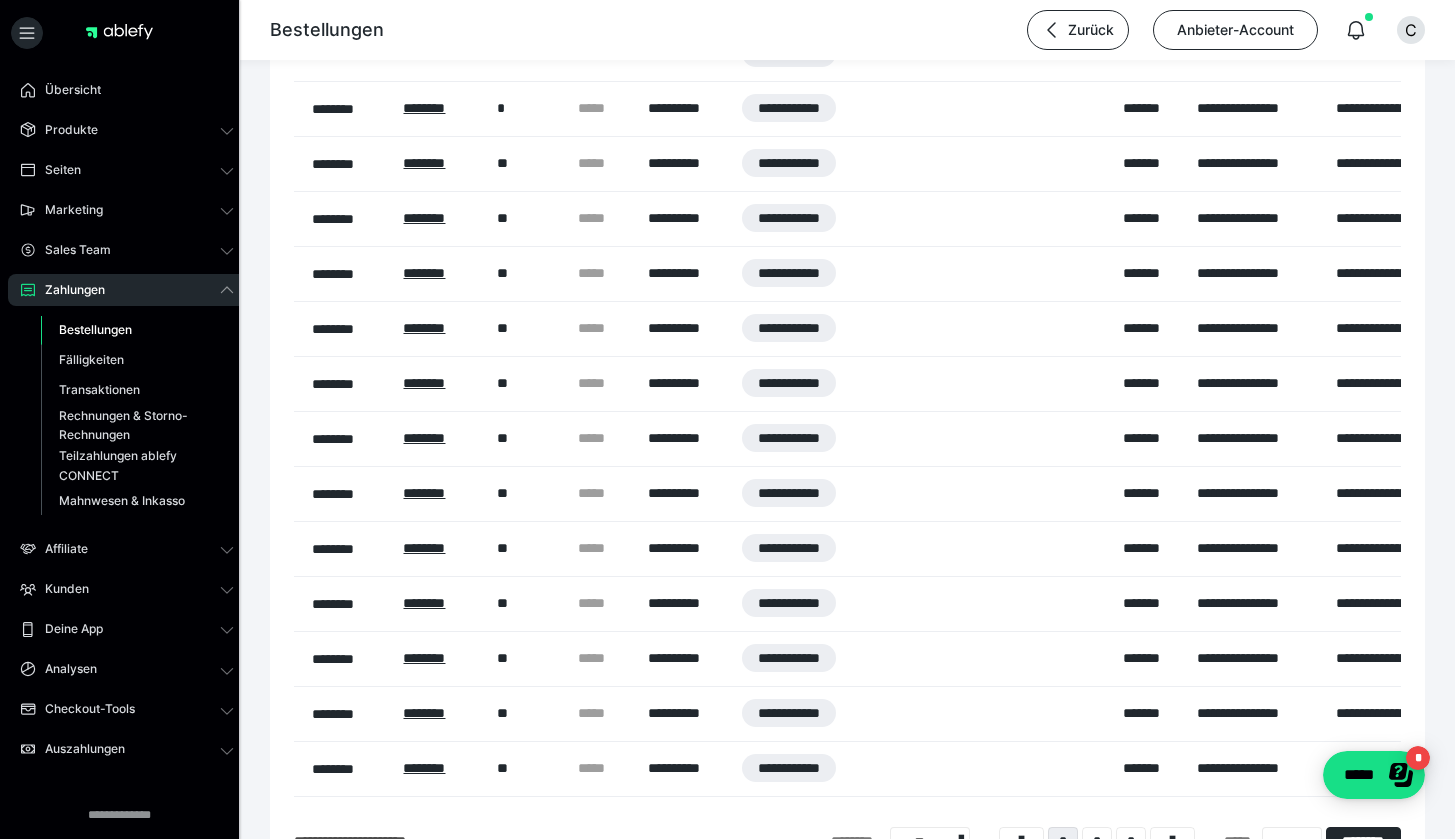 click on "Bestellungen" at bounding box center [137, 330] 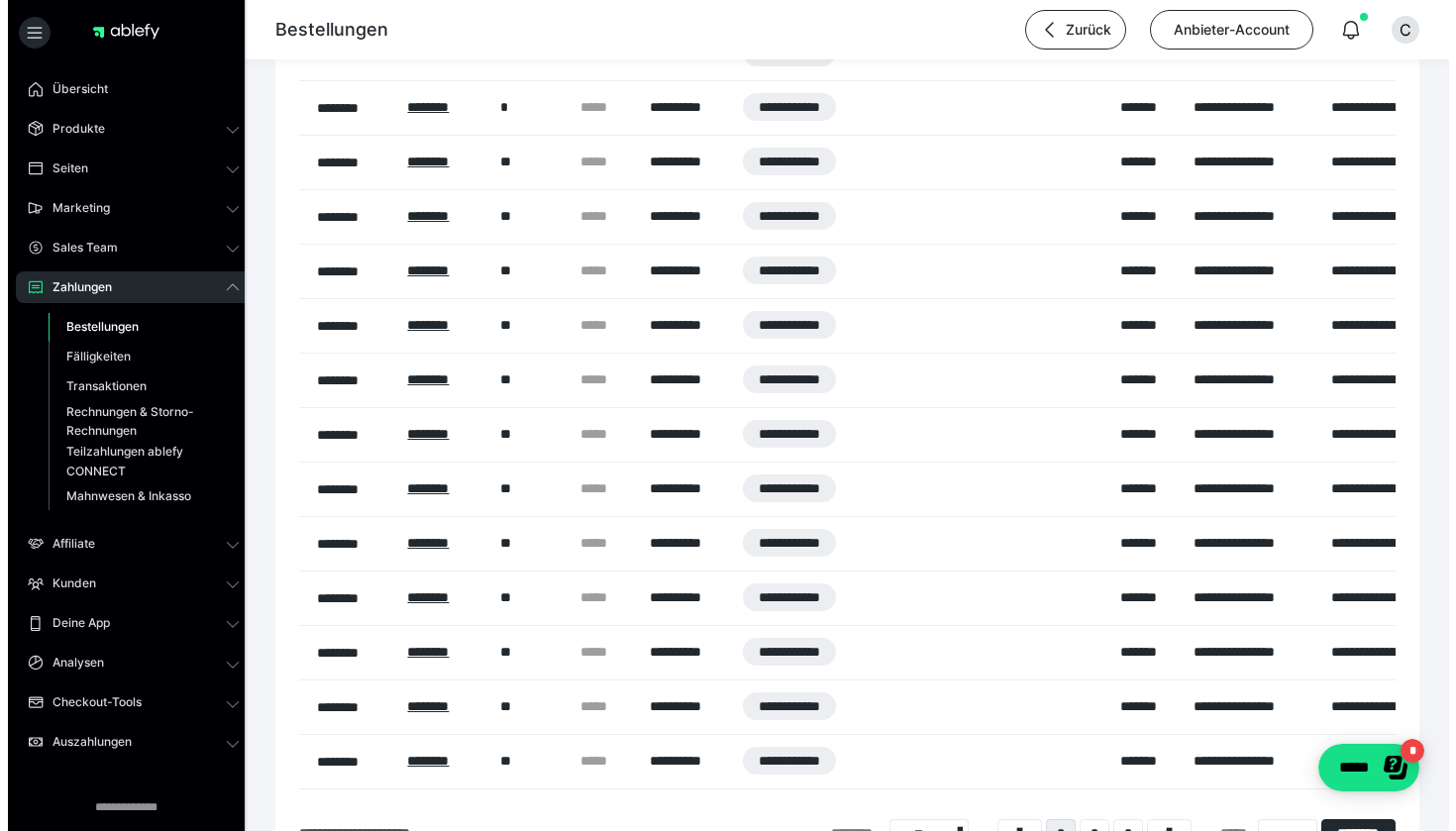 scroll, scrollTop: 0, scrollLeft: 0, axis: both 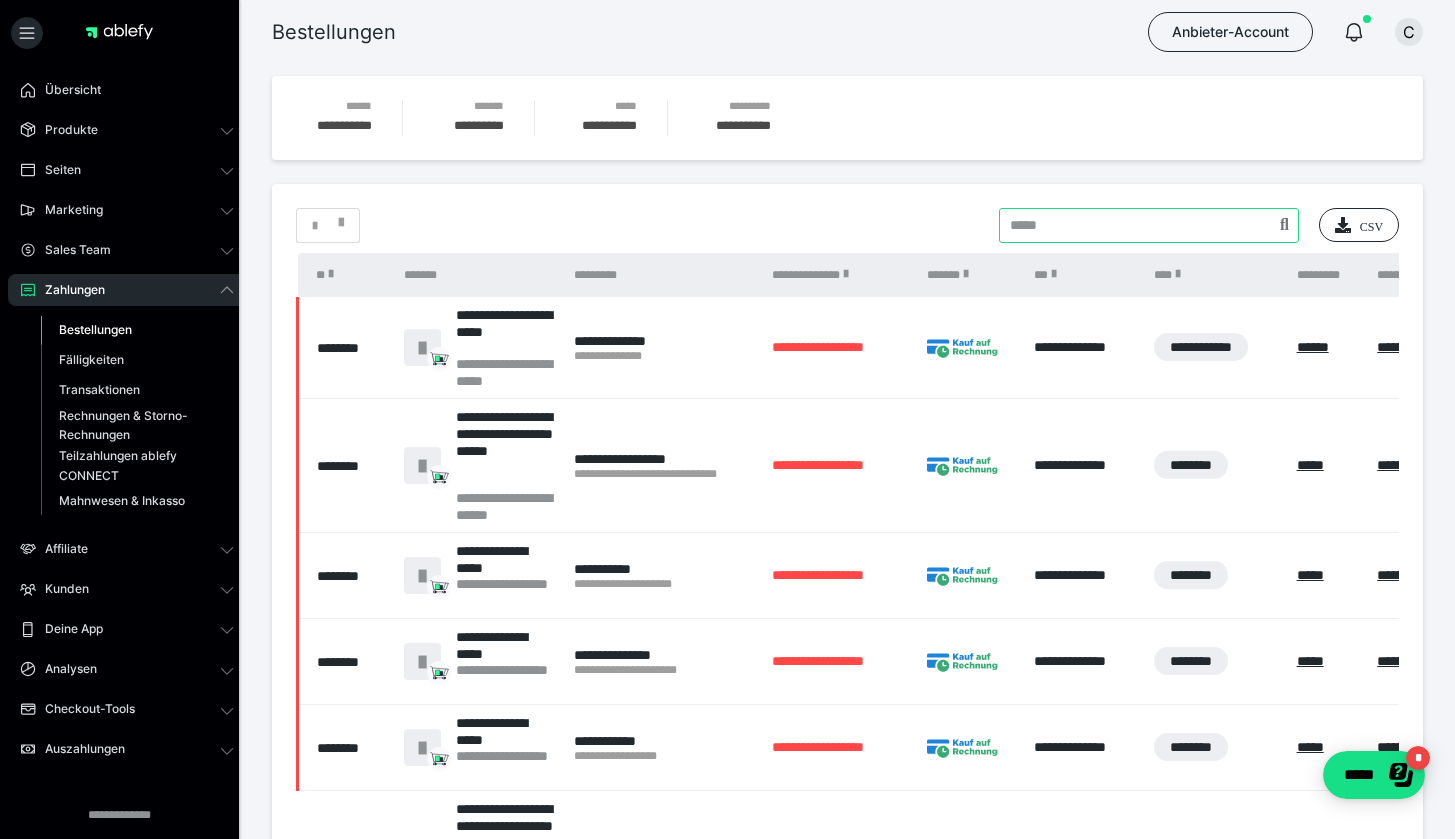 click at bounding box center [1149, 225] 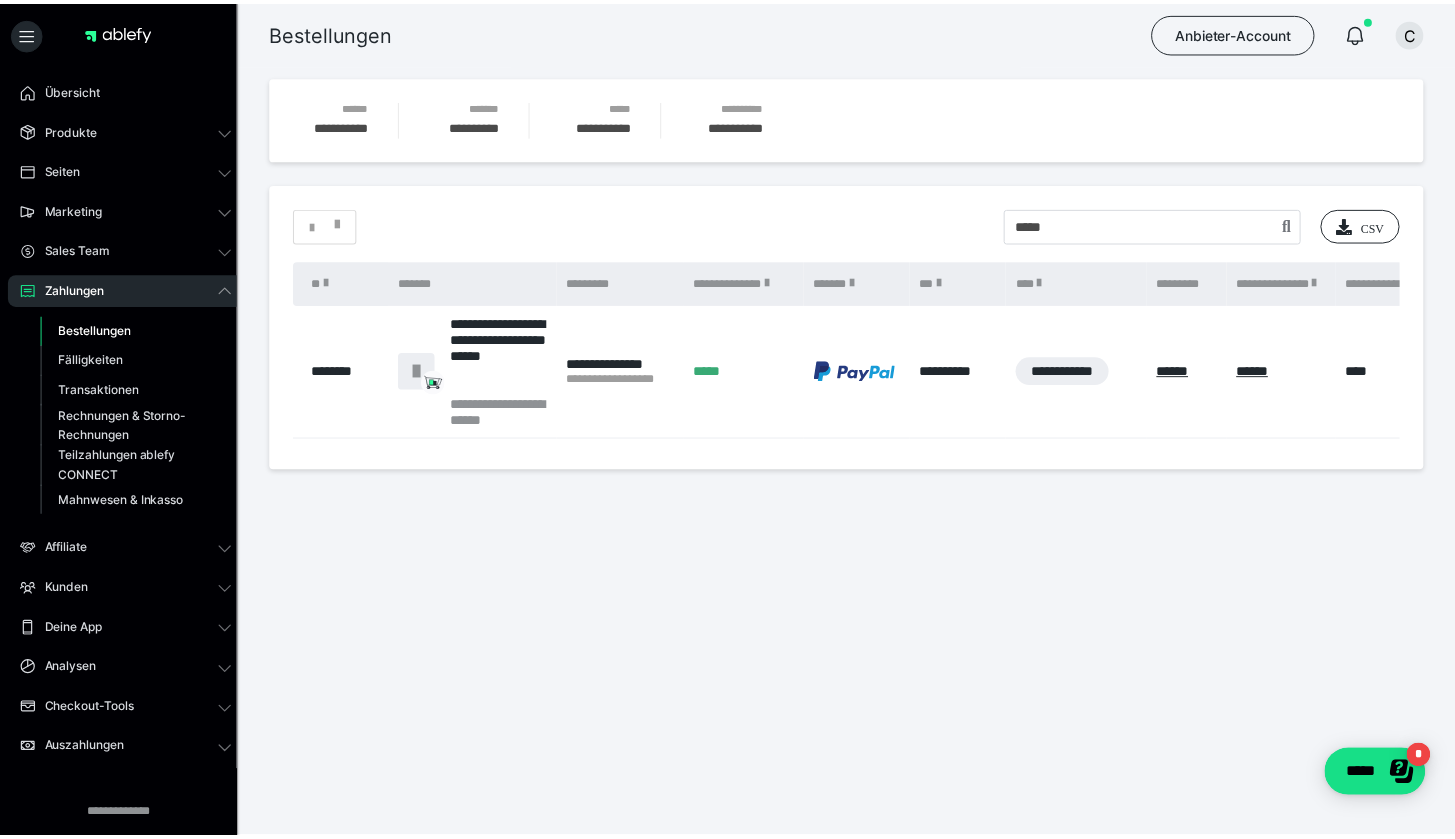 scroll, scrollTop: 0, scrollLeft: 0, axis: both 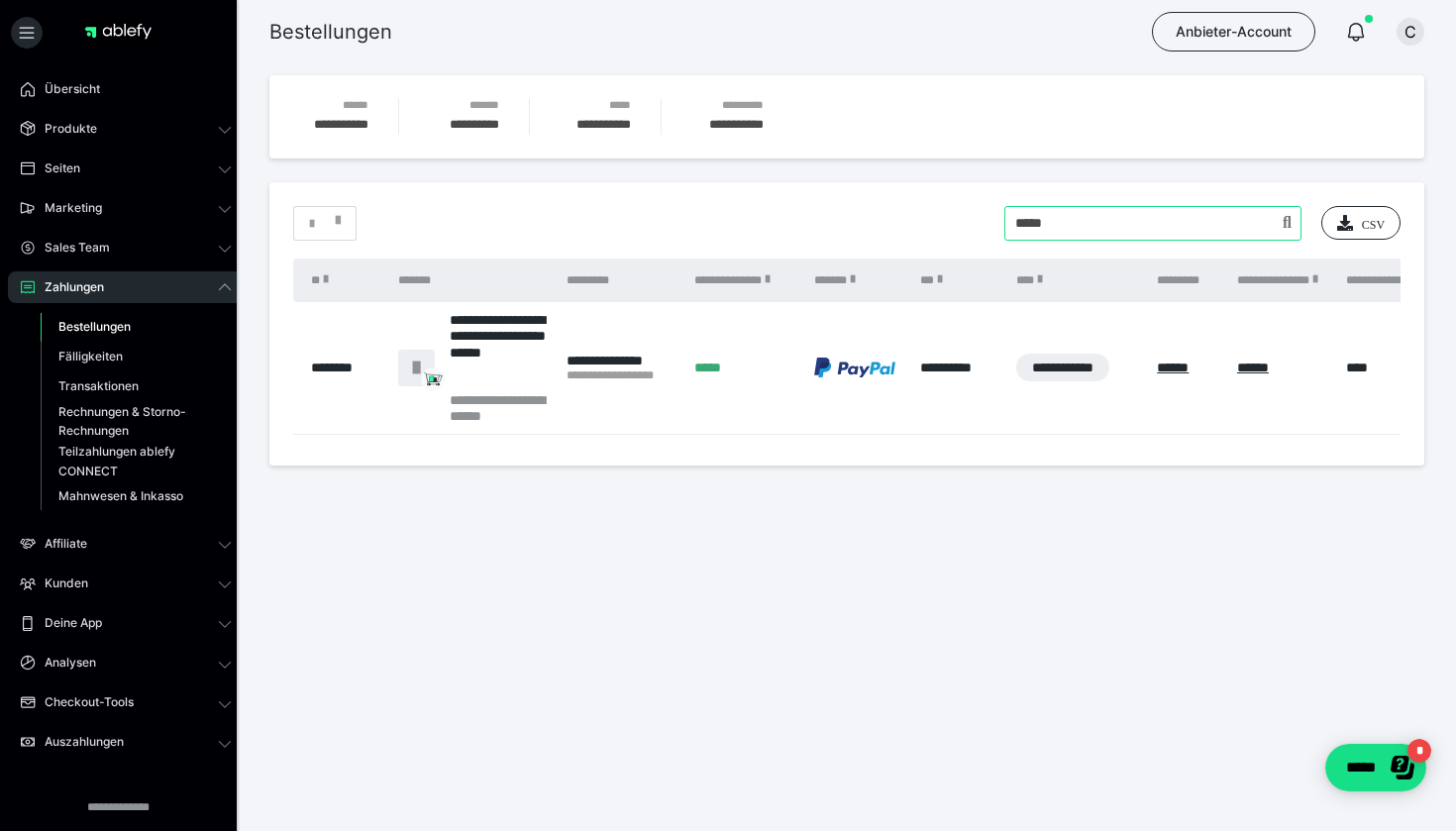 drag, startPoint x: 1089, startPoint y: 233, endPoint x: 932, endPoint y: 237, distance: 157.05095 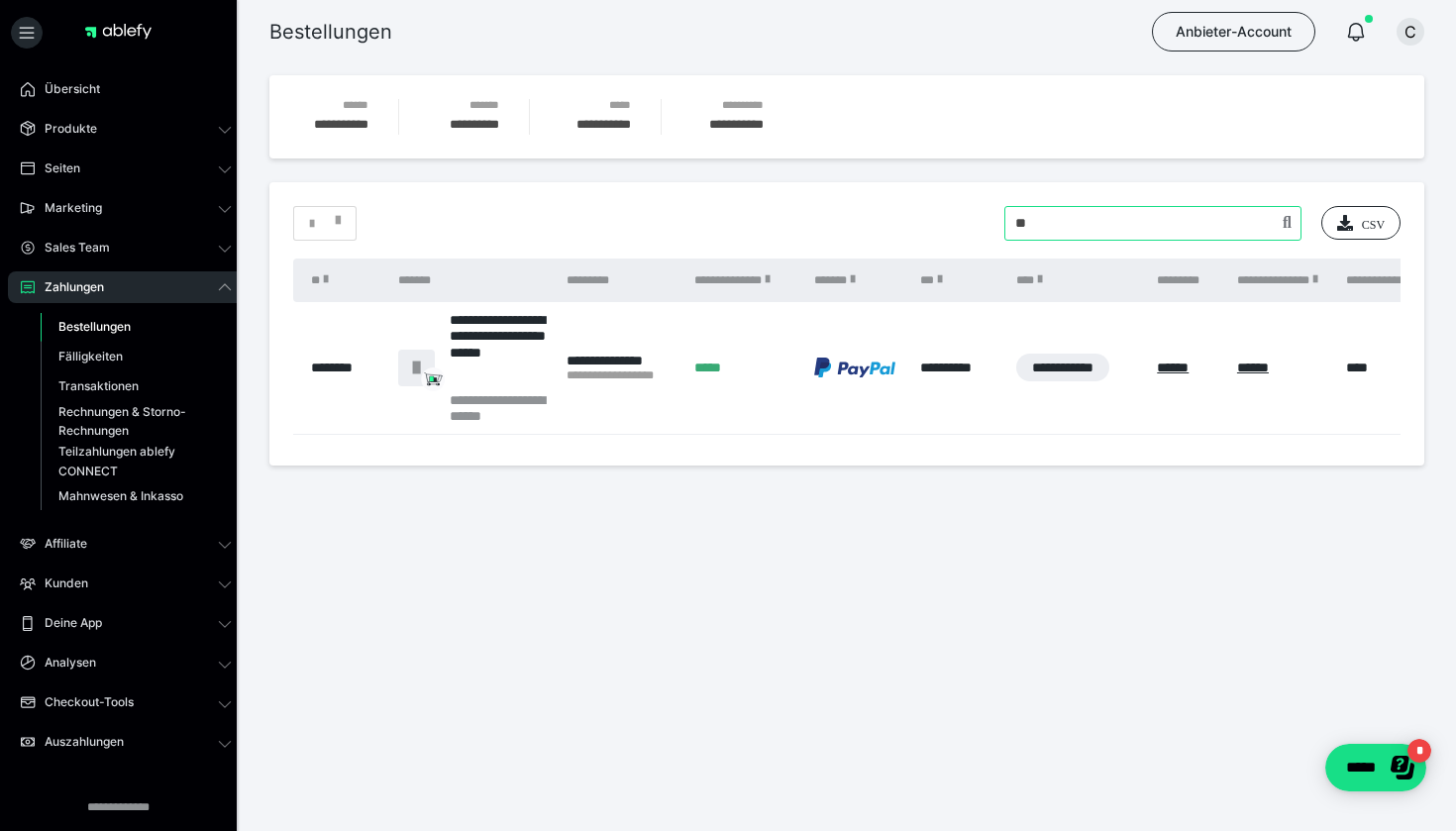 type on "*" 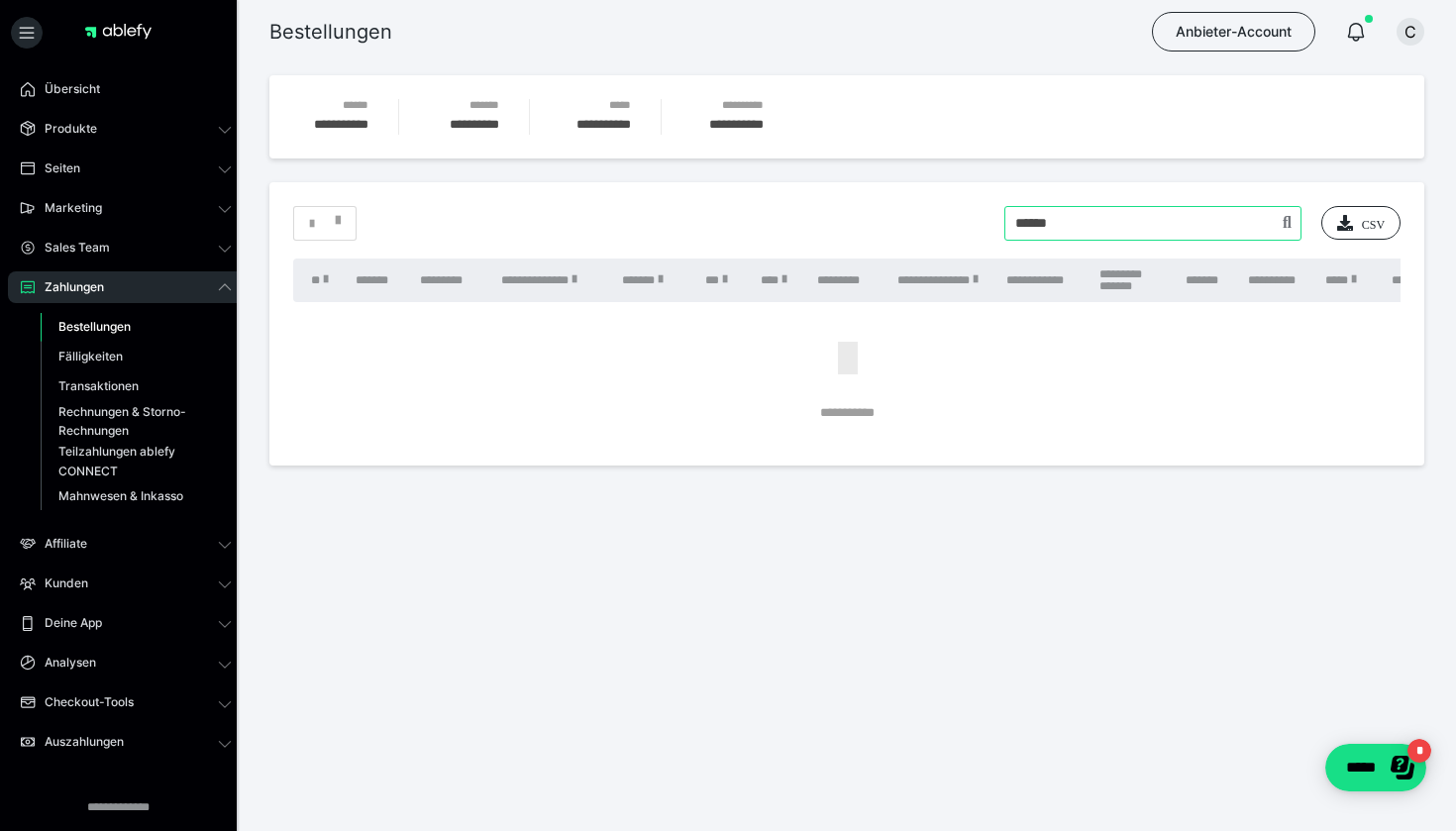 type on "******" 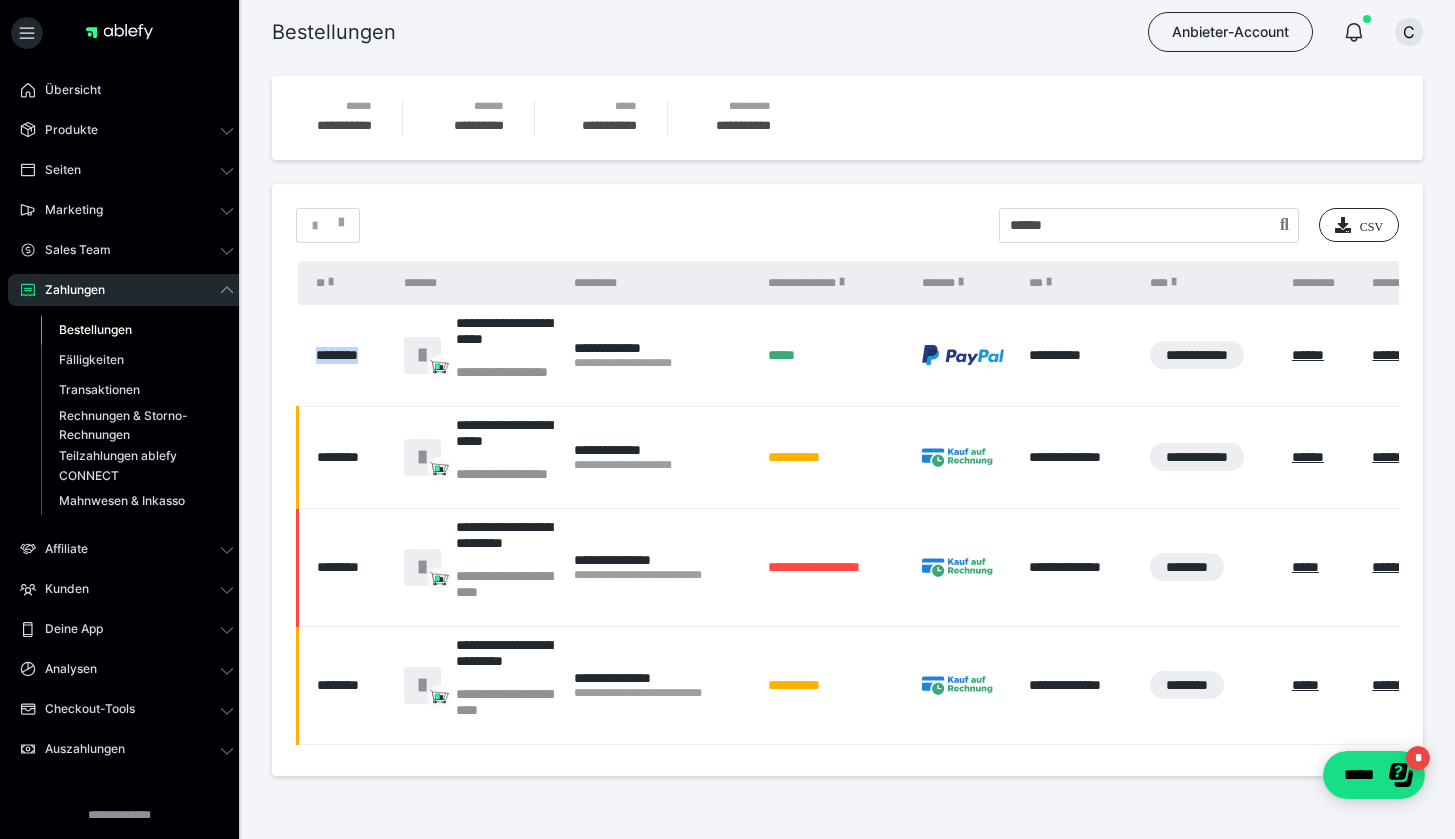 click on "Bestellungen" at bounding box center (95, 329) 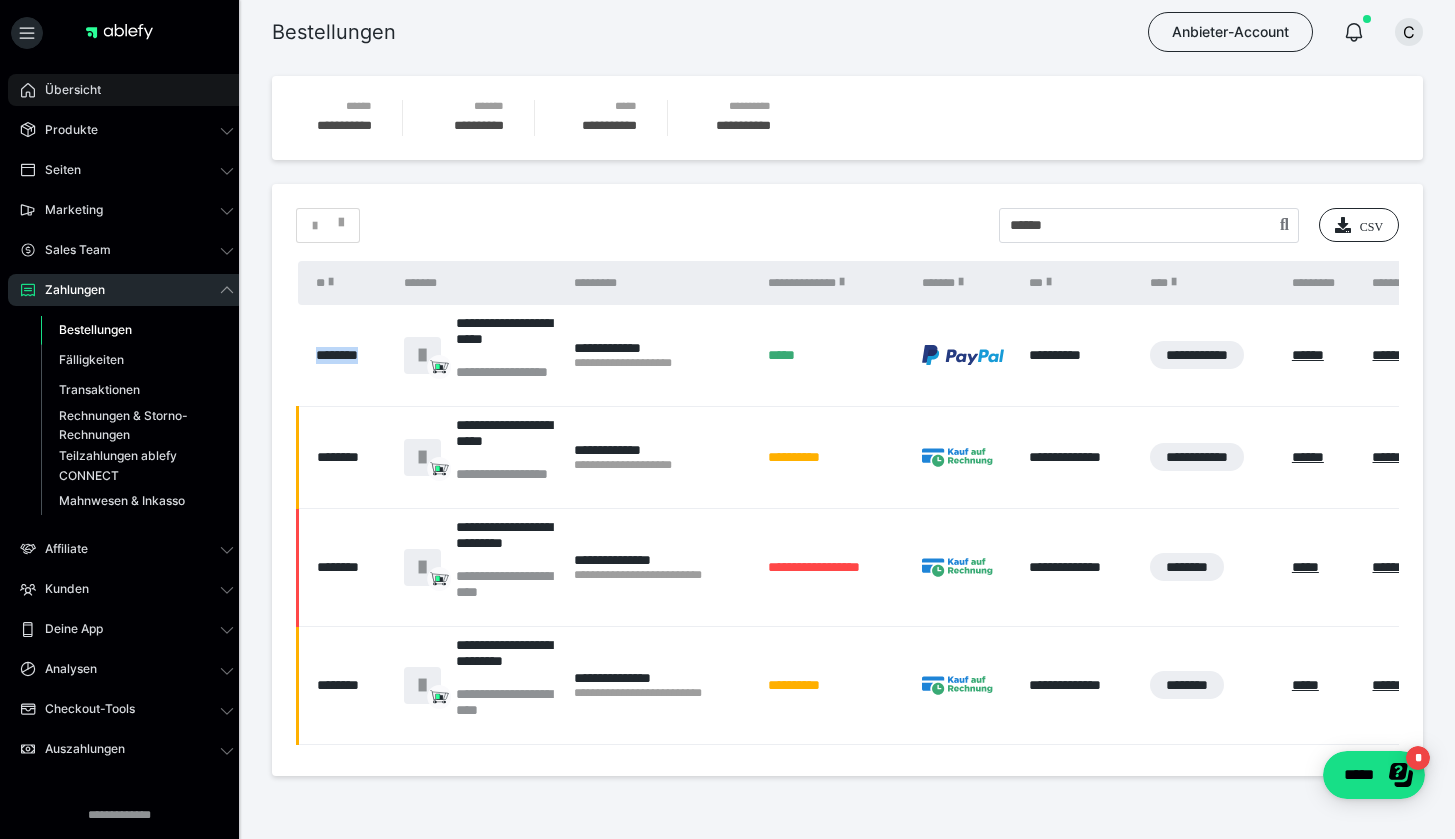 click on "Übersicht" at bounding box center [66, 90] 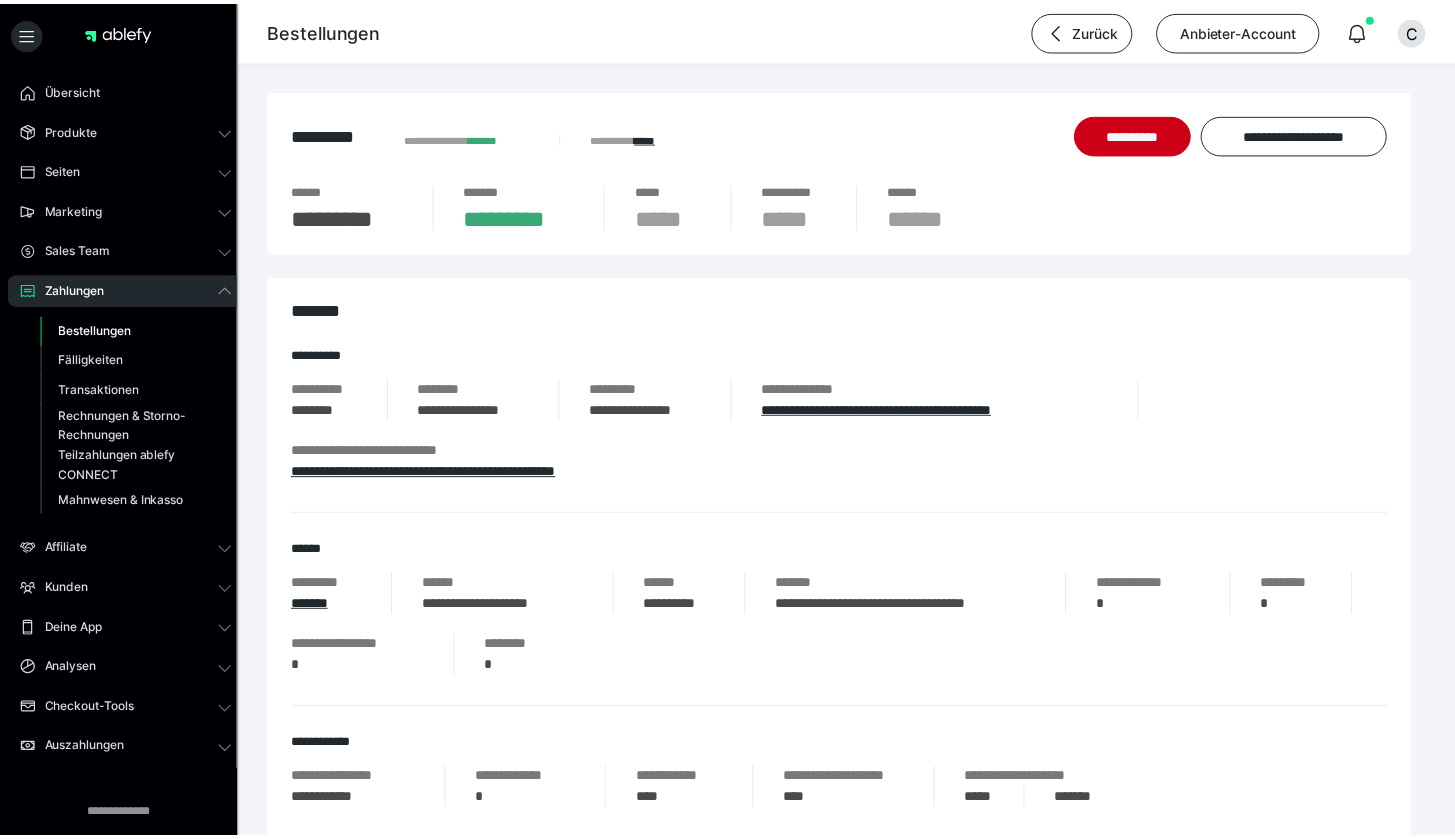 scroll, scrollTop: 0, scrollLeft: 0, axis: both 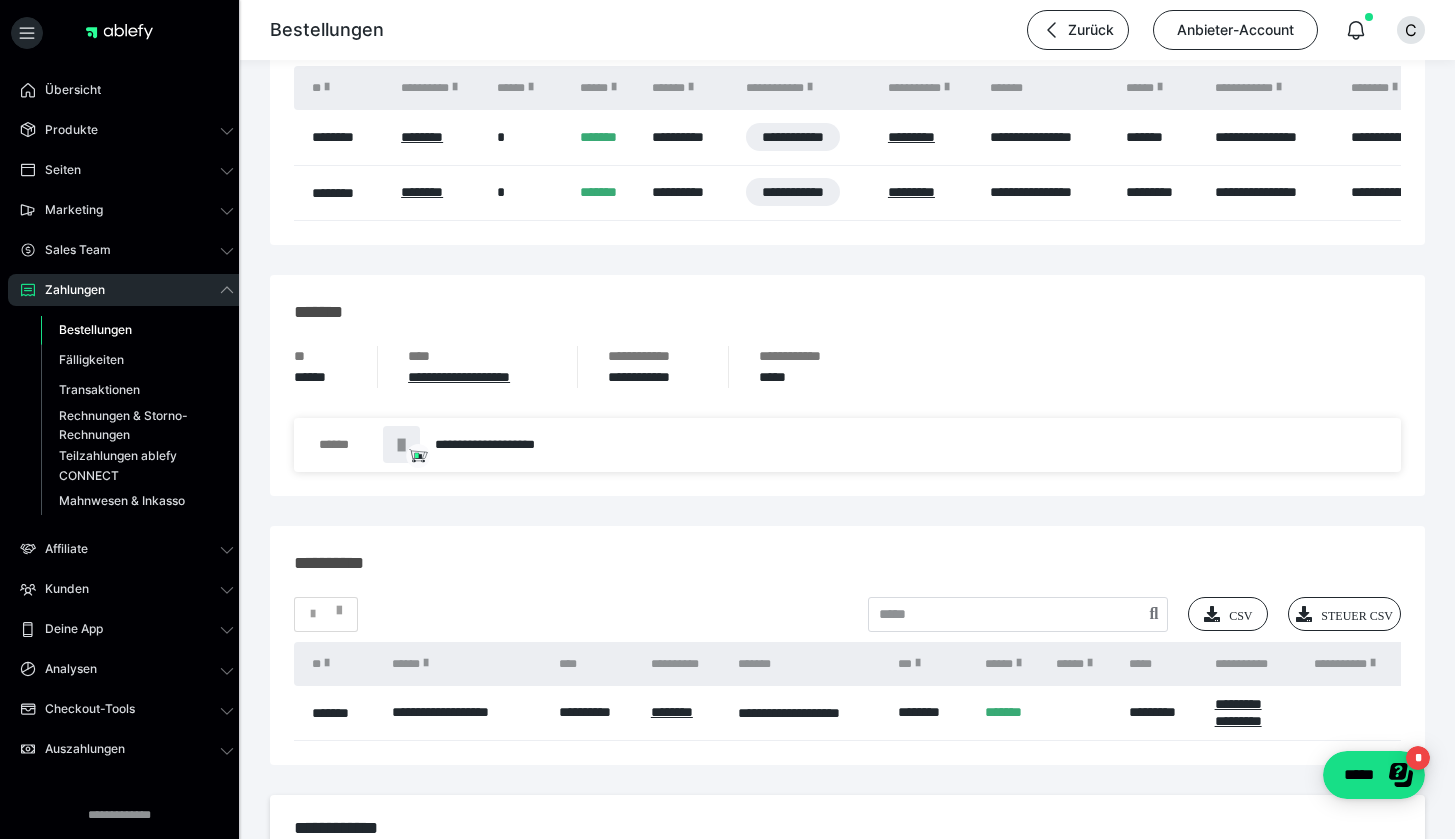 click on "Bestellungen" at bounding box center (95, 329) 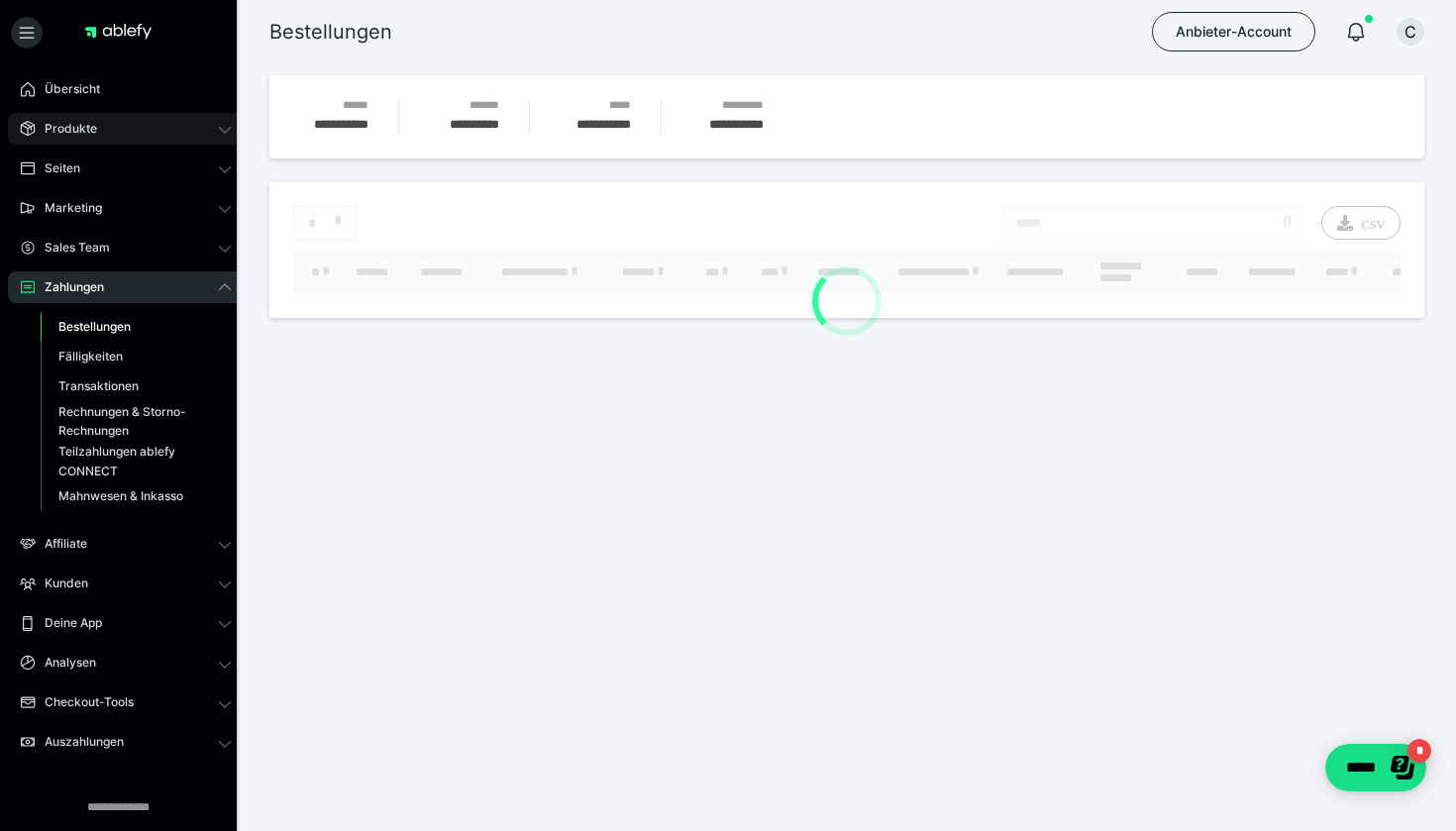 click 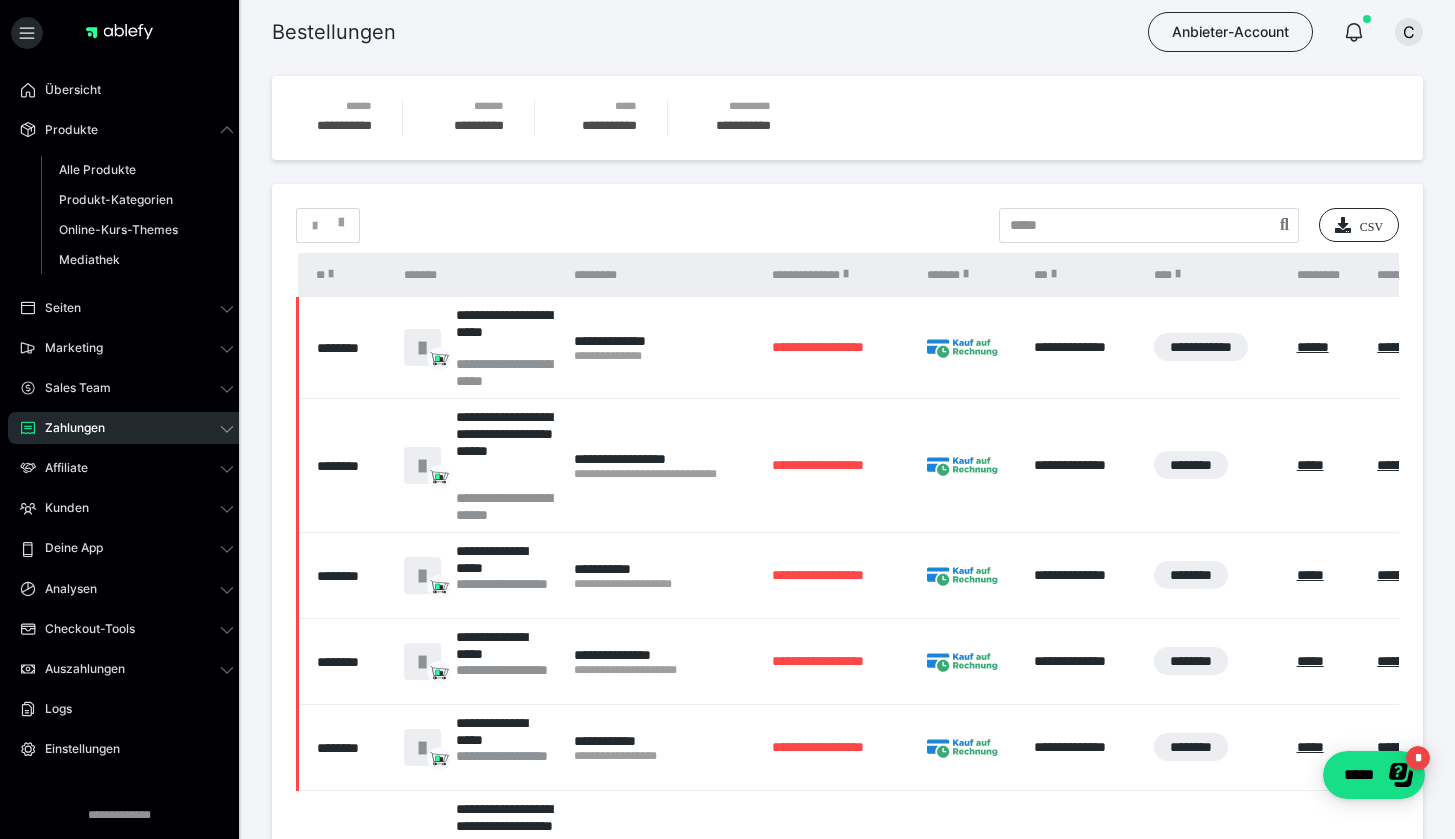 click on "Alle Produkte Produkt-Kategorien Online-Kurs-Themes Mediathek" at bounding box center [127, 215] 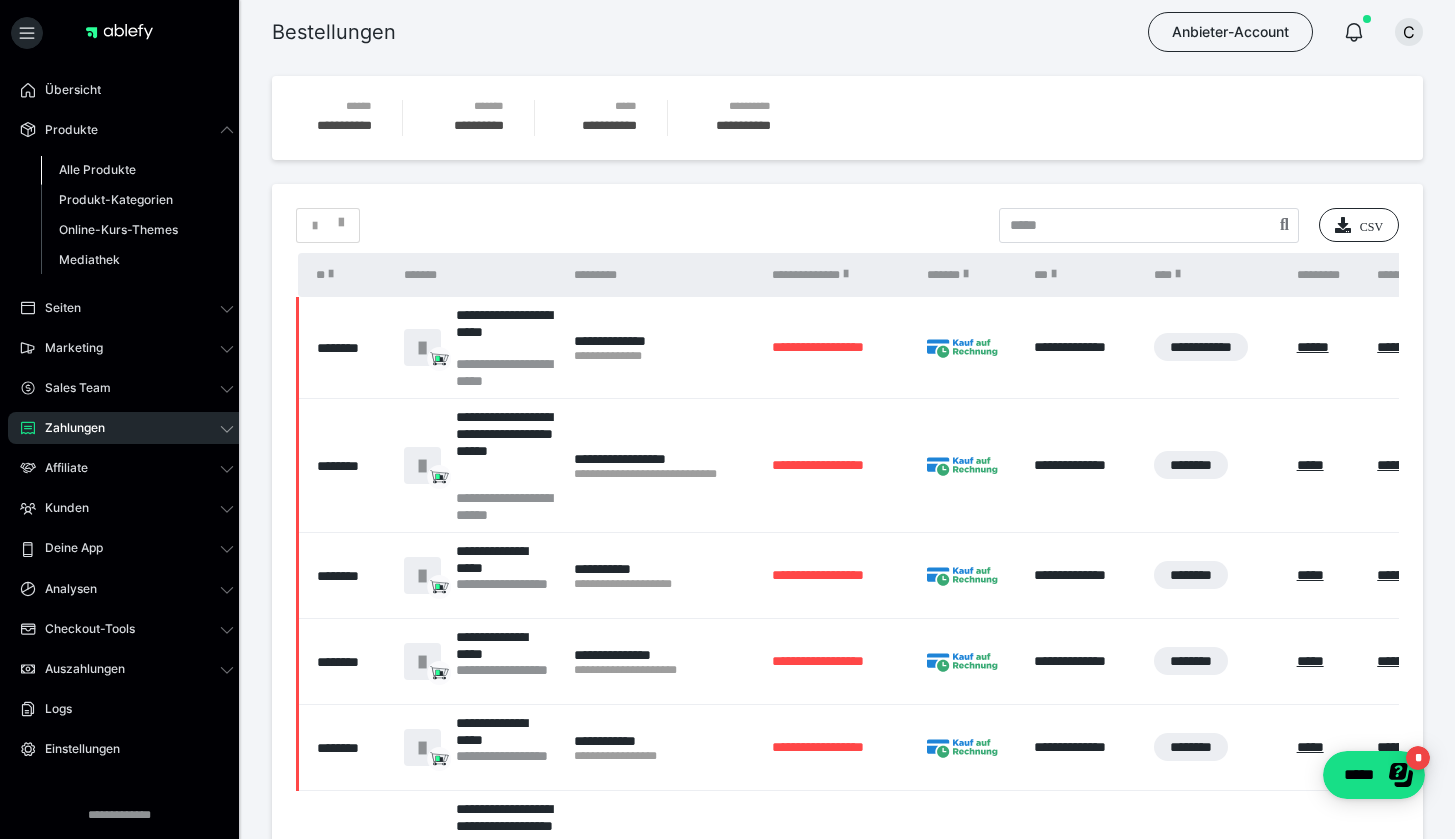 click on "Alle Produkte" at bounding box center (97, 169) 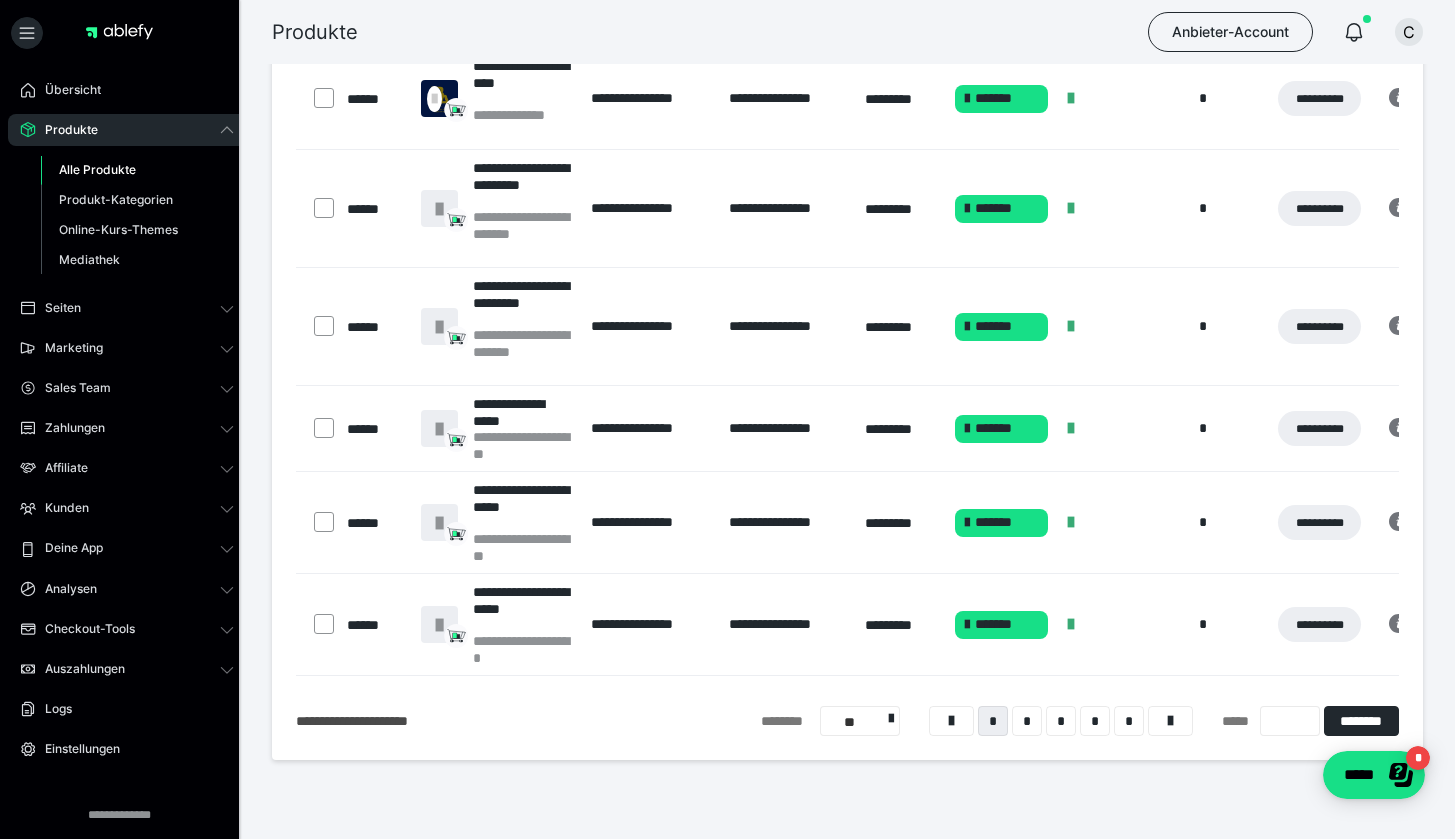 scroll, scrollTop: 710, scrollLeft: 0, axis: vertical 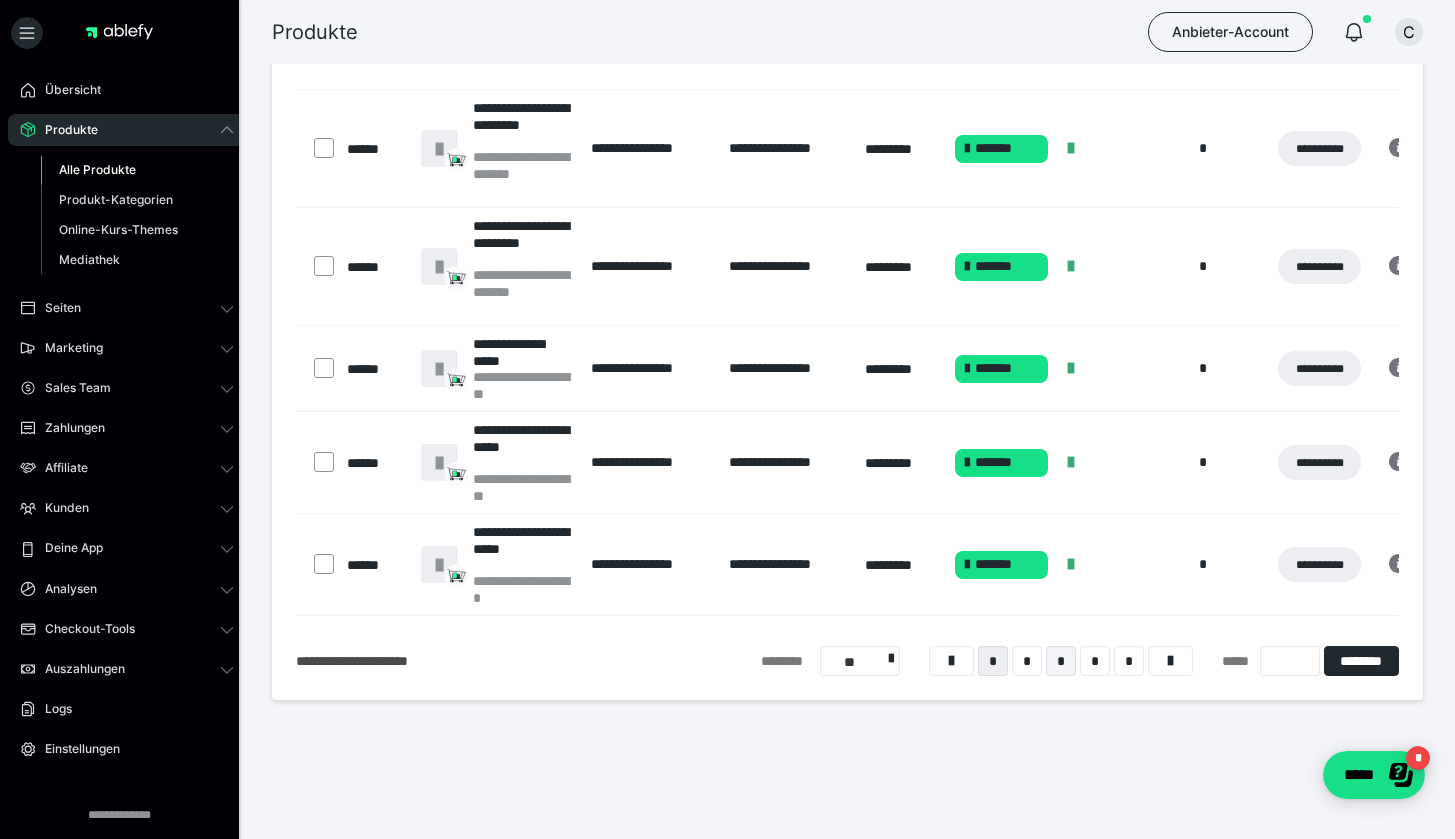 click on "*" at bounding box center (1061, 661) 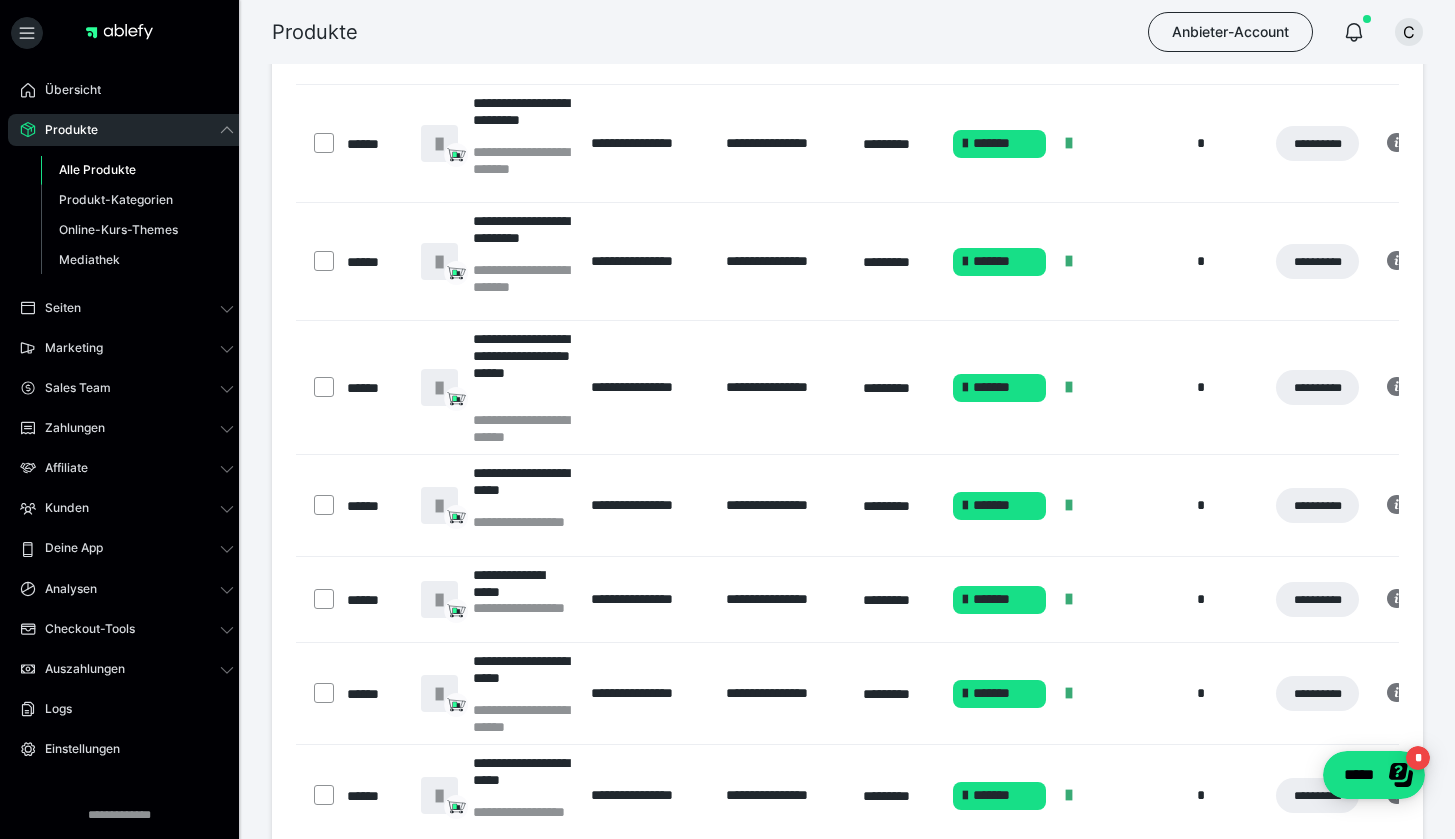 scroll, scrollTop: 723, scrollLeft: 0, axis: vertical 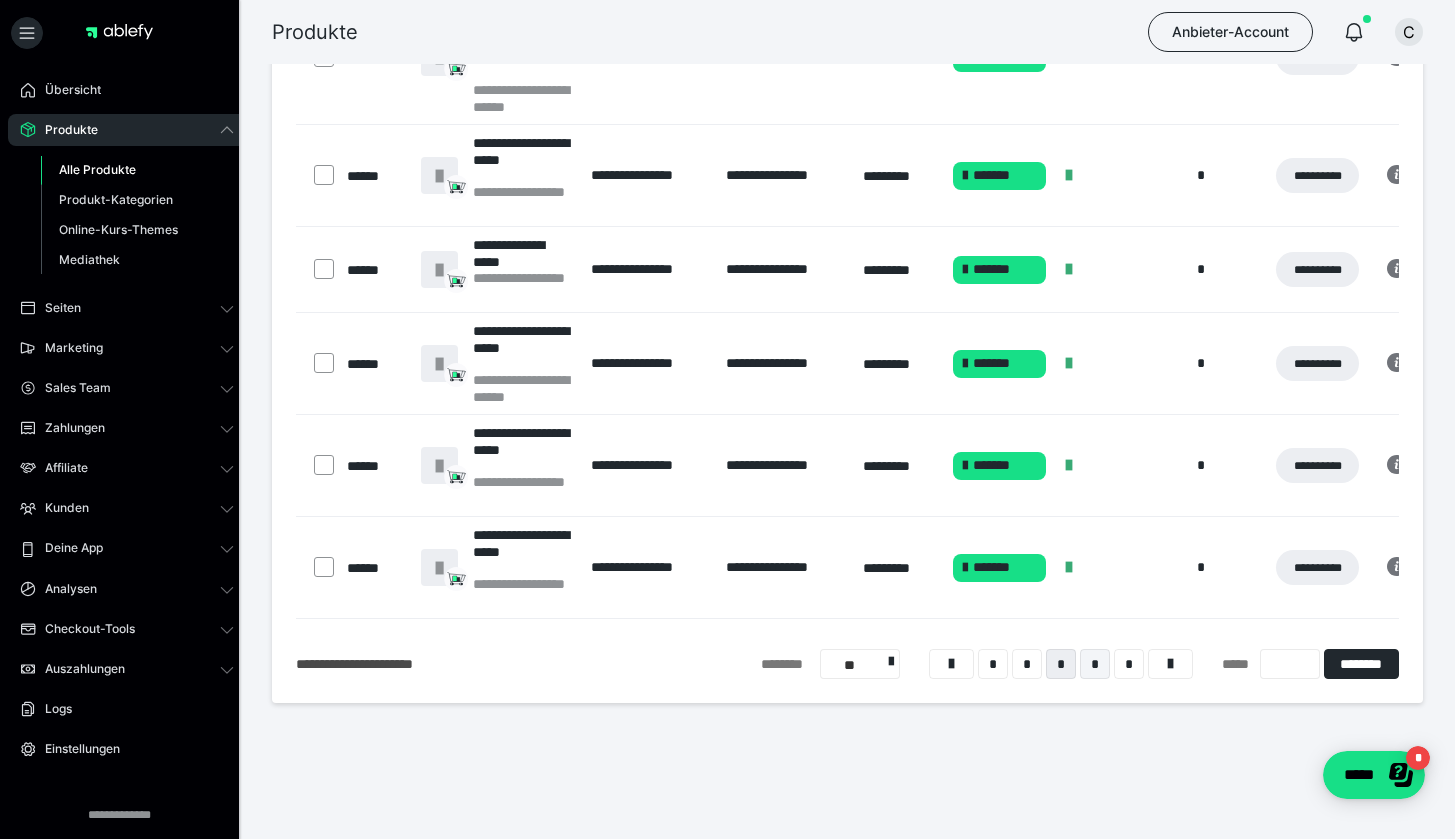click on "*" at bounding box center [1095, 664] 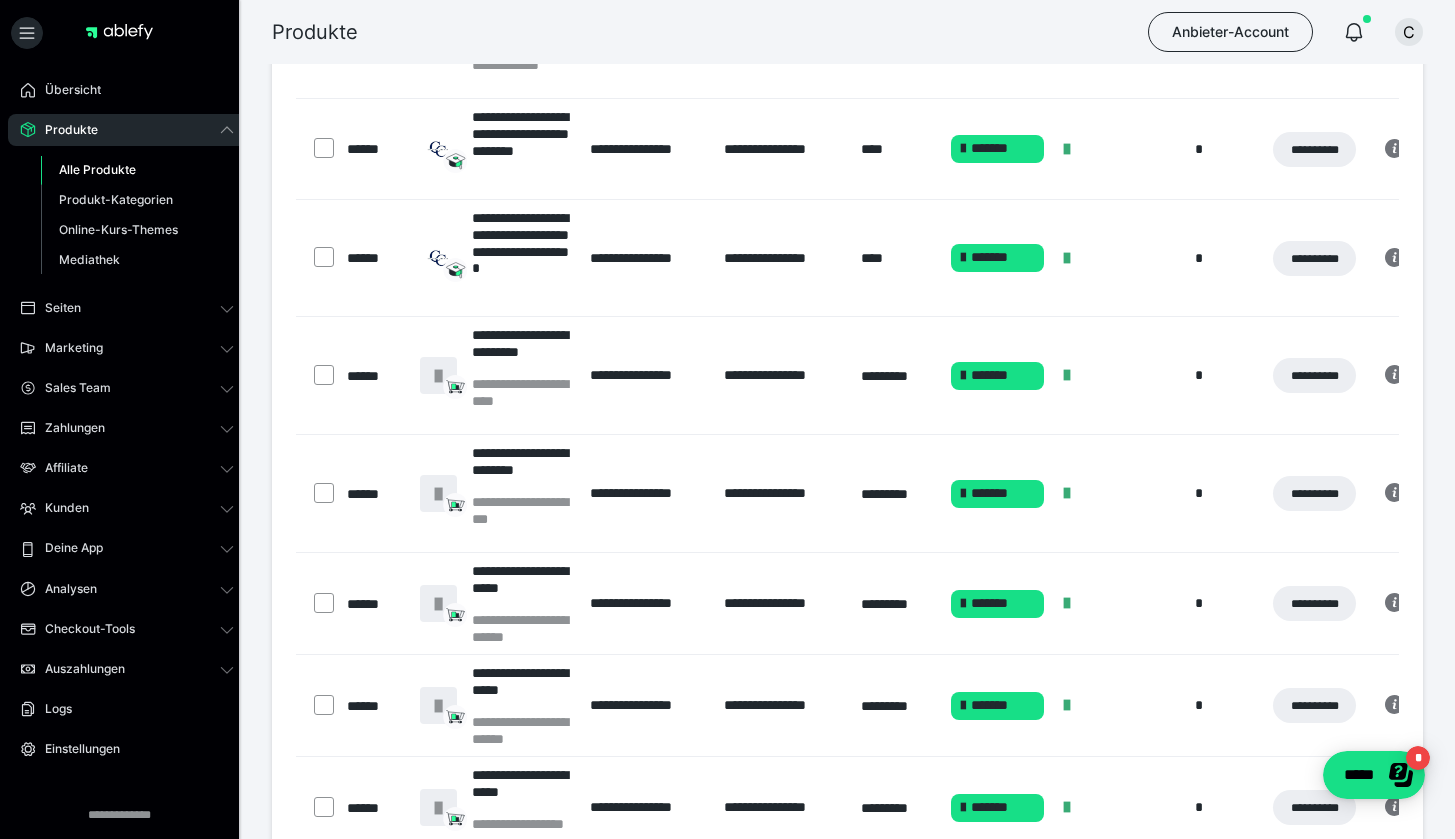 scroll, scrollTop: 606, scrollLeft: 0, axis: vertical 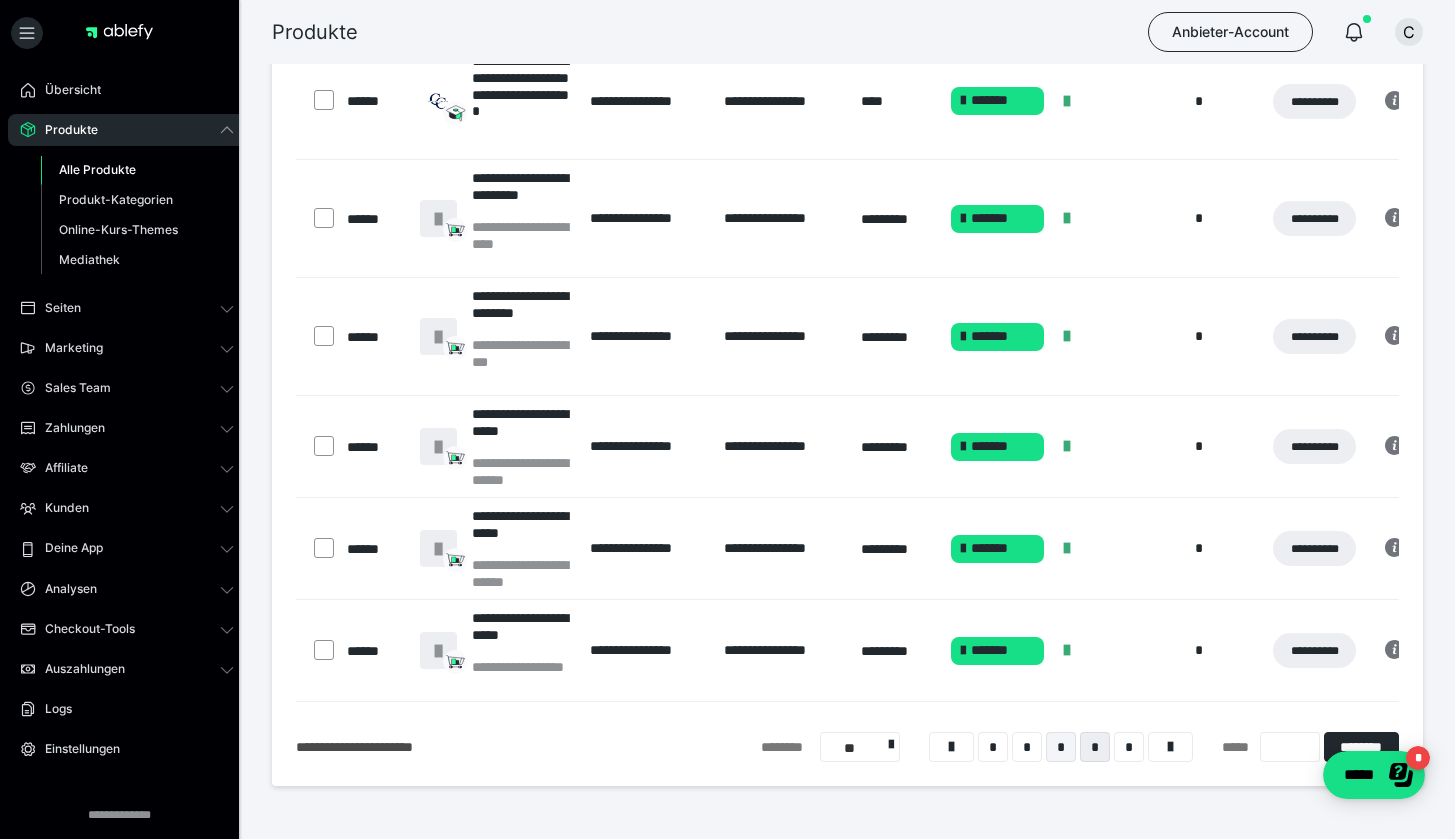 click on "*" at bounding box center (1061, 747) 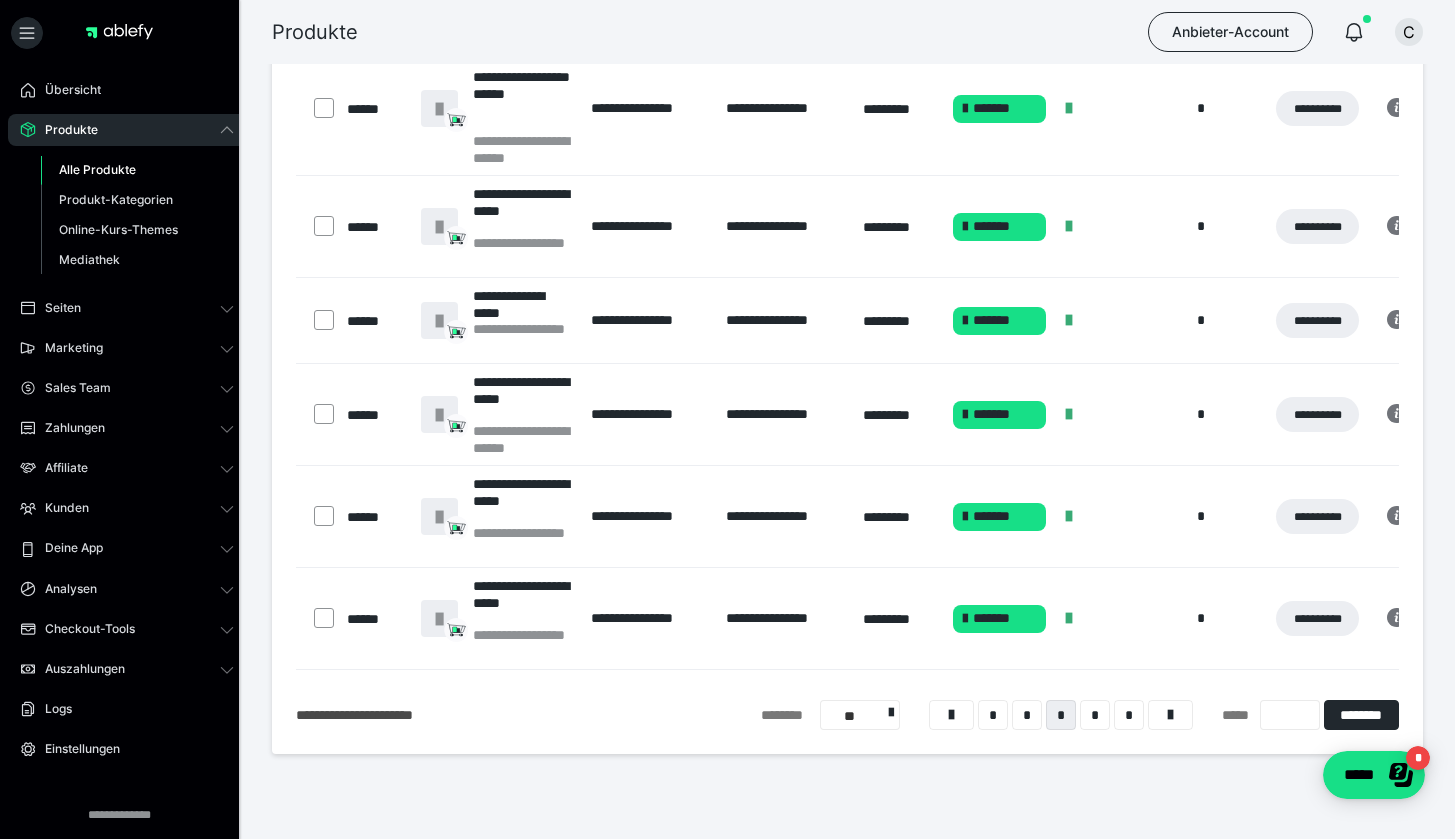 scroll, scrollTop: 726, scrollLeft: 0, axis: vertical 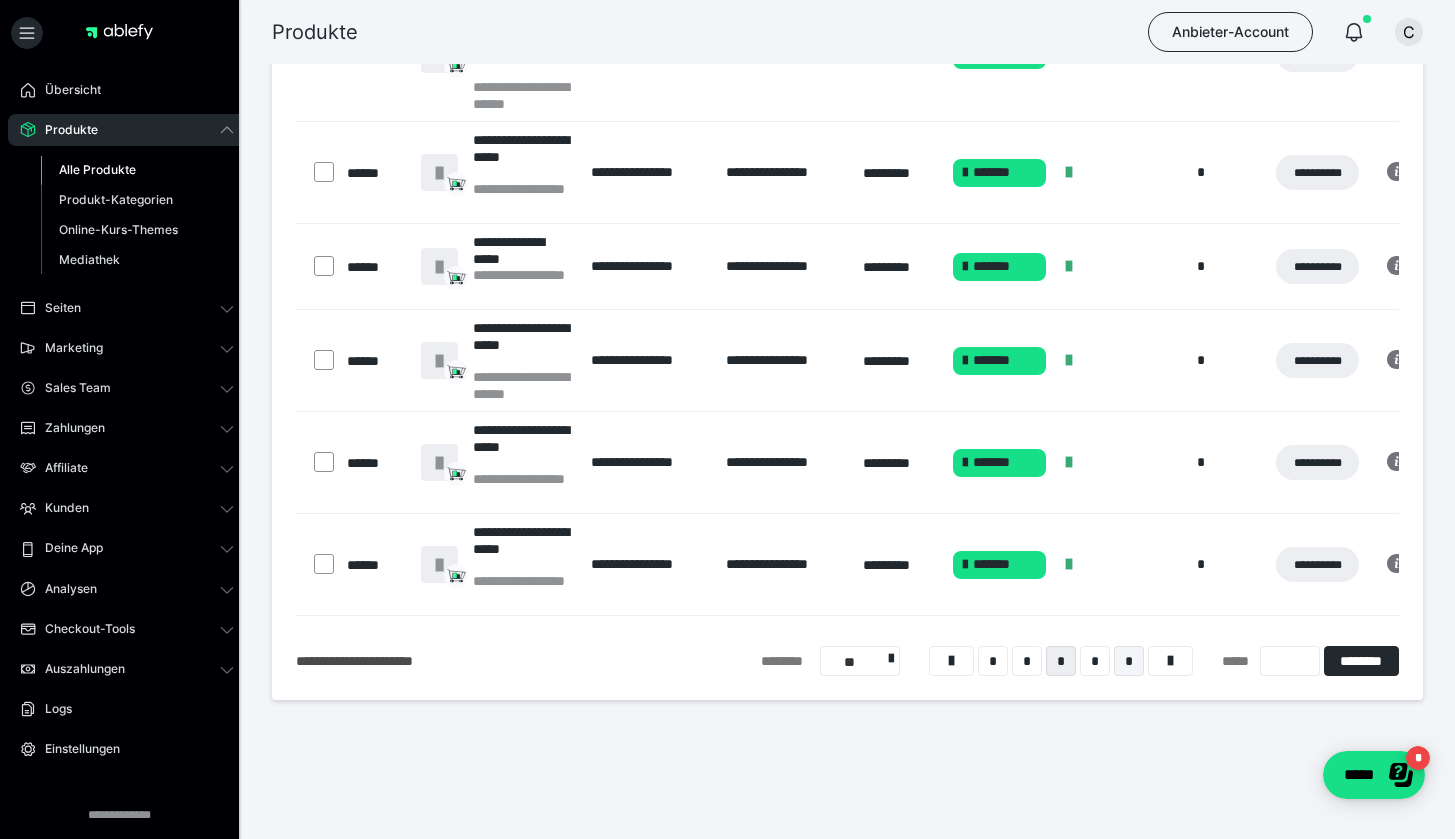click on "*" at bounding box center (1129, 661) 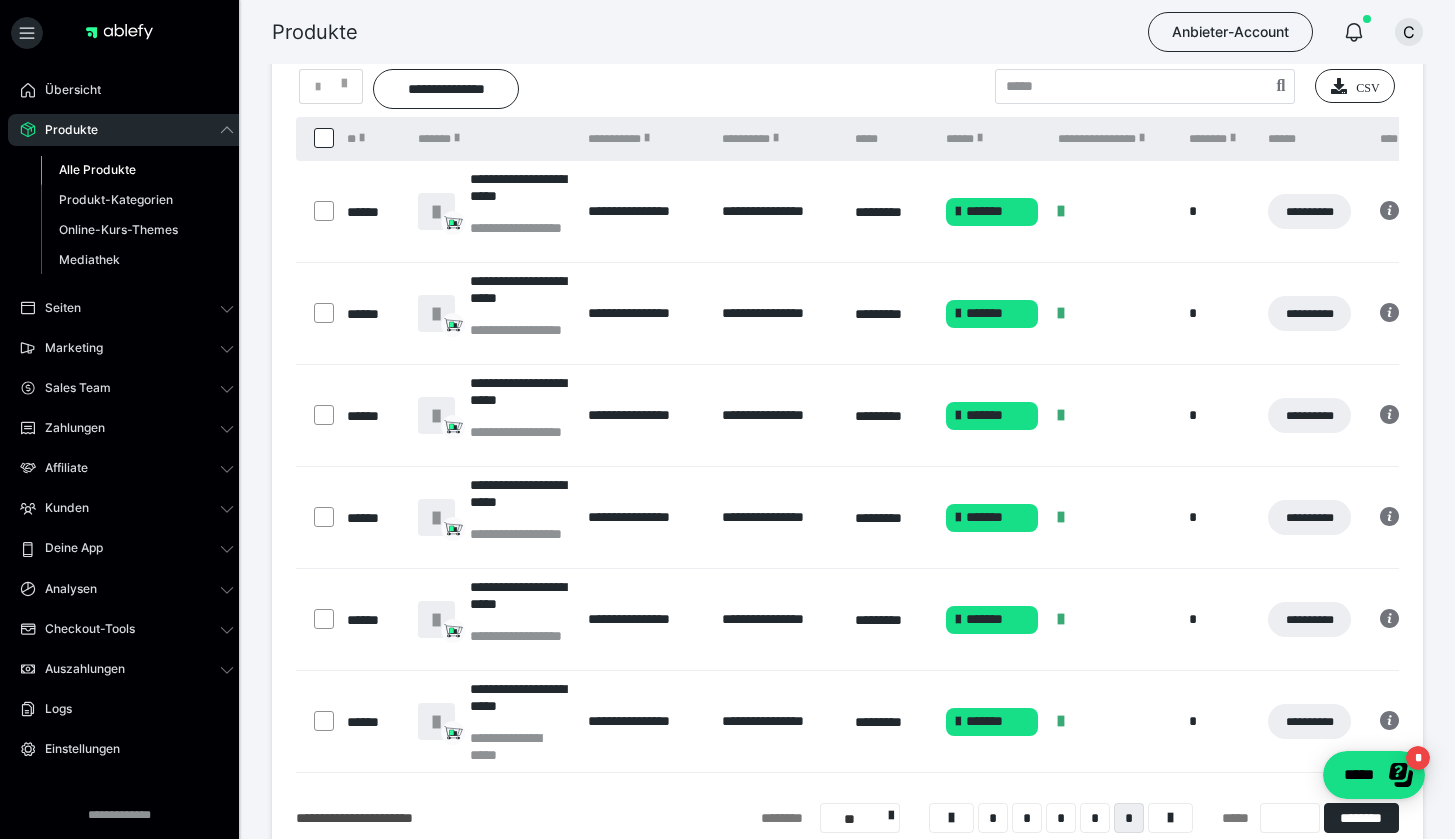 scroll, scrollTop: 104, scrollLeft: 0, axis: vertical 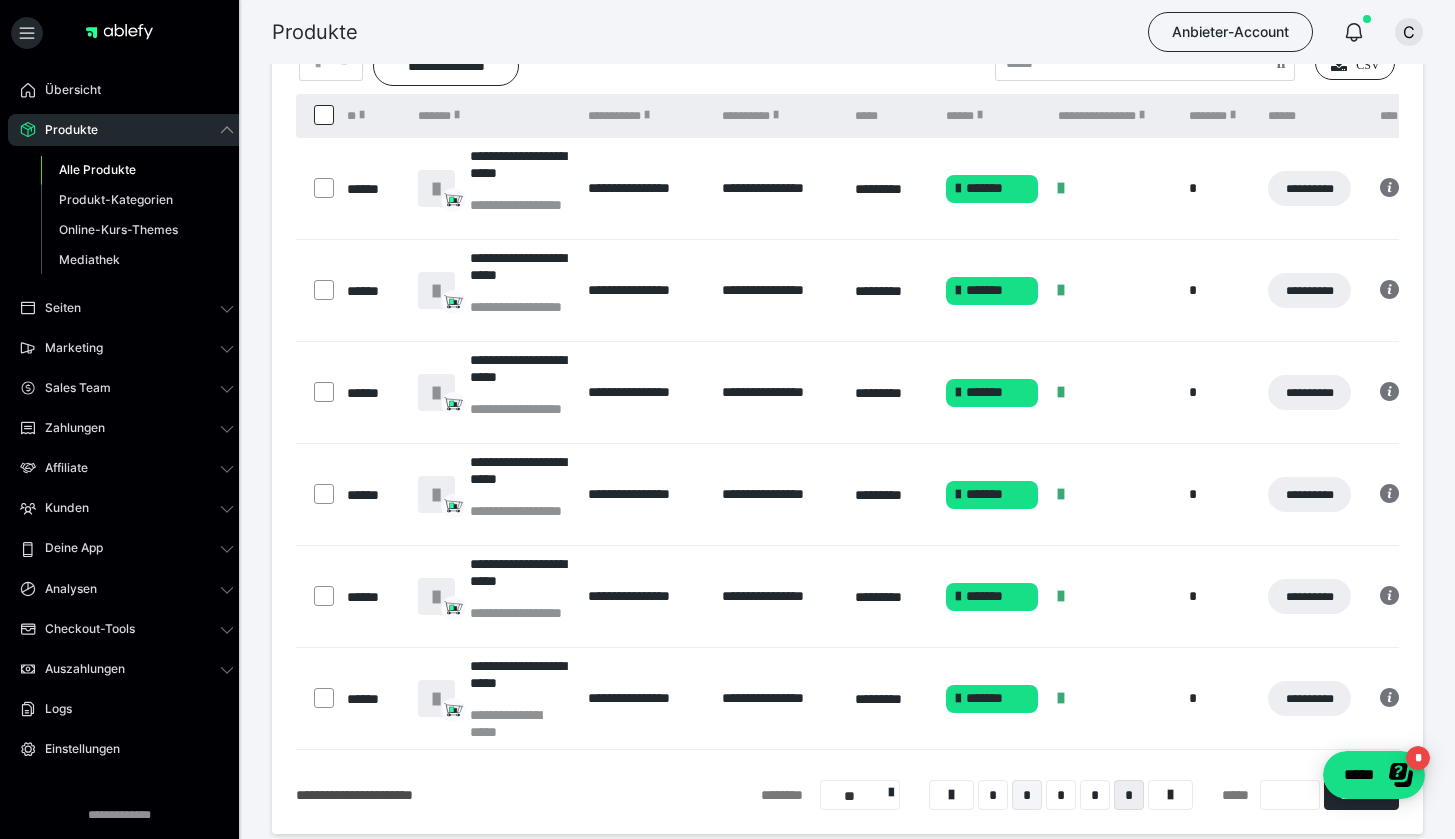 click on "*" at bounding box center (1027, 795) 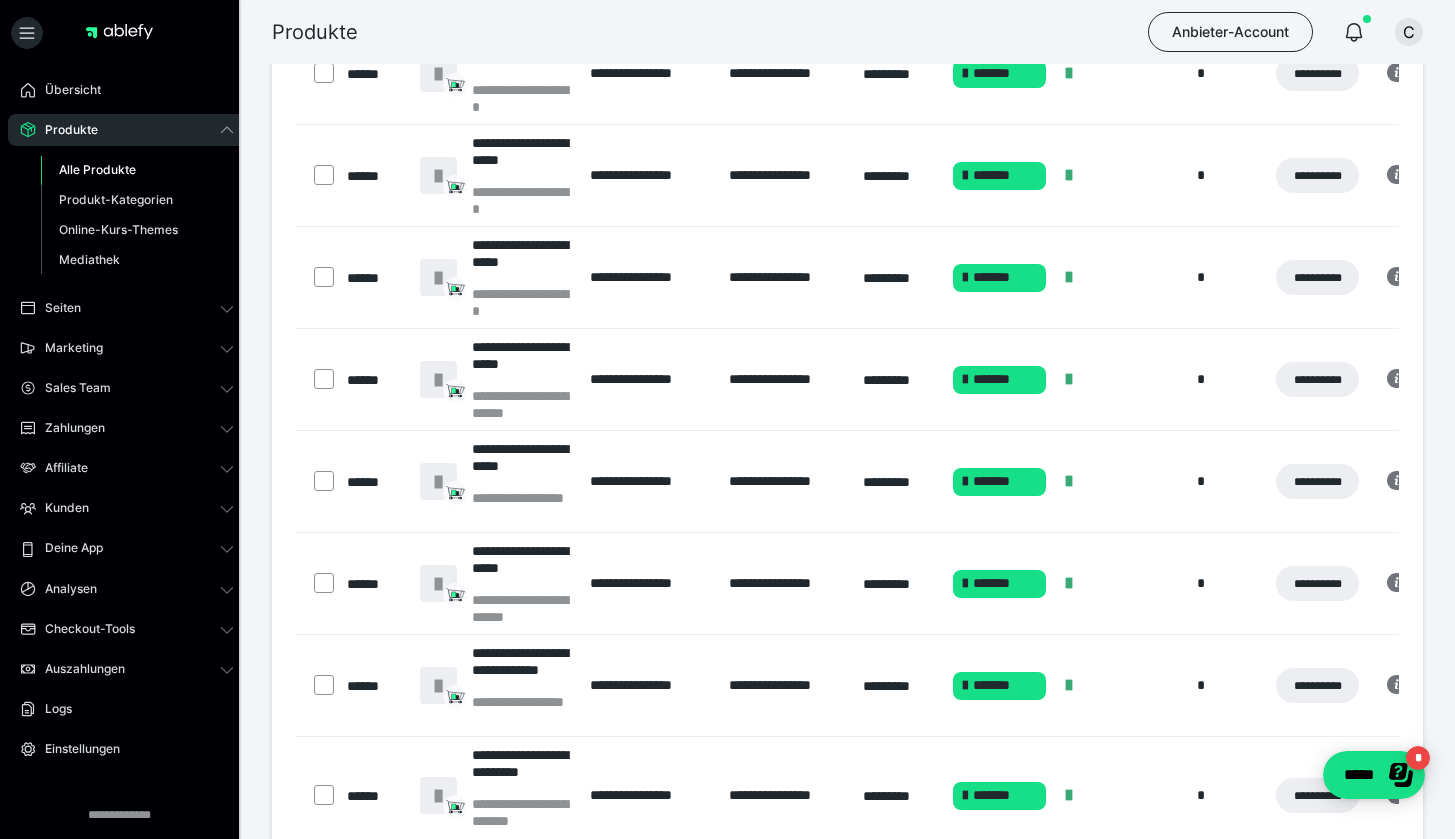 scroll, scrollTop: 630, scrollLeft: 0, axis: vertical 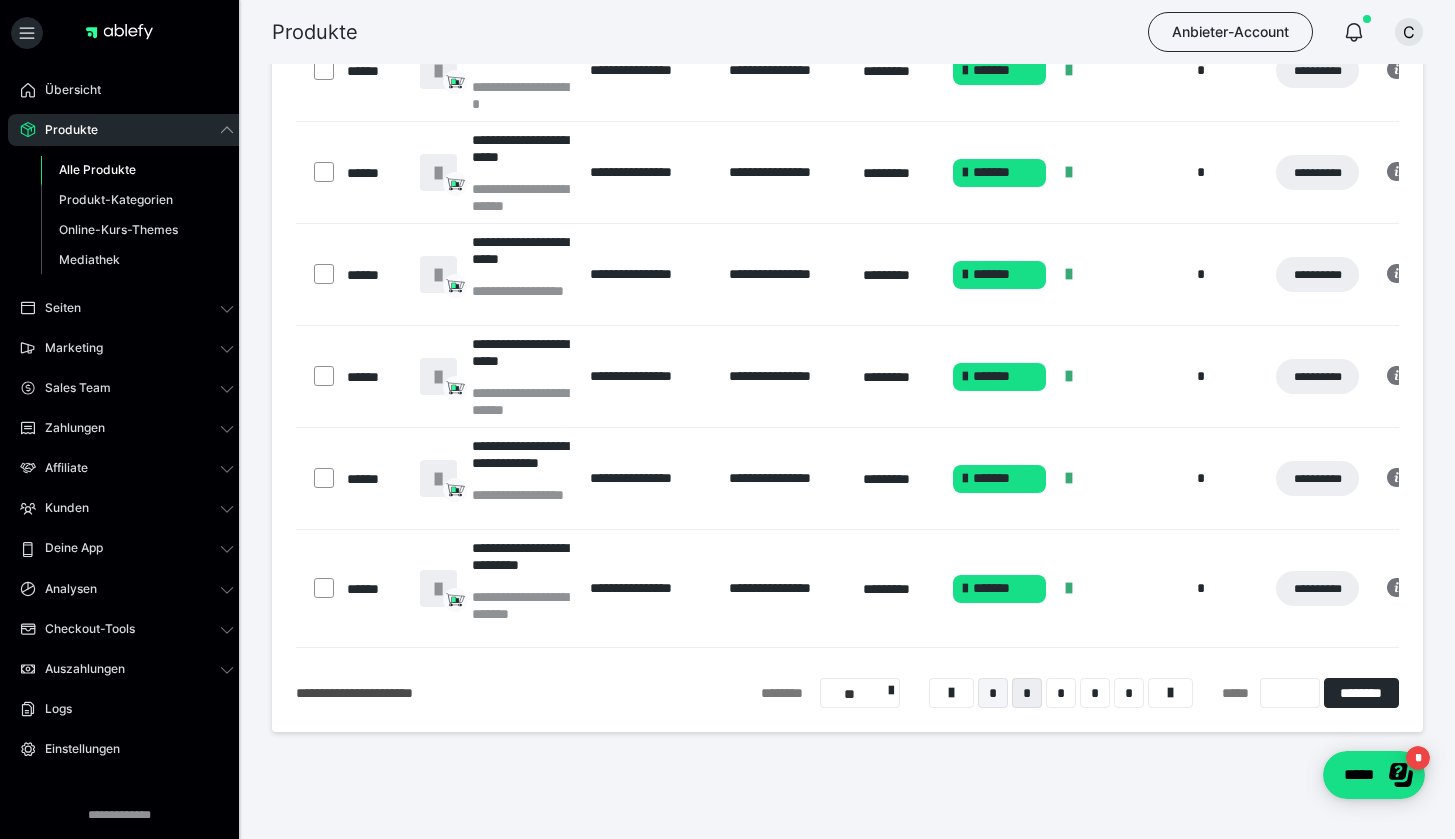 click on "*" at bounding box center (993, 693) 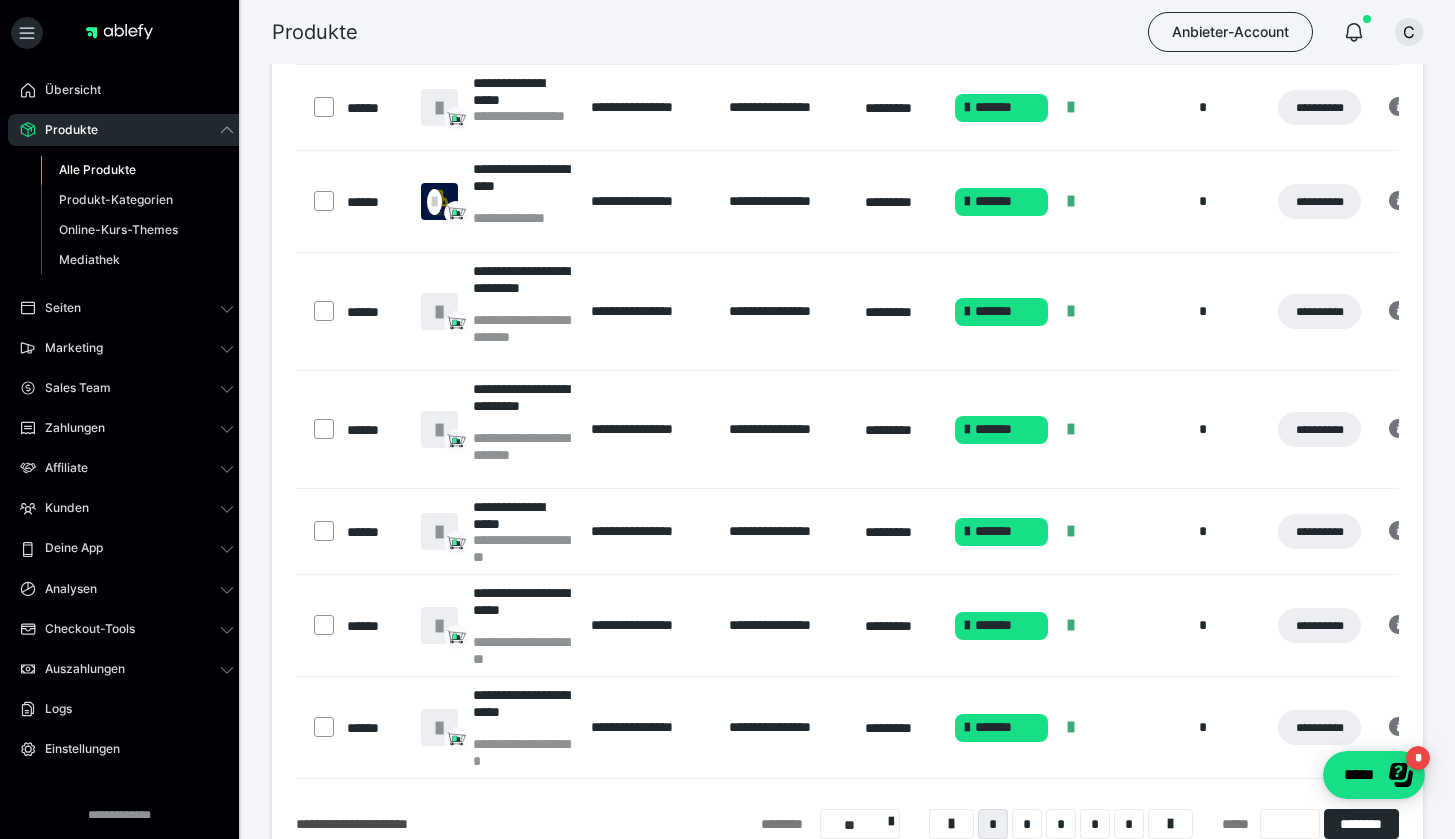 scroll, scrollTop: 586, scrollLeft: 0, axis: vertical 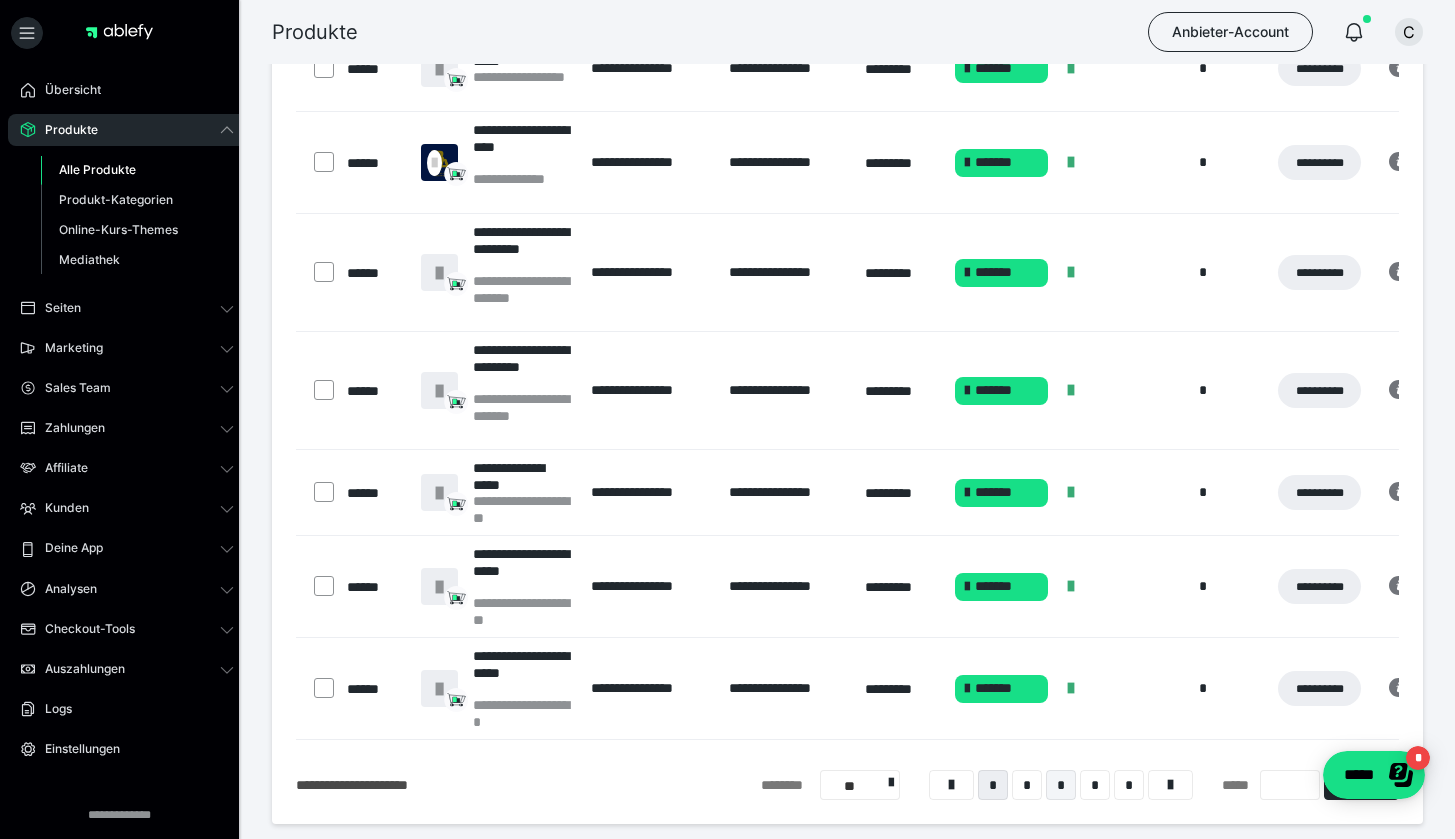 click on "*" at bounding box center [1061, 785] 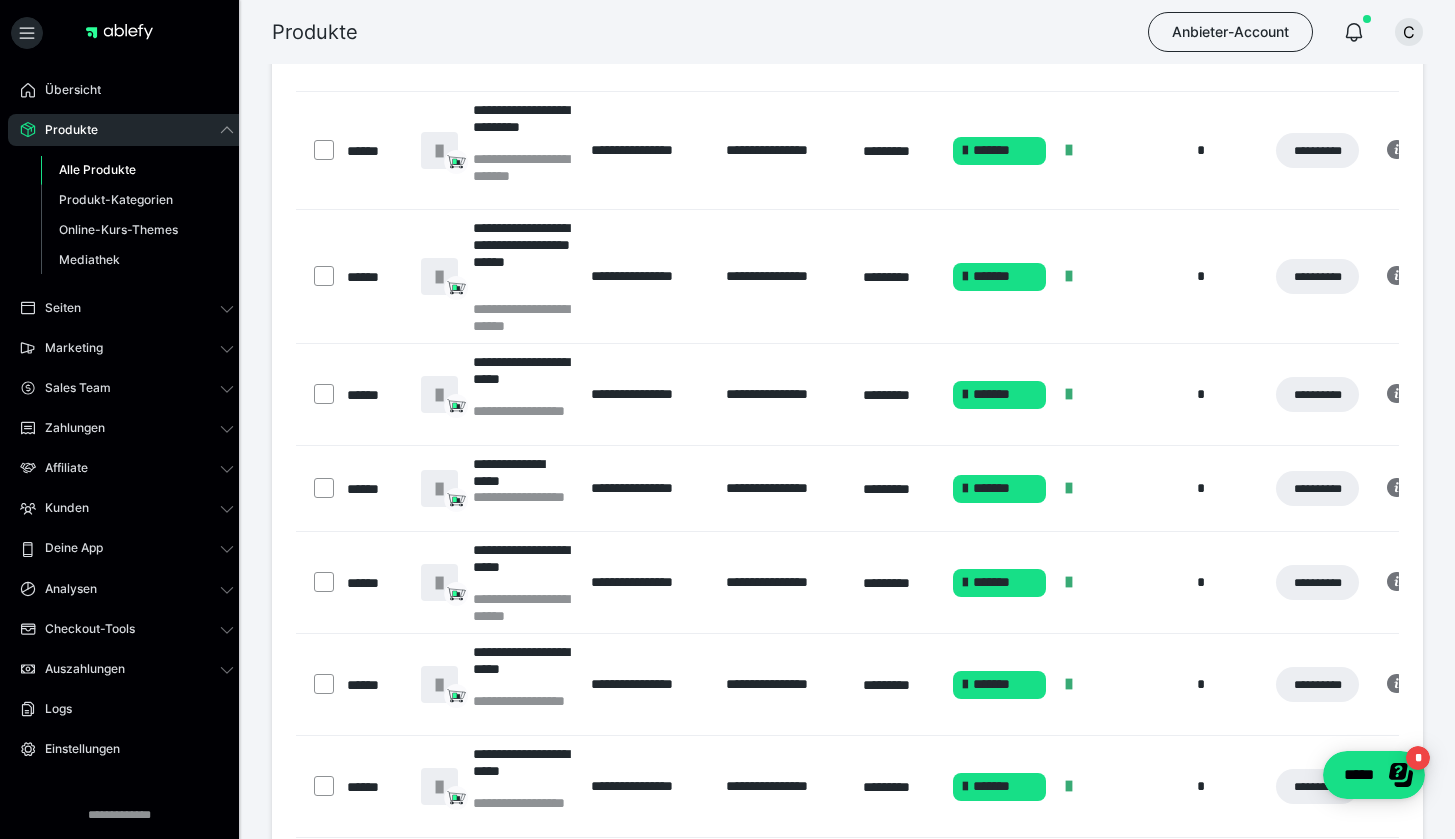 scroll, scrollTop: 508, scrollLeft: 0, axis: vertical 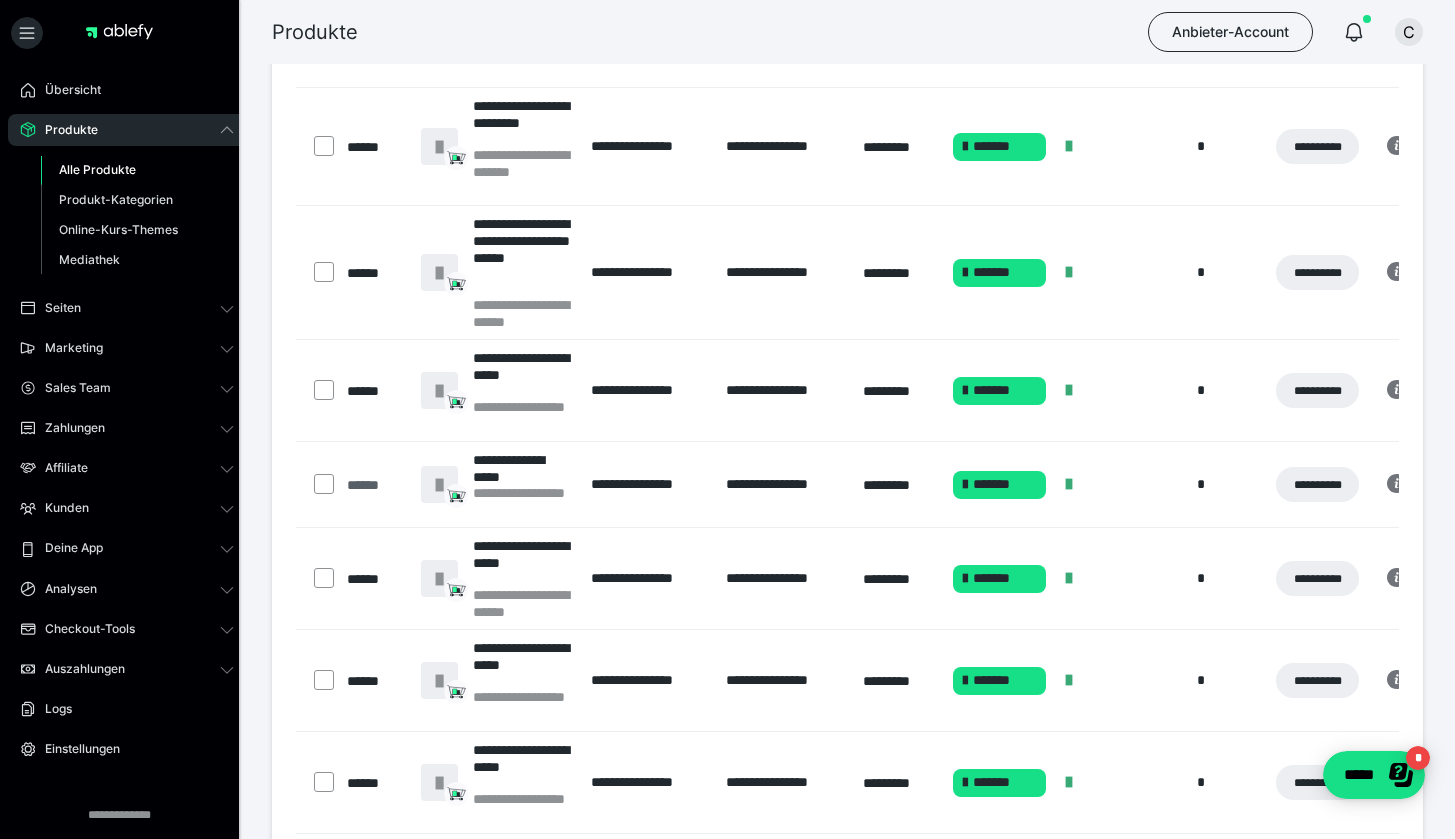 click on "******" at bounding box center [374, 485] 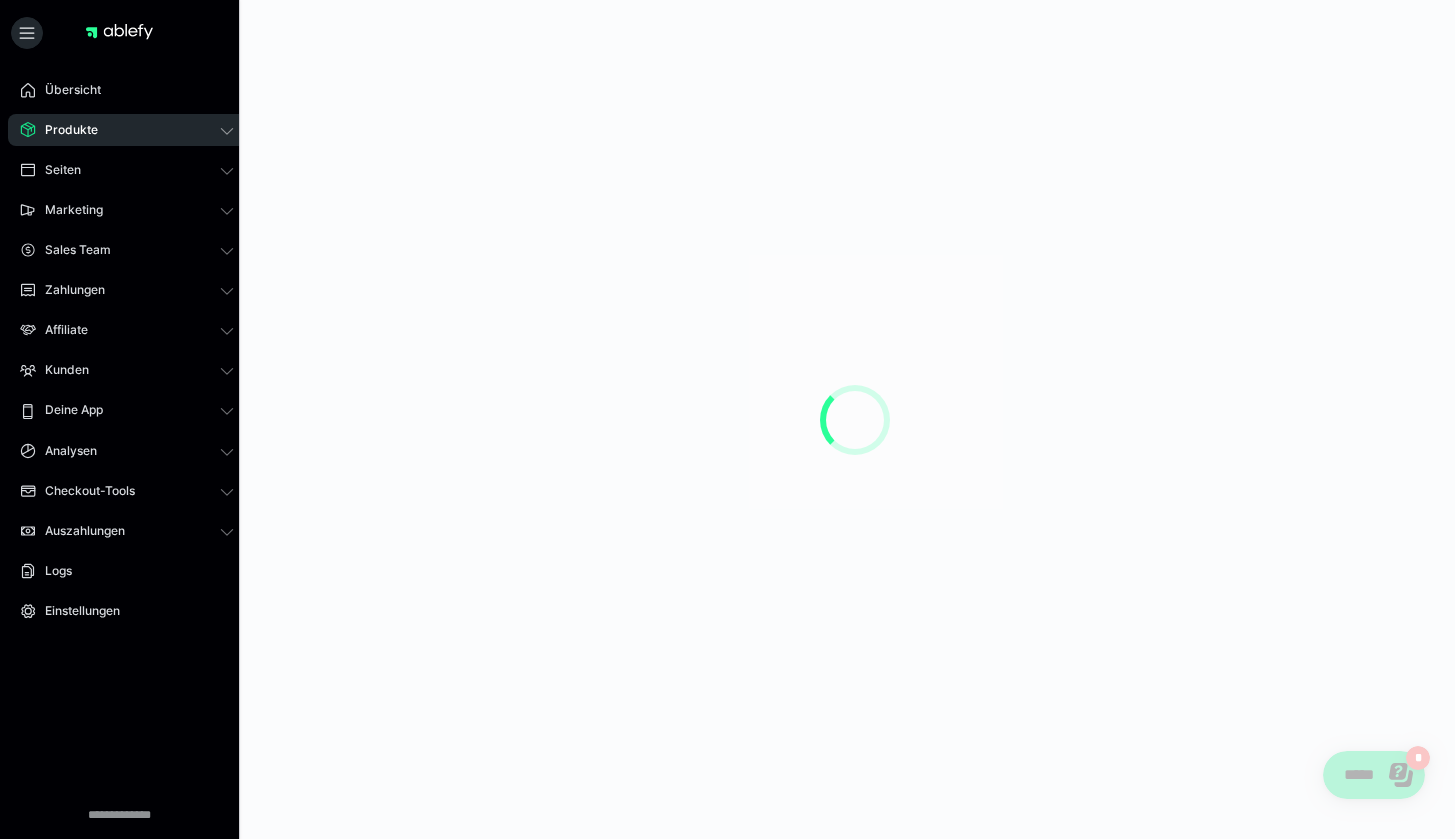 scroll, scrollTop: 0, scrollLeft: 0, axis: both 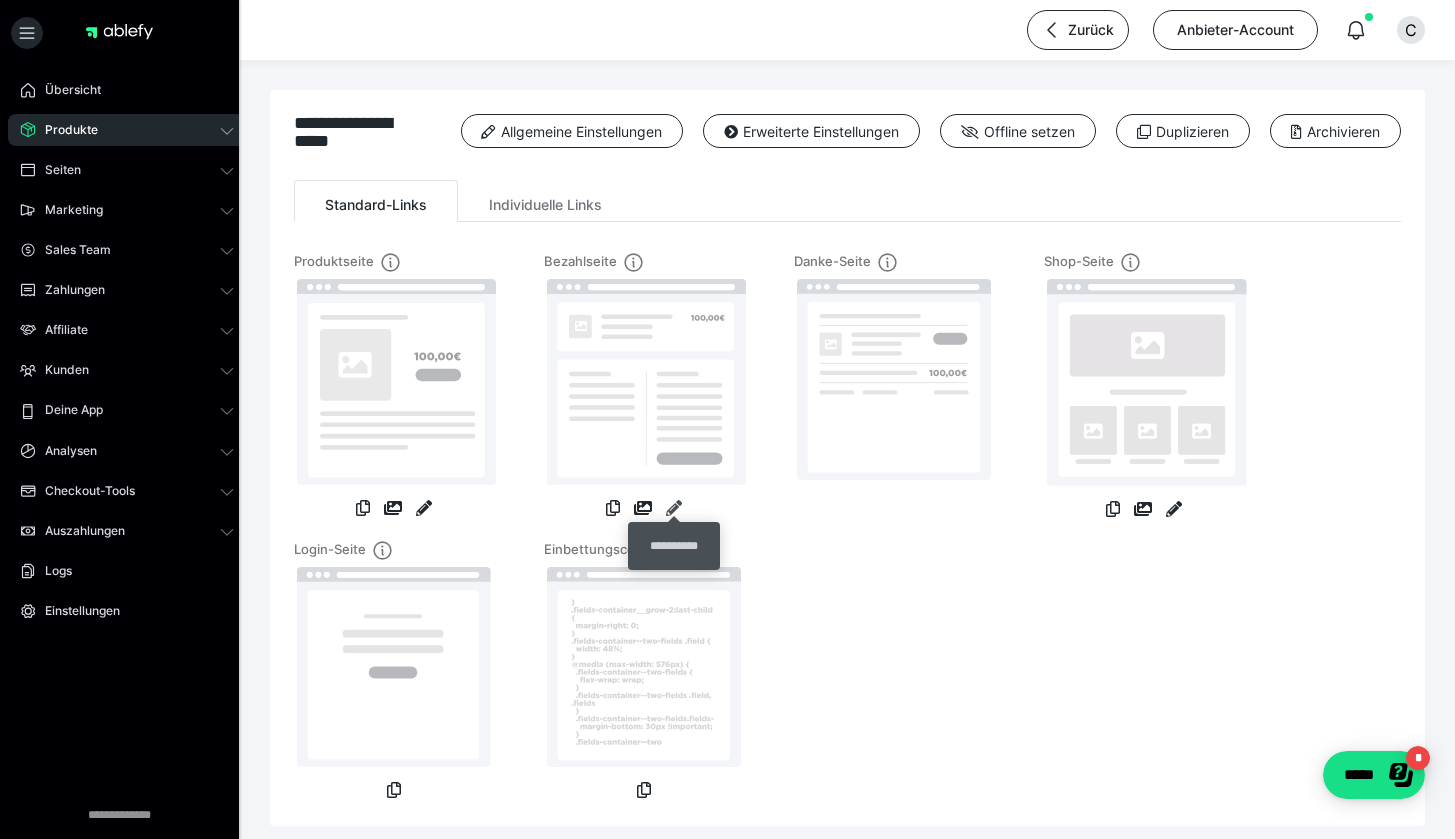 click at bounding box center (674, 508) 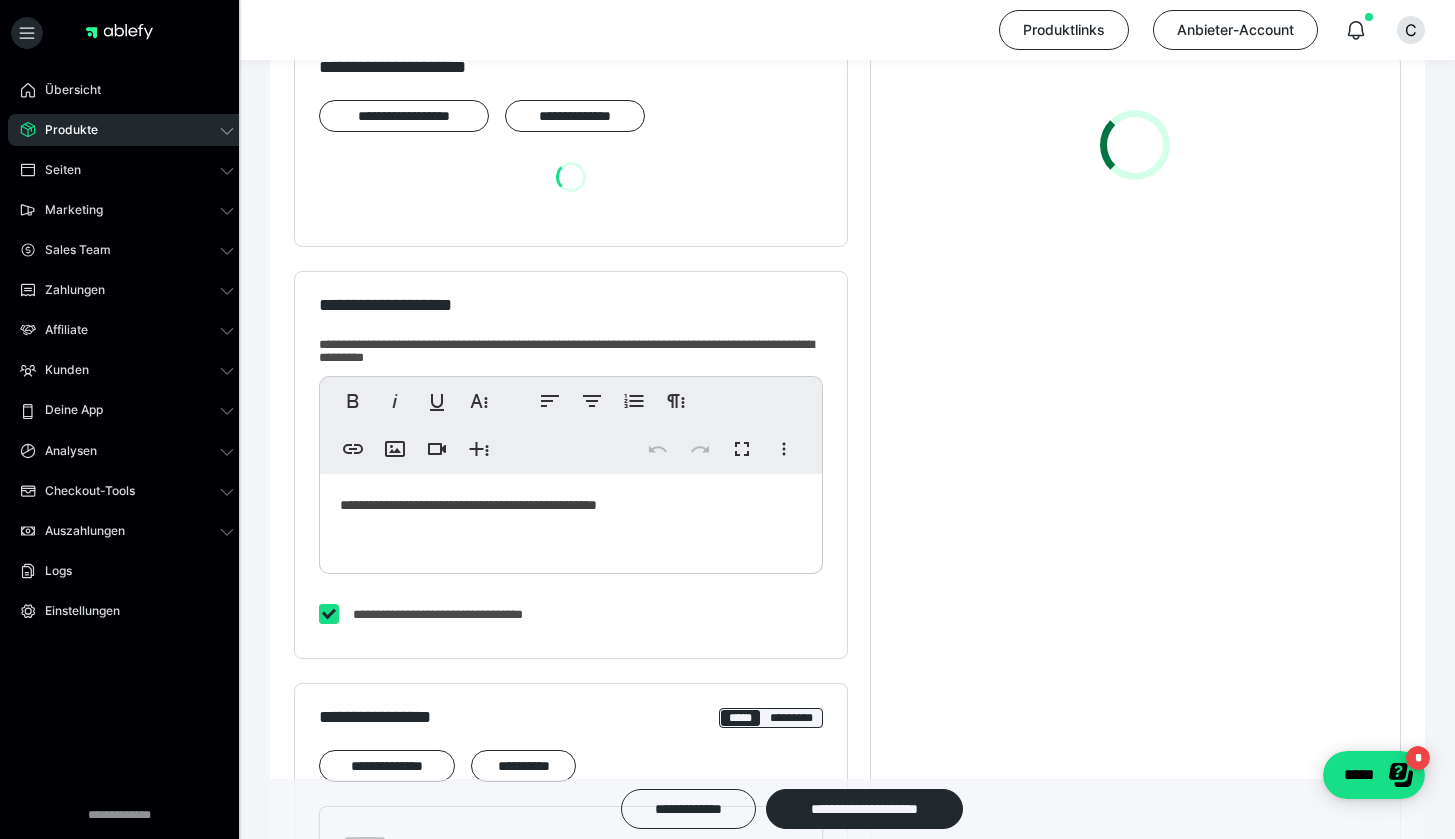 scroll, scrollTop: 693, scrollLeft: 0, axis: vertical 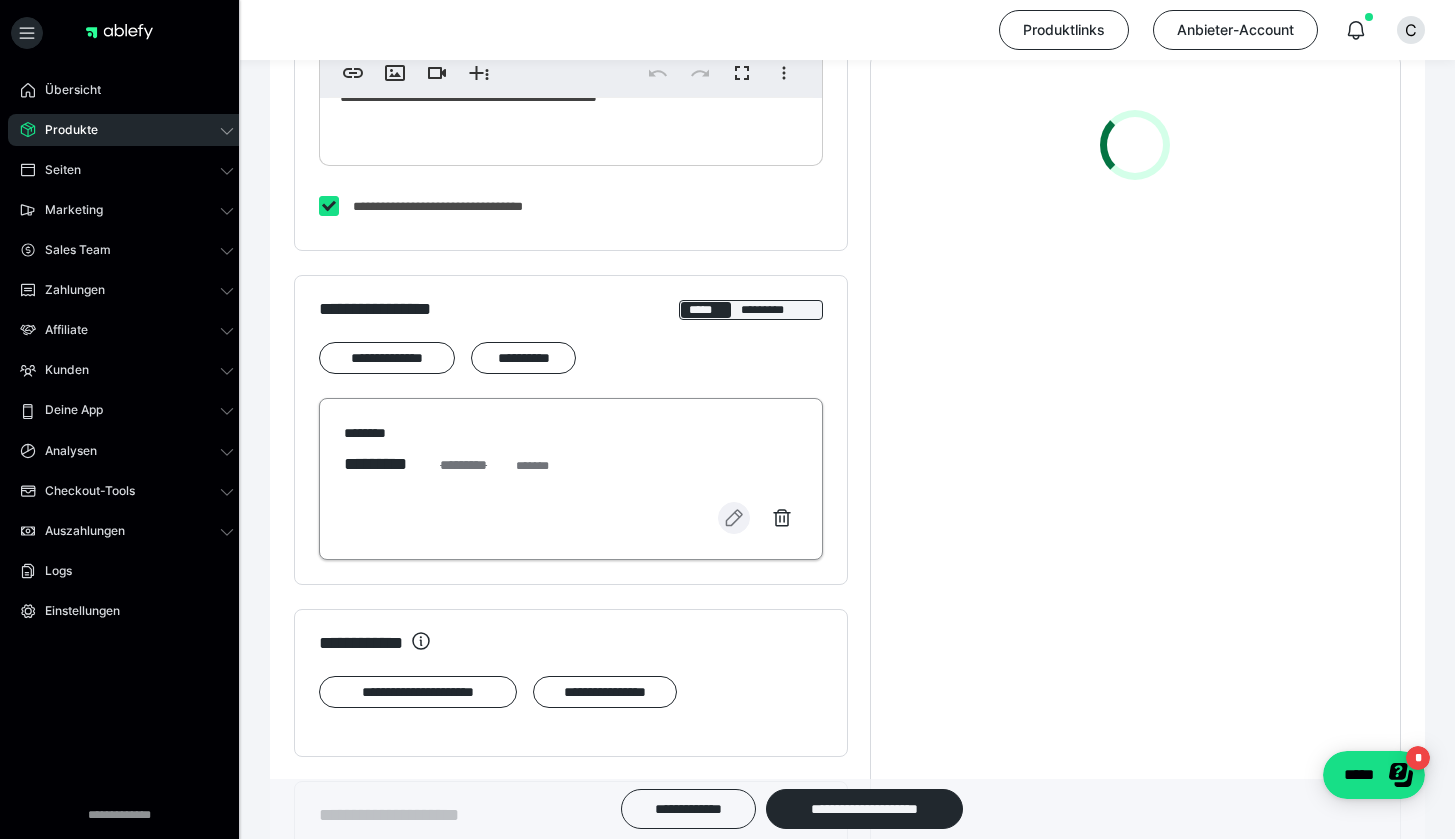 click 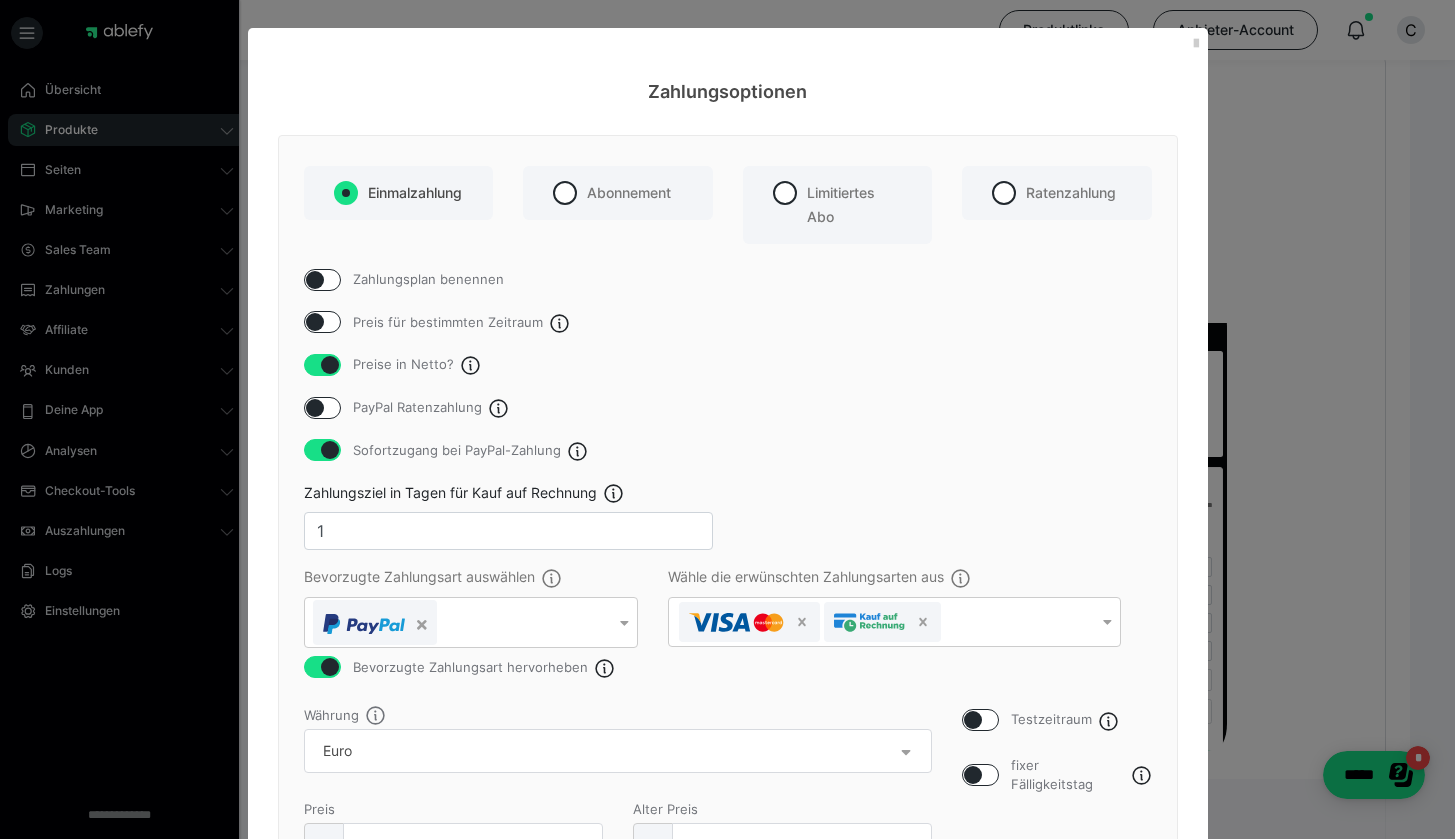 scroll, scrollTop: 0, scrollLeft: 0, axis: both 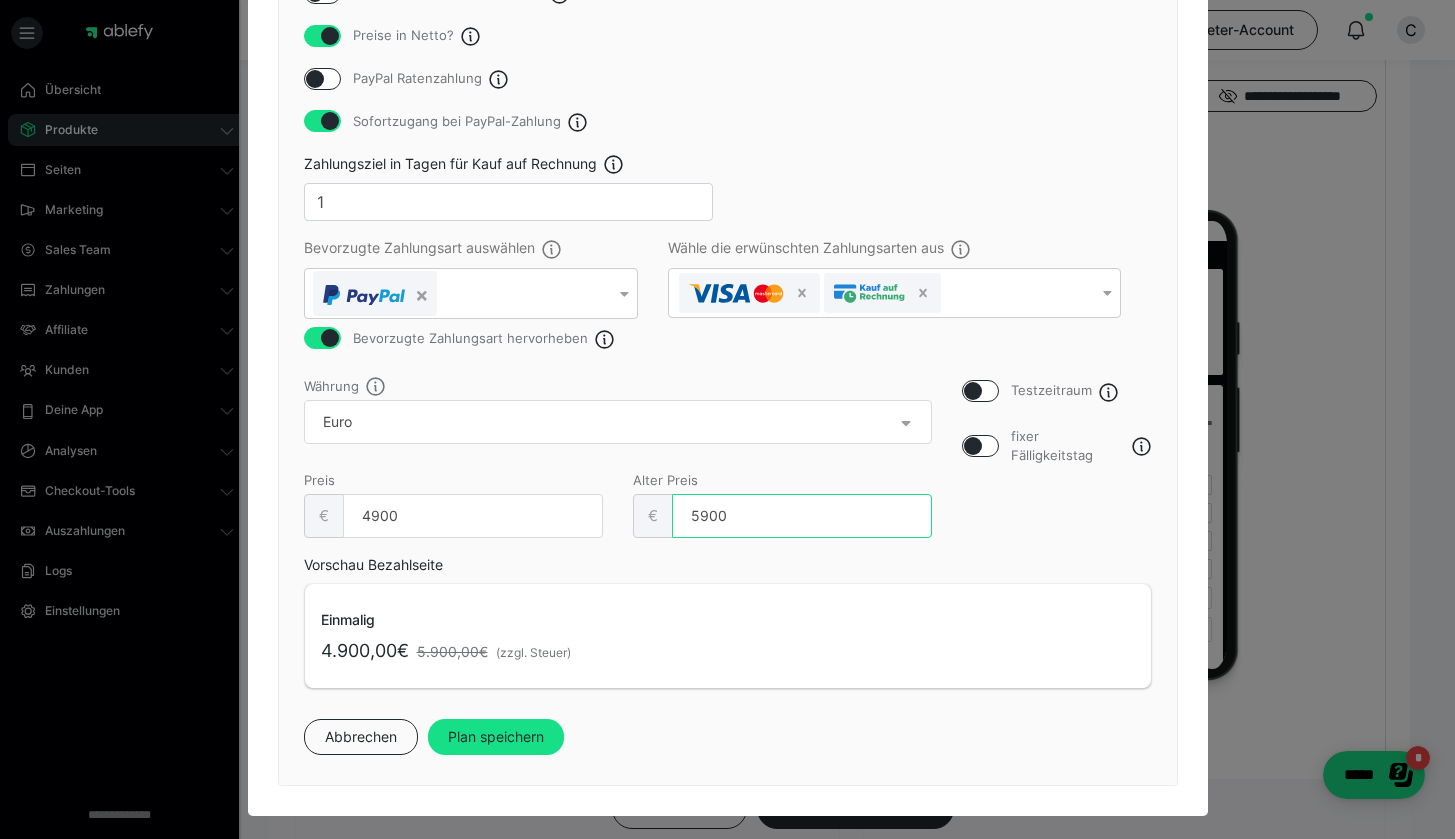 drag, startPoint x: 696, startPoint y: 517, endPoint x: 1010, endPoint y: 362, distance: 350.17282 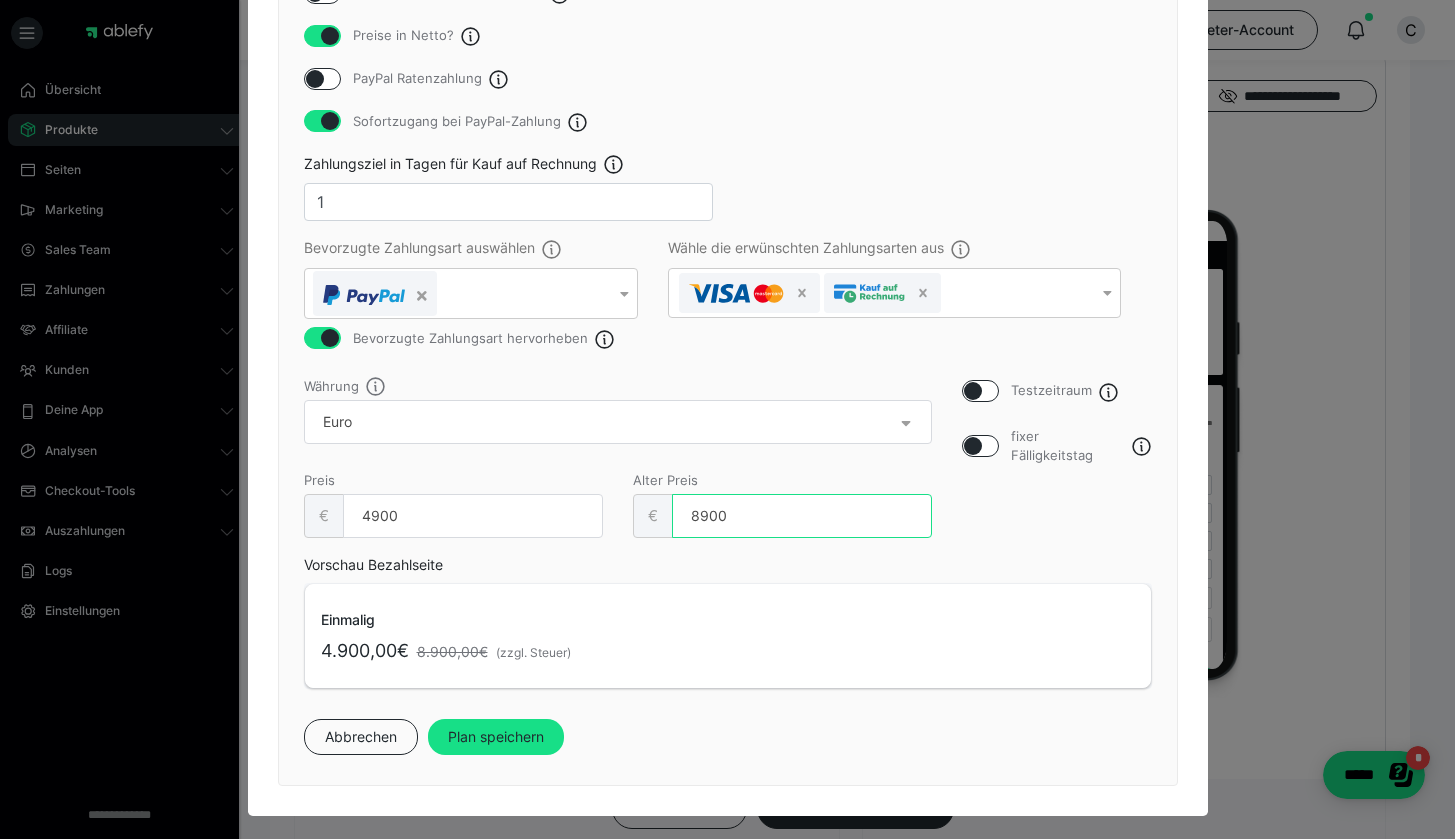 type on "8900" 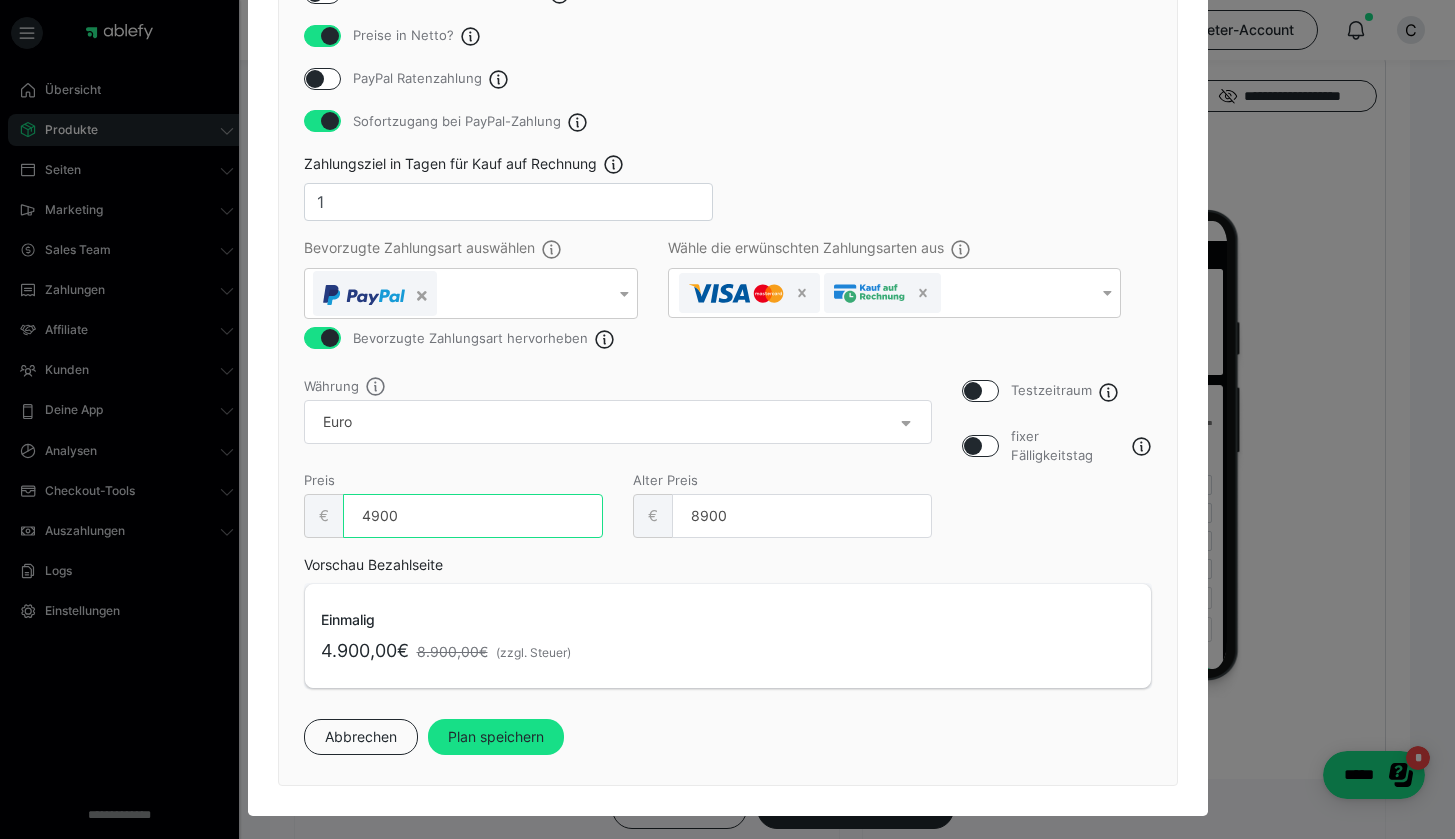 drag, startPoint x: 365, startPoint y: 516, endPoint x: 527, endPoint y: 486, distance: 164.75436 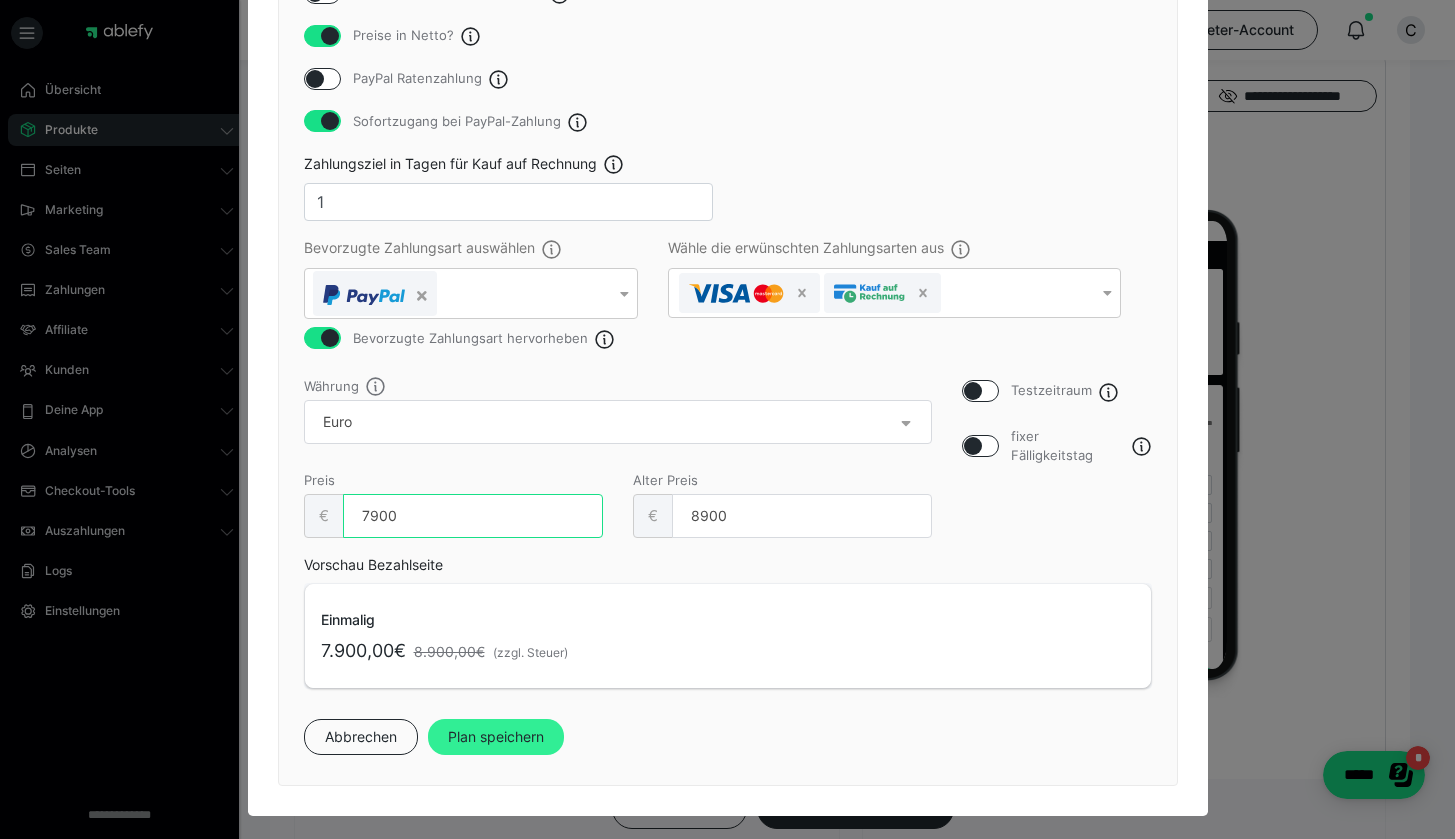type on "7900" 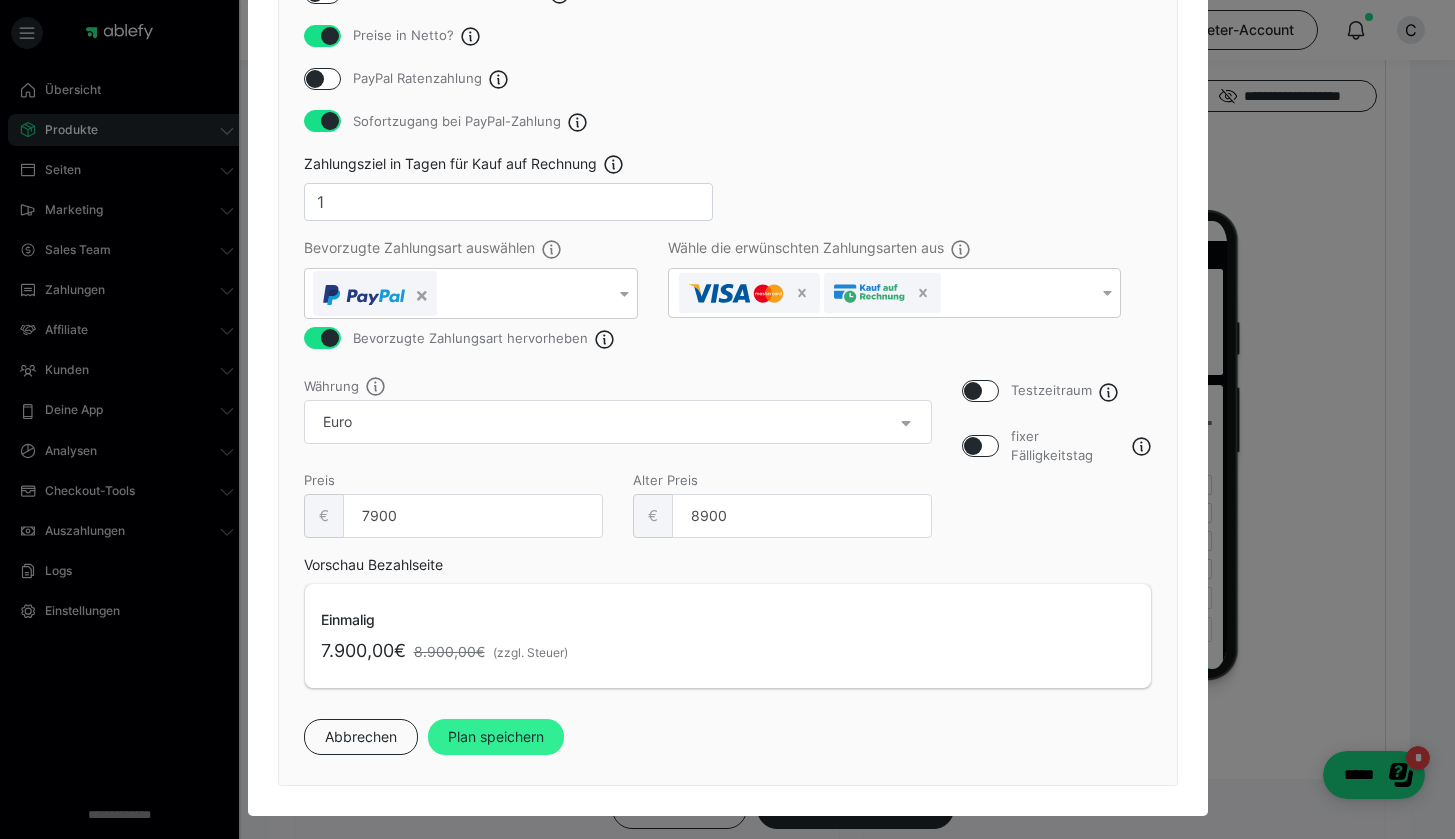 click on "Plan speichern" at bounding box center (496, 737) 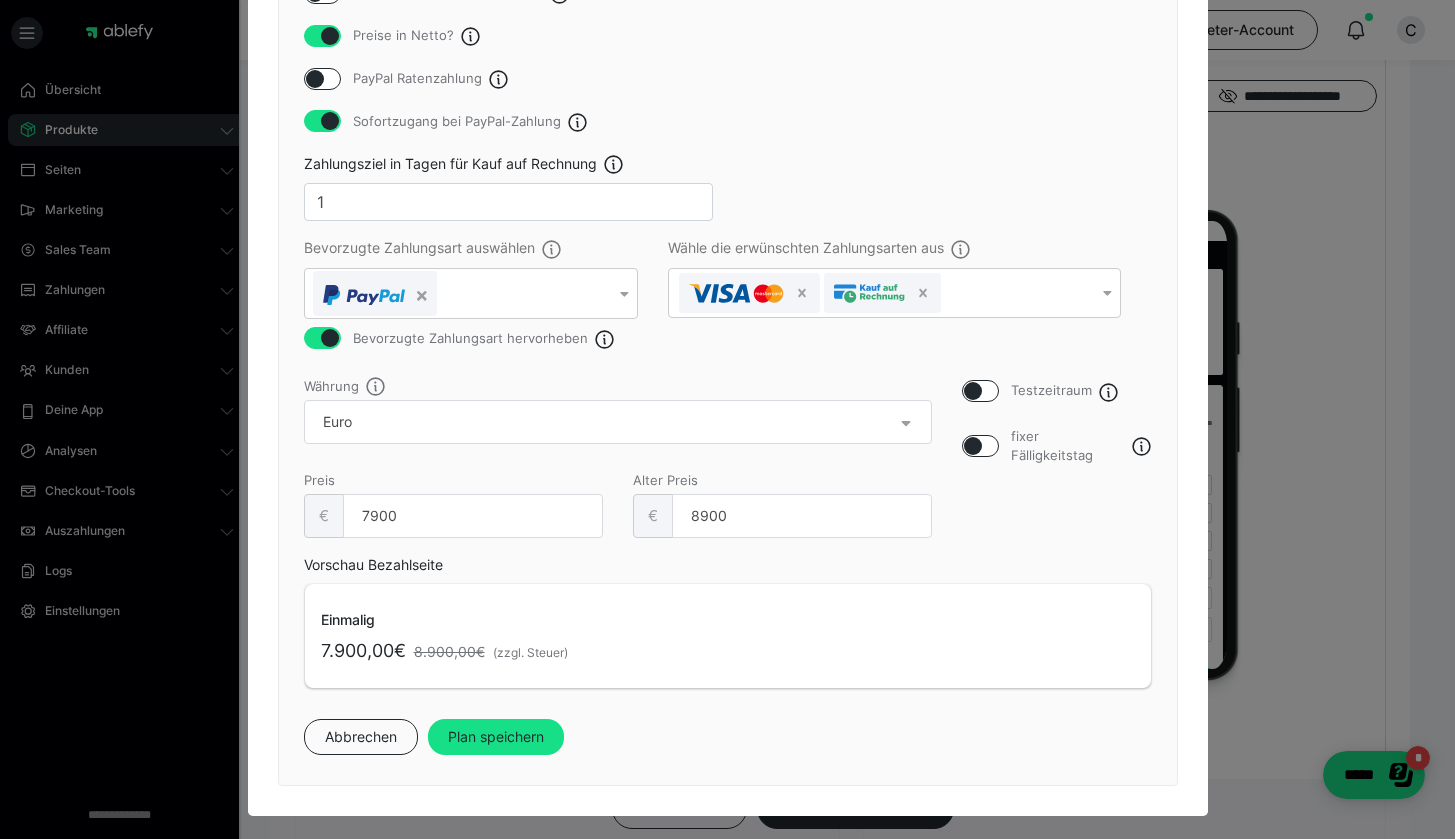 scroll, scrollTop: 0, scrollLeft: 0, axis: both 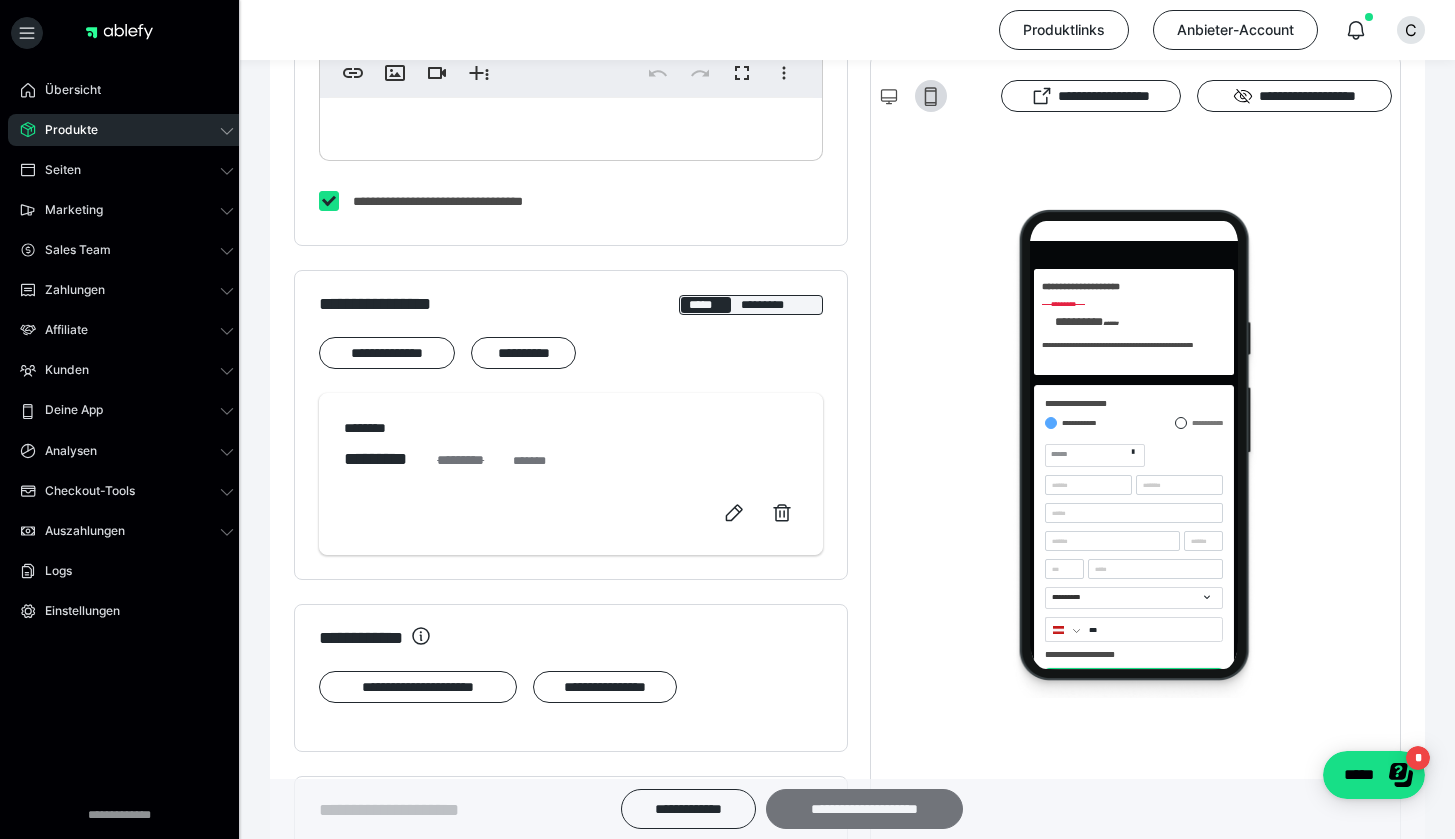 click on "**********" at bounding box center [864, 809] 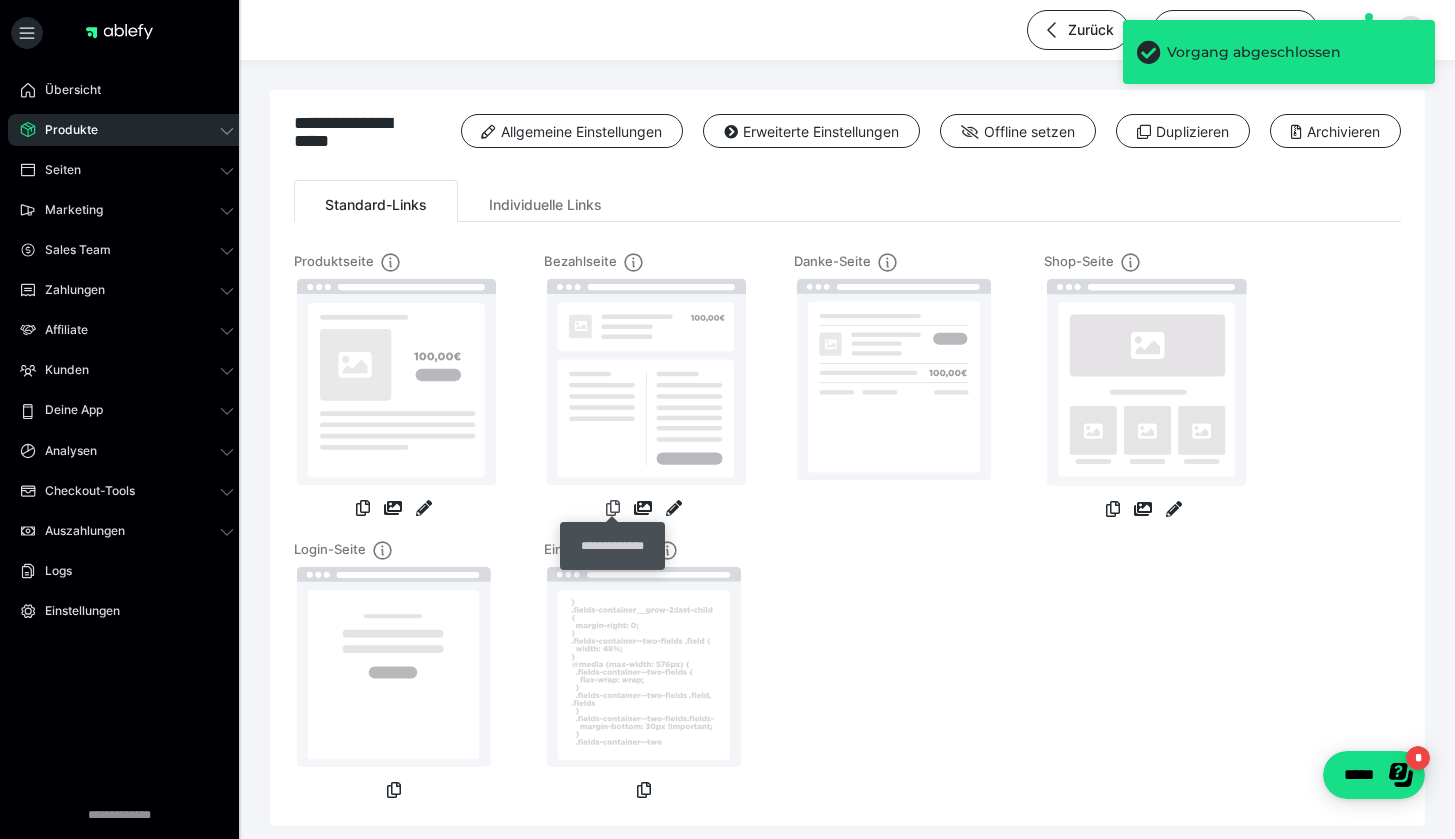 click at bounding box center [613, 508] 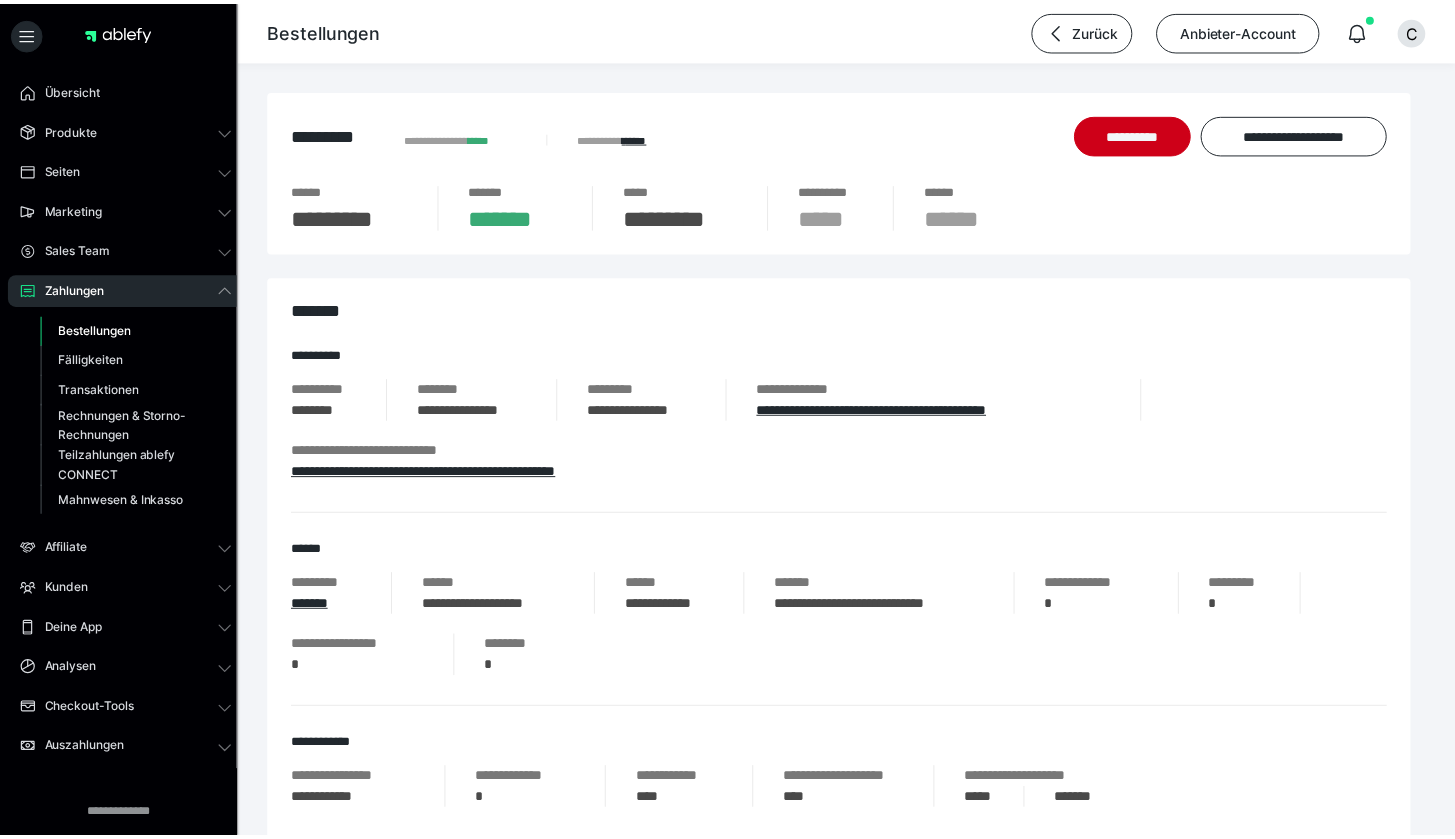 scroll, scrollTop: 0, scrollLeft: 0, axis: both 